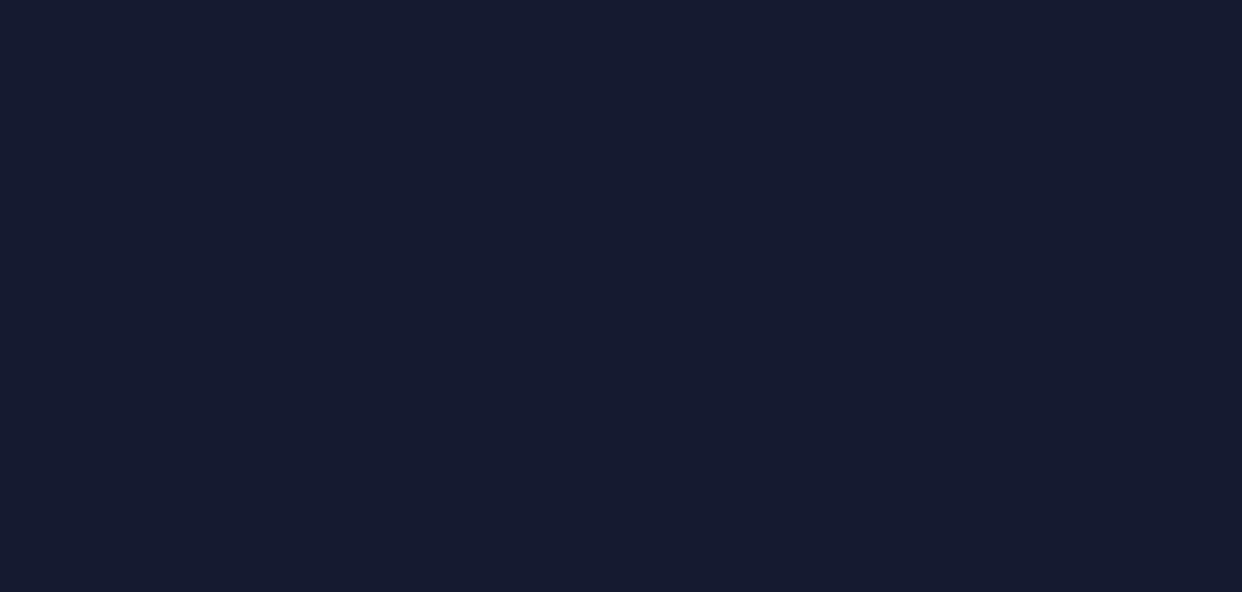 scroll, scrollTop: 0, scrollLeft: 0, axis: both 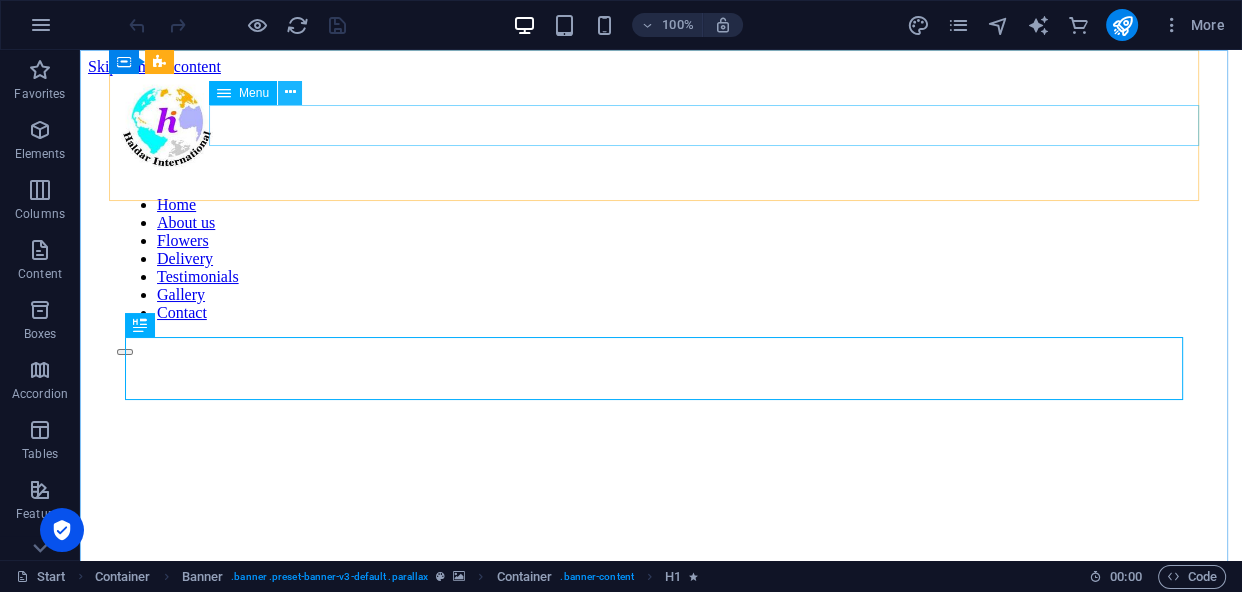 click at bounding box center [290, 92] 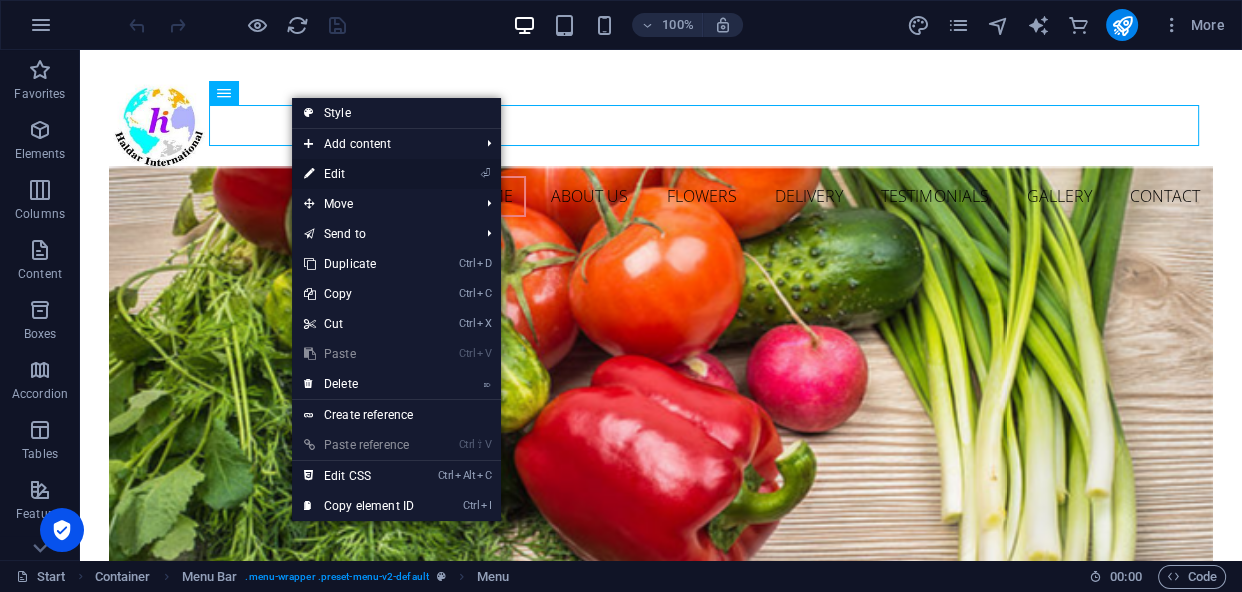 click on "⏎  Edit" at bounding box center [359, 174] 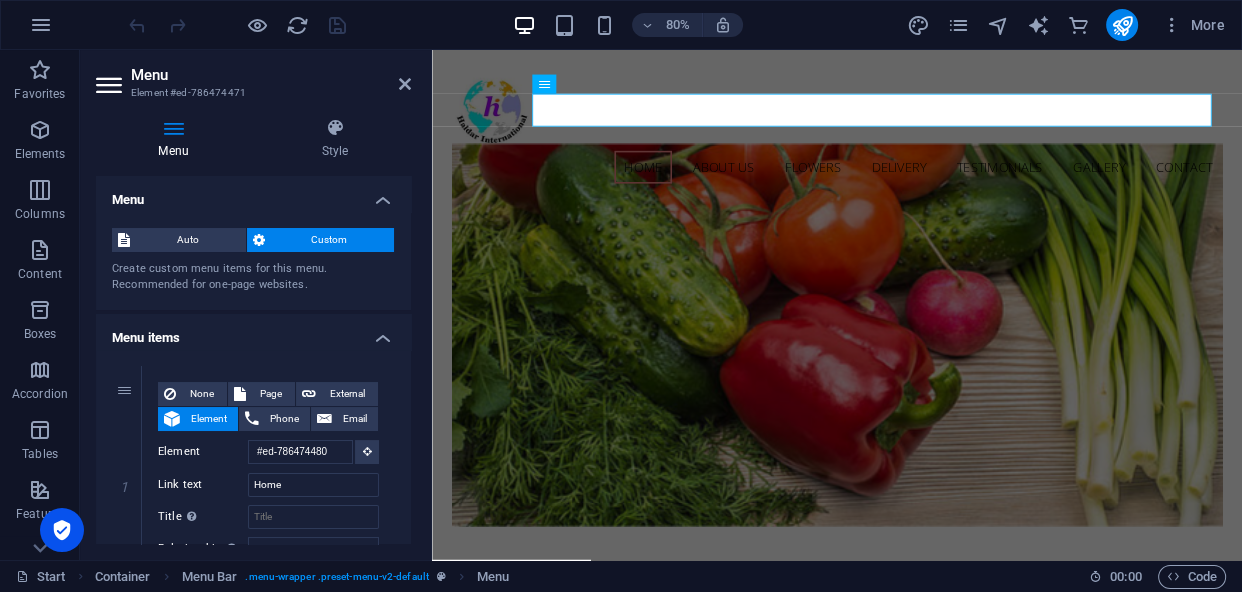 drag, startPoint x: 407, startPoint y: 193, endPoint x: 408, endPoint y: 241, distance: 48.010414 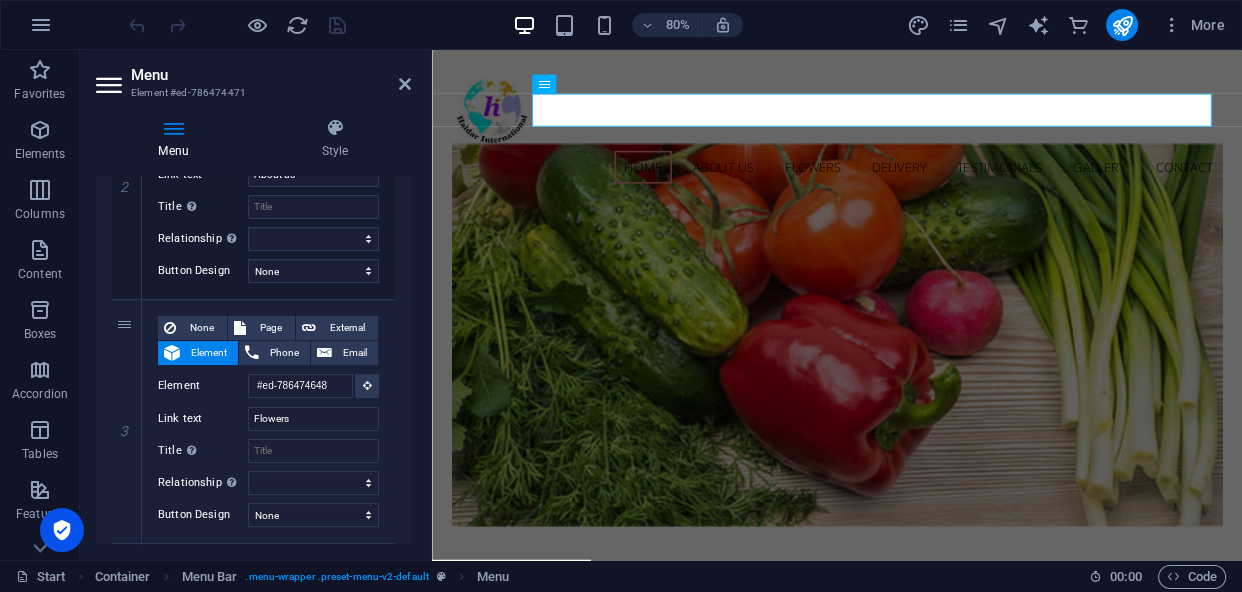 scroll, scrollTop: 558, scrollLeft: 0, axis: vertical 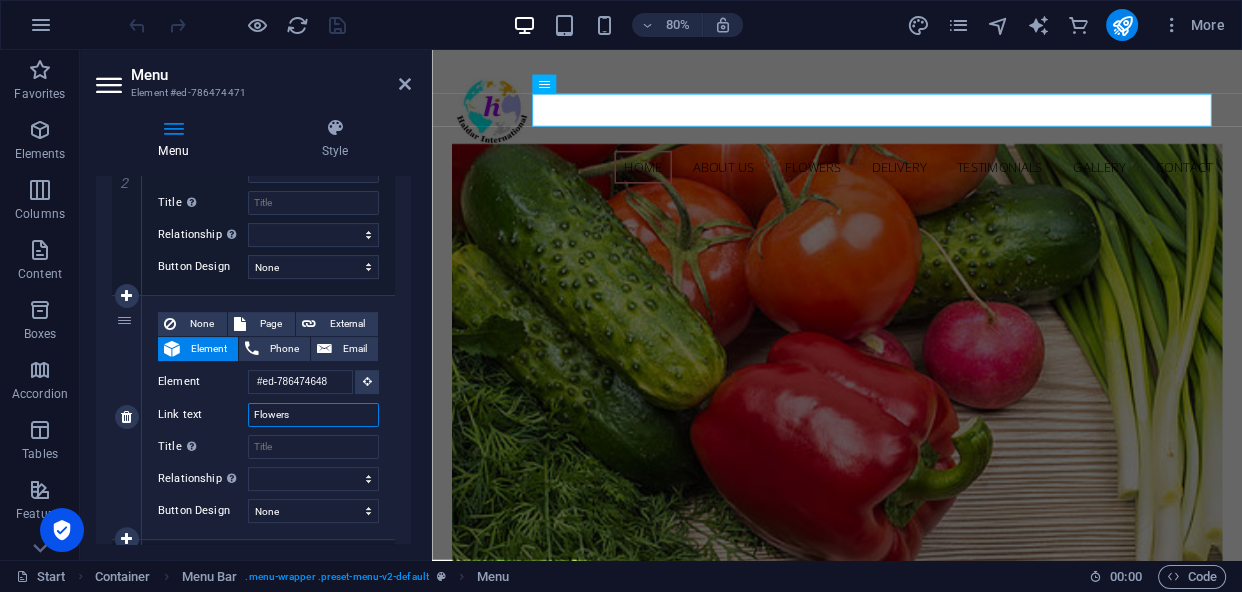 click on "Flowers" at bounding box center (313, 415) 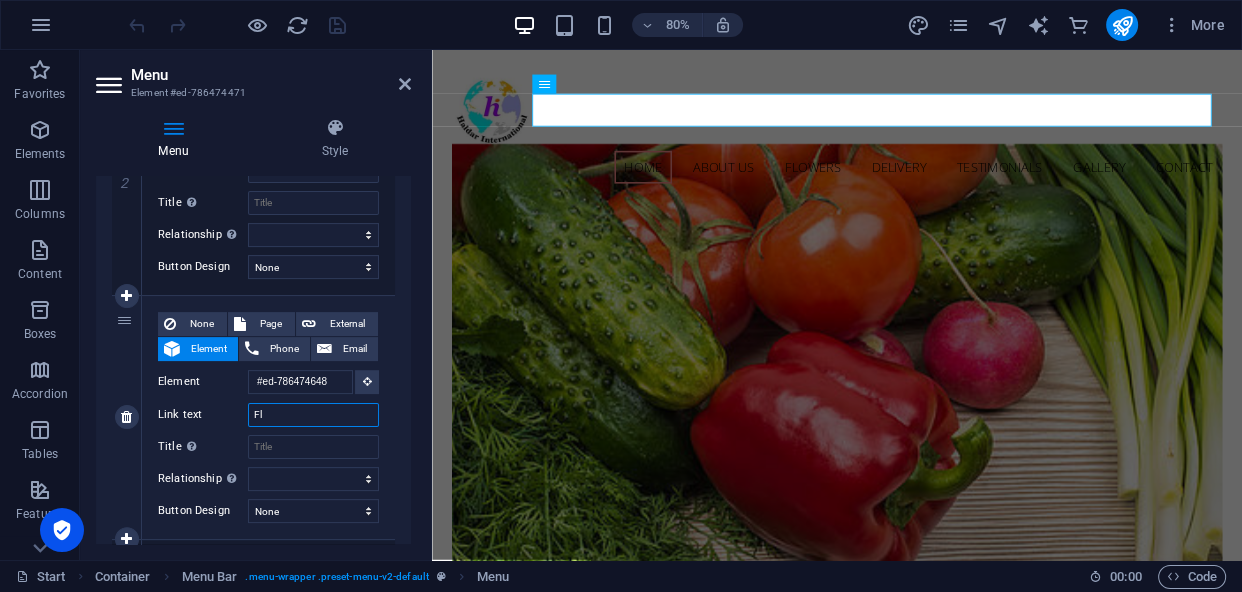 type on "F" 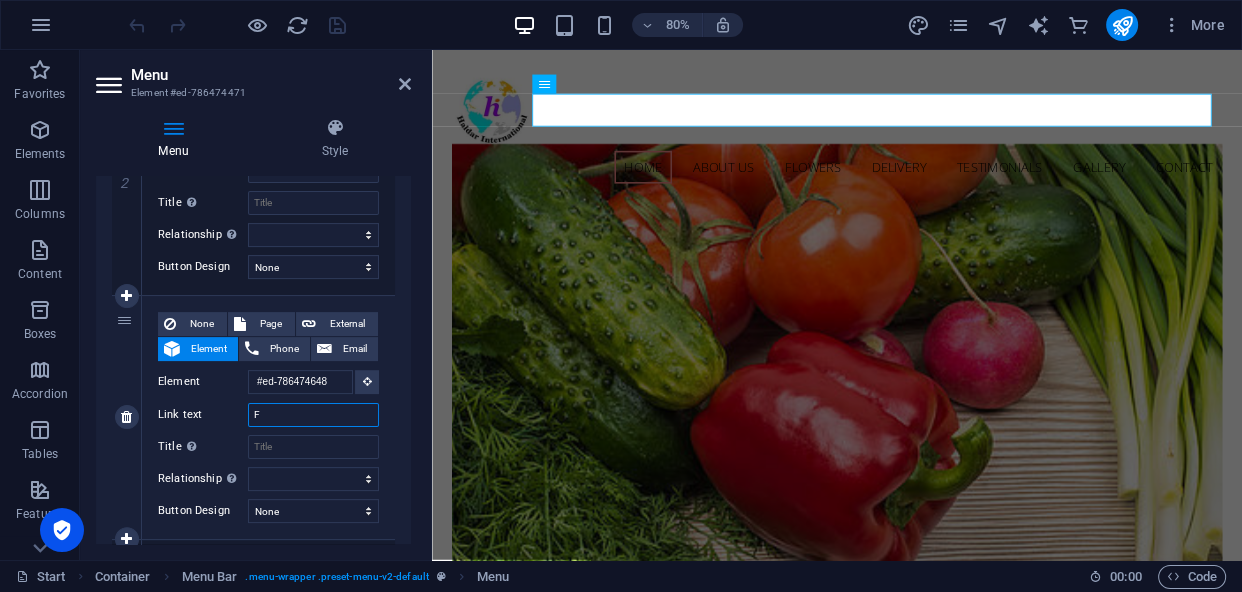 type 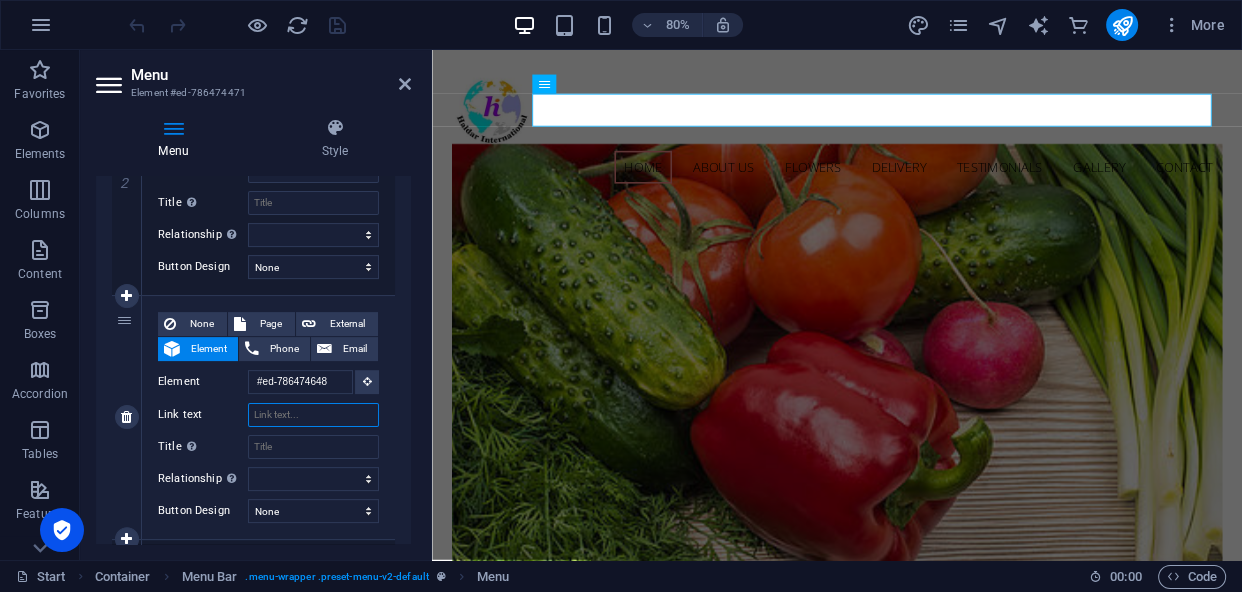 select 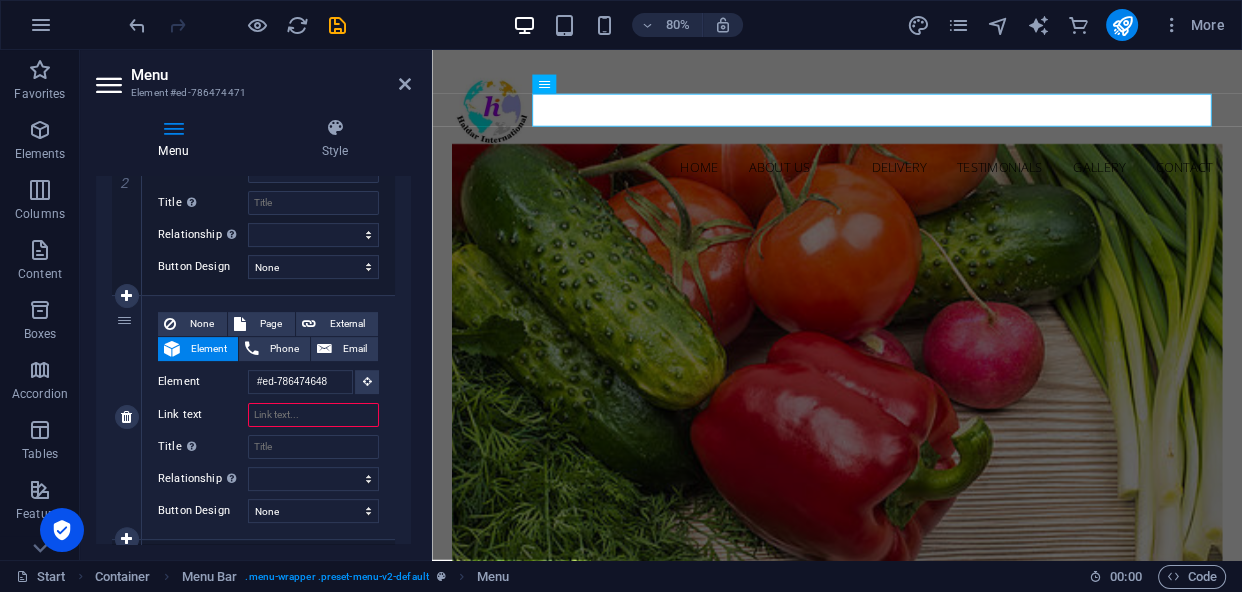 type on "O" 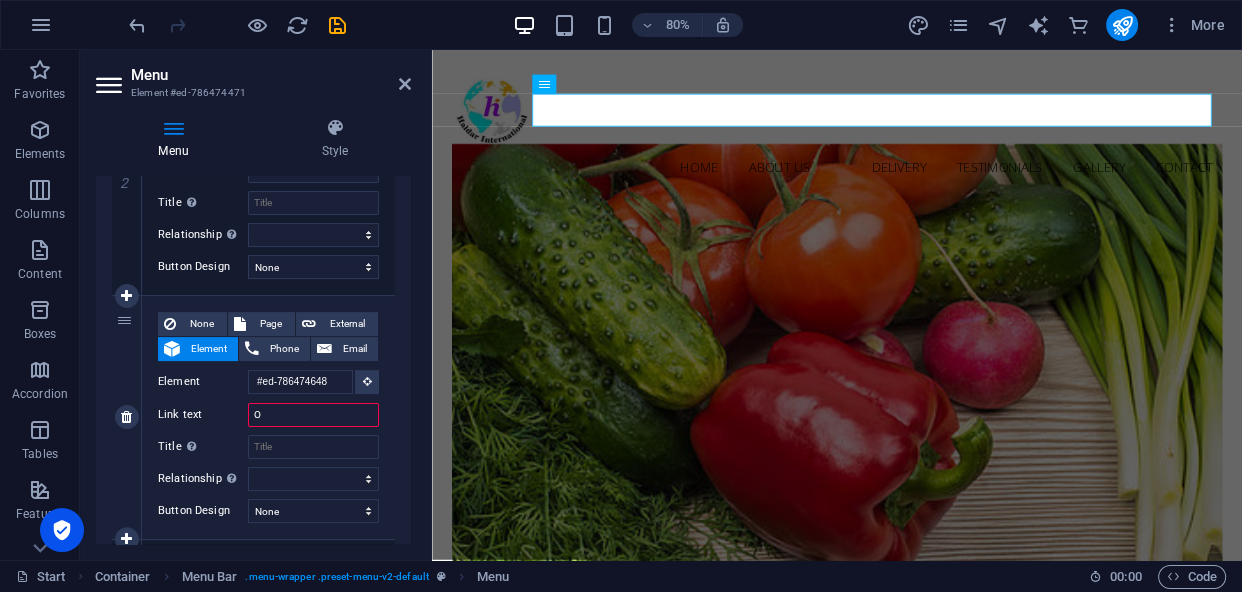 select 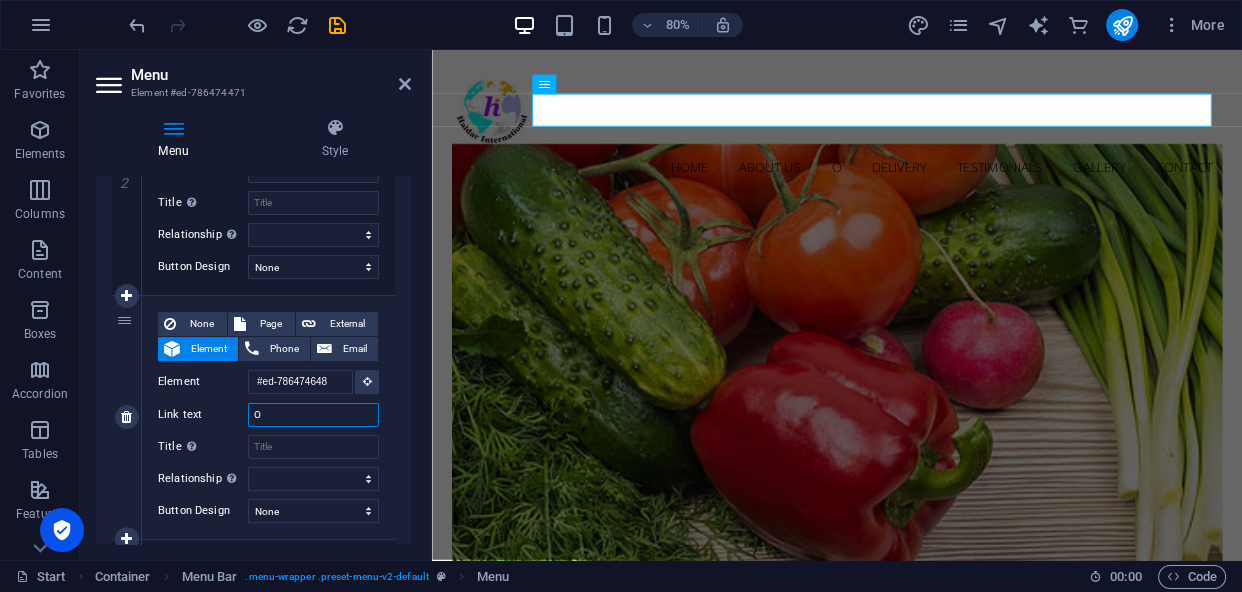 type on "OU" 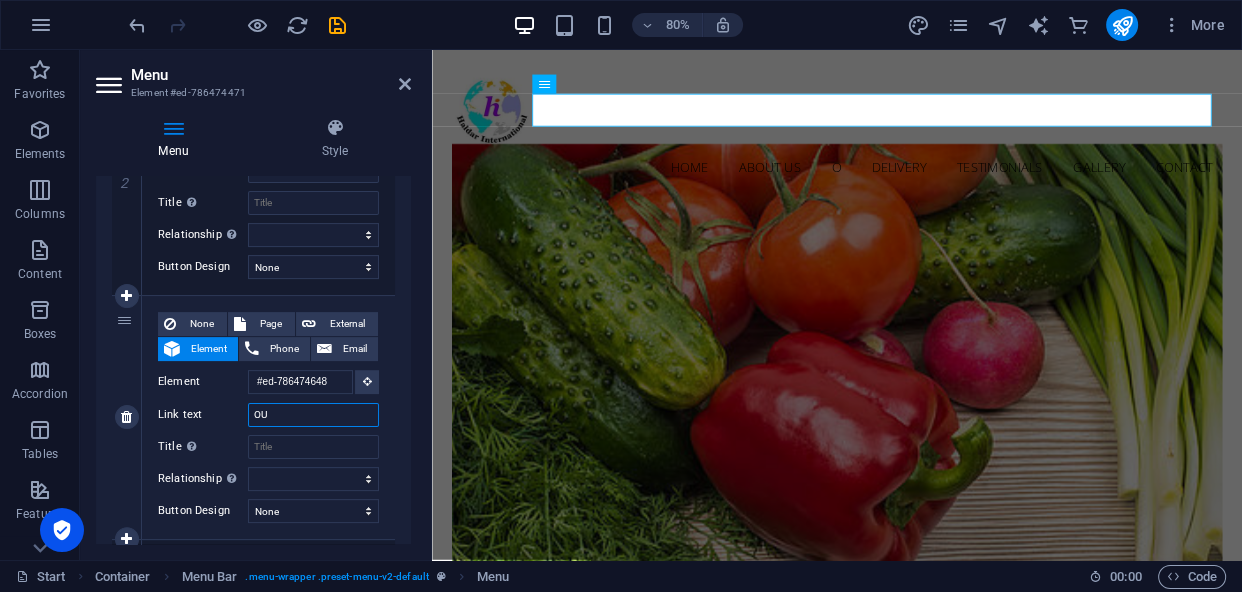 select 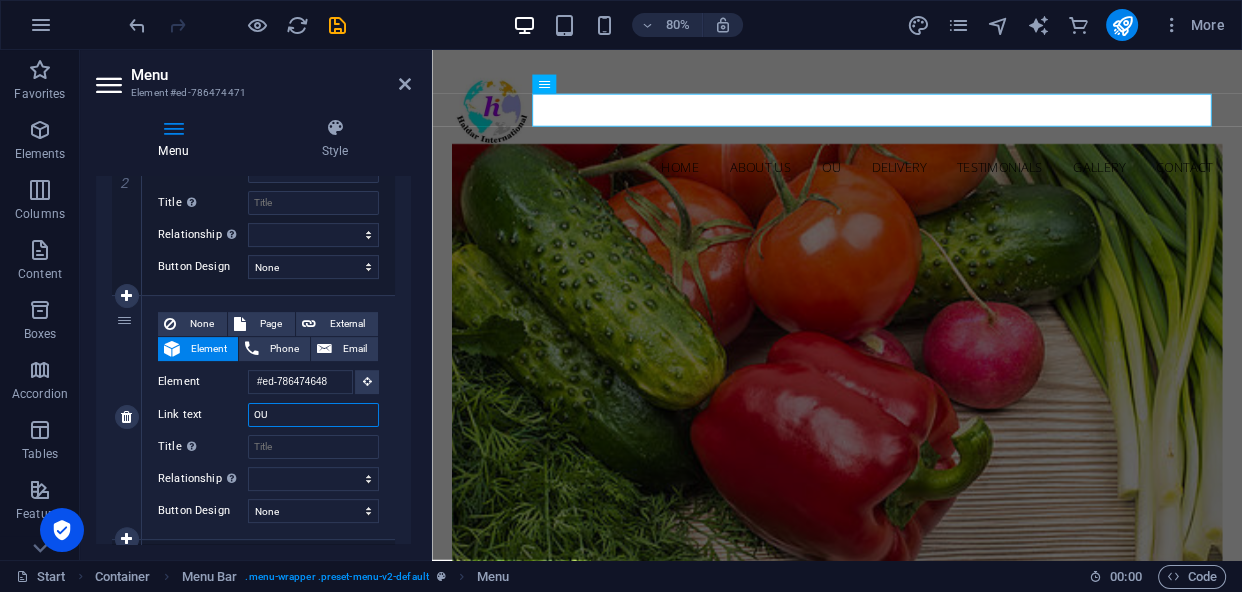 type on "OUR" 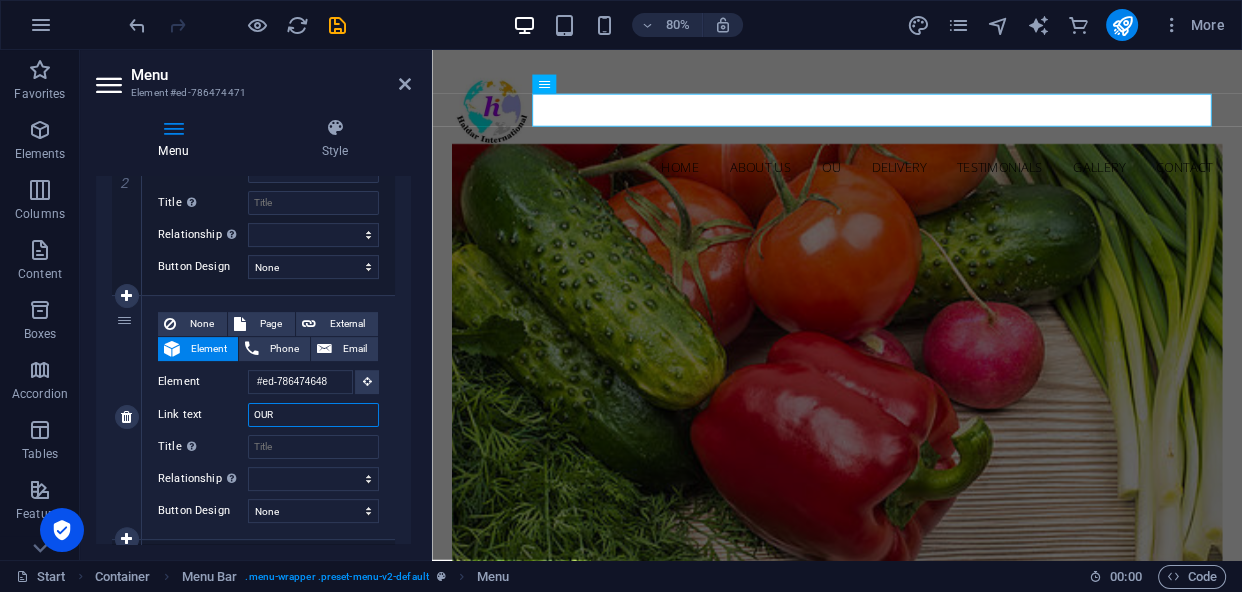 select 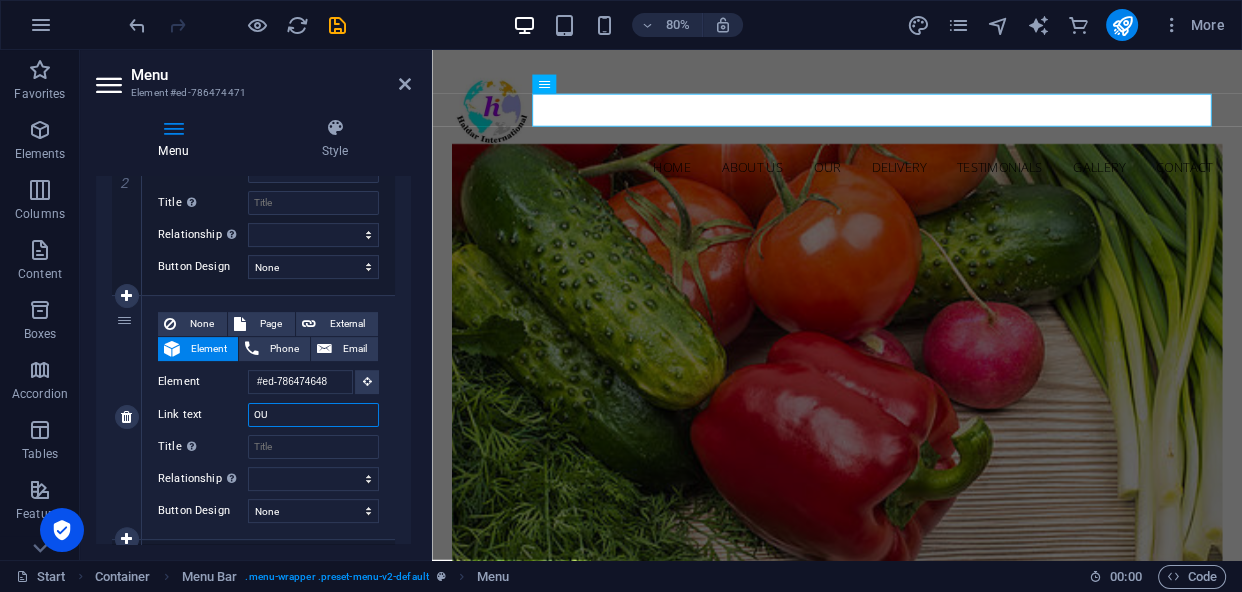 type on "O" 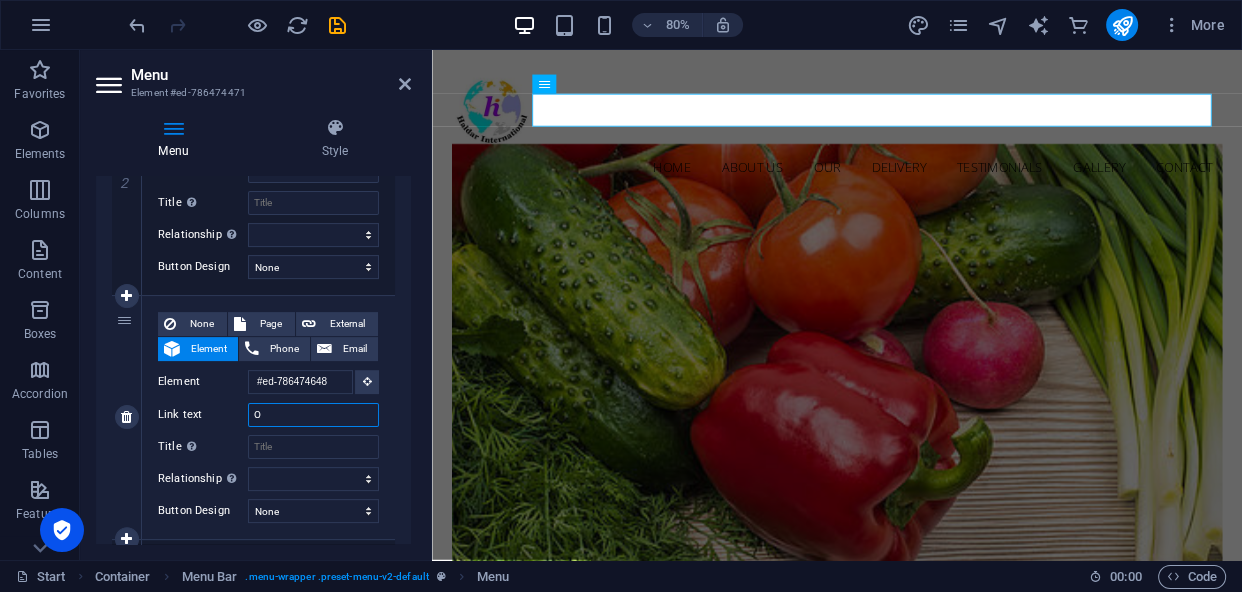 select 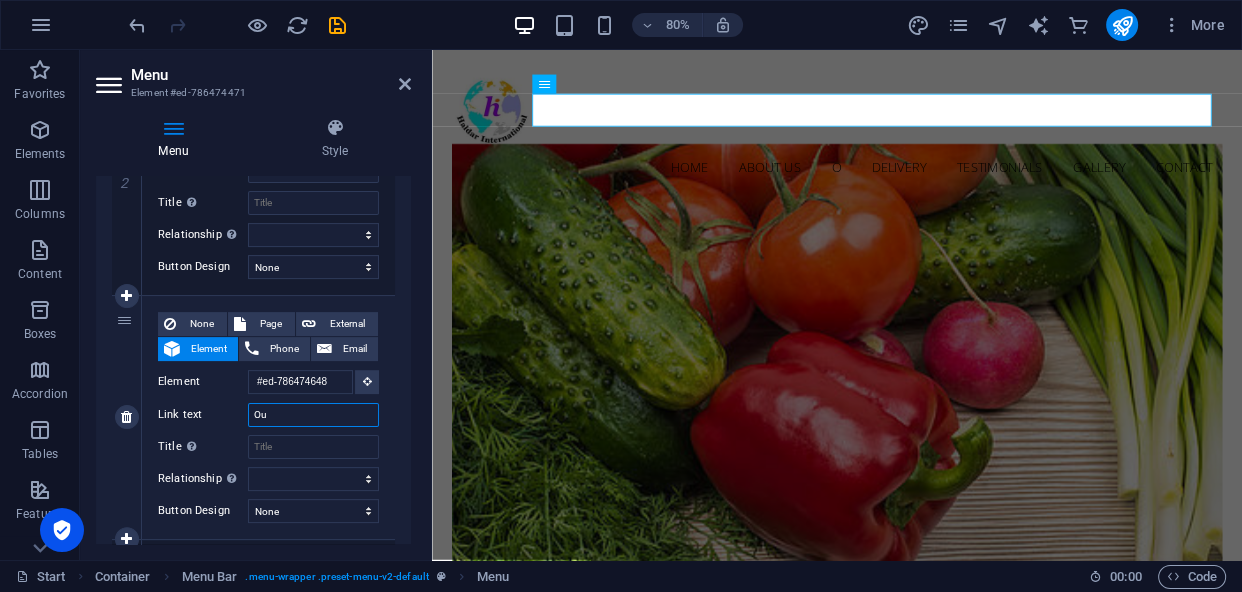 type on "Our" 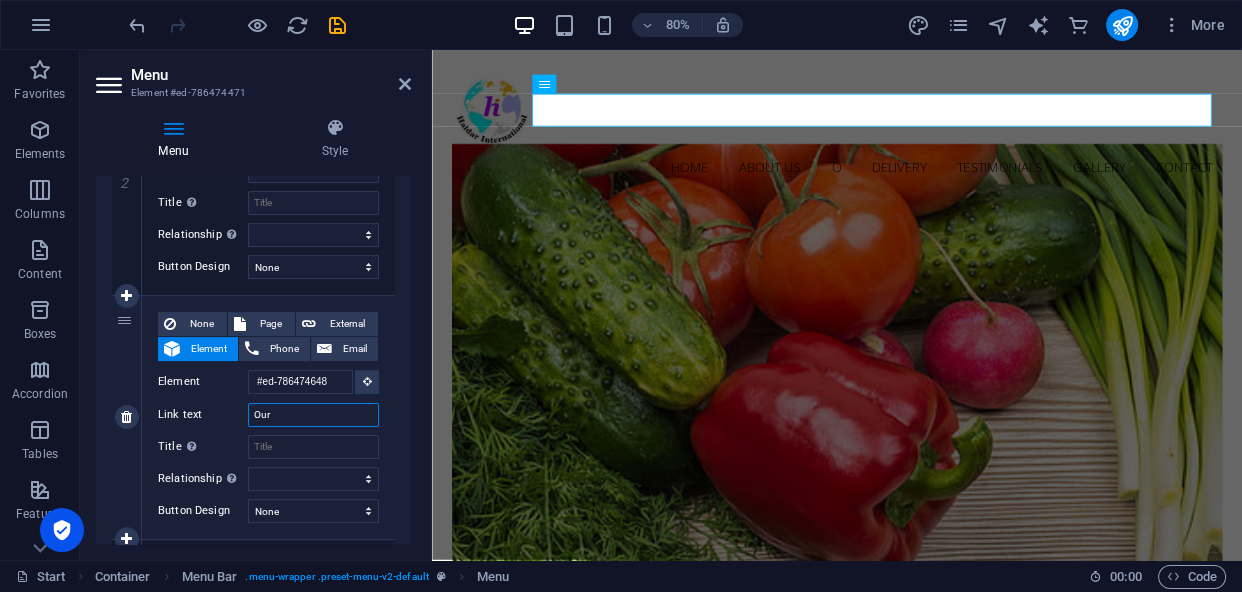 select 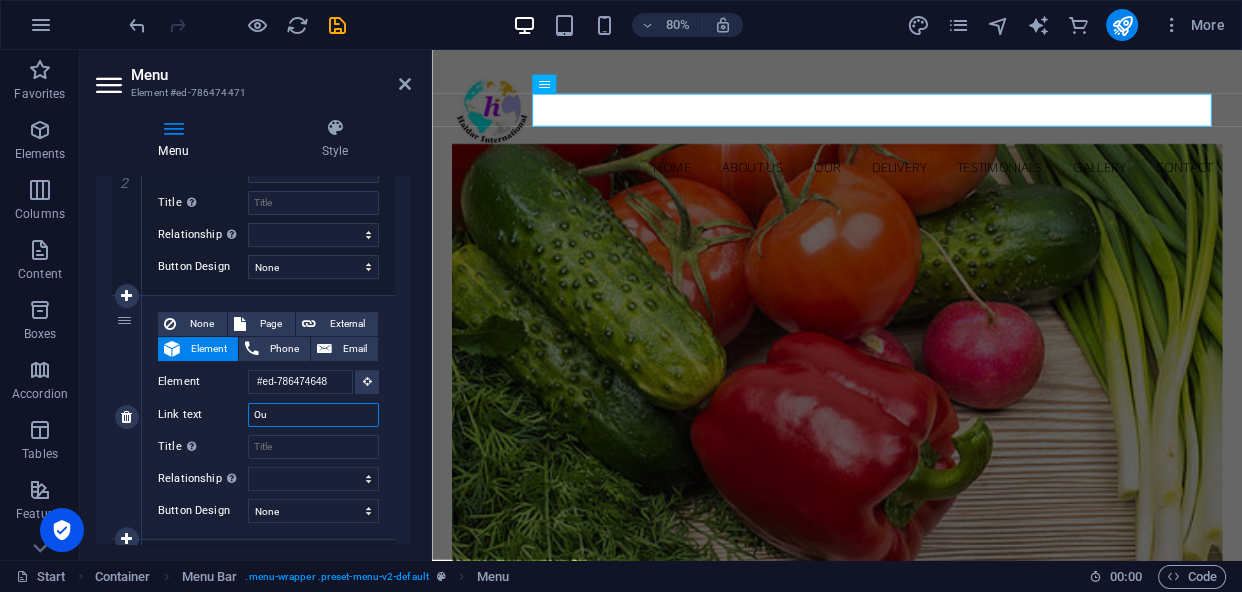 type on "O" 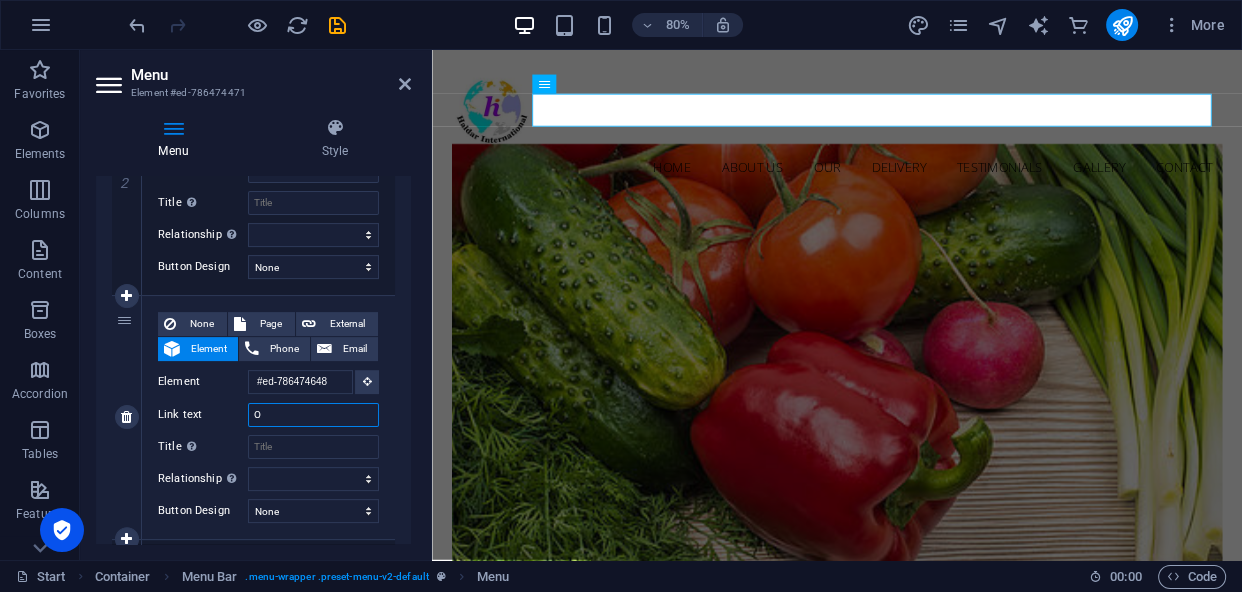 type 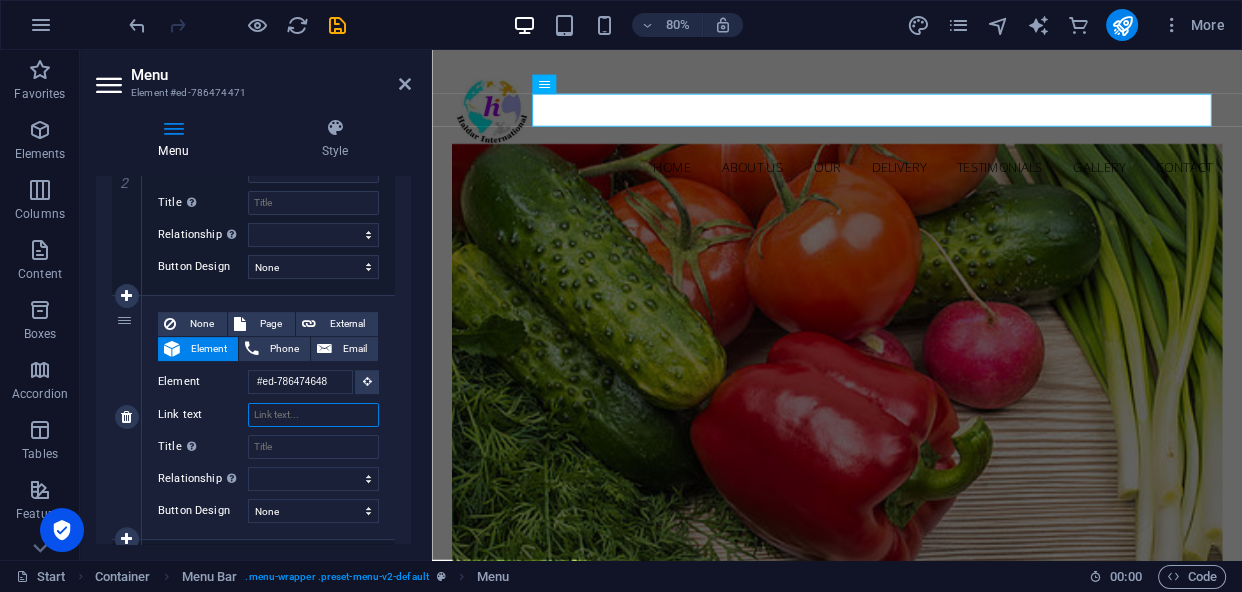 select 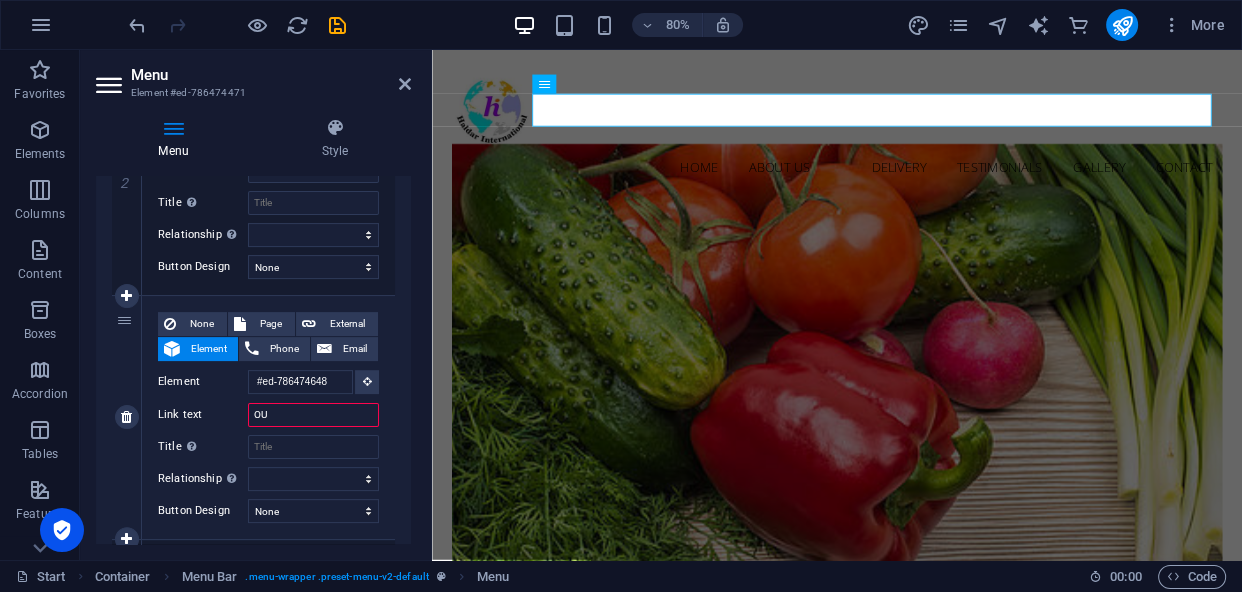 type on "OUR" 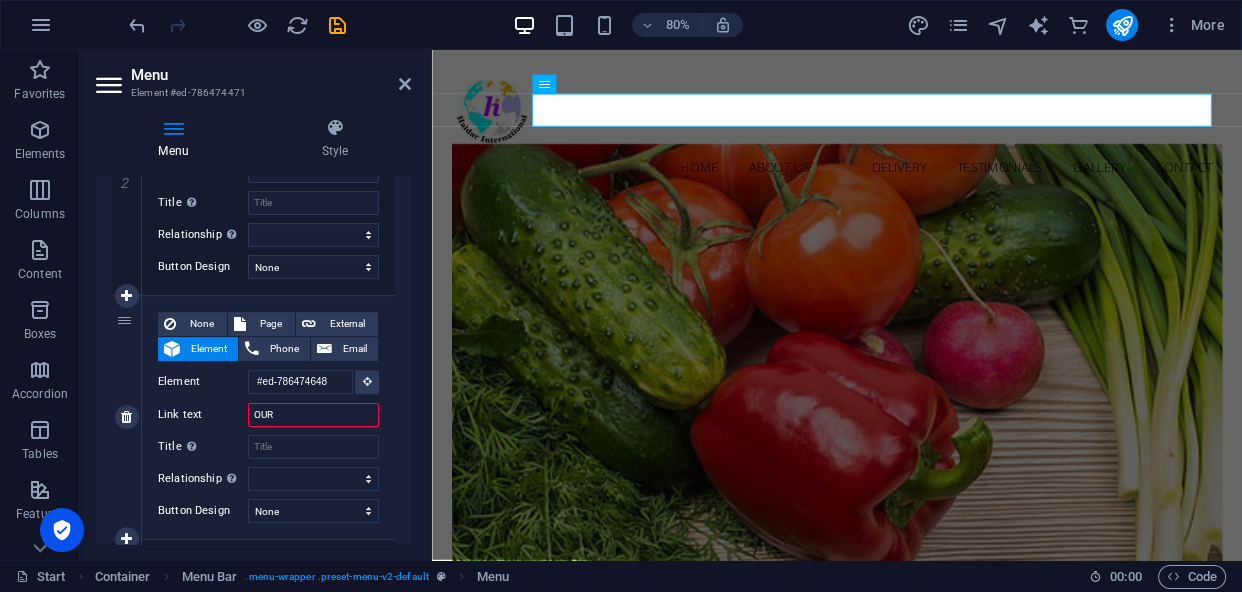 select 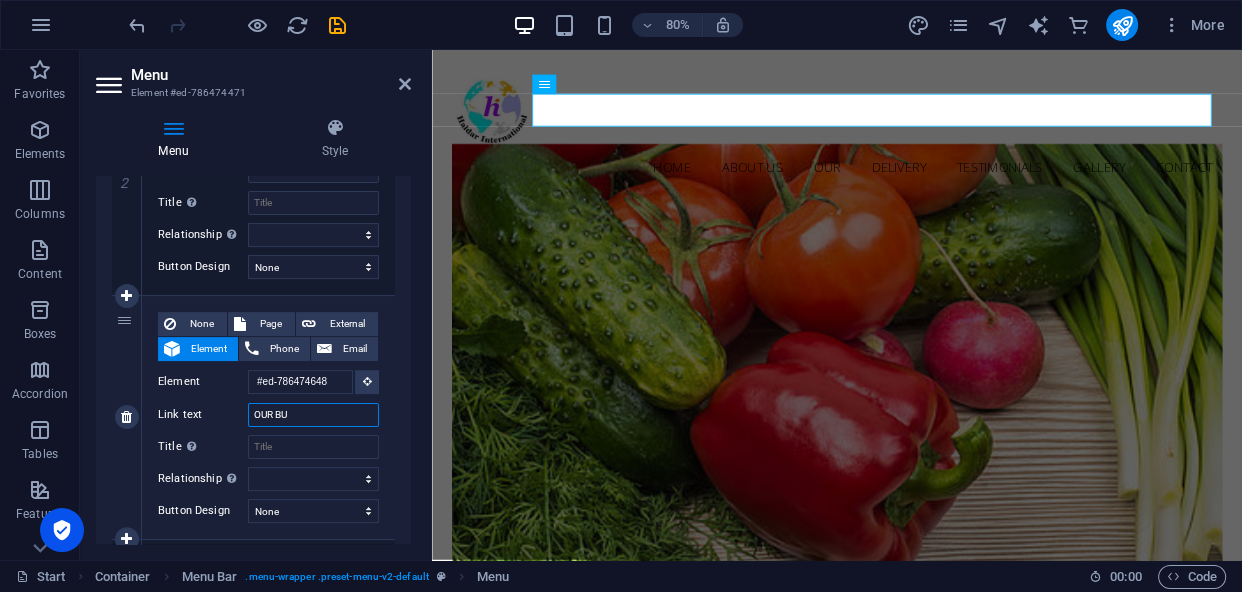 type on "OUR BUS" 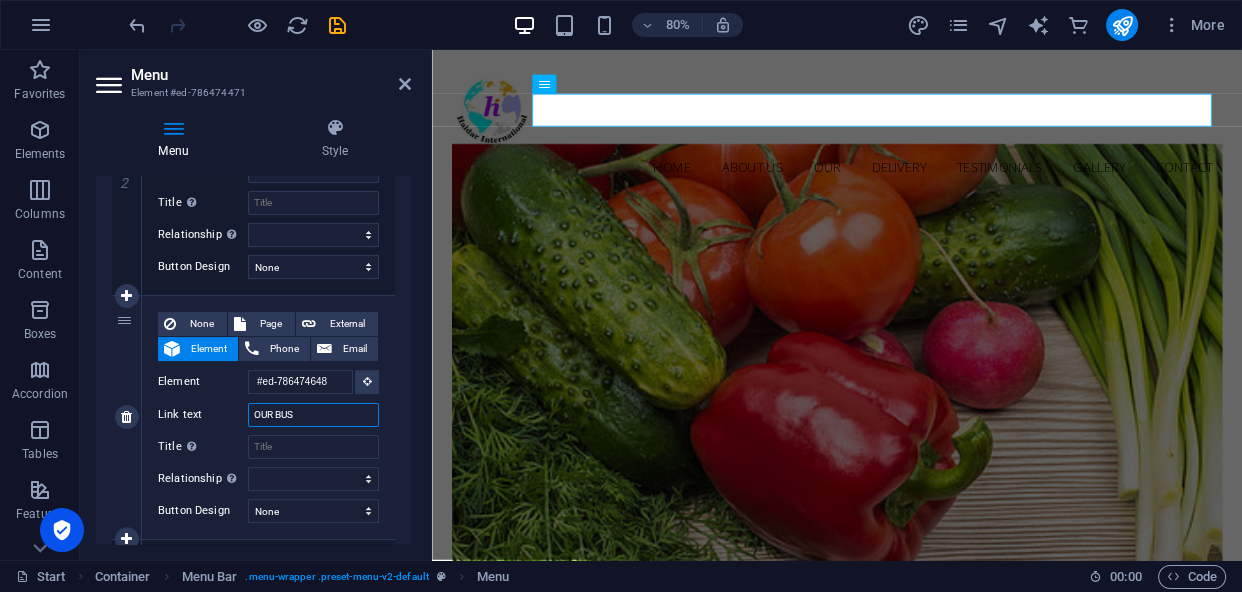 select 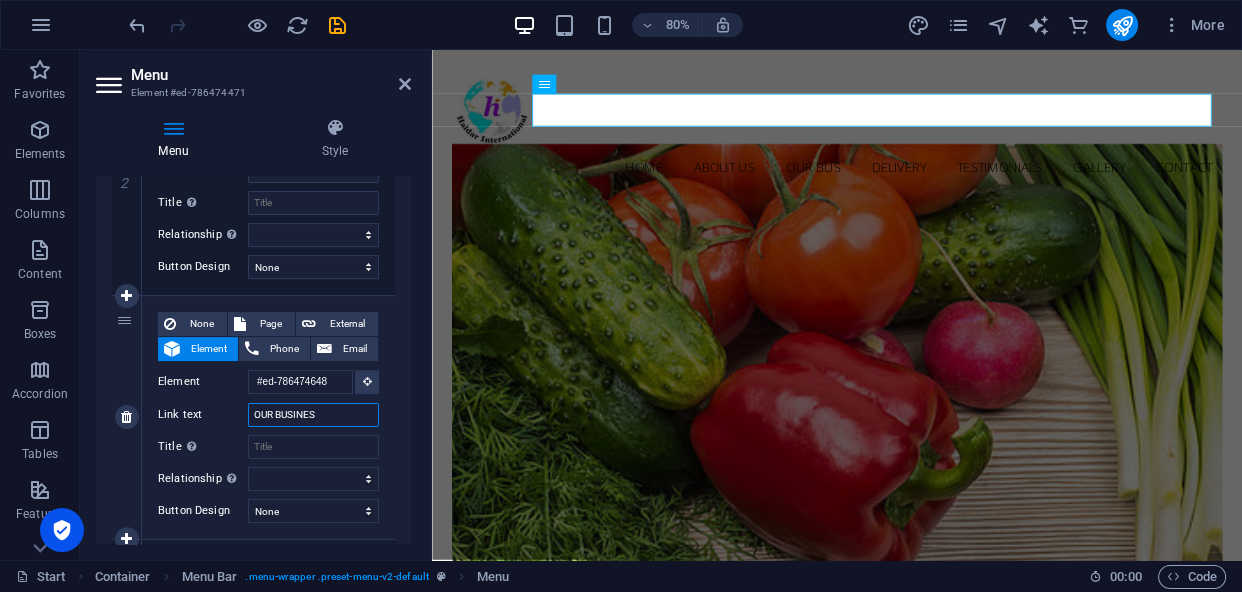 type on "OUR BUSINESS" 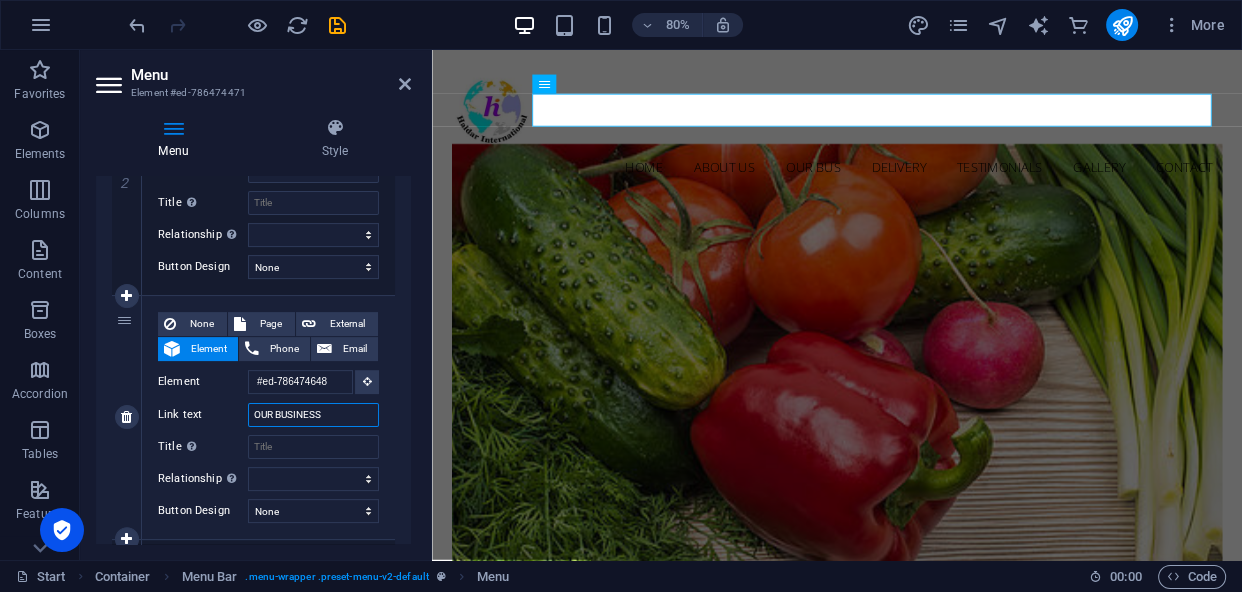 select 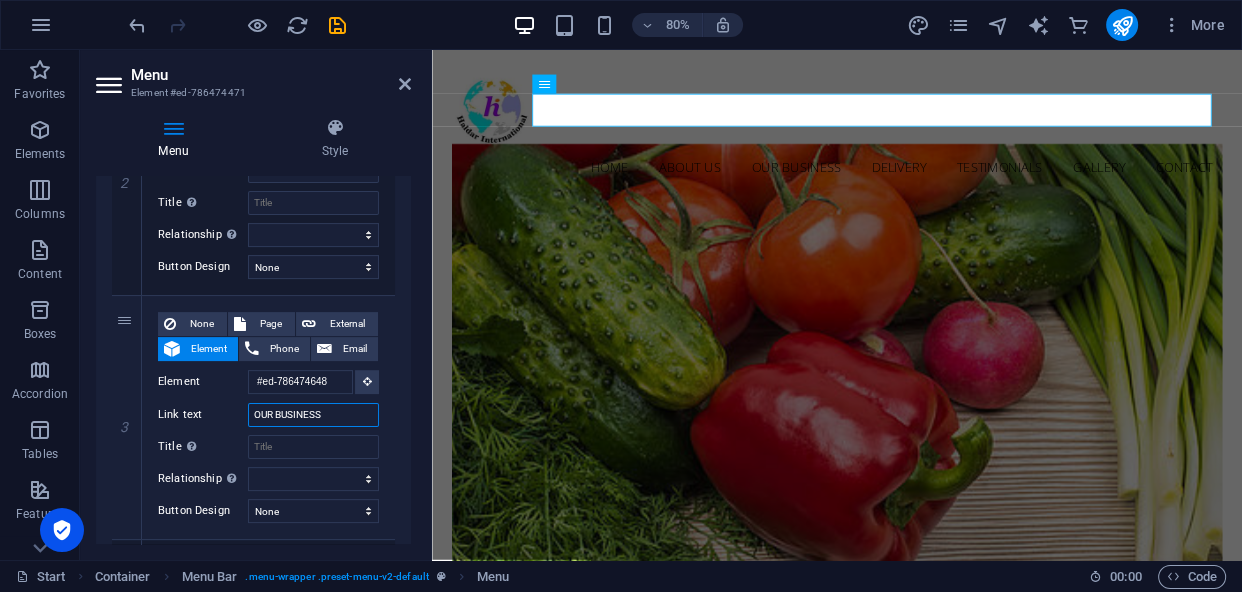 type on "OUR BUSINESS" 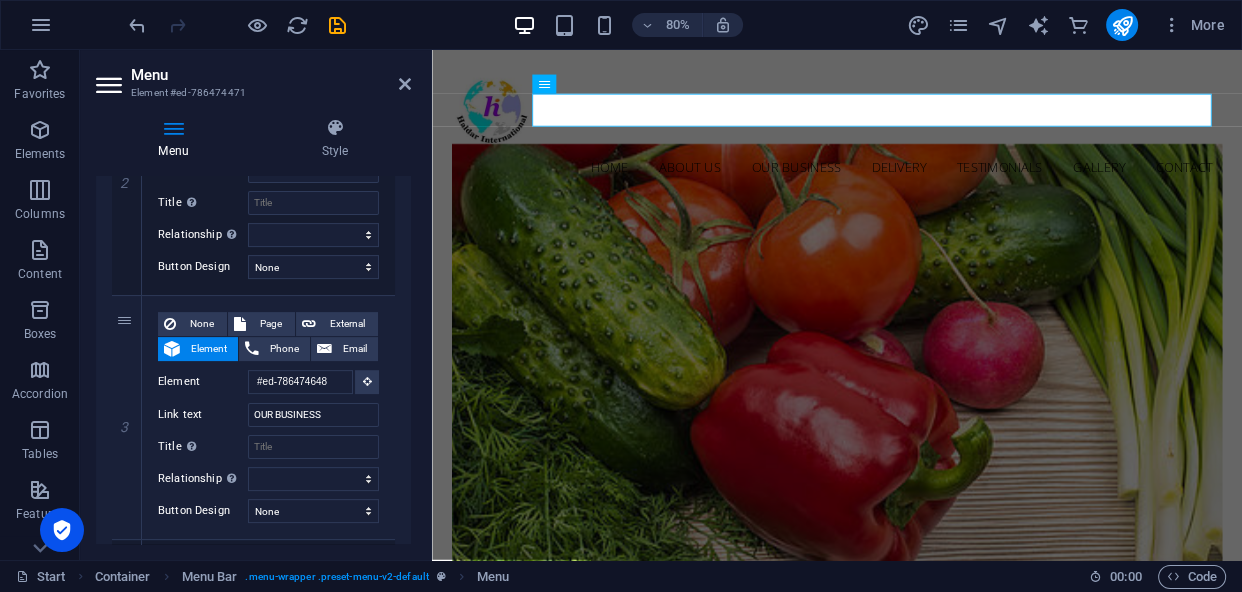 drag, startPoint x: 406, startPoint y: 318, endPoint x: 410, endPoint y: 330, distance: 12.649111 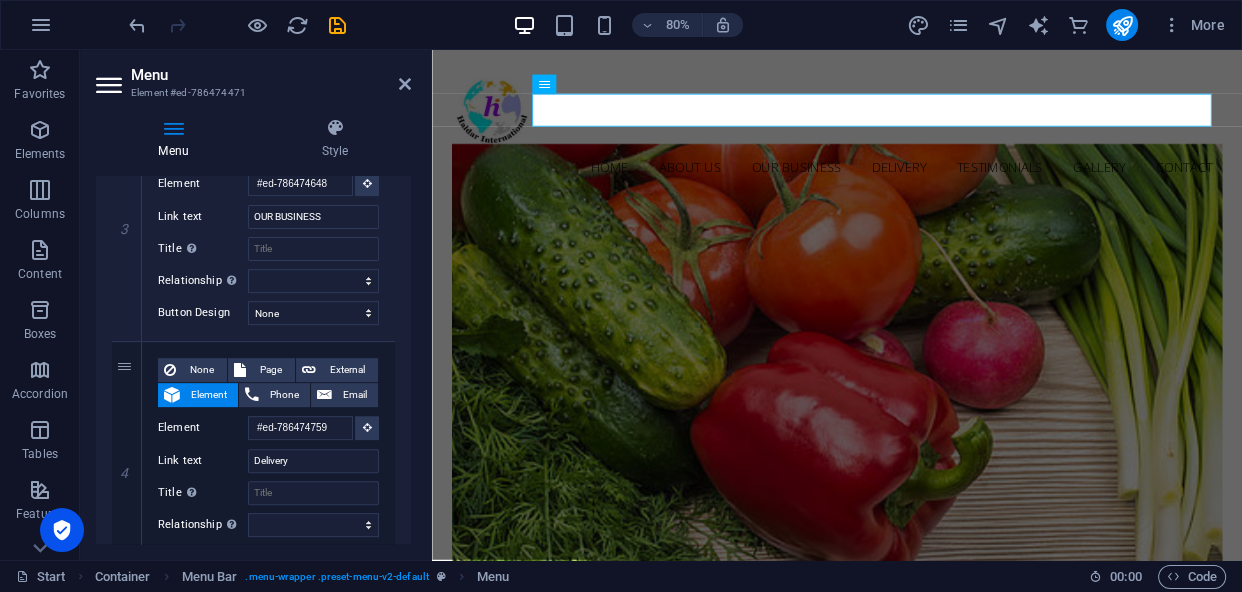 scroll, scrollTop: 809, scrollLeft: 0, axis: vertical 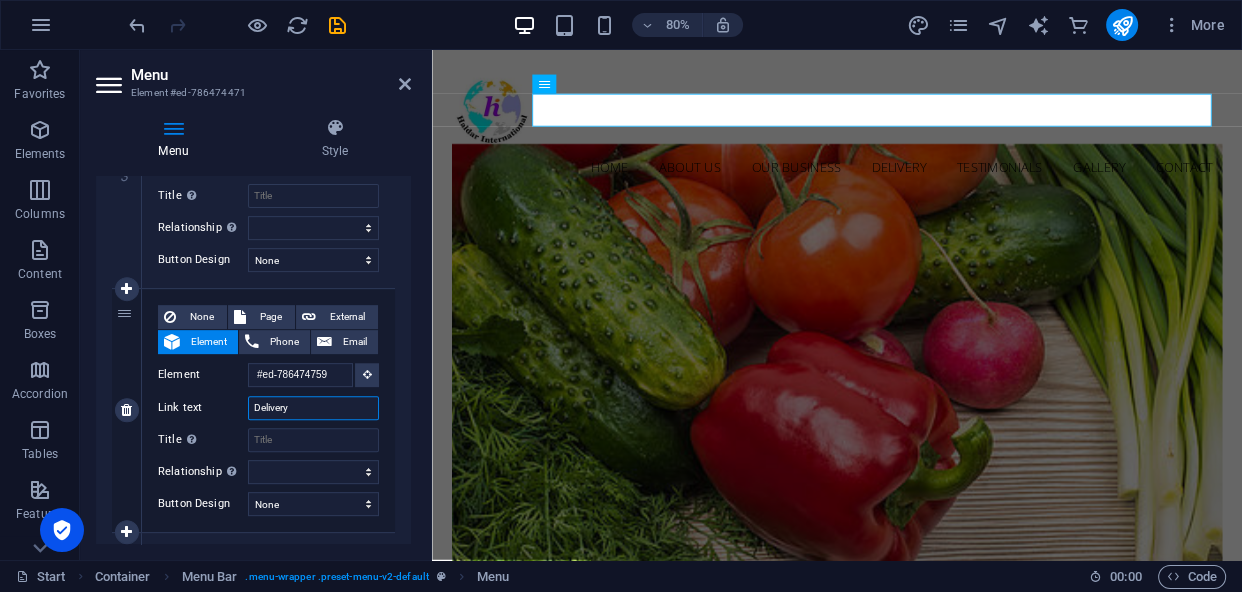 click on "Delivery" at bounding box center [313, 408] 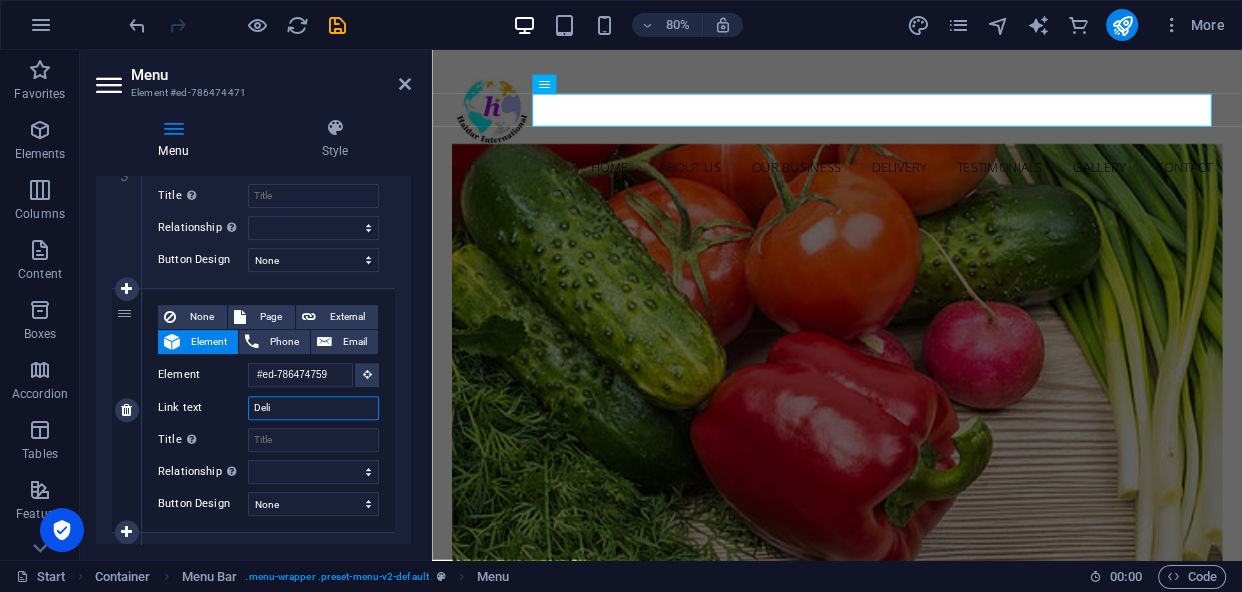 type on "Del" 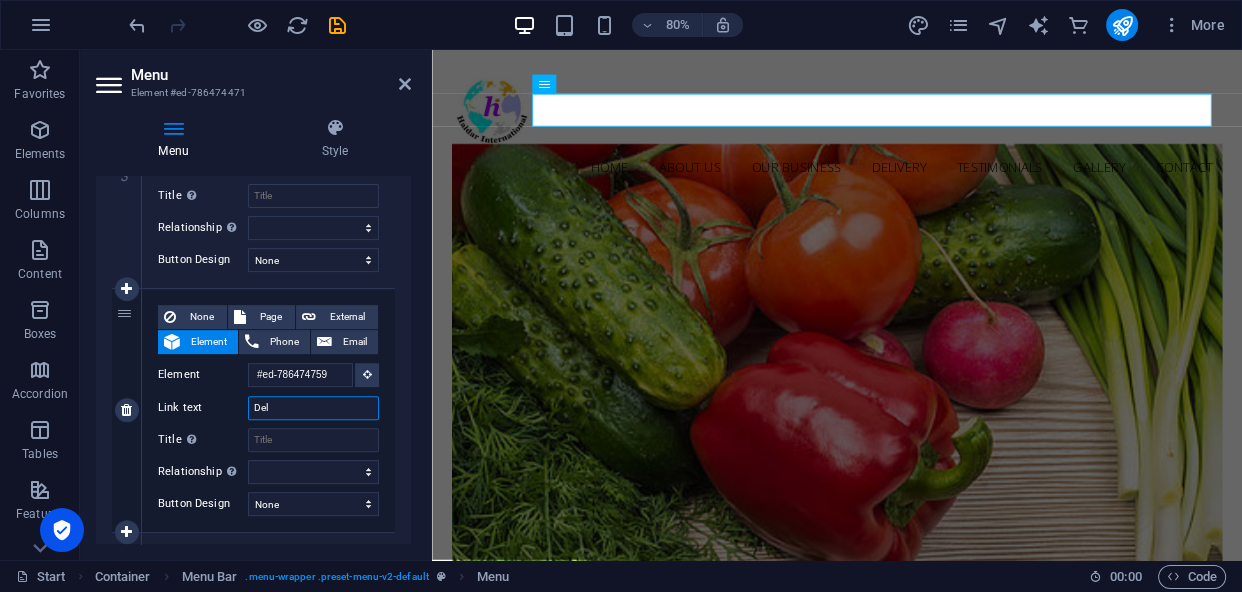 select 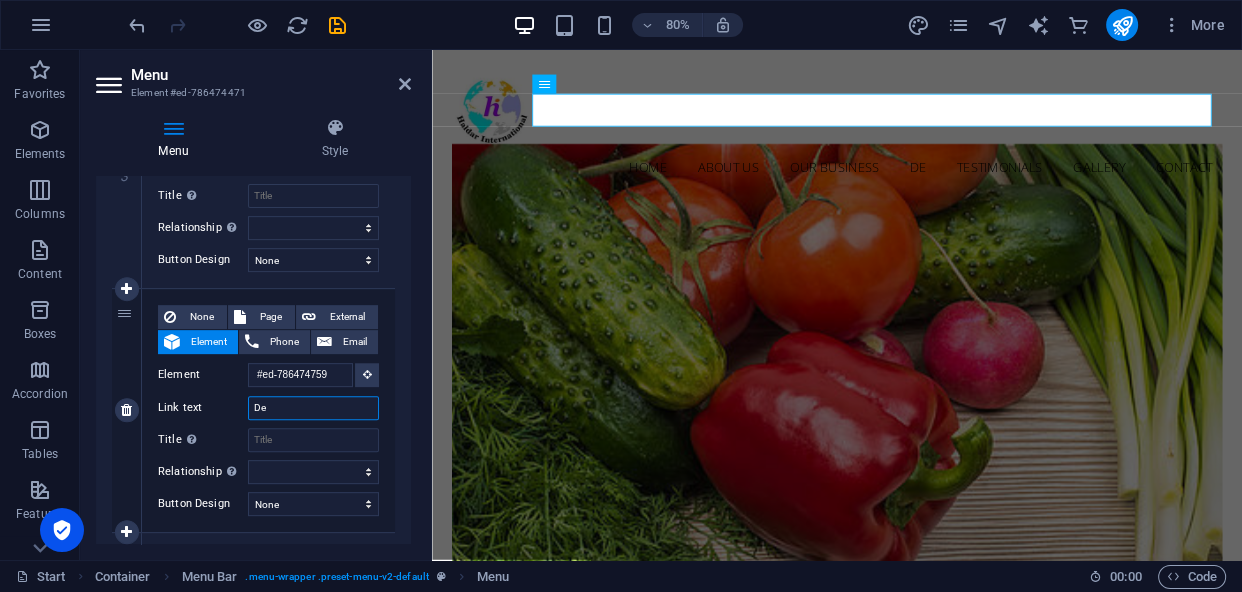 type on "D" 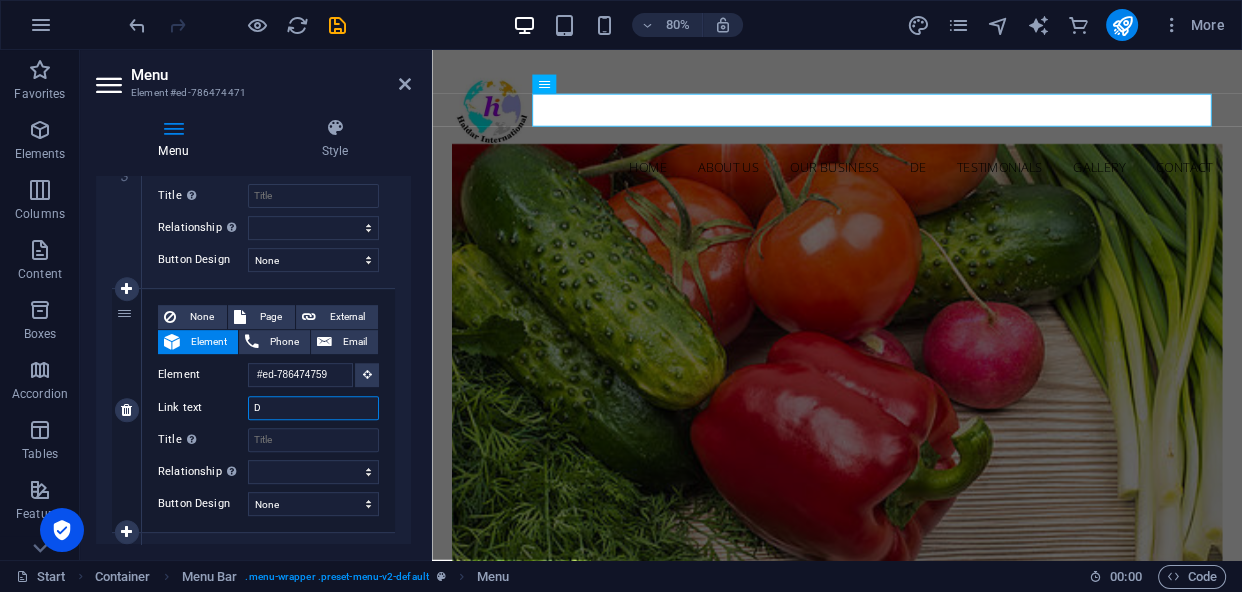 select 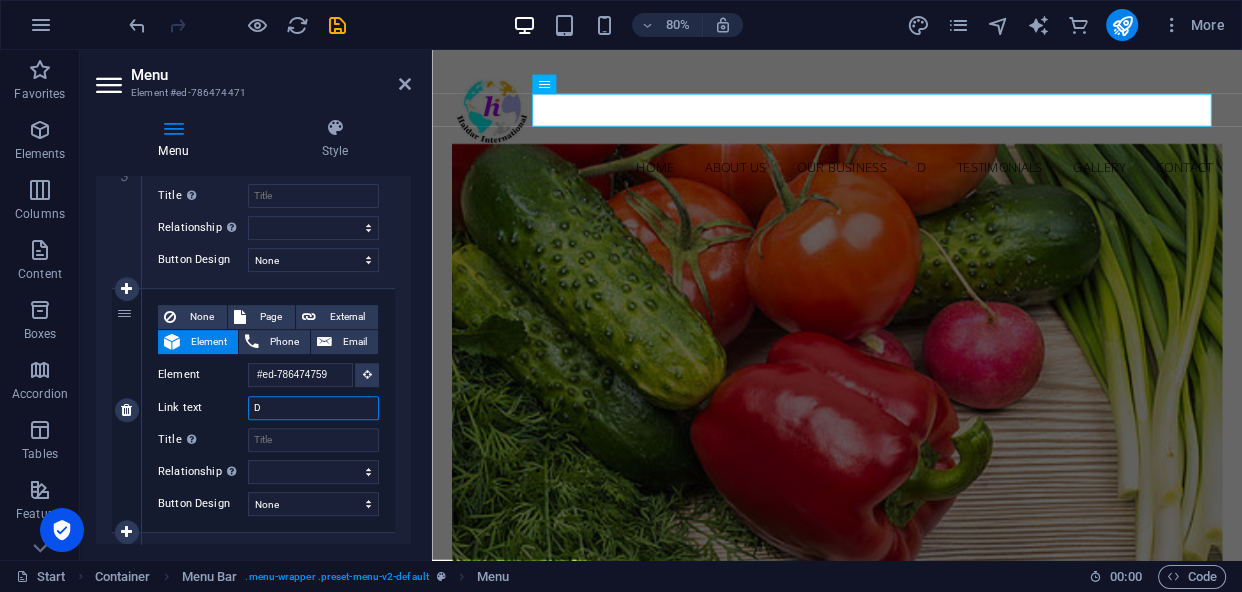 type 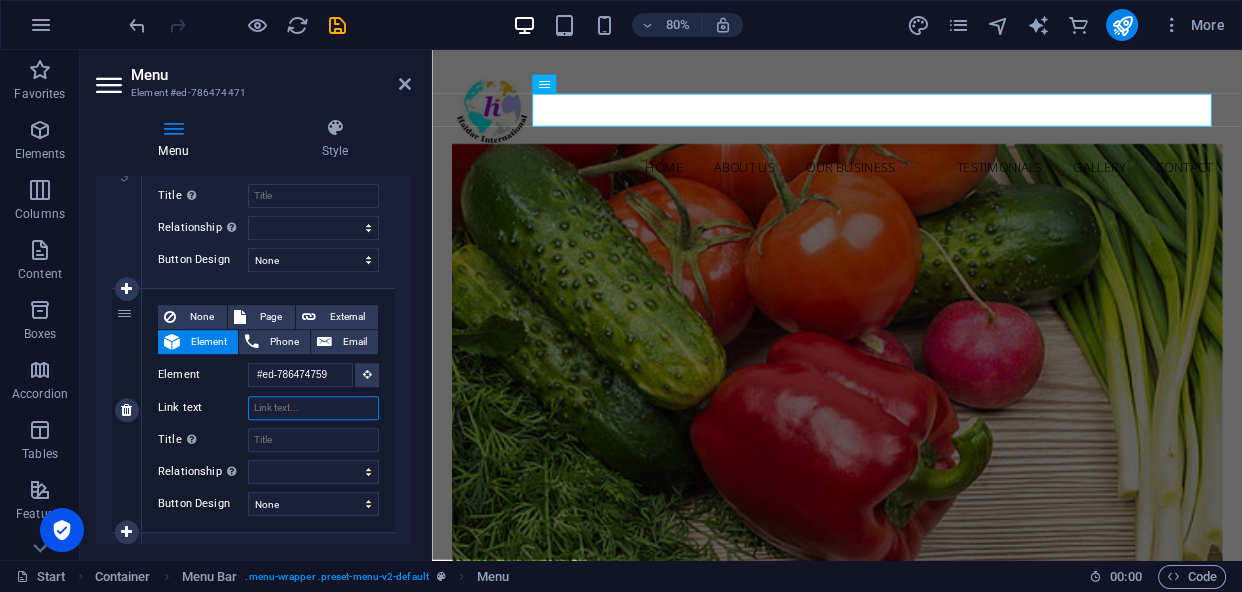 select 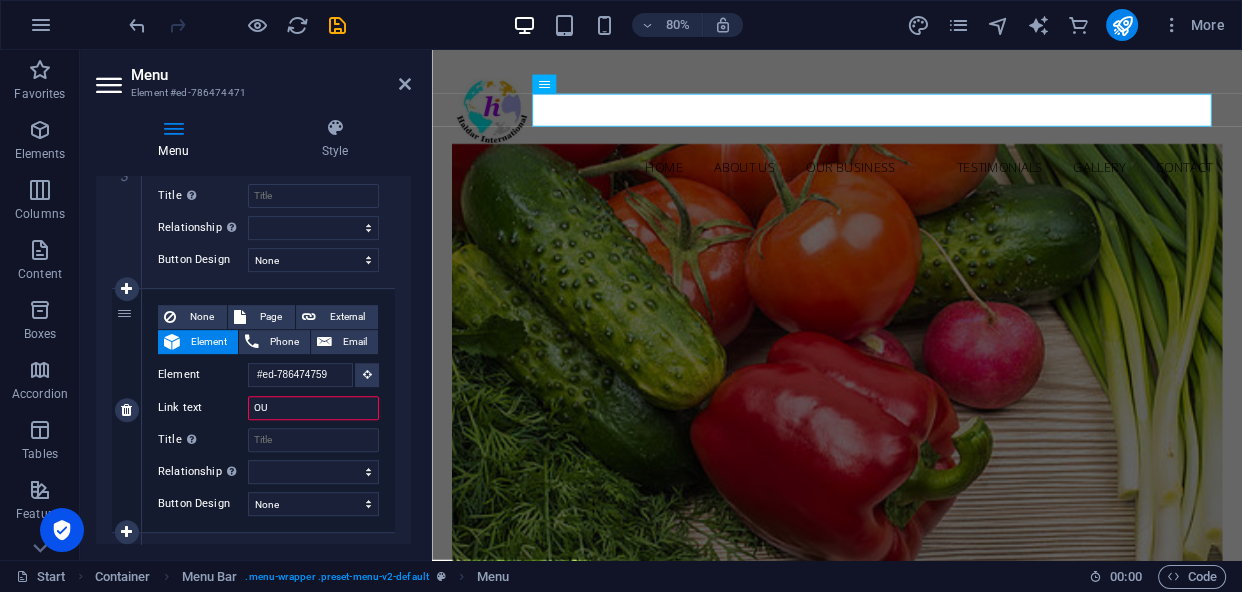 type on "OUR" 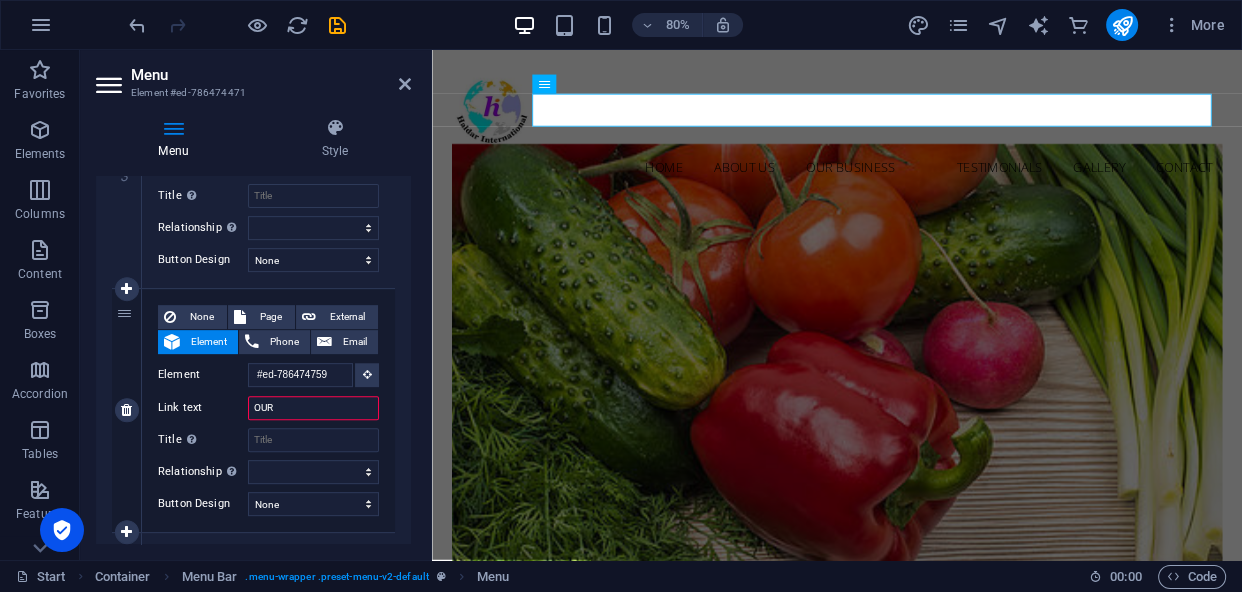 select 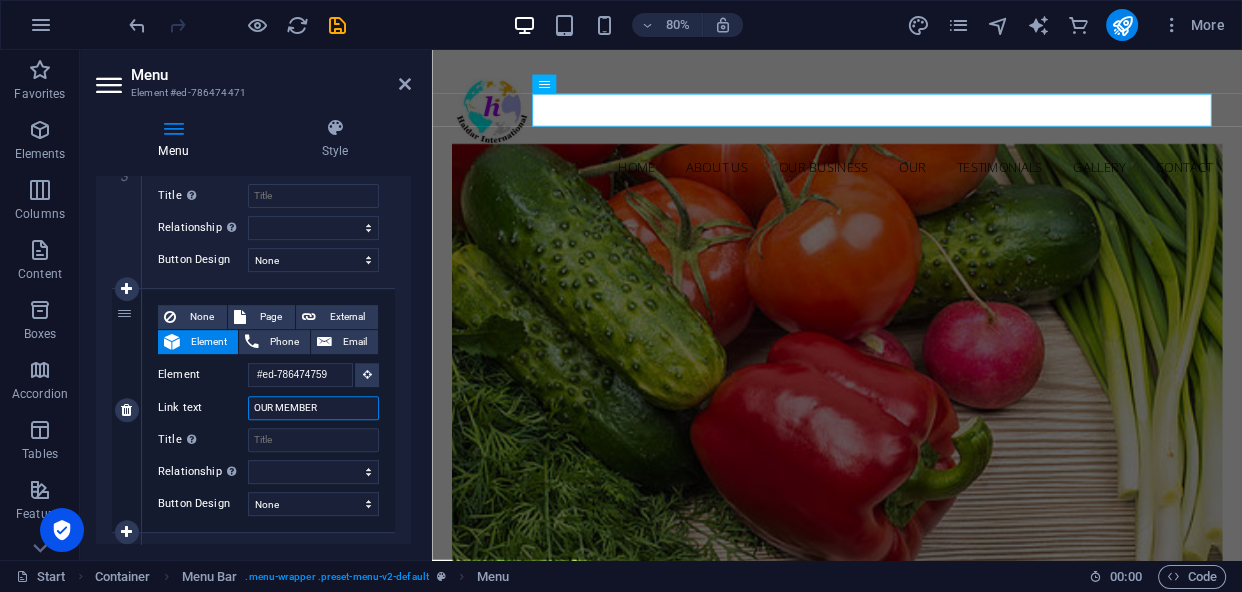 type on "OUR MEMBERS" 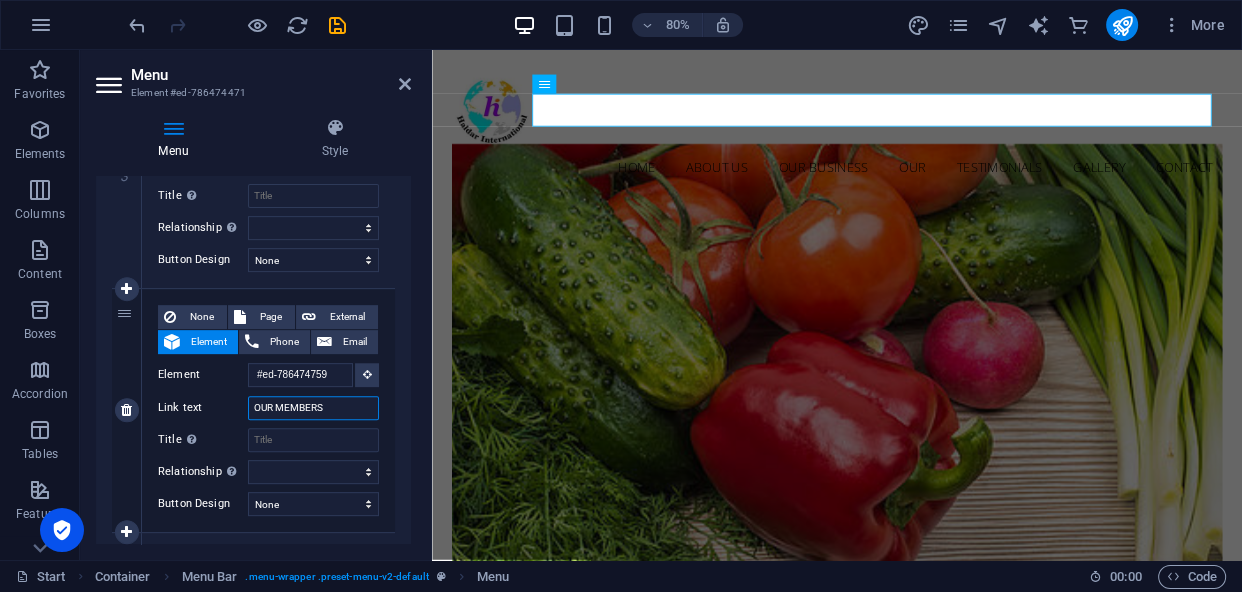 select 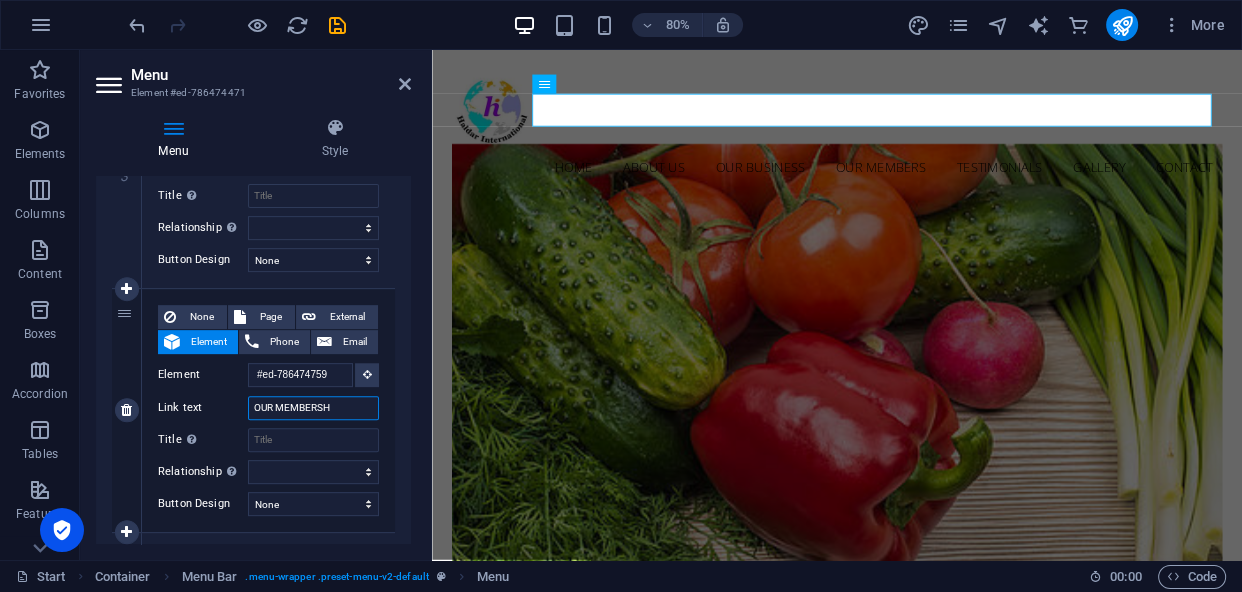 type on "OUR MEMBERSHI" 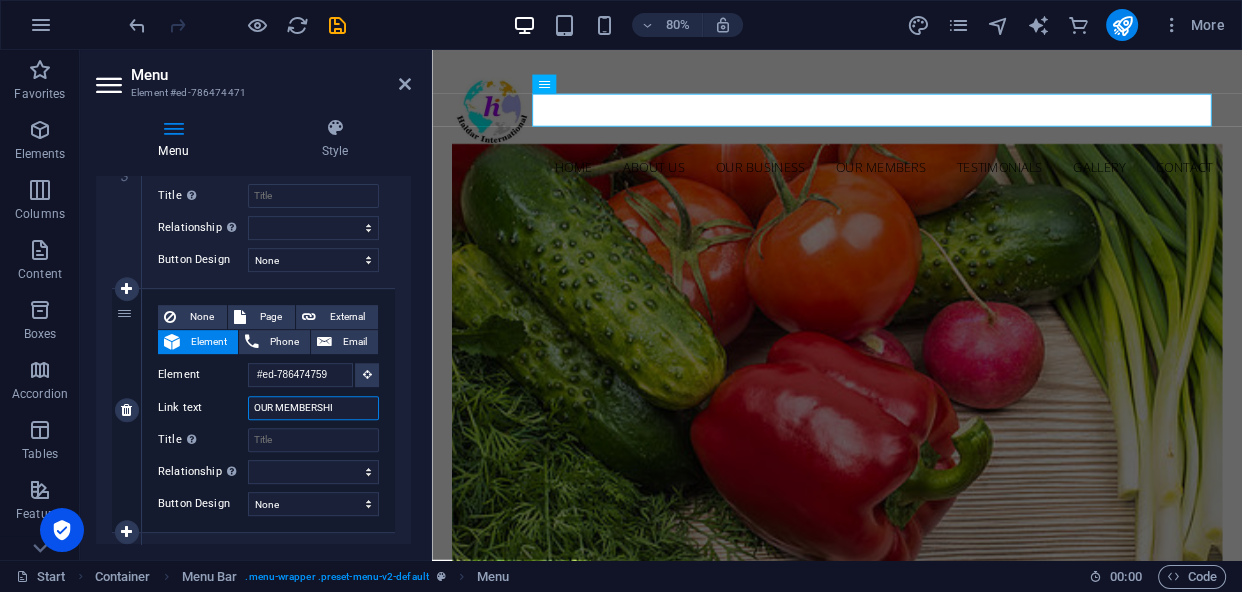 select 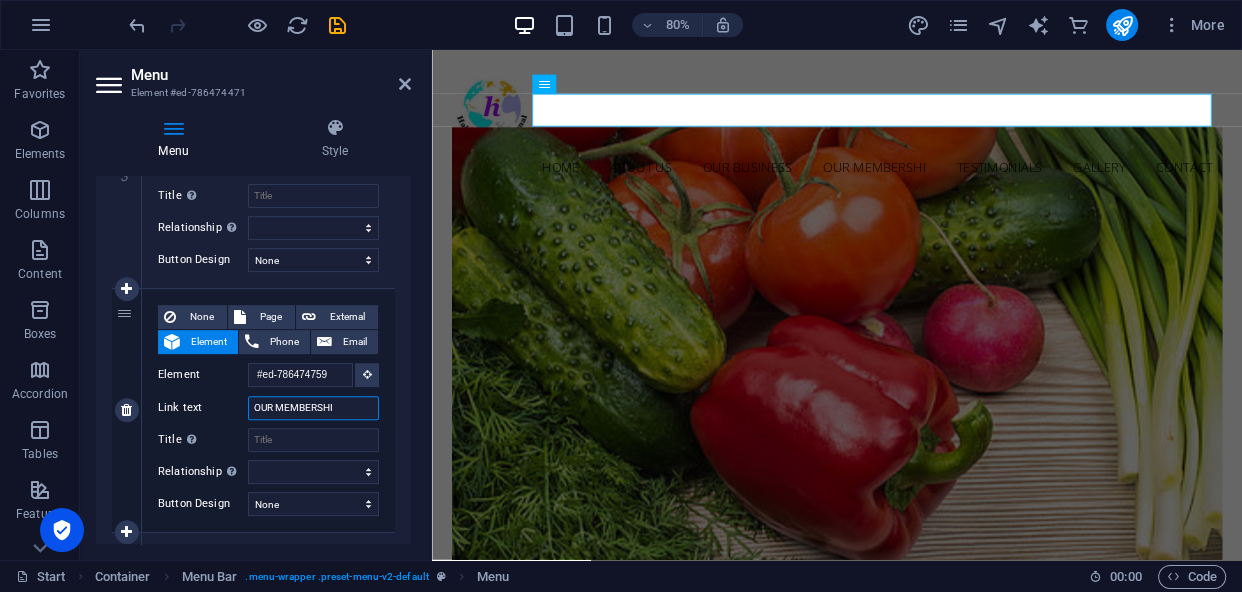 type on "OUR MEMBERSHIO" 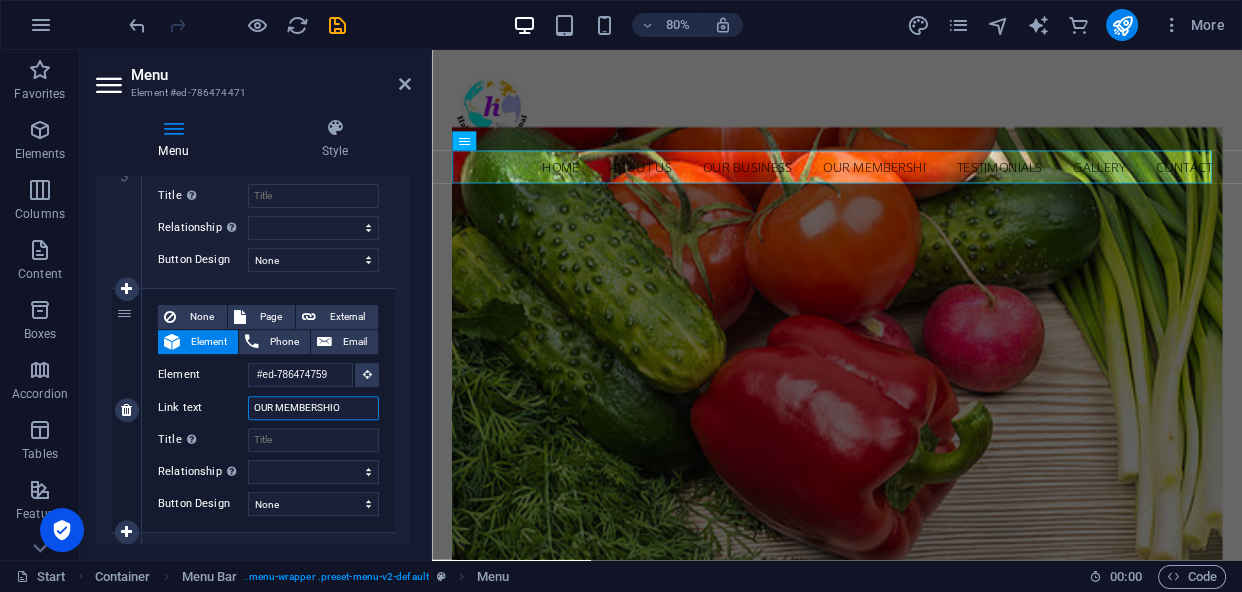 select 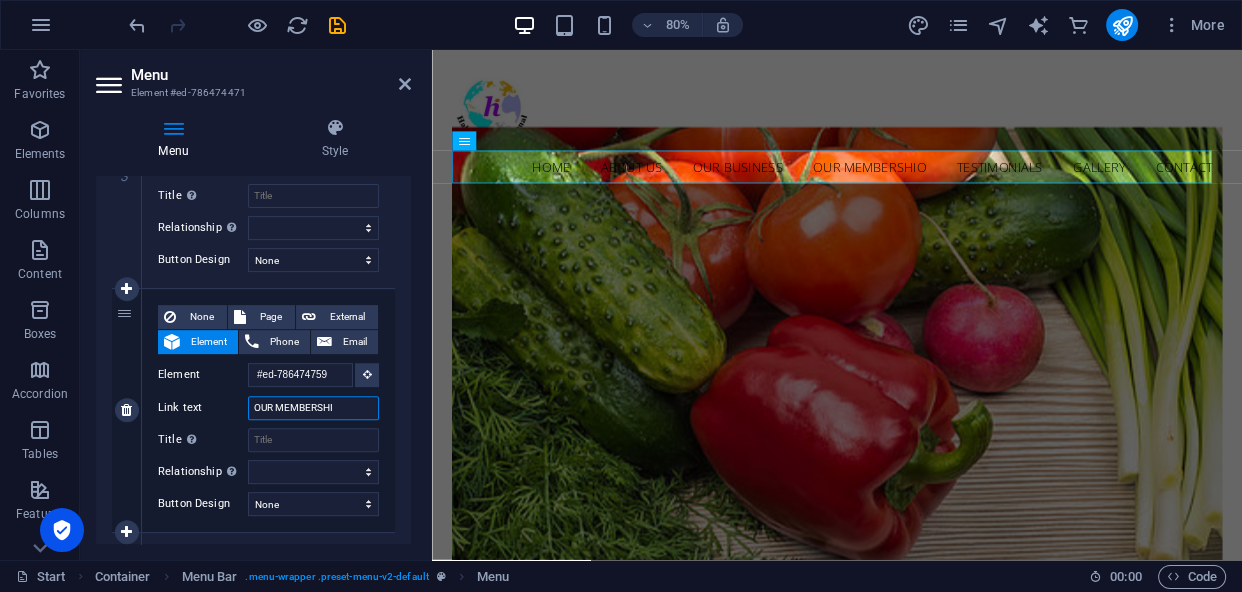 type on "OUR MEMBERSHIP" 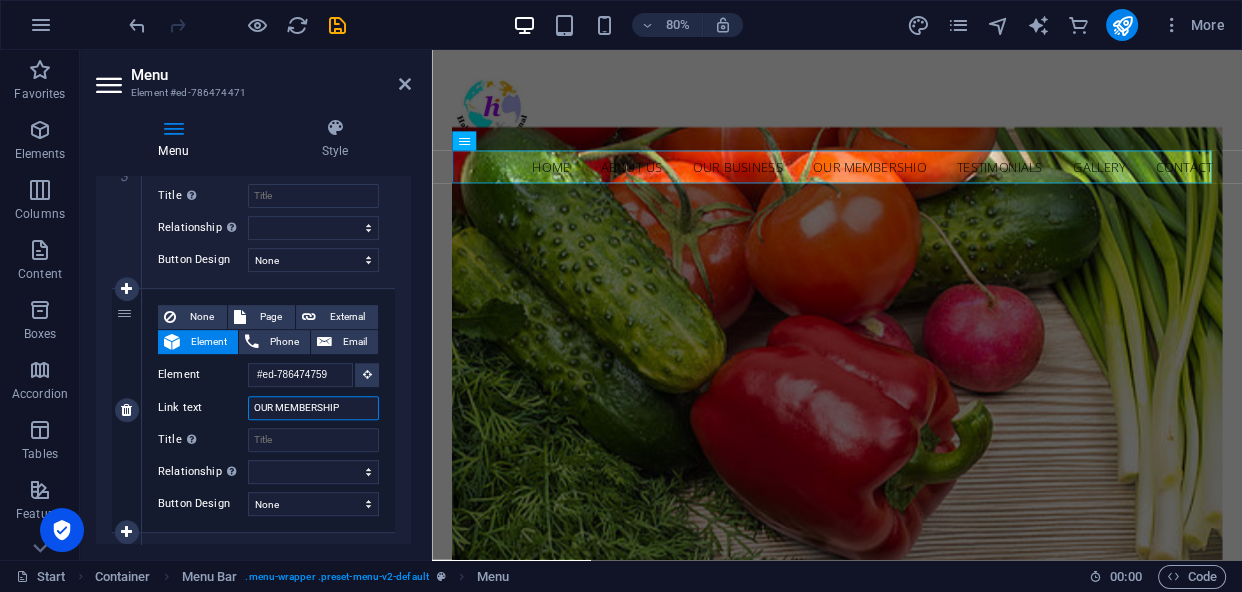 select 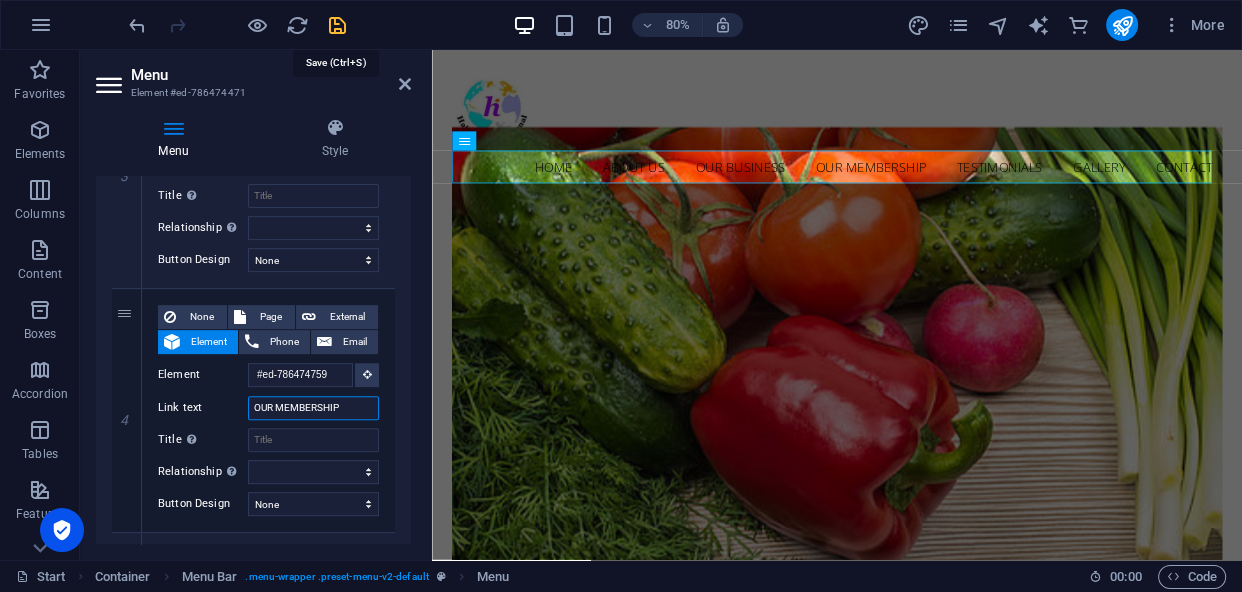 type on "OUR MEMBERSHIP" 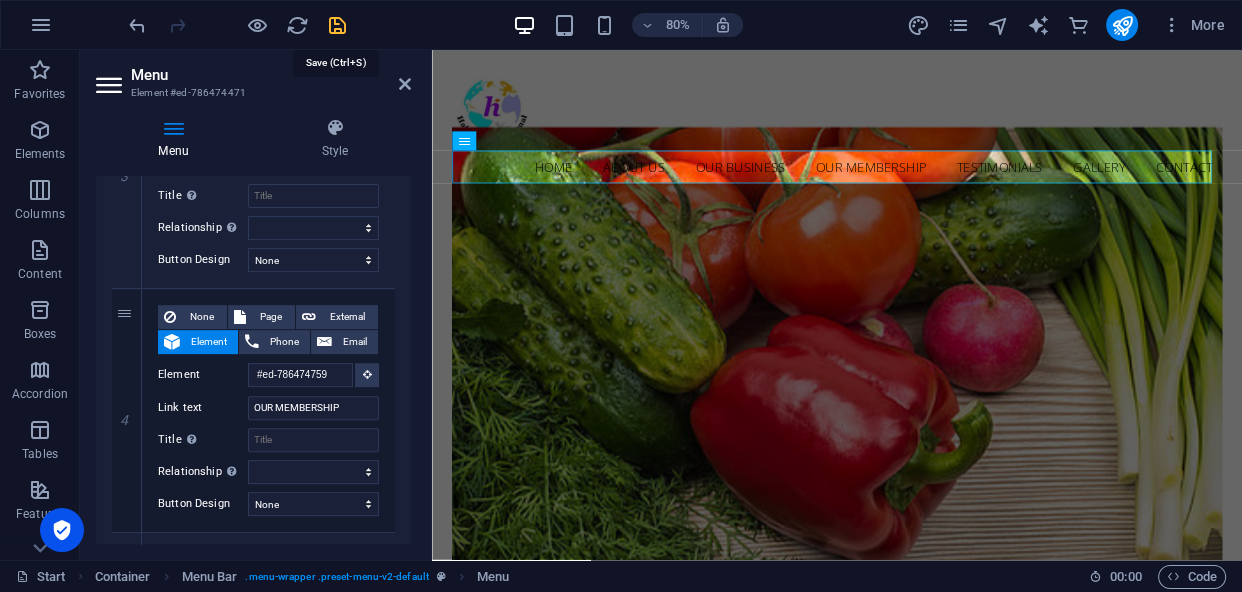 click at bounding box center (337, 25) 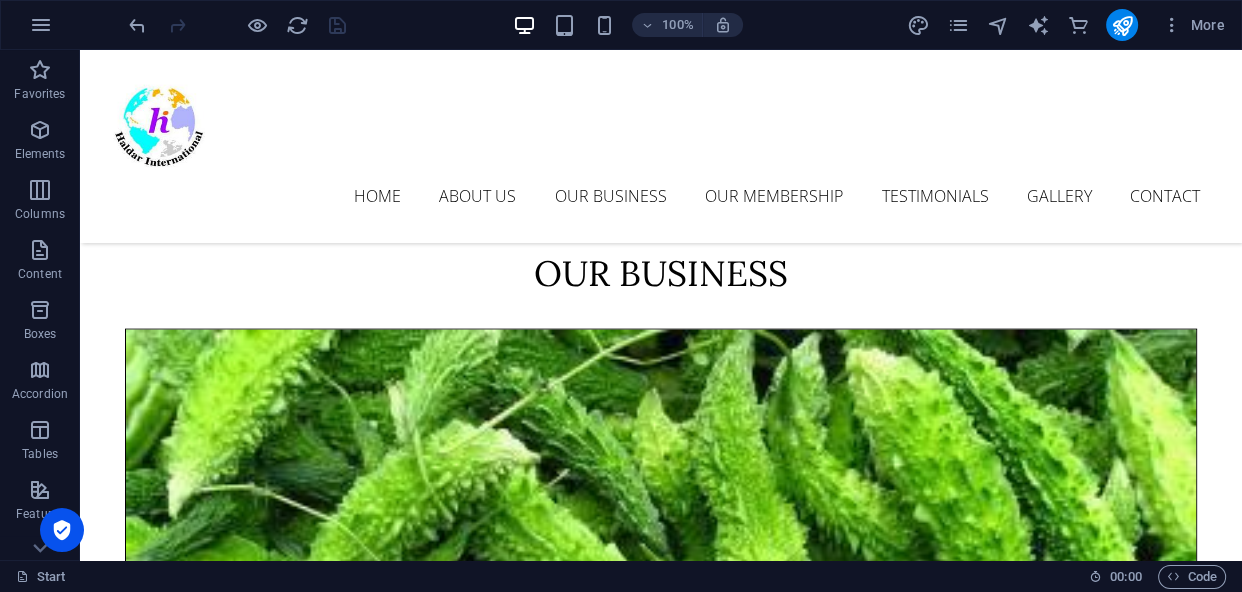 scroll, scrollTop: 3937, scrollLeft: 0, axis: vertical 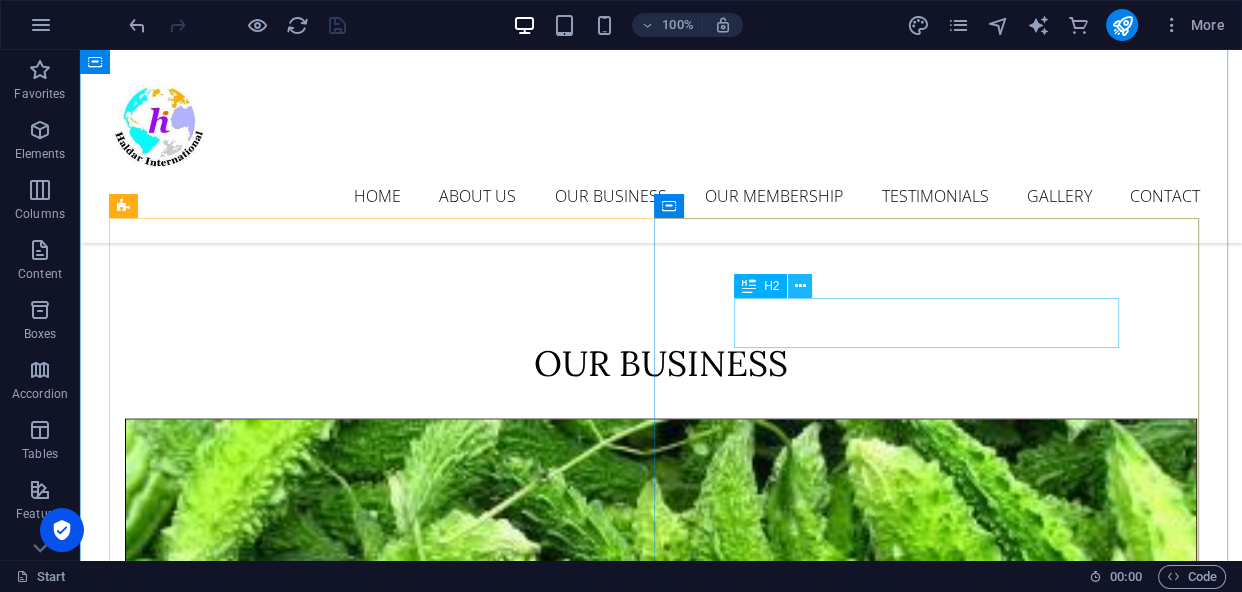 click at bounding box center (800, 286) 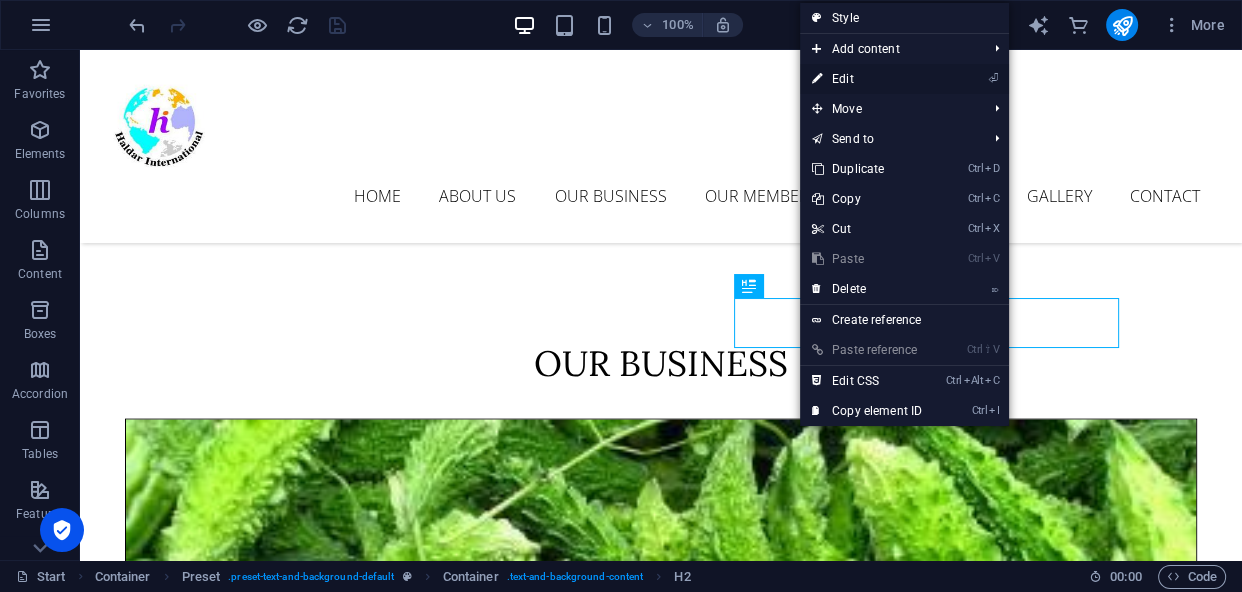 click on "⏎  Edit" at bounding box center [867, 79] 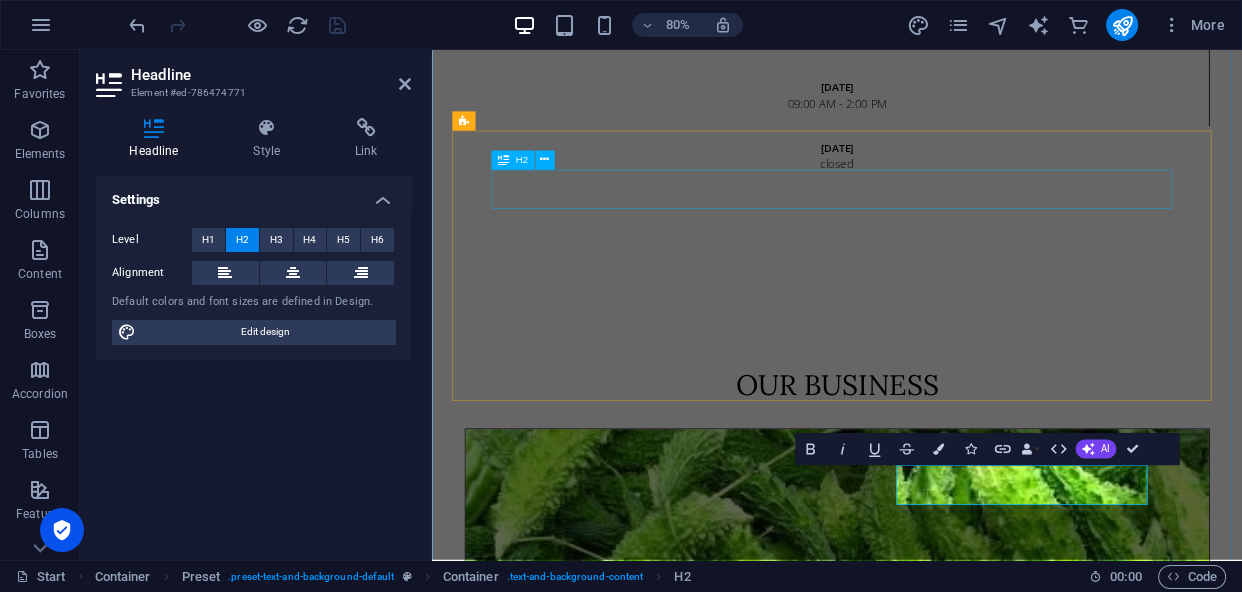 click on "Birthday" at bounding box center (945, 4142) 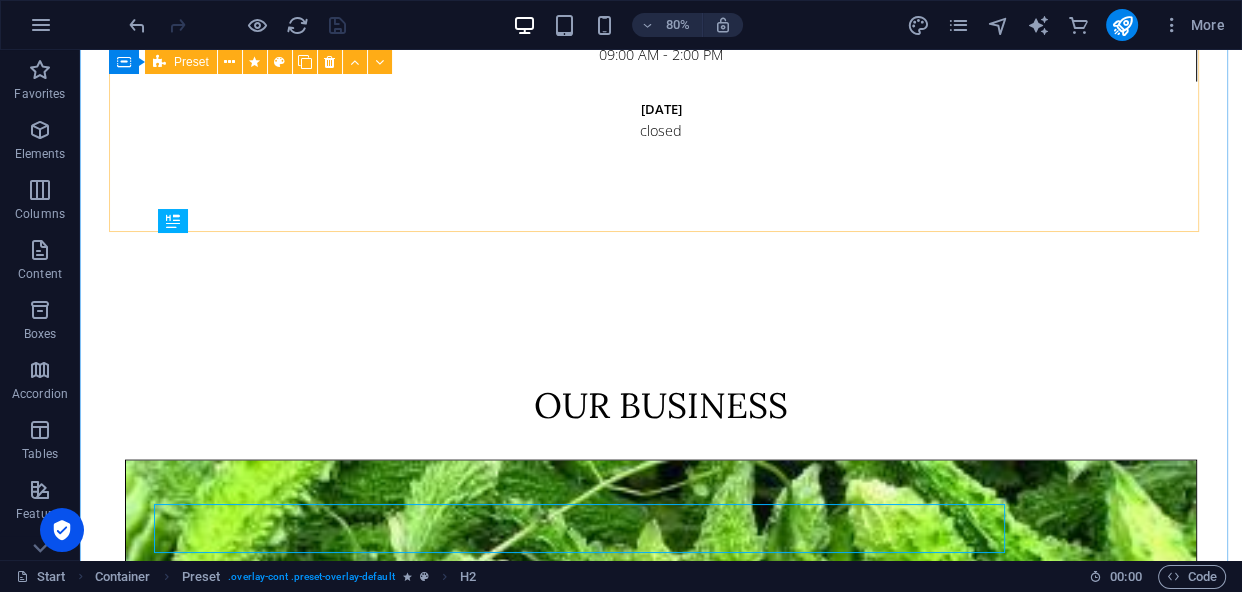 scroll, scrollTop: 3632, scrollLeft: 0, axis: vertical 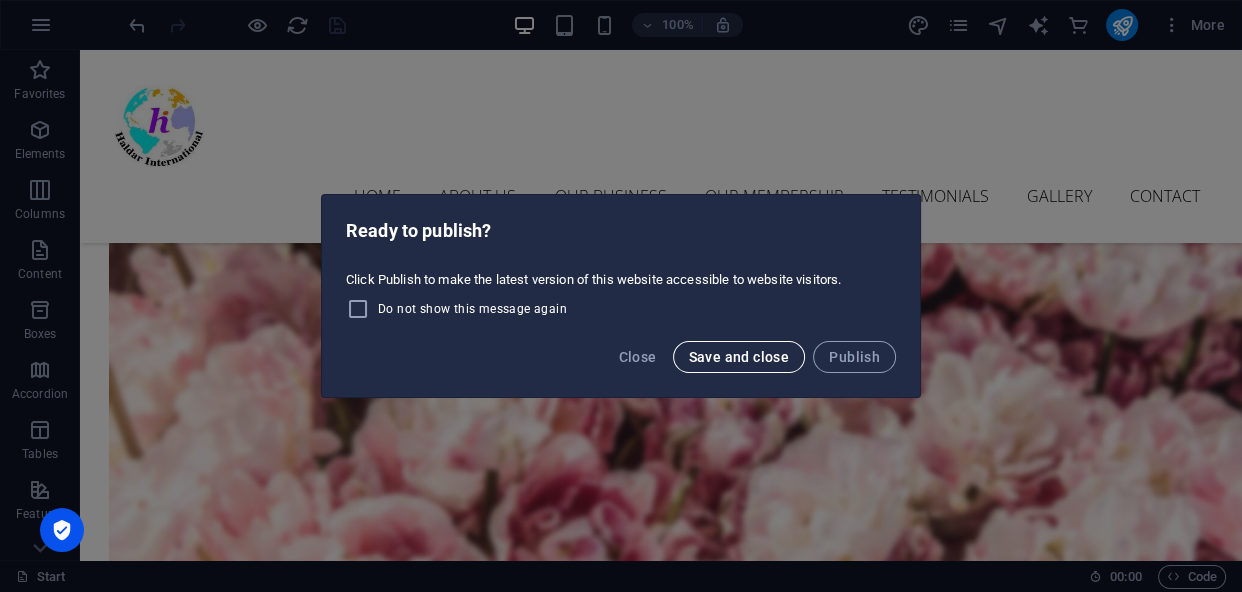 click on "Save and close" at bounding box center [739, 357] 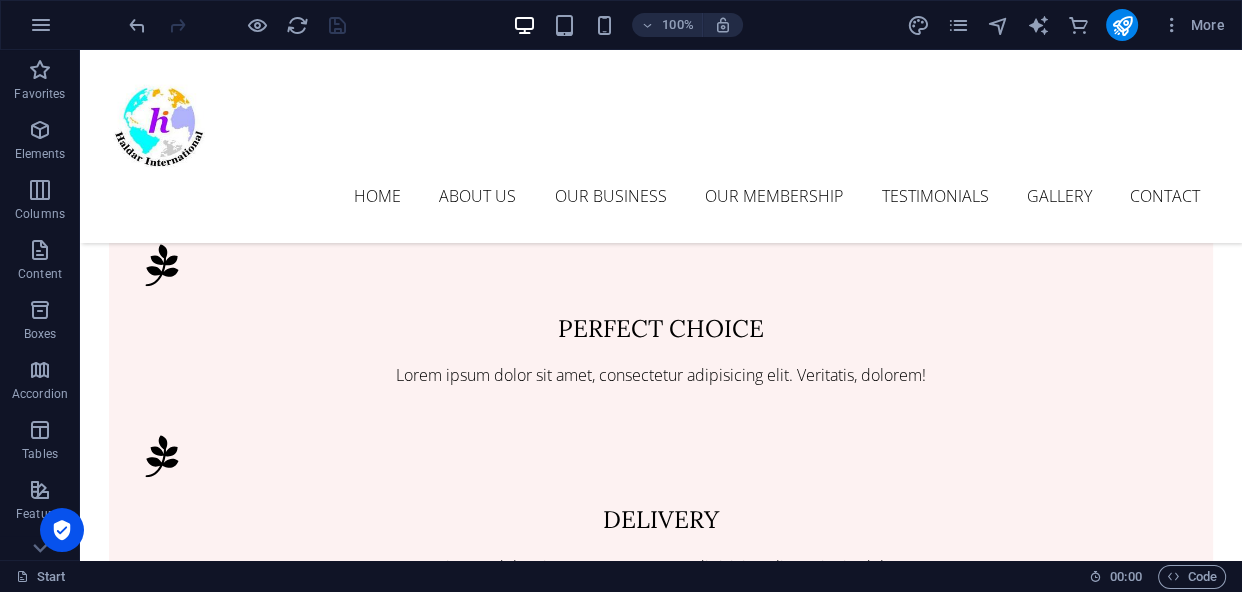 scroll, scrollTop: 890, scrollLeft: 0, axis: vertical 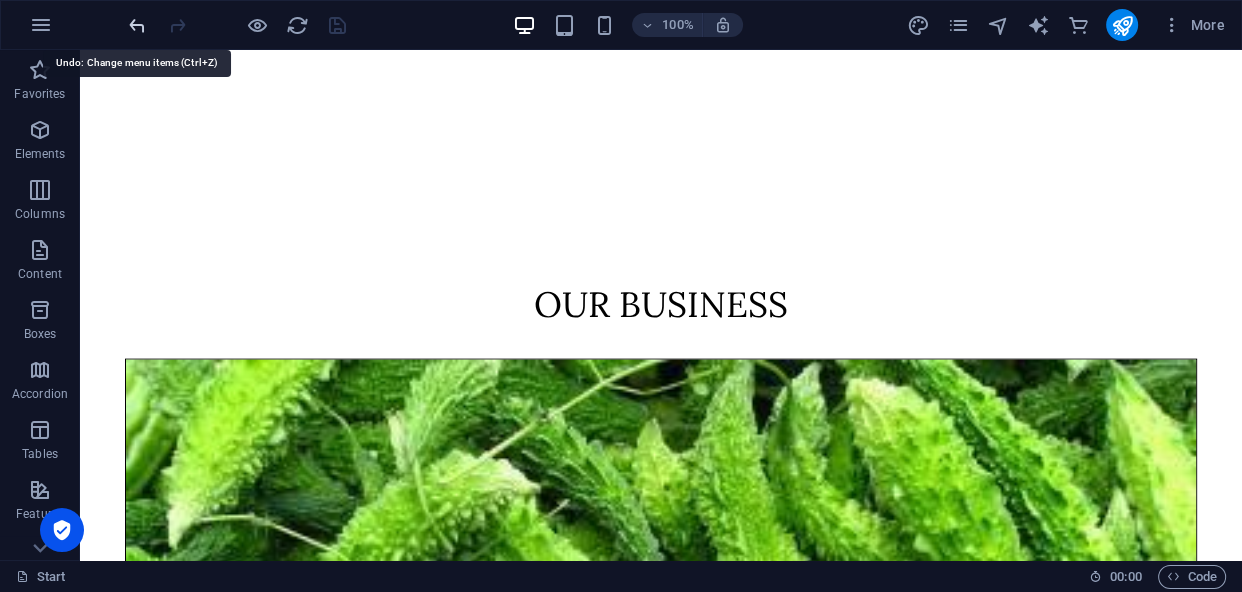 click at bounding box center [137, 25] 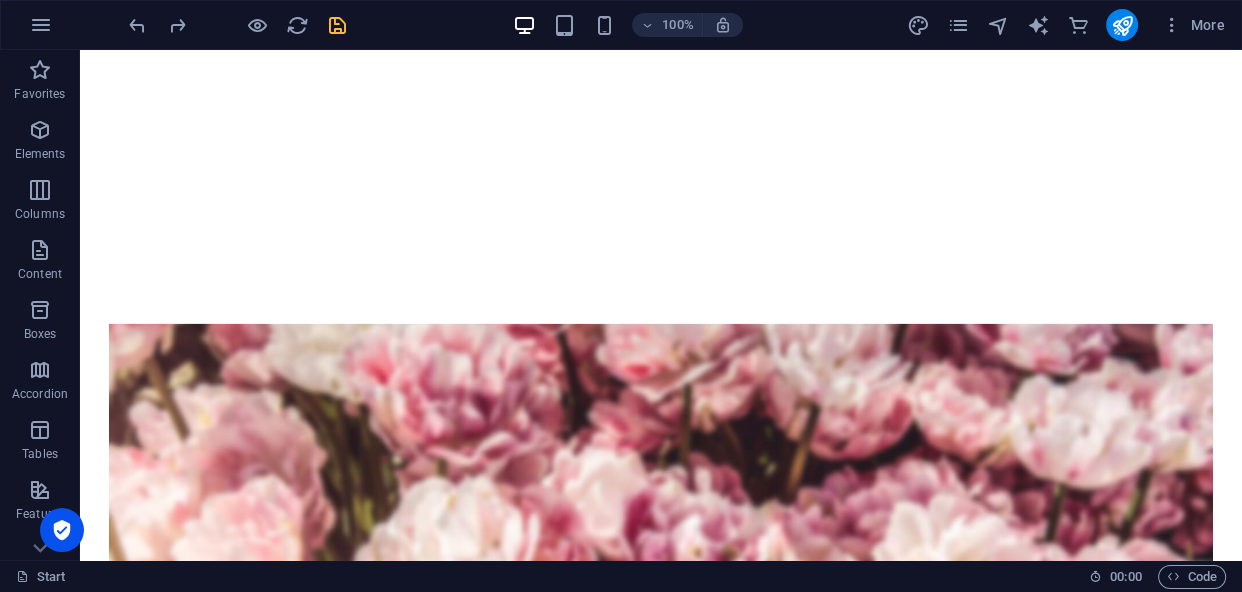 scroll, scrollTop: 2730, scrollLeft: 0, axis: vertical 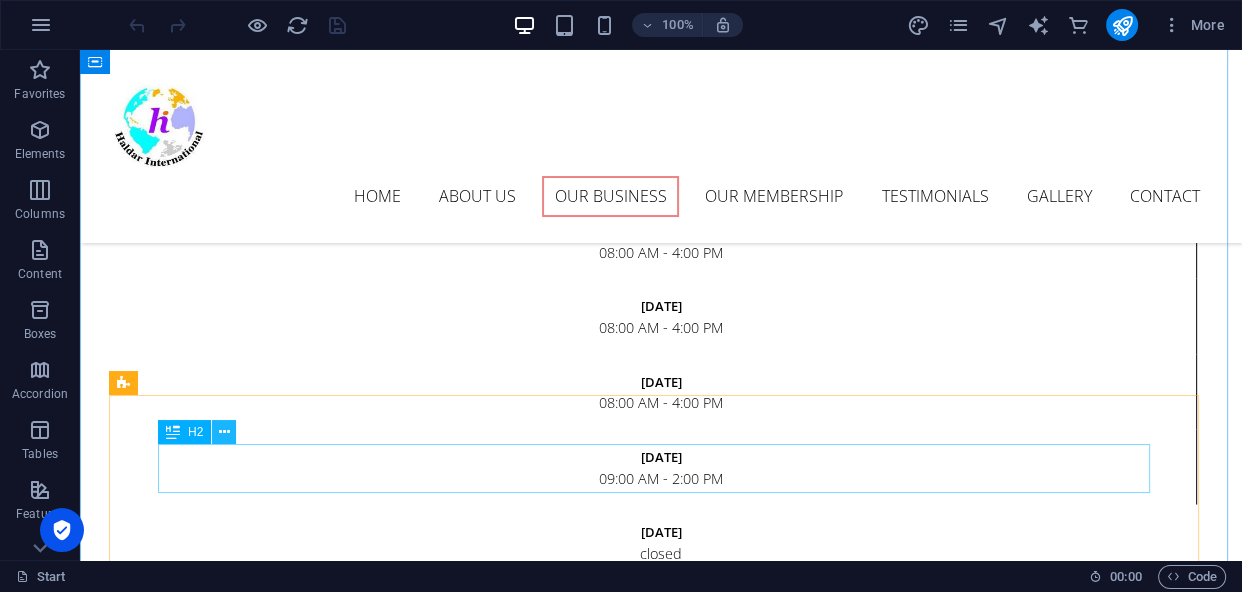click at bounding box center (224, 432) 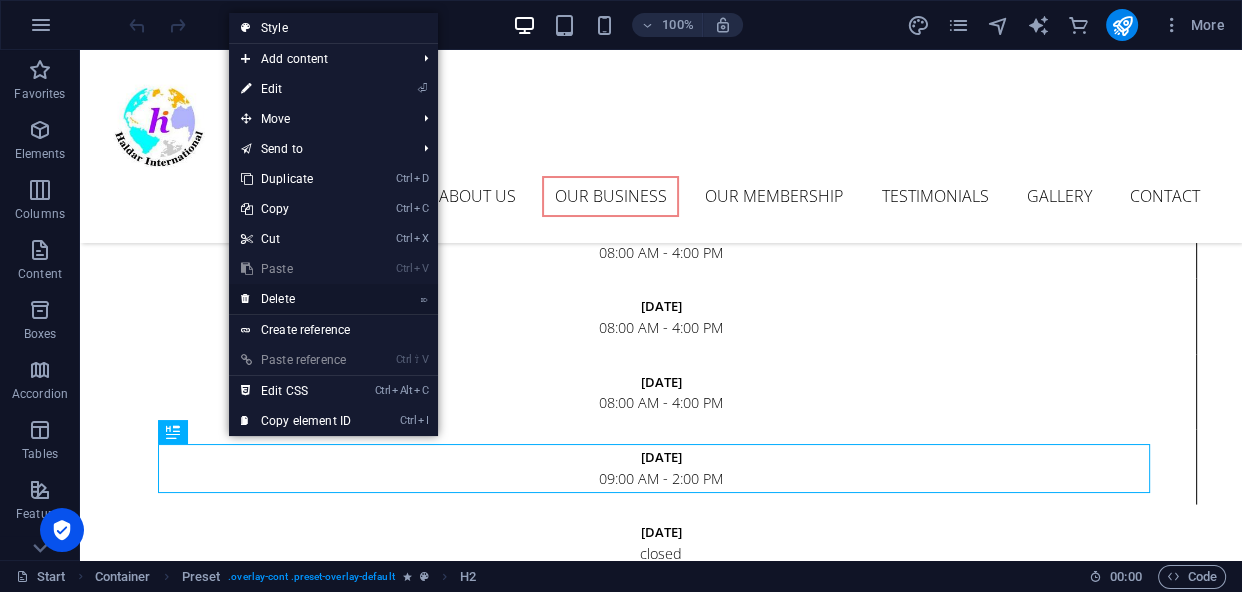 click on "⌦  Delete" at bounding box center [296, 299] 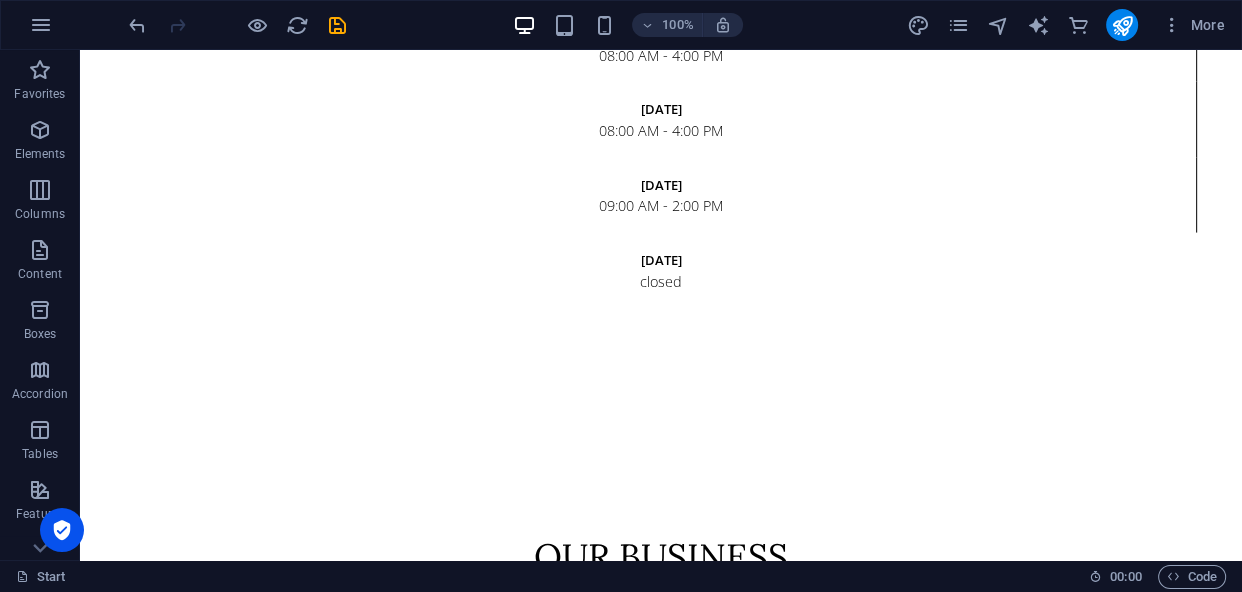 scroll, scrollTop: 3860, scrollLeft: 0, axis: vertical 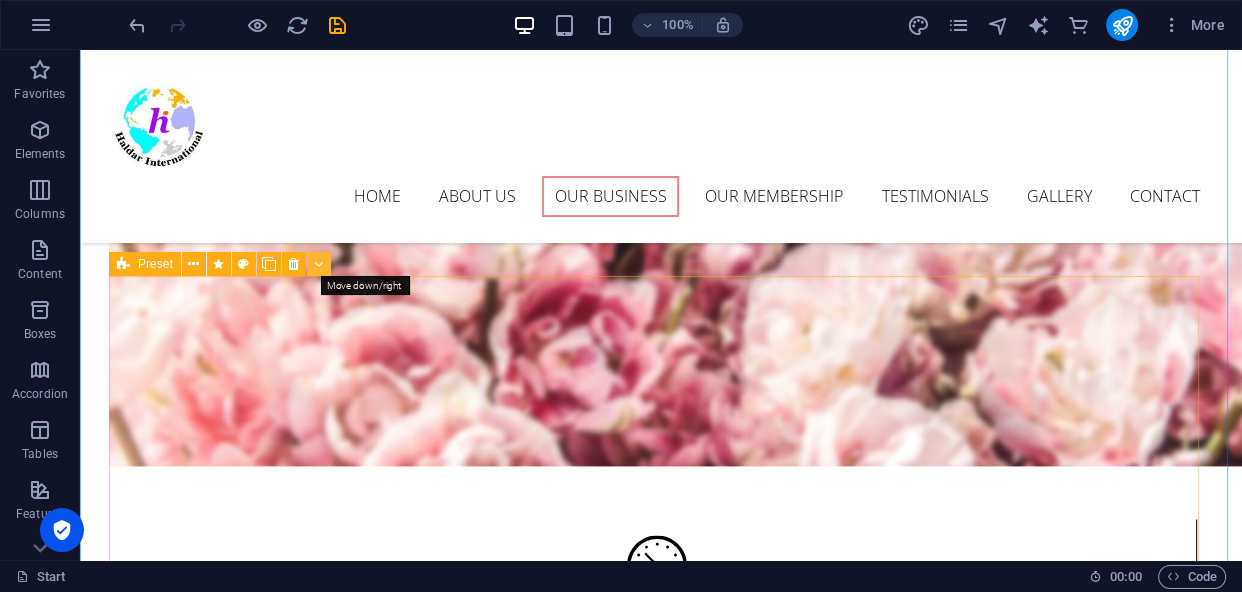 click at bounding box center [318, 264] 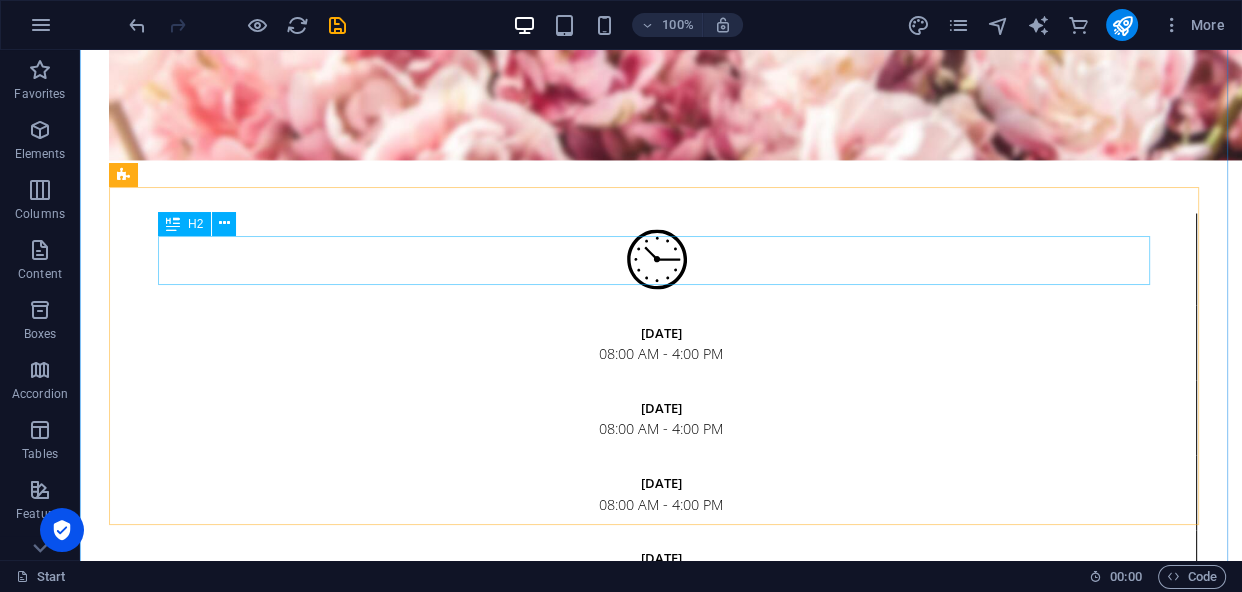 scroll, scrollTop: 3390, scrollLeft: 0, axis: vertical 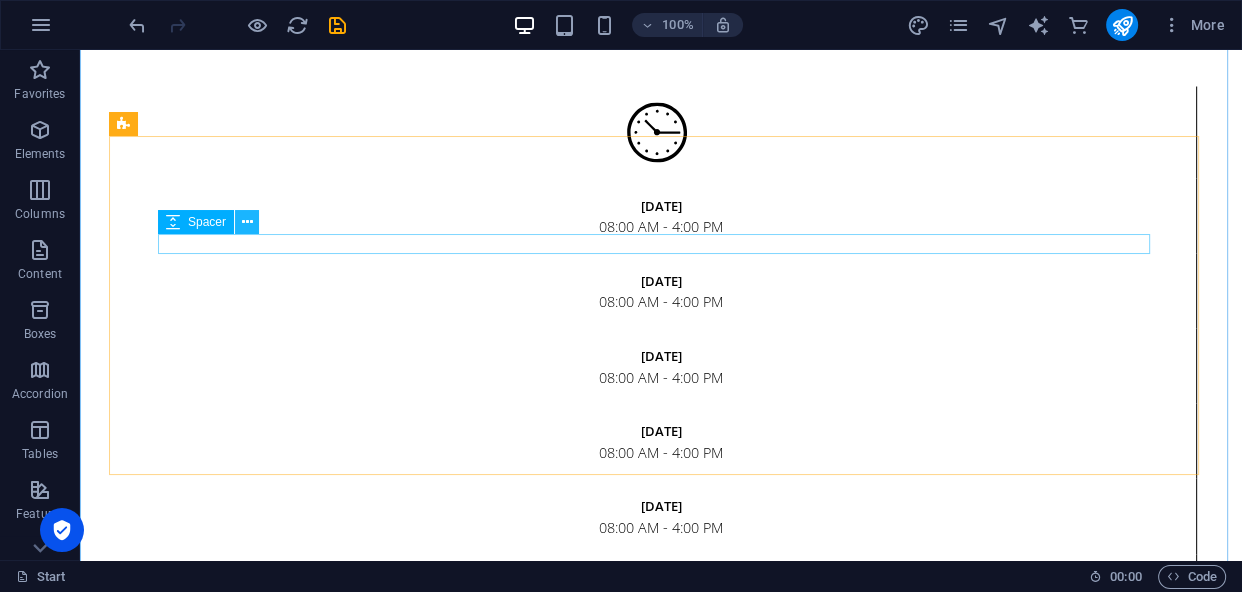 click at bounding box center (246, 222) 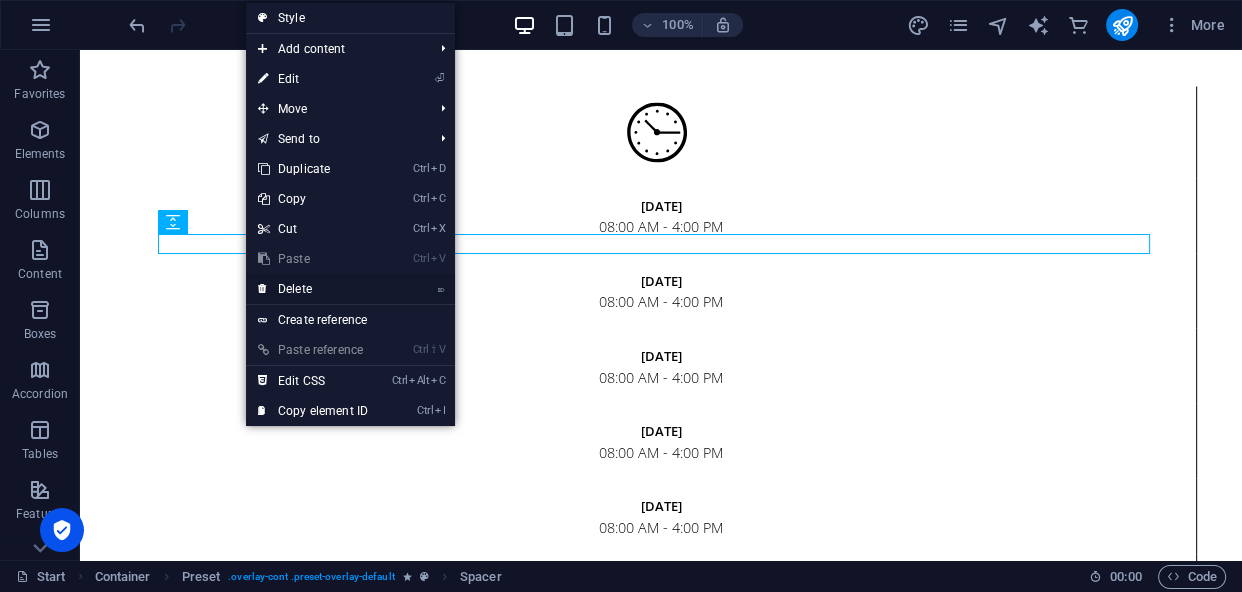 click on "⌦  Delete" at bounding box center (313, 289) 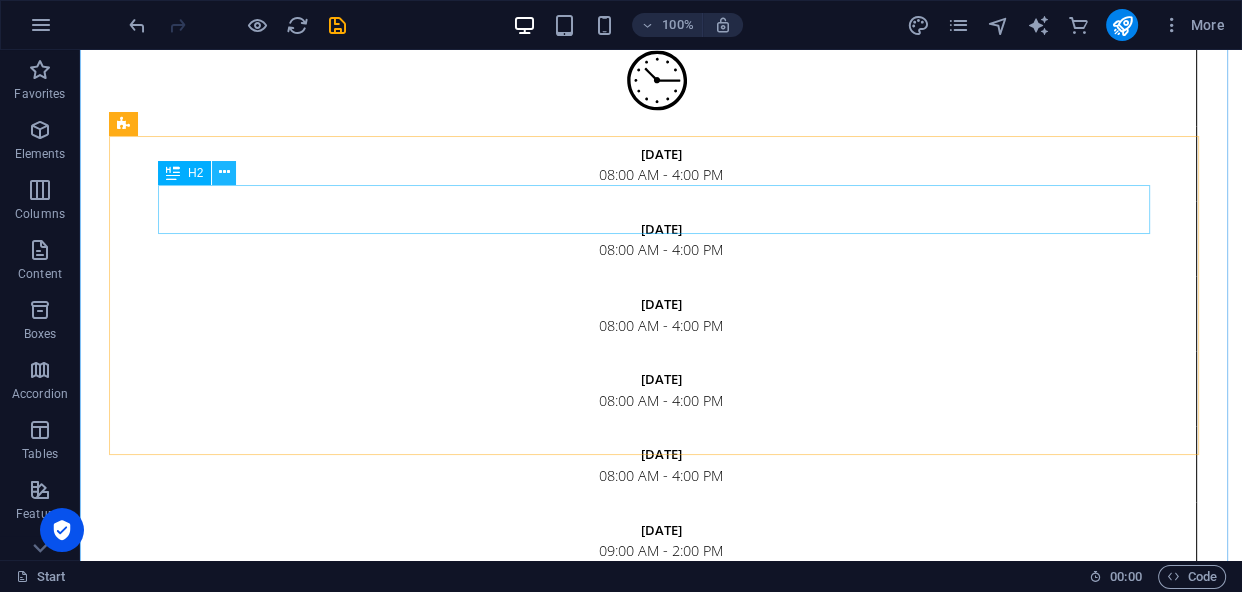 click at bounding box center [224, 172] 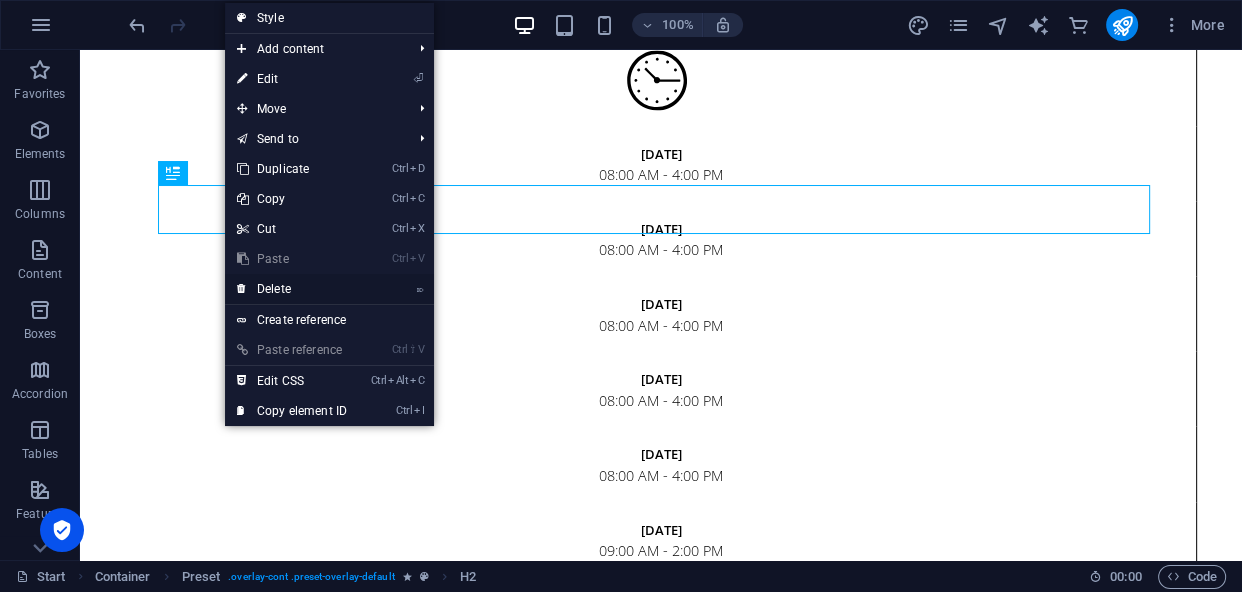 click on "⌦  Delete" at bounding box center (292, 289) 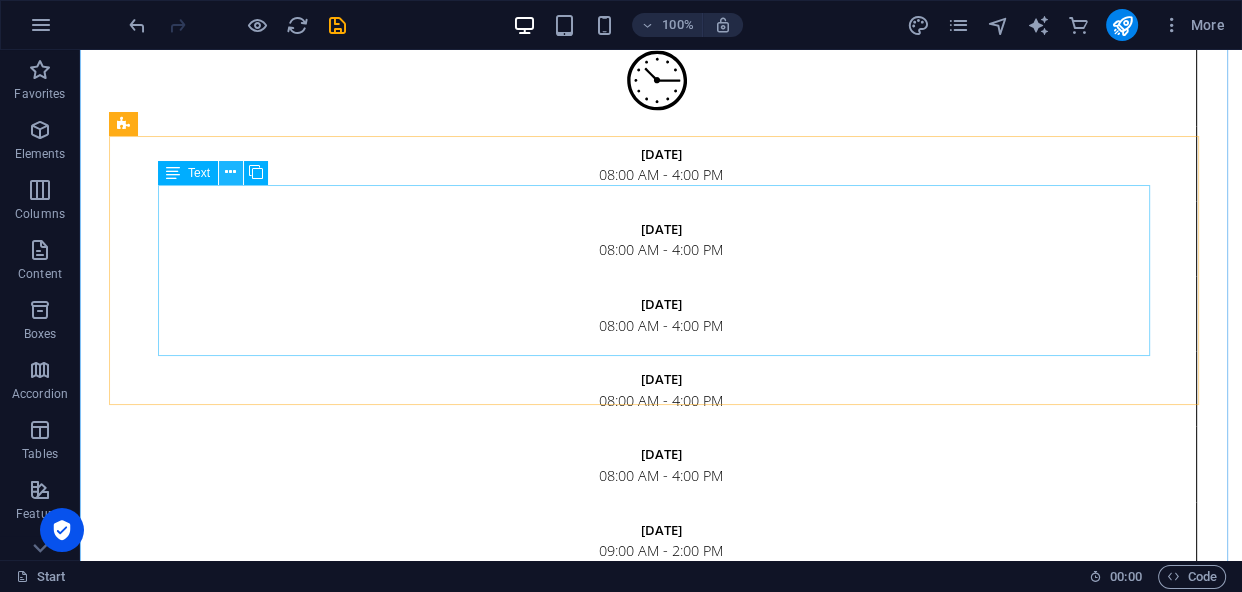 click at bounding box center (230, 172) 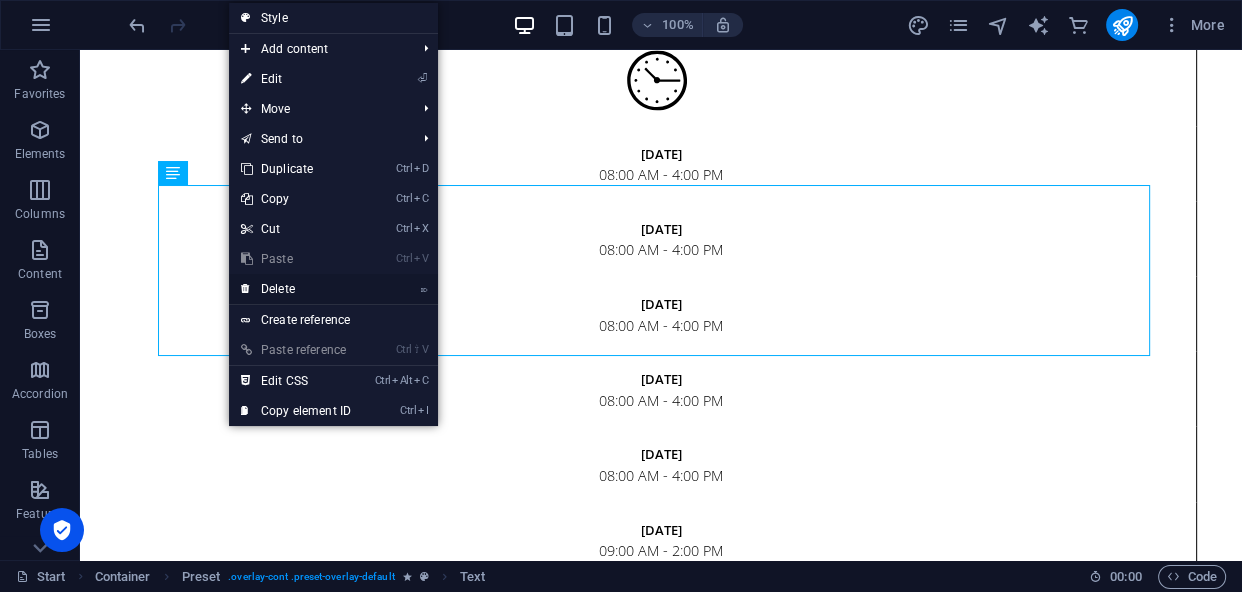 click on "⌦  Delete" at bounding box center [296, 289] 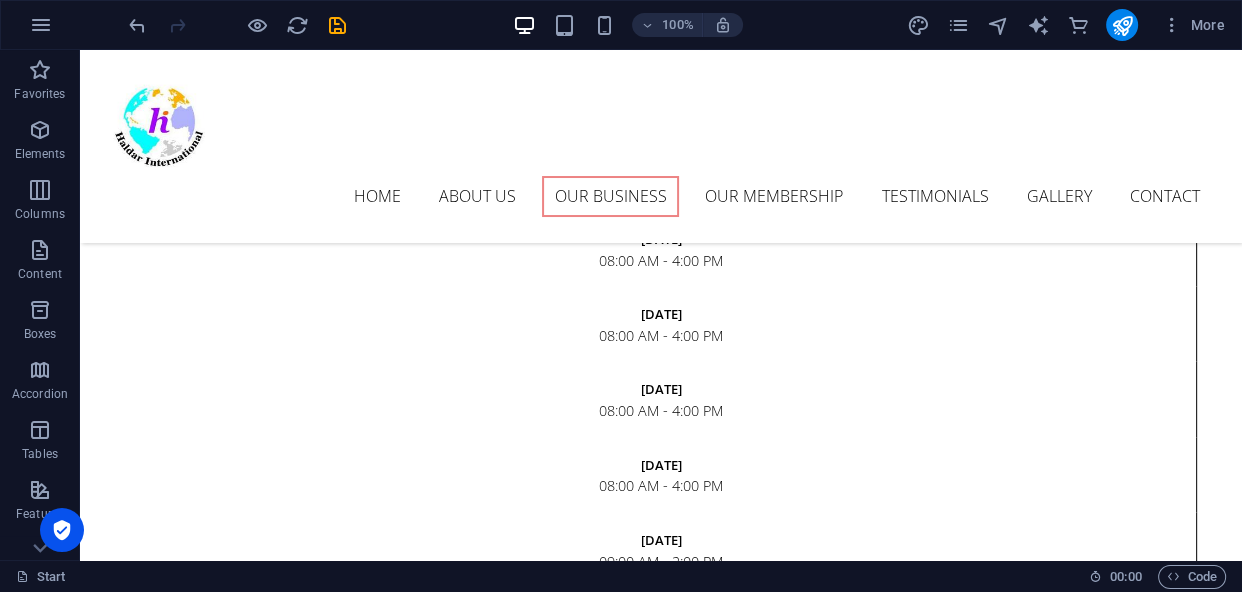 scroll, scrollTop: 3234, scrollLeft: 0, axis: vertical 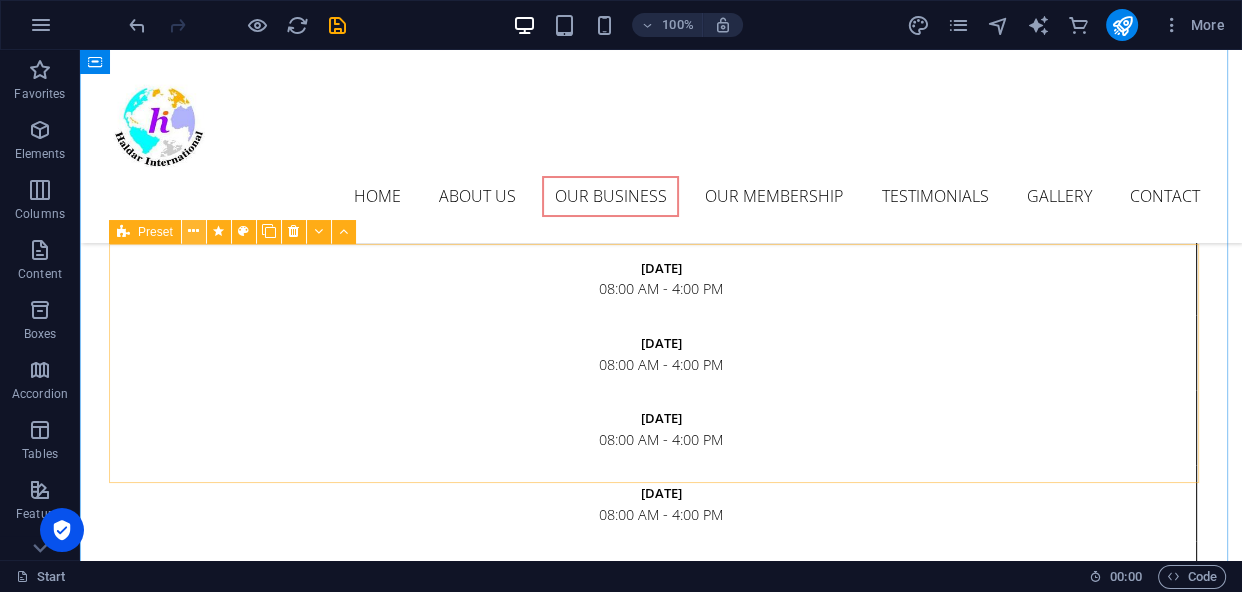 click at bounding box center (193, 231) 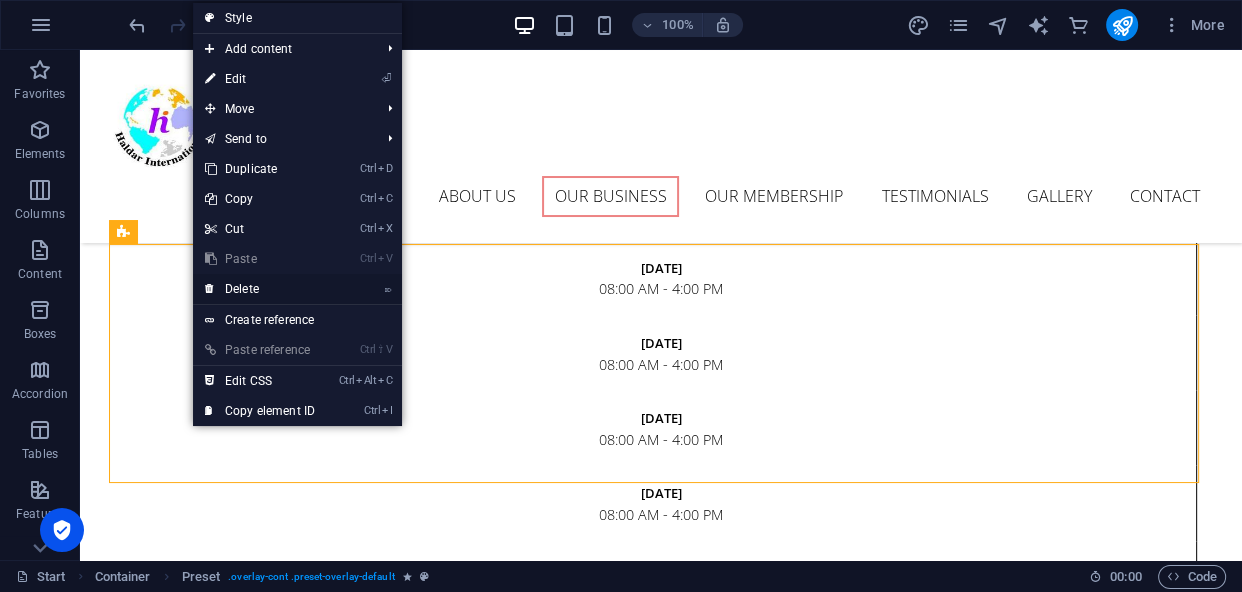 click on "⌦  Delete" at bounding box center [260, 289] 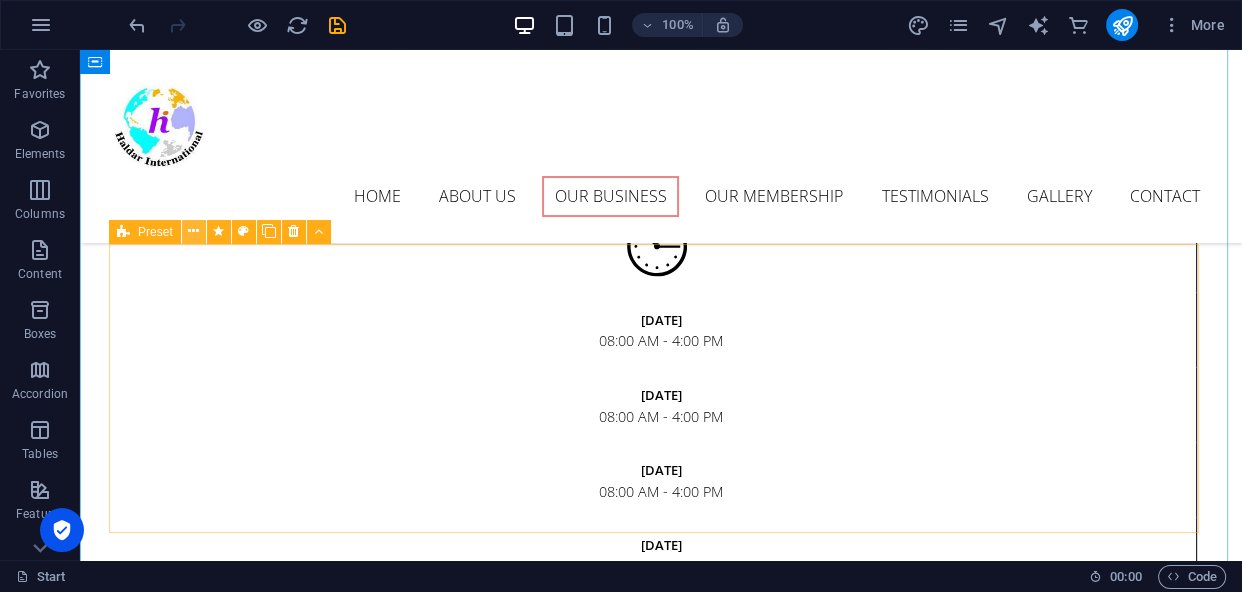 click at bounding box center [193, 231] 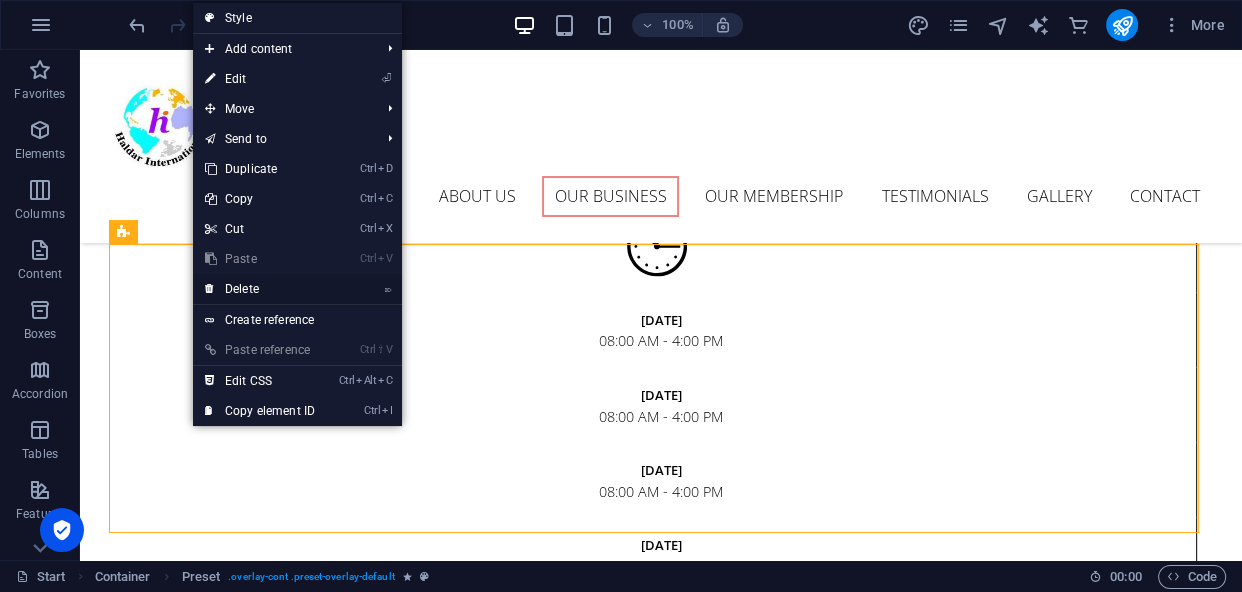 click on "⌦  Delete" at bounding box center [260, 289] 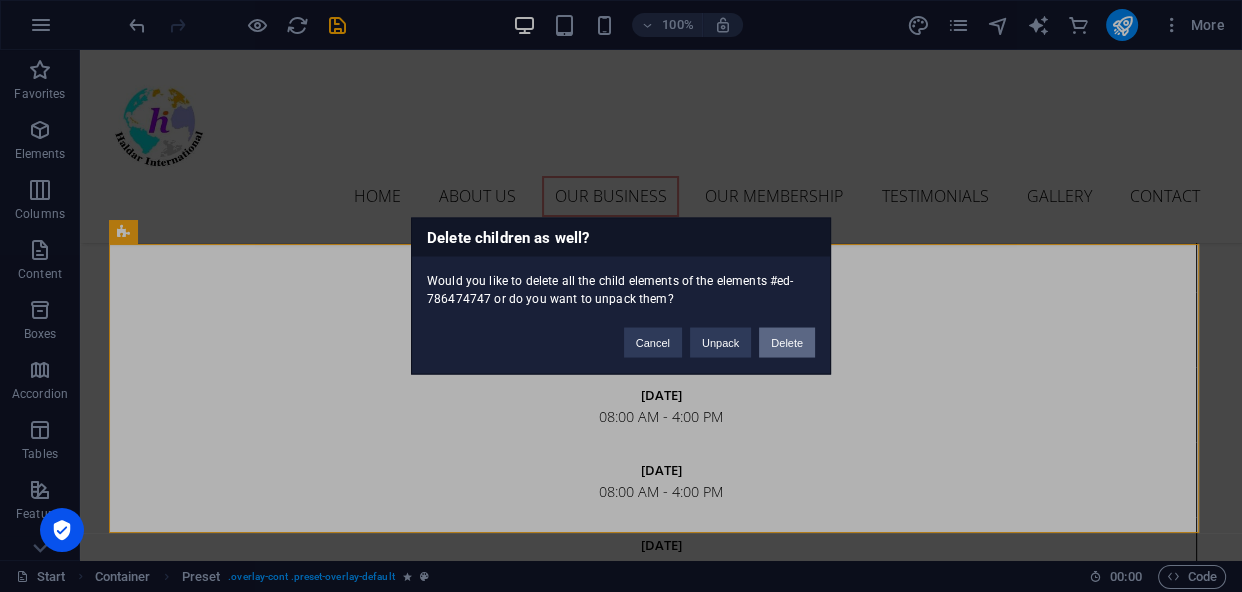 click on "Delete" at bounding box center [787, 343] 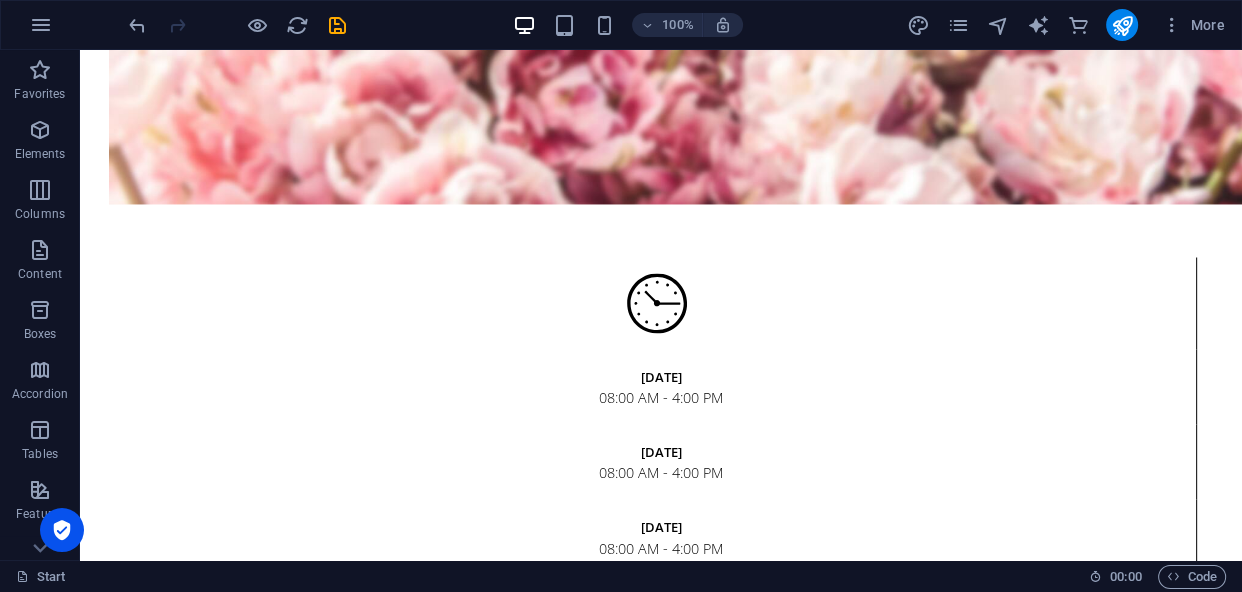 scroll, scrollTop: 3306, scrollLeft: 0, axis: vertical 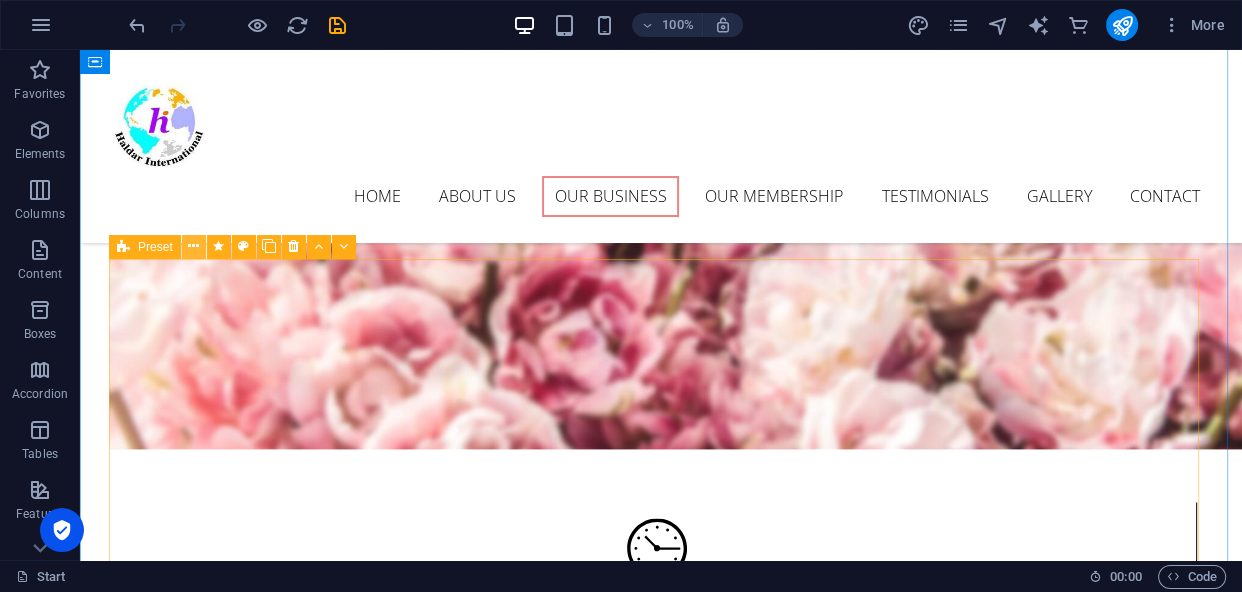 click at bounding box center [193, 246] 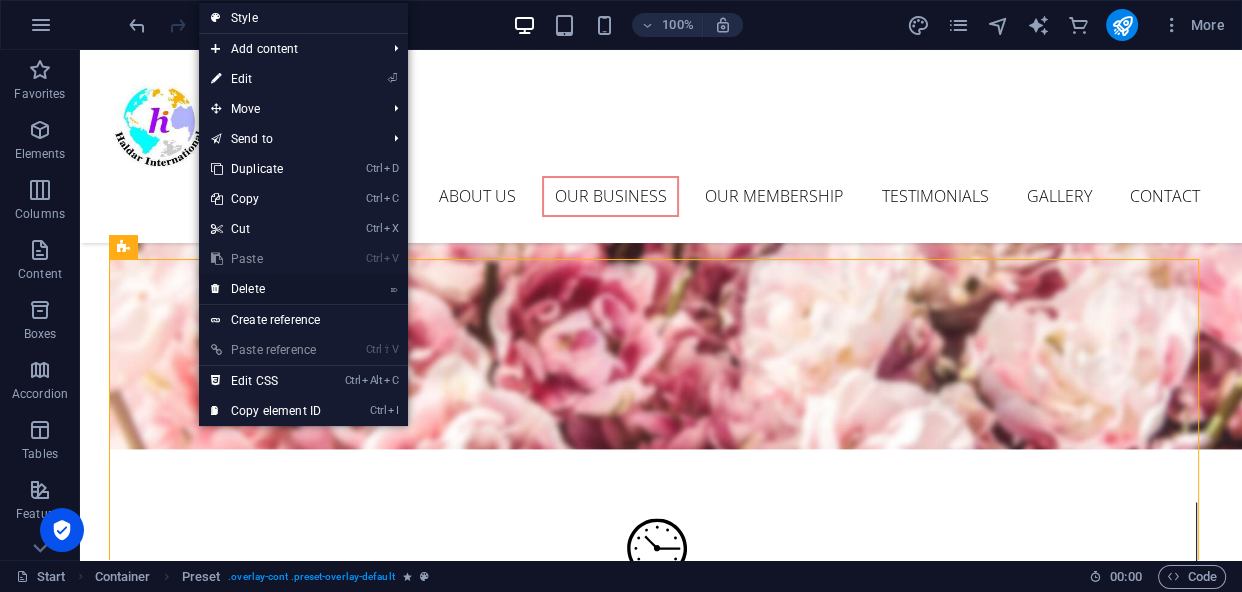 click on "⌦  Delete" at bounding box center (266, 289) 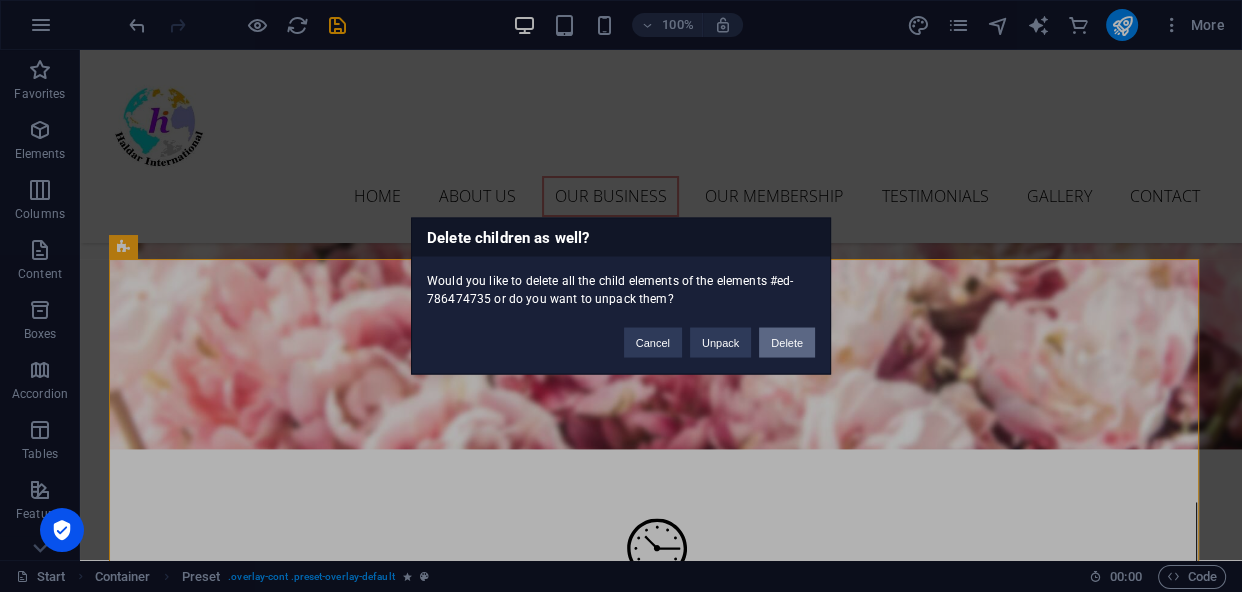 click on "Delete" at bounding box center [787, 343] 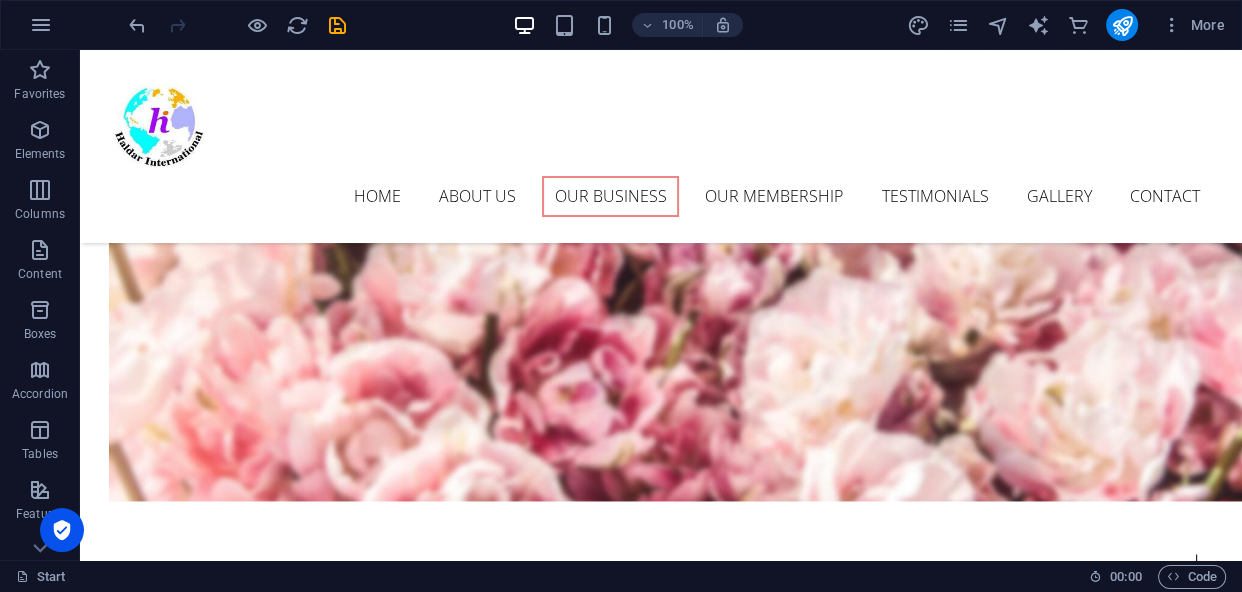 click at bounding box center [661, 4798] 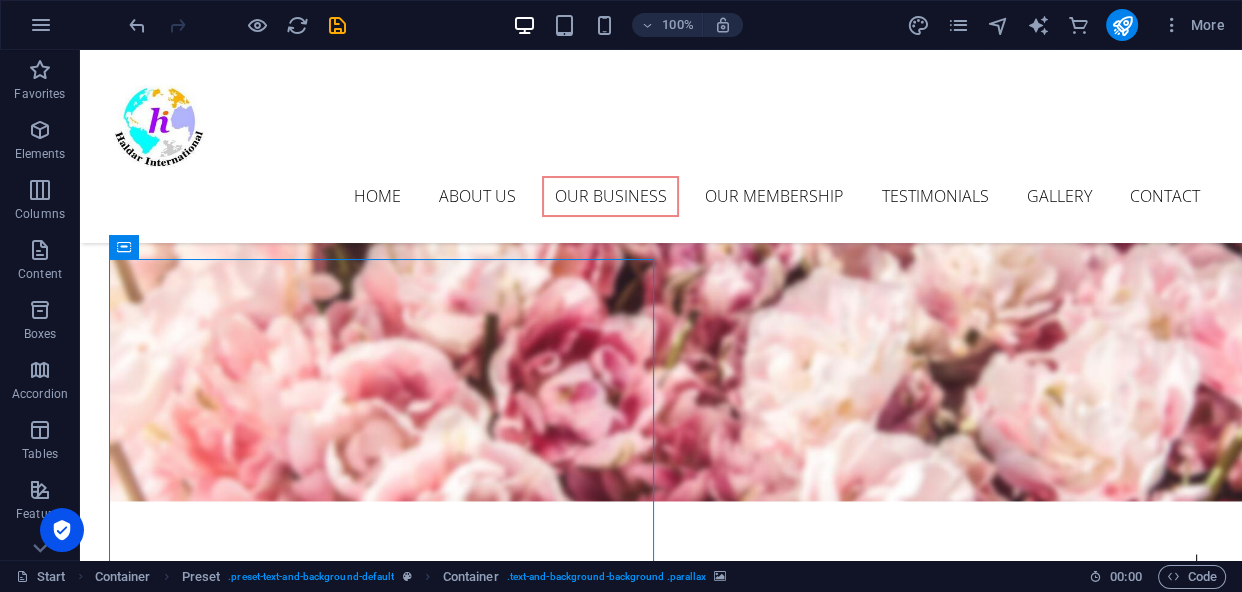 click at bounding box center (661, 4798) 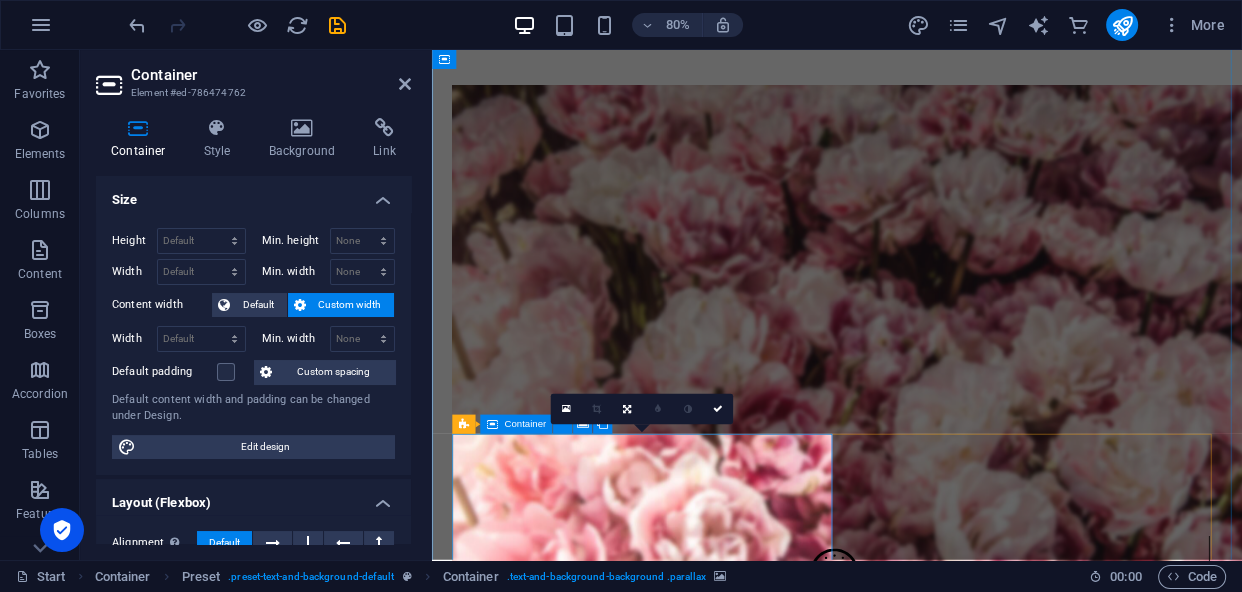 click on "Drop content here or  Add elements  Paste clipboard" at bounding box center (938, 5073) 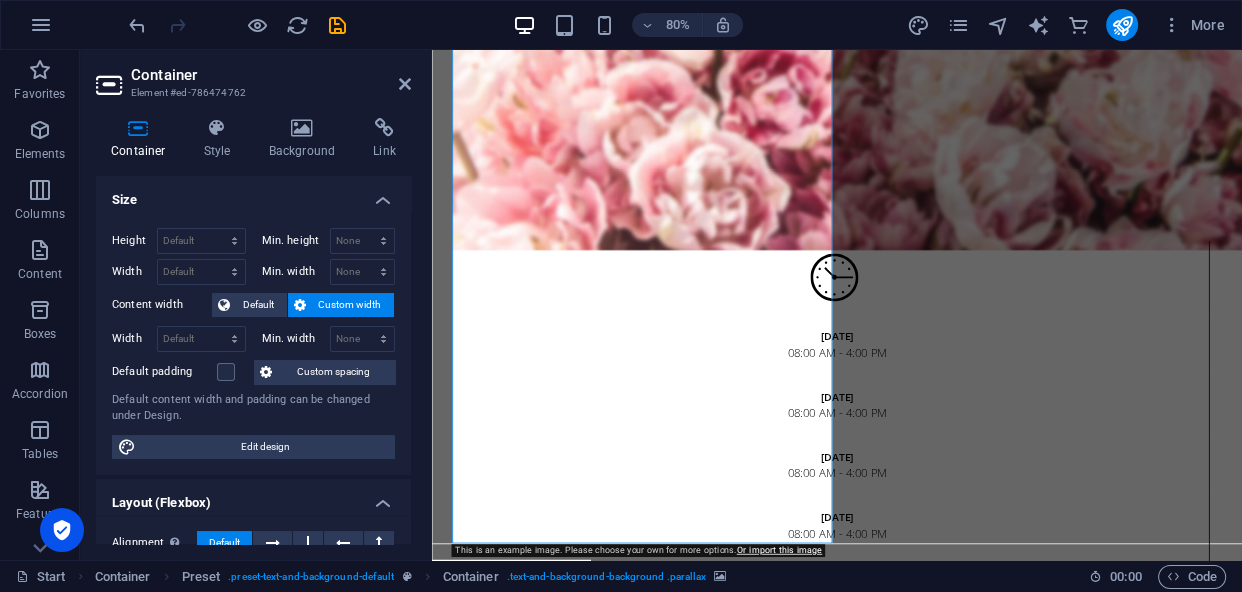 scroll, scrollTop: 3414, scrollLeft: 0, axis: vertical 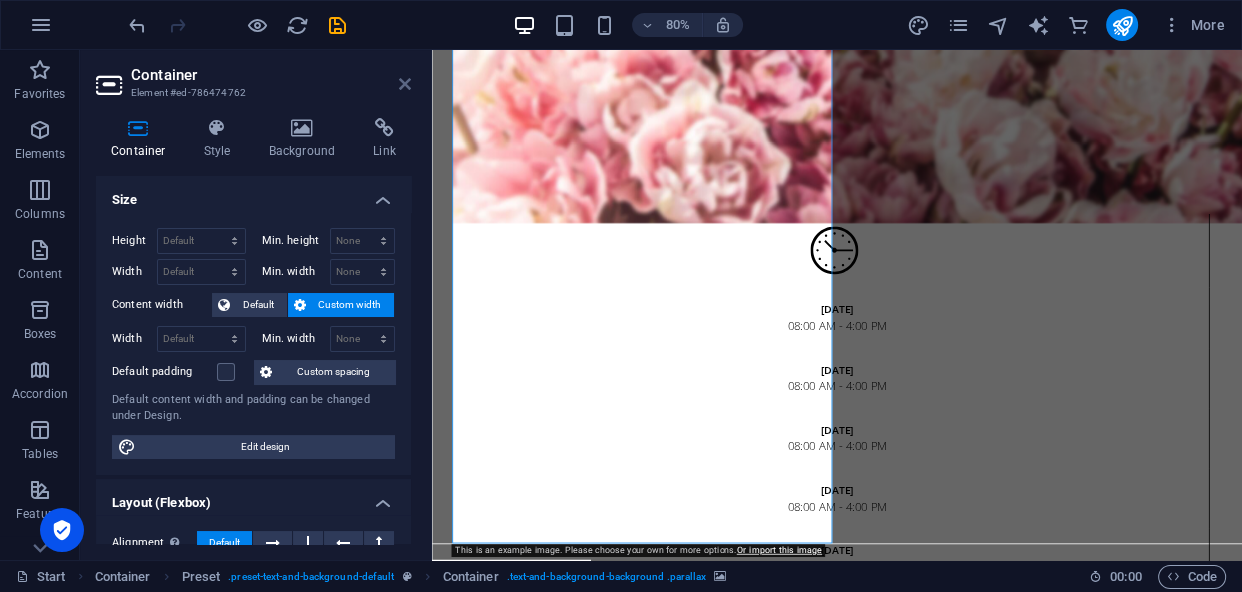 click at bounding box center (405, 84) 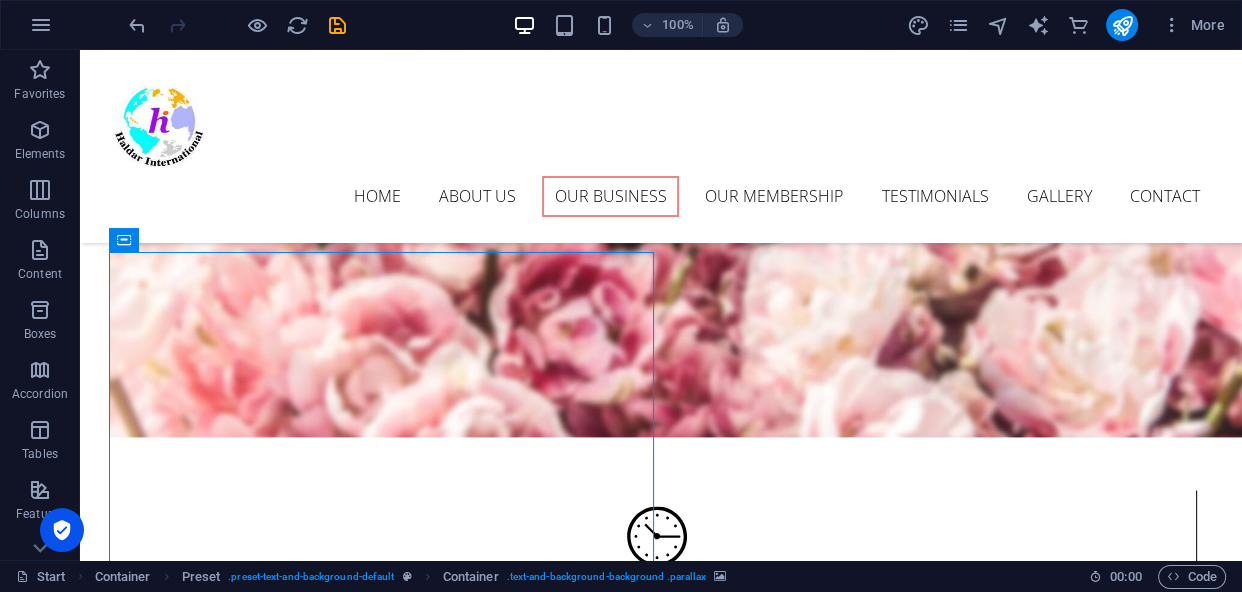 scroll, scrollTop: 2856, scrollLeft: 0, axis: vertical 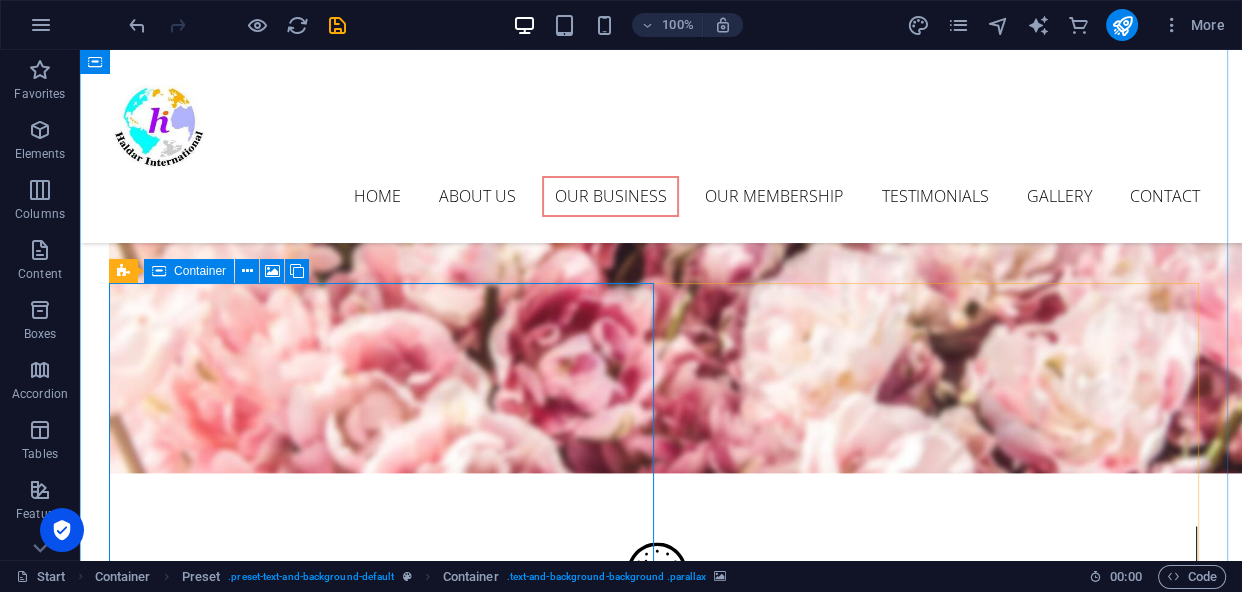 click on "Drop content here or  Add elements  Paste clipboard" at bounding box center (661, 5224) 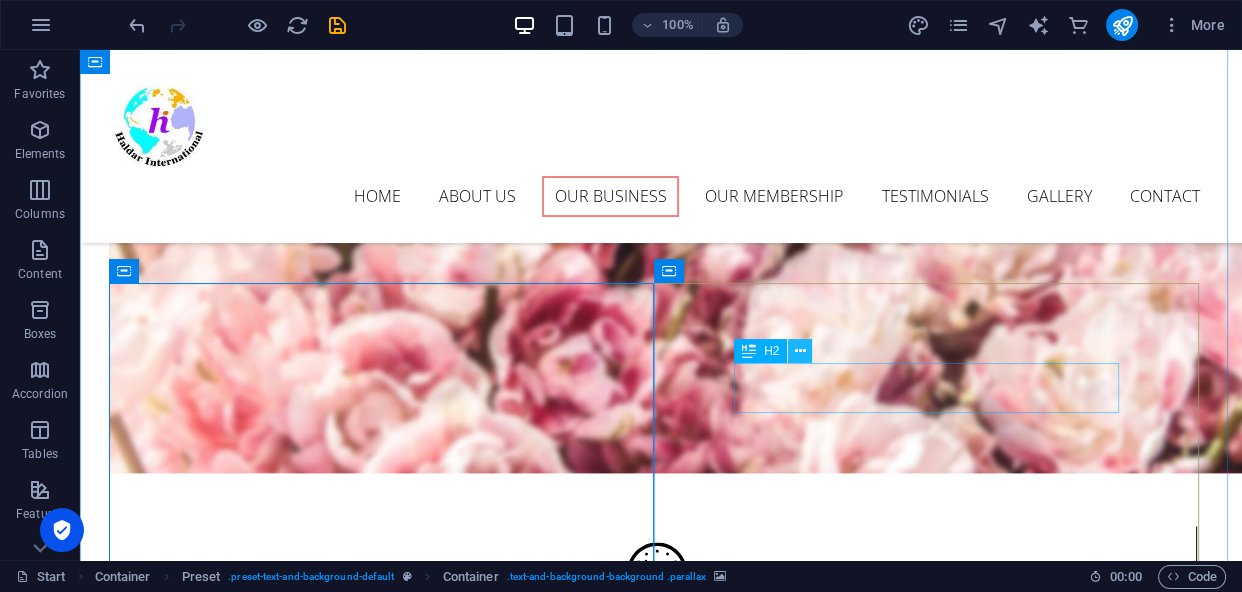 click at bounding box center (800, 351) 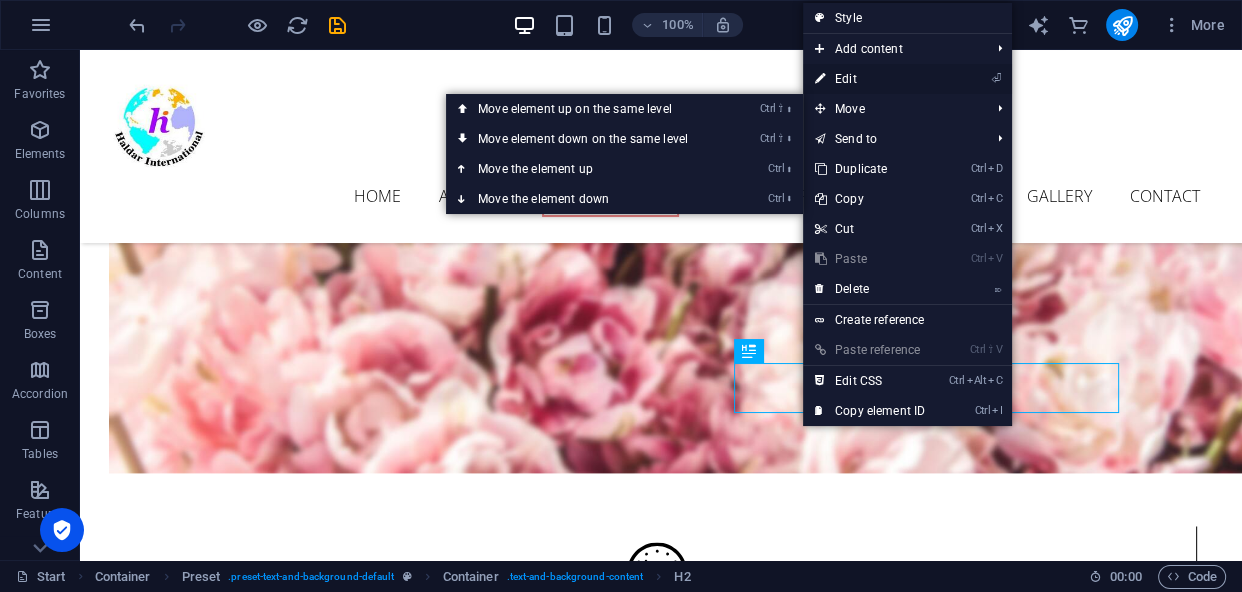 click on "⏎  Edit" at bounding box center (870, 79) 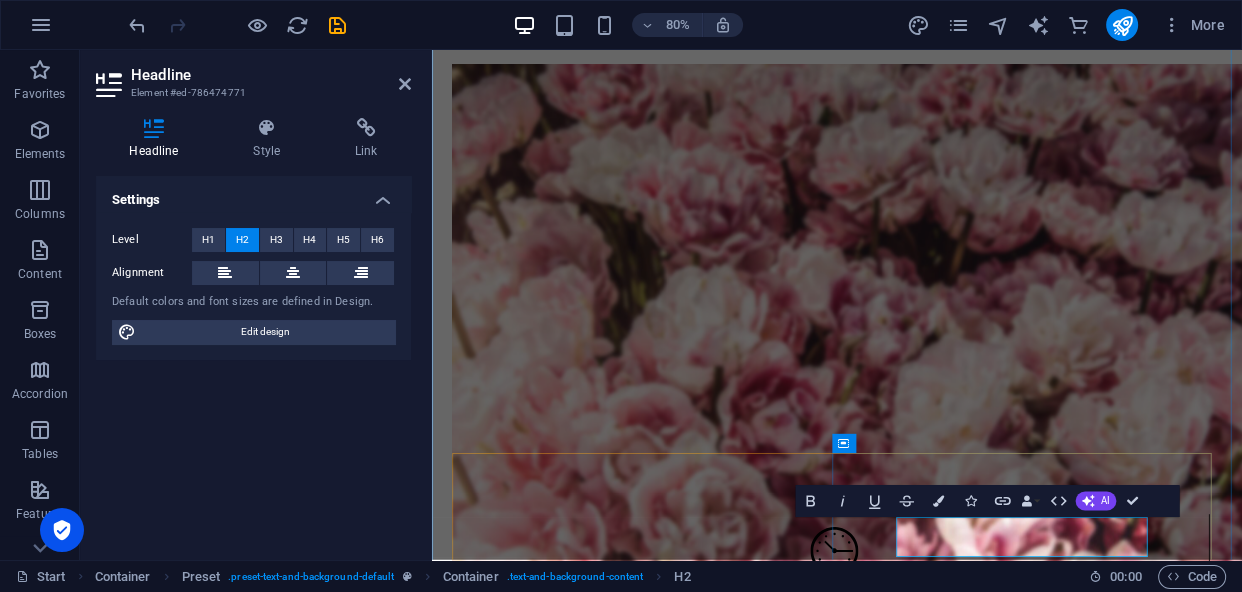 click on "Delivery" at bounding box center (938, 5220) 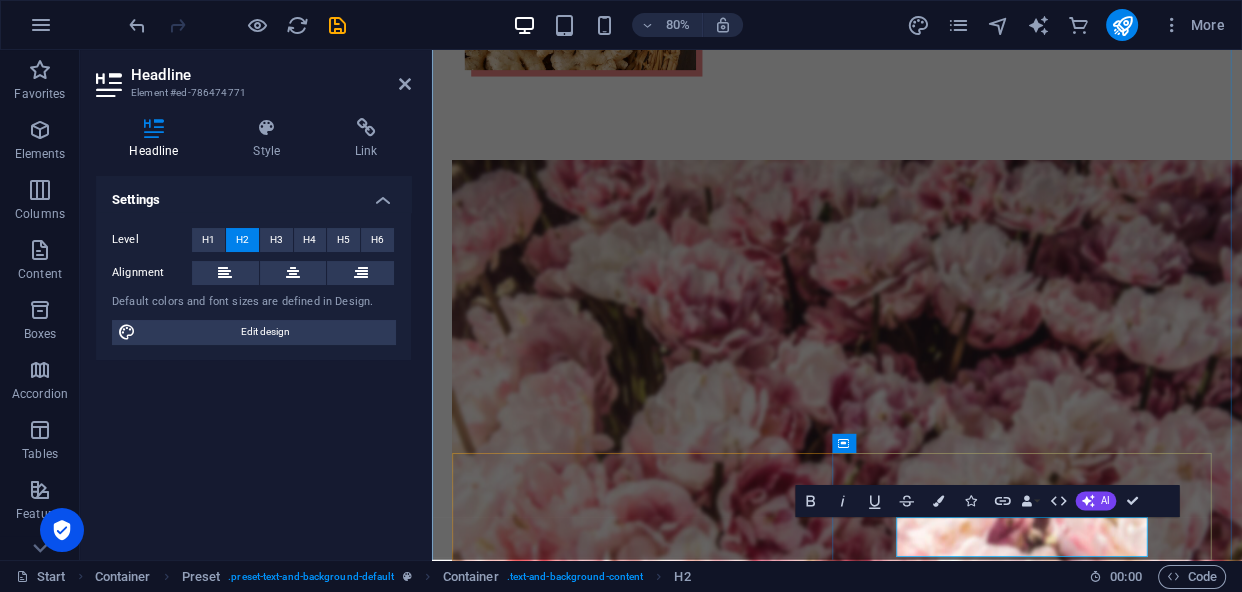 type 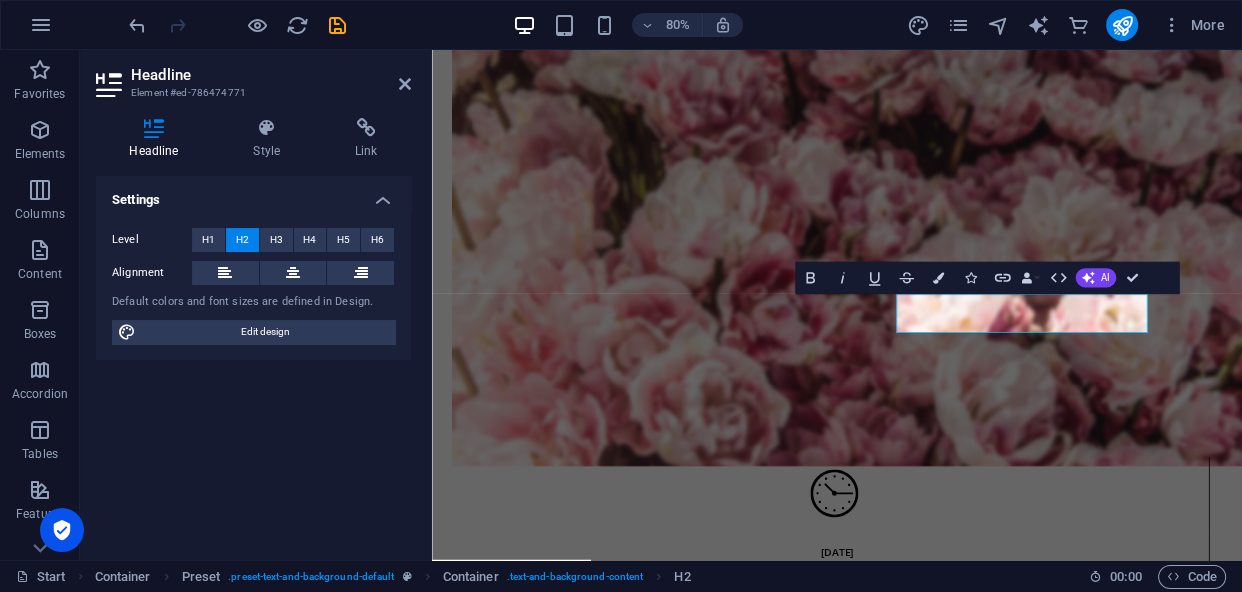 scroll, scrollTop: 3147, scrollLeft: 0, axis: vertical 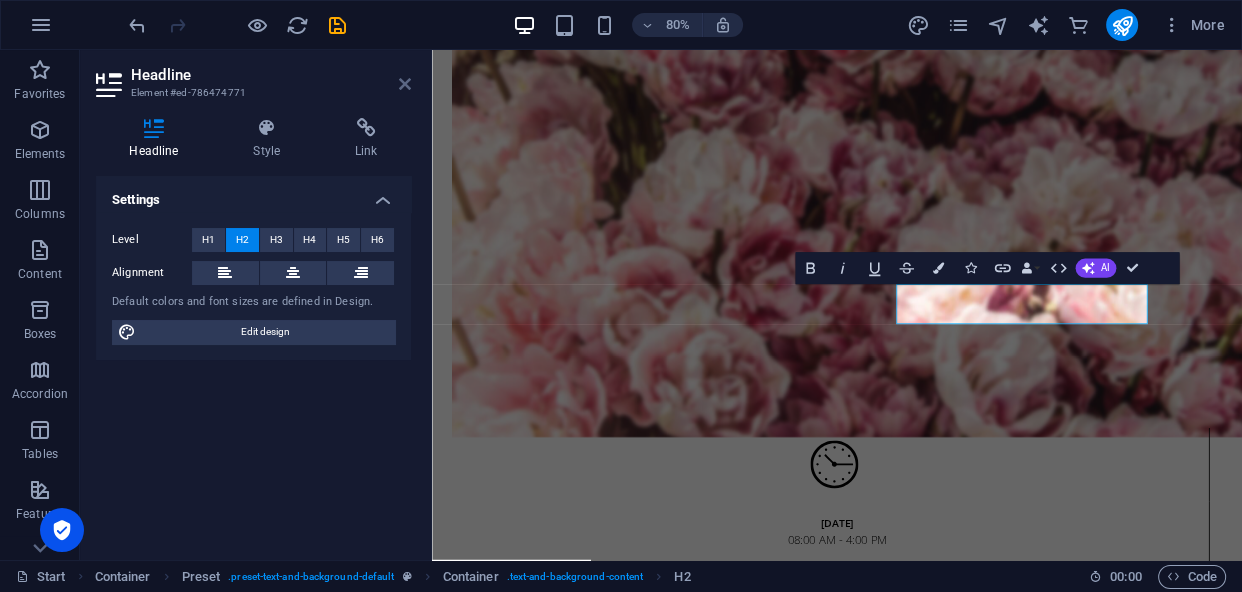 click at bounding box center (405, 84) 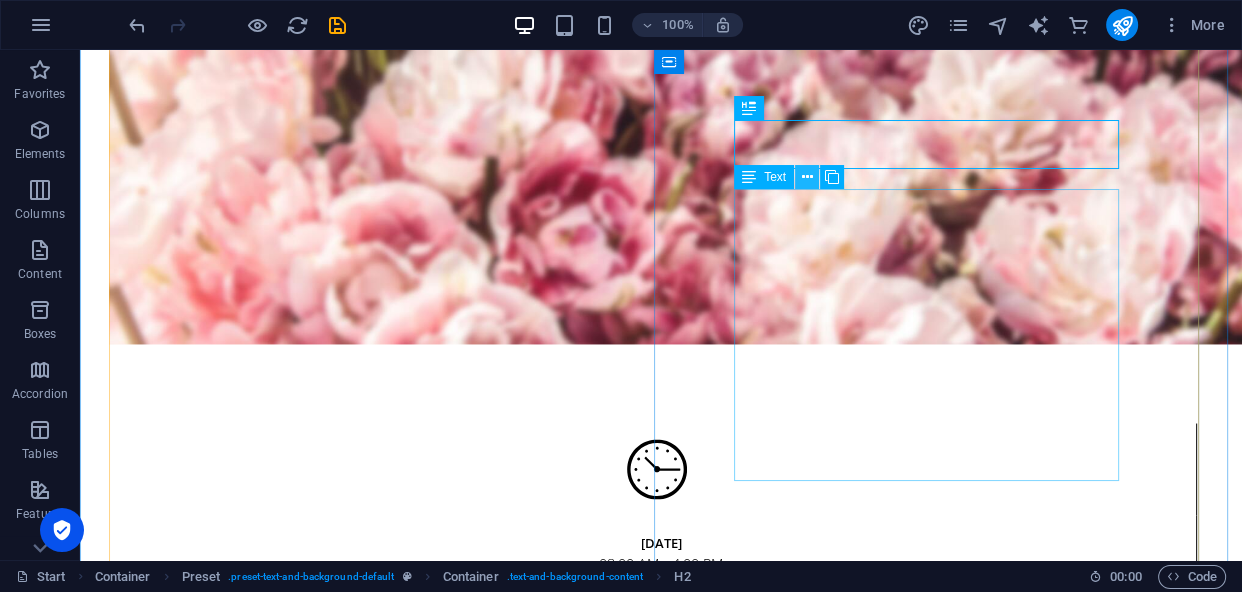 click at bounding box center (807, 177) 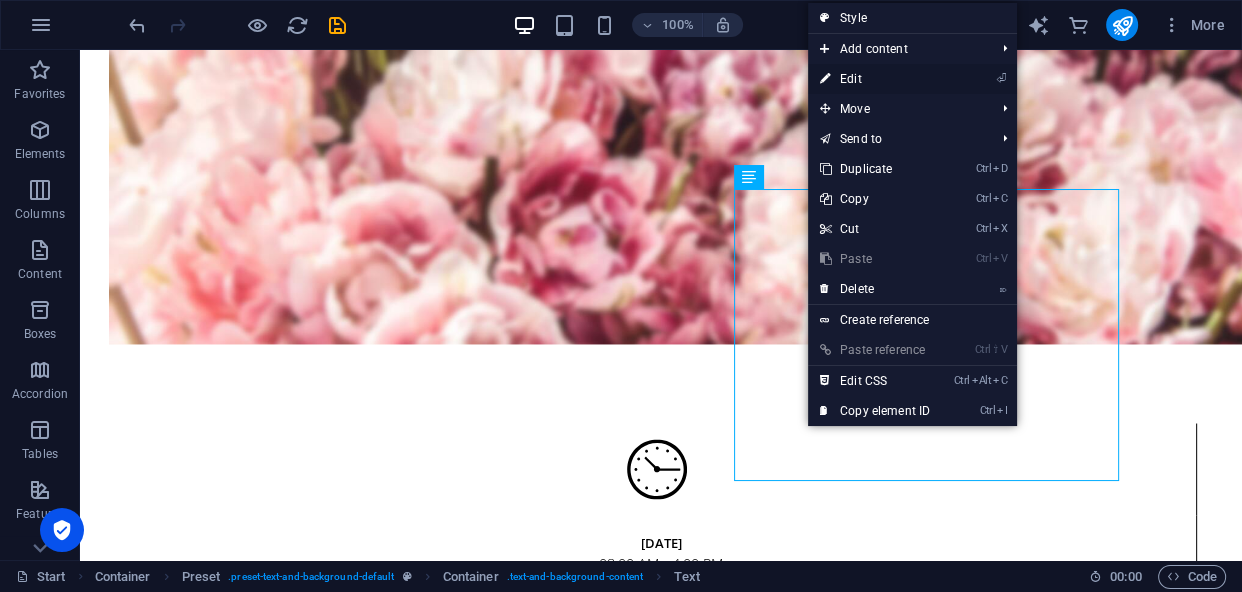 click on "⏎  Edit" at bounding box center [875, 79] 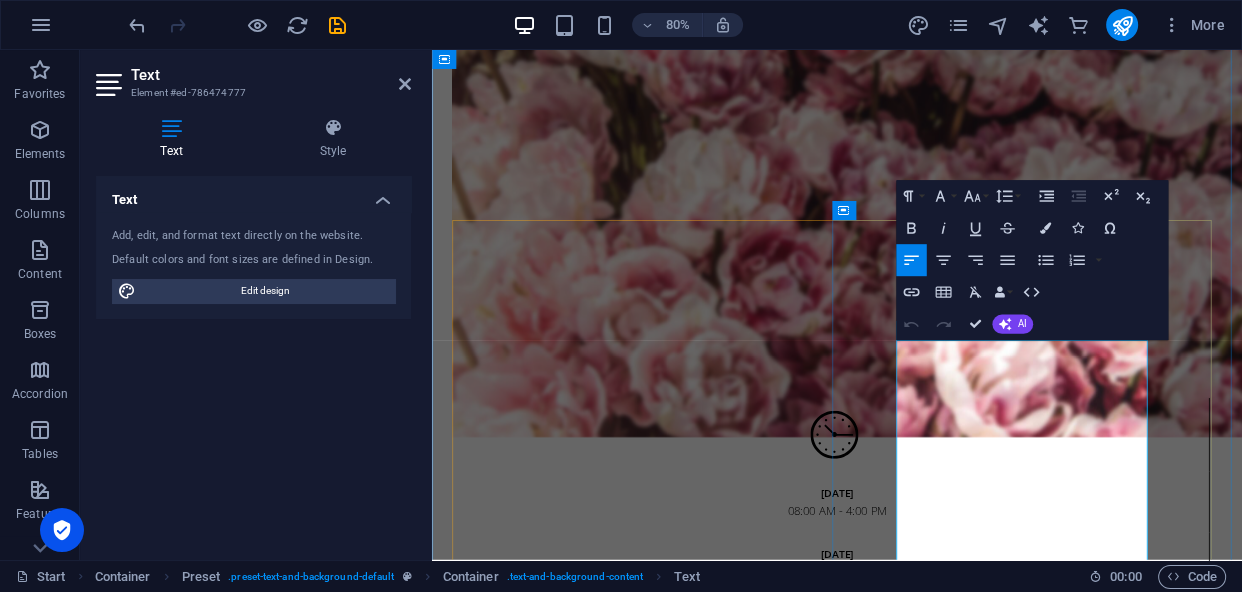click on "Simtinetio mollitia molestias excepturi voluptatem atque   veritatis" at bounding box center (946, 5281) 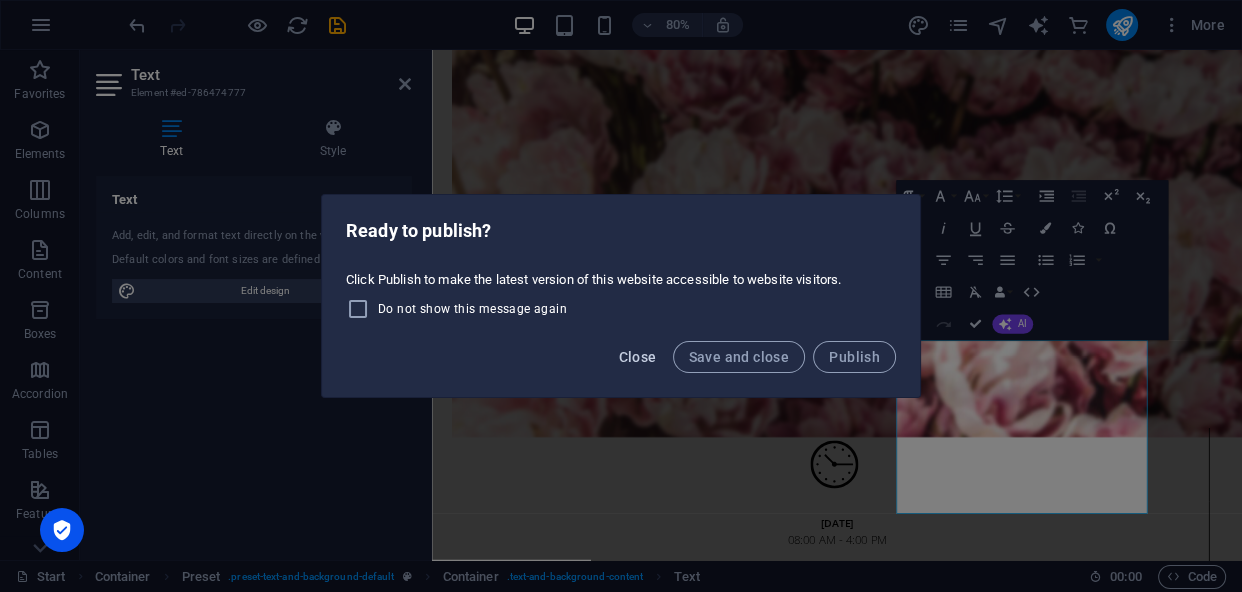 click on "Close" at bounding box center (638, 357) 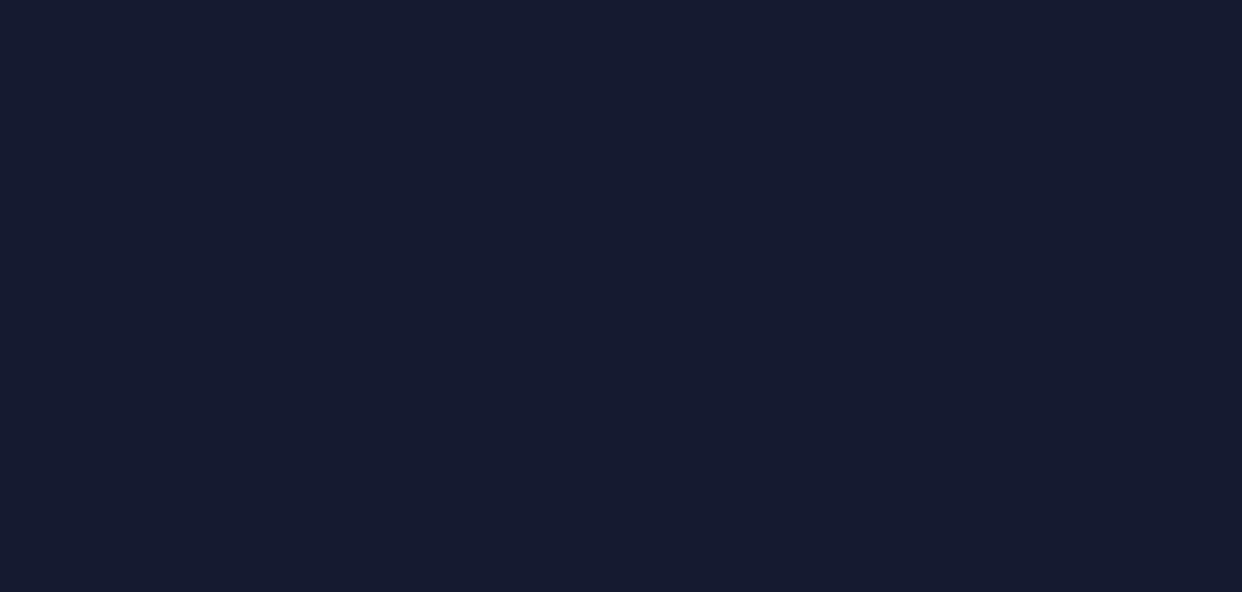 scroll, scrollTop: 0, scrollLeft: 0, axis: both 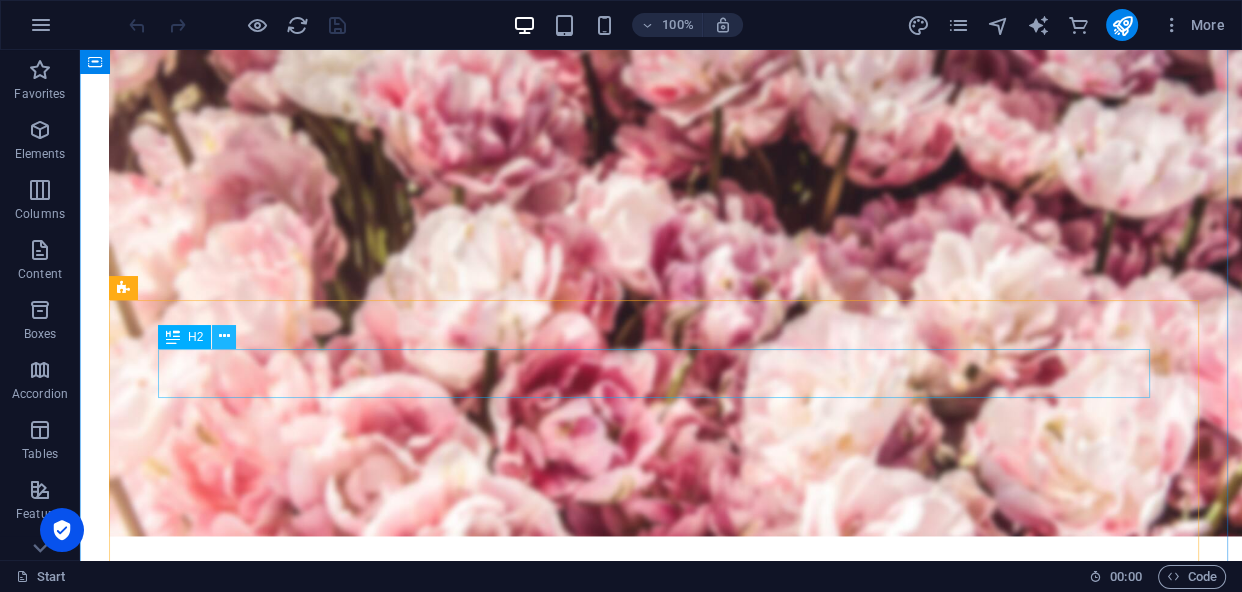 click at bounding box center (224, 336) 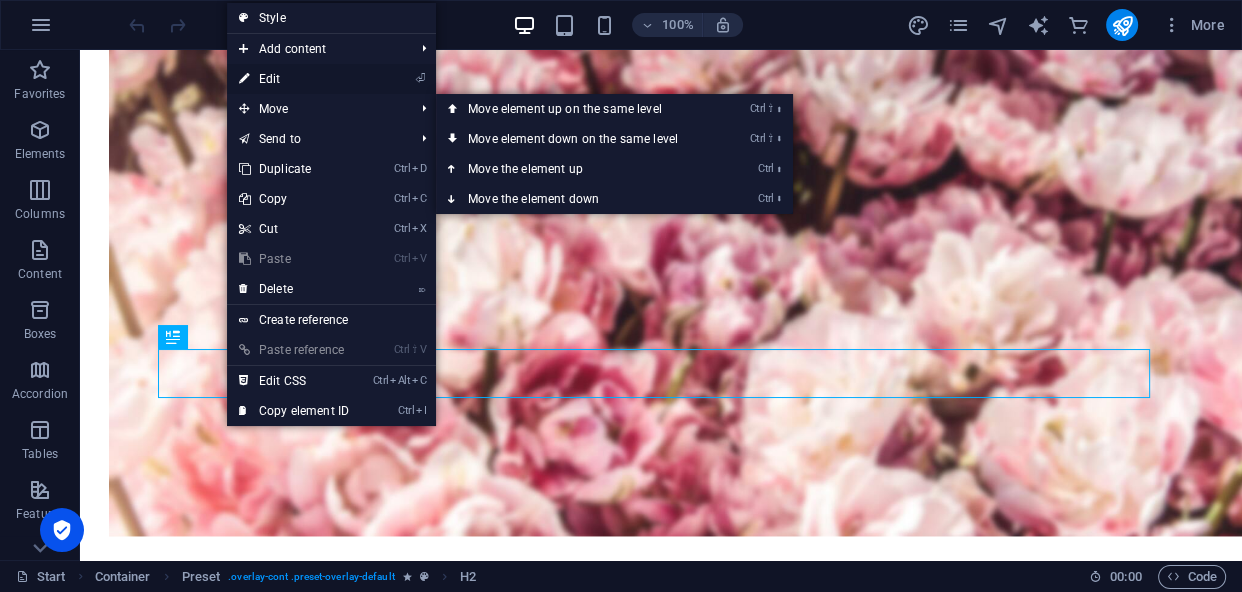 click on "⏎  Edit" at bounding box center [294, 79] 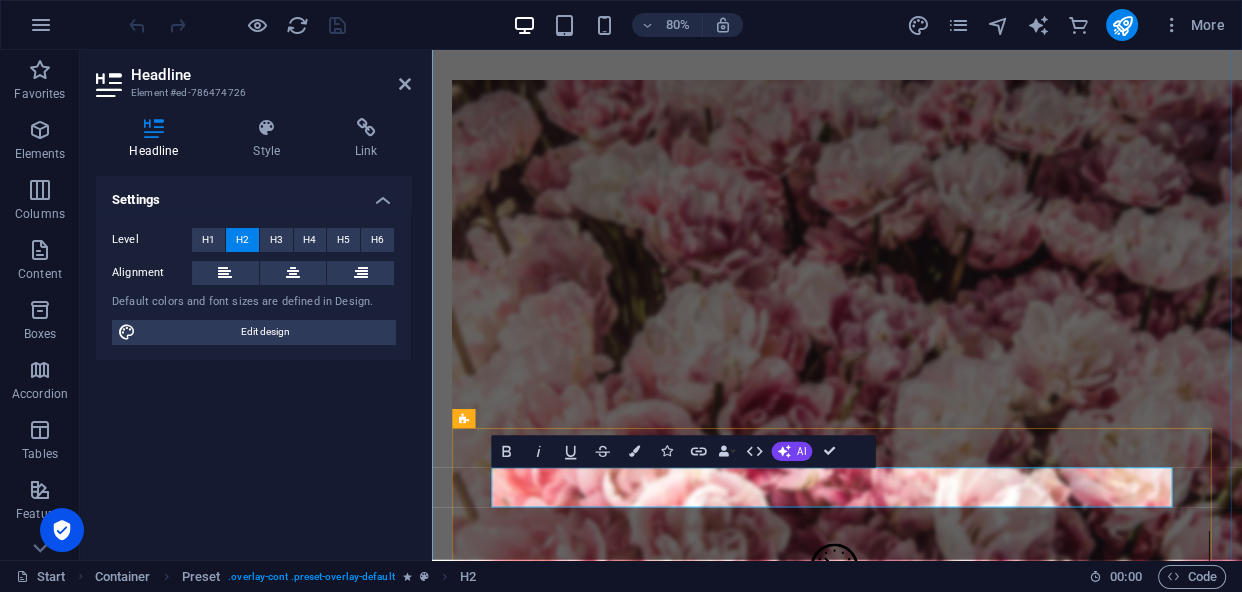 click on "Wedding" at bounding box center [945, 4513] 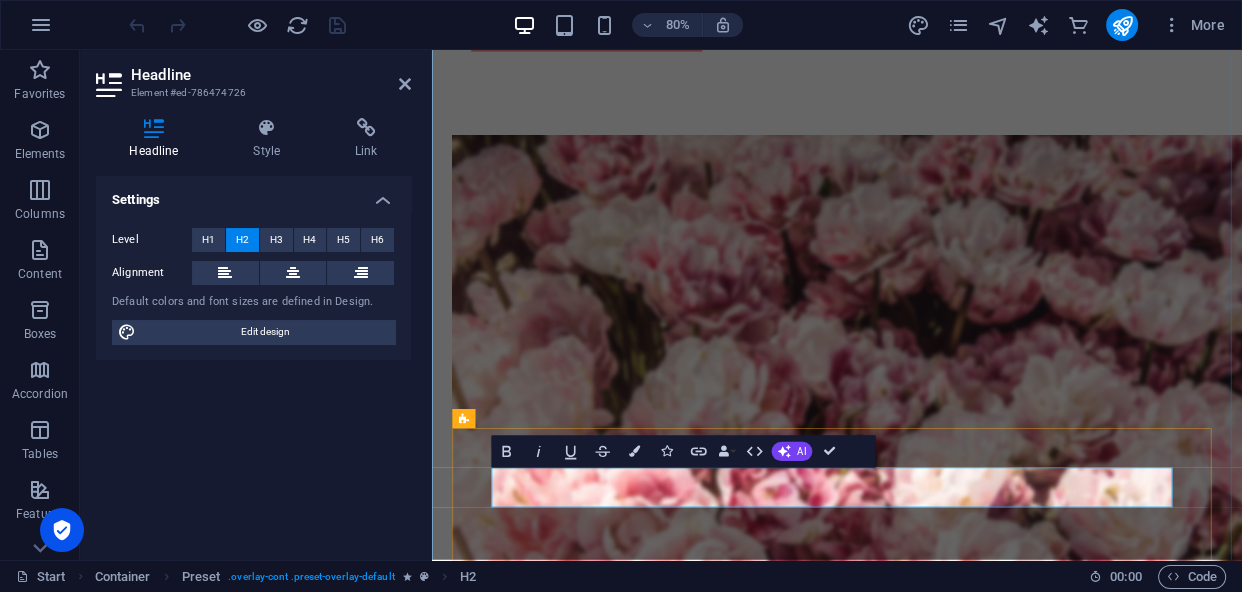 type 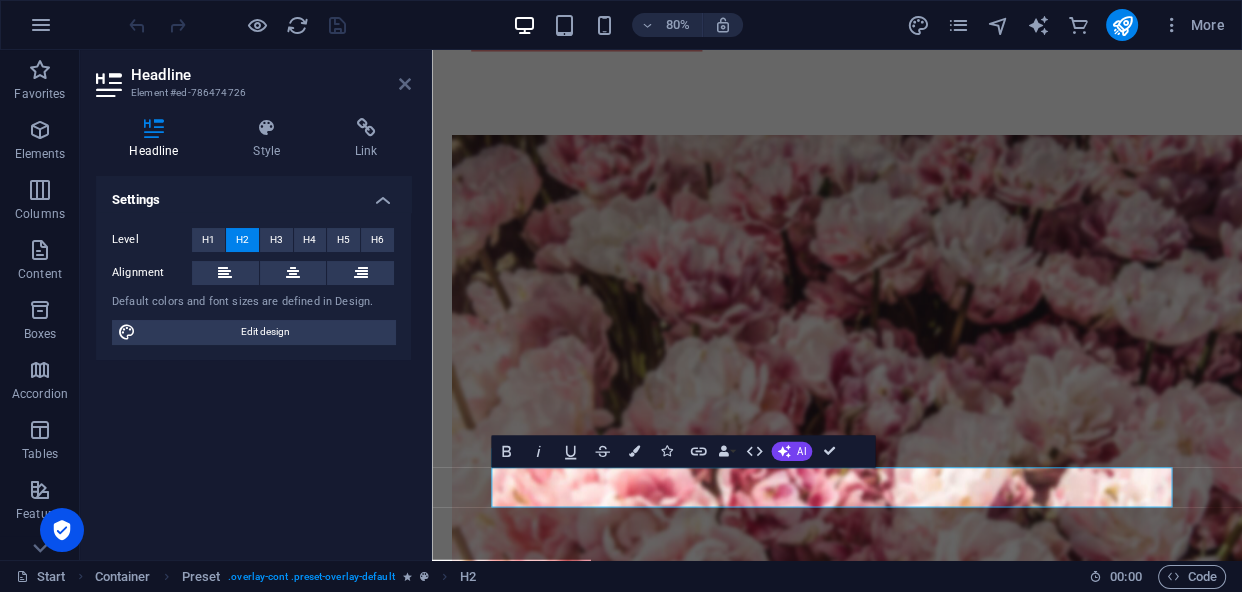 click at bounding box center (405, 84) 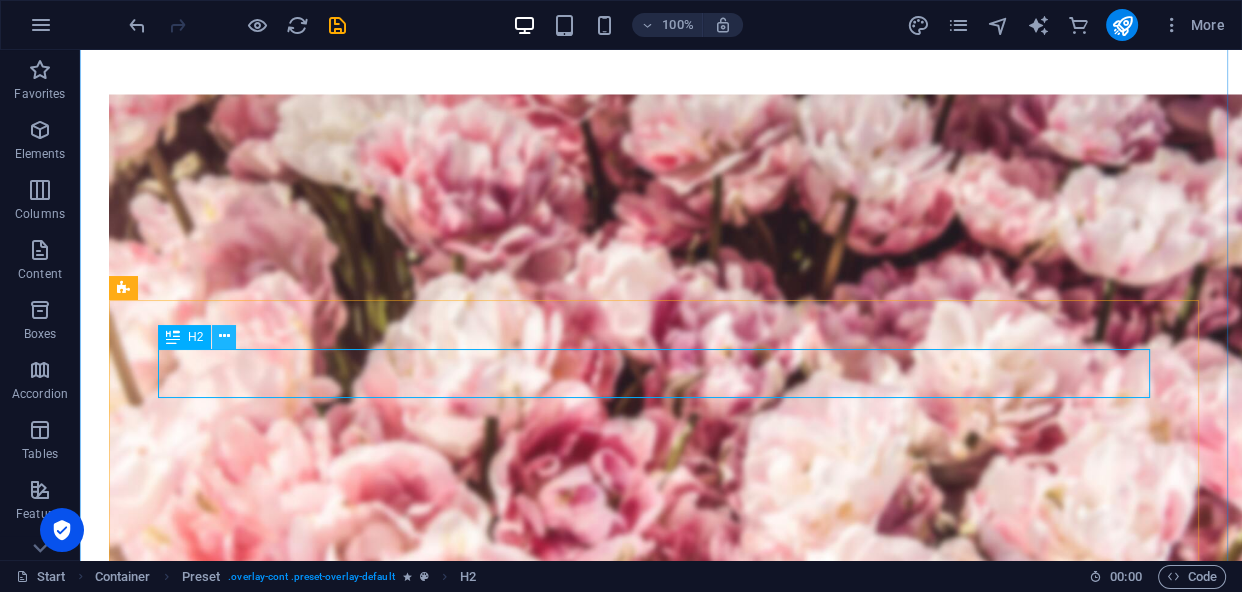 click at bounding box center [224, 336] 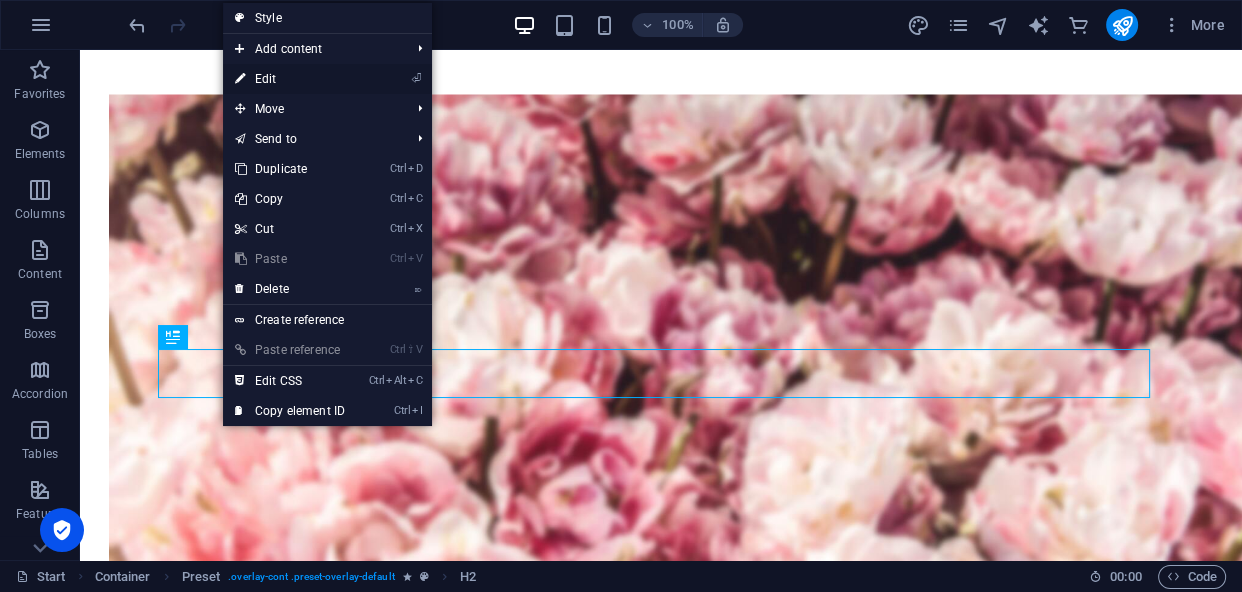 click on "⏎  Edit" at bounding box center (290, 79) 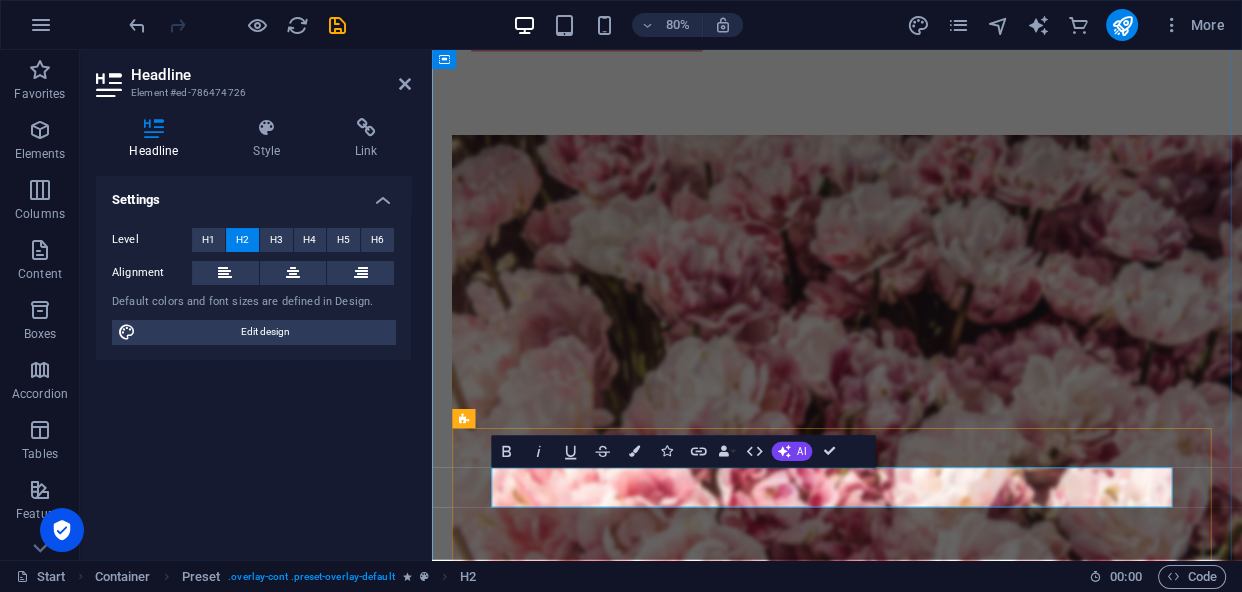 click on "EXPORTRT" at bounding box center [945, 4607] 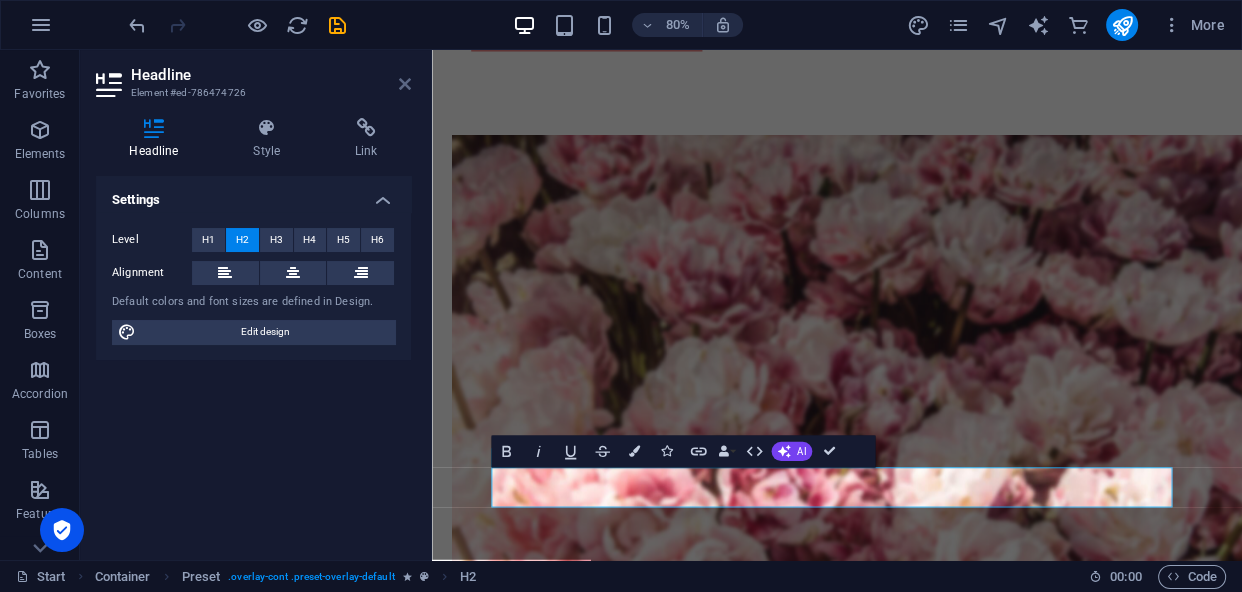 click at bounding box center [405, 84] 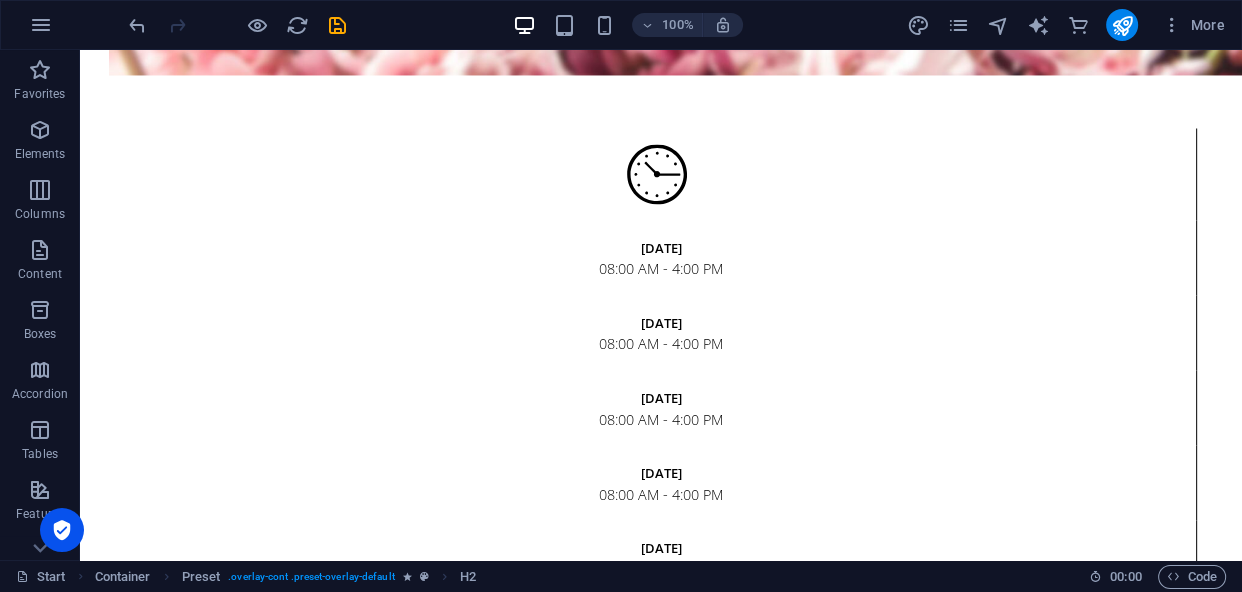 scroll, scrollTop: 3323, scrollLeft: 0, axis: vertical 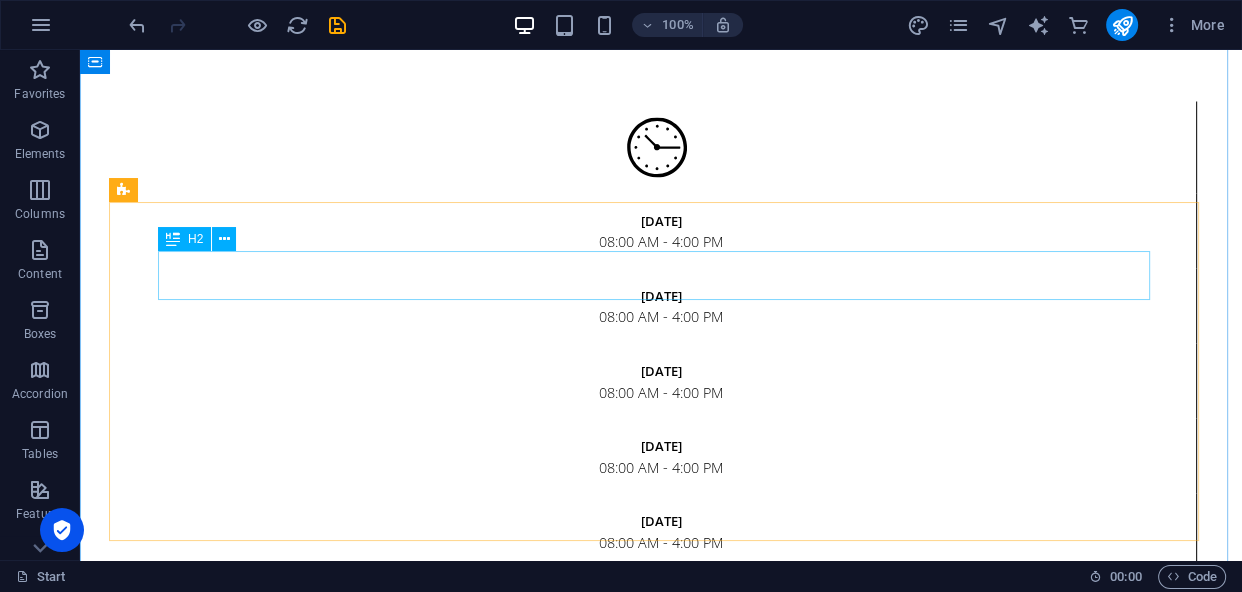 click on "Anniversary" at bounding box center (597, 4585) 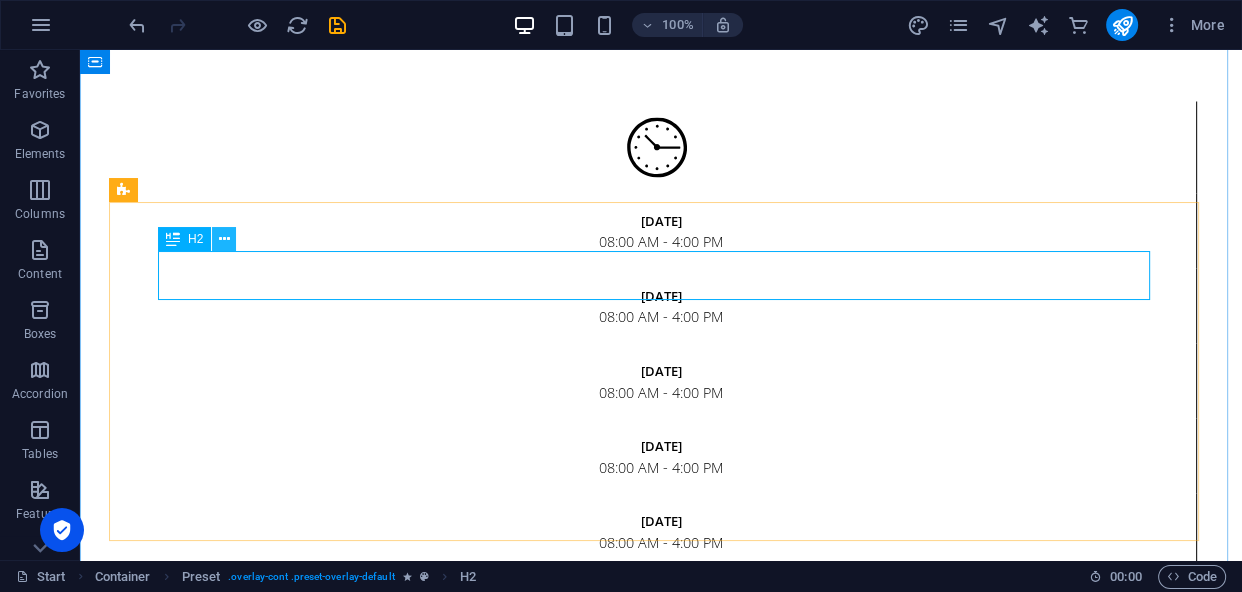 click at bounding box center [224, 239] 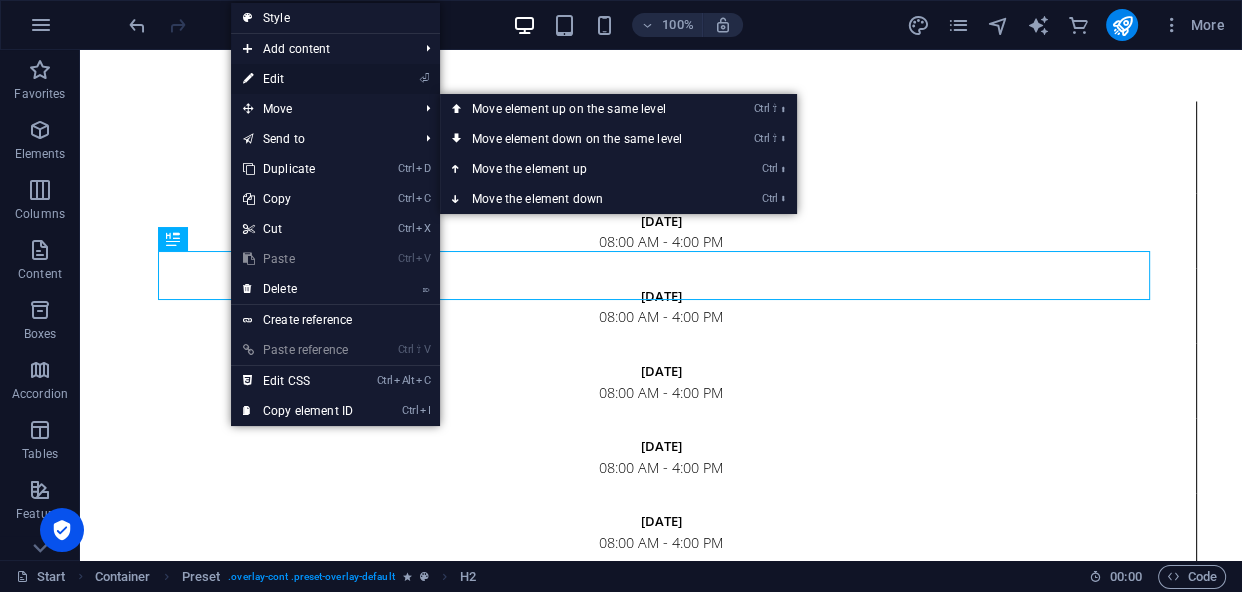 click on "⏎  Edit" at bounding box center (298, 79) 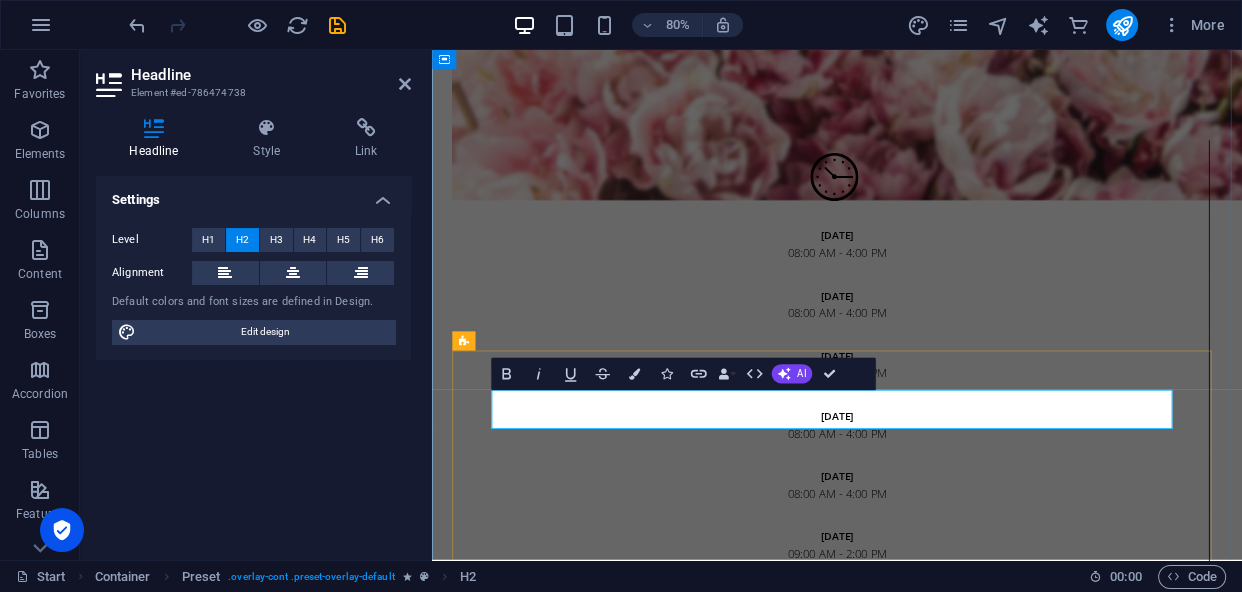 click on "Anniversary" at bounding box center (945, 4365) 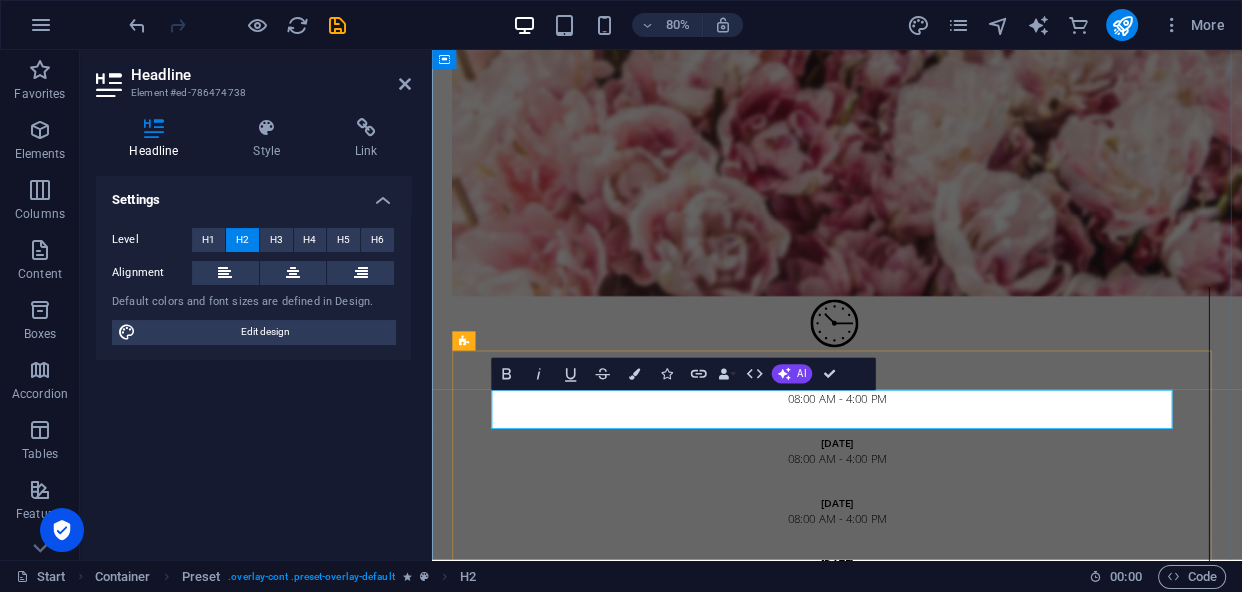 type 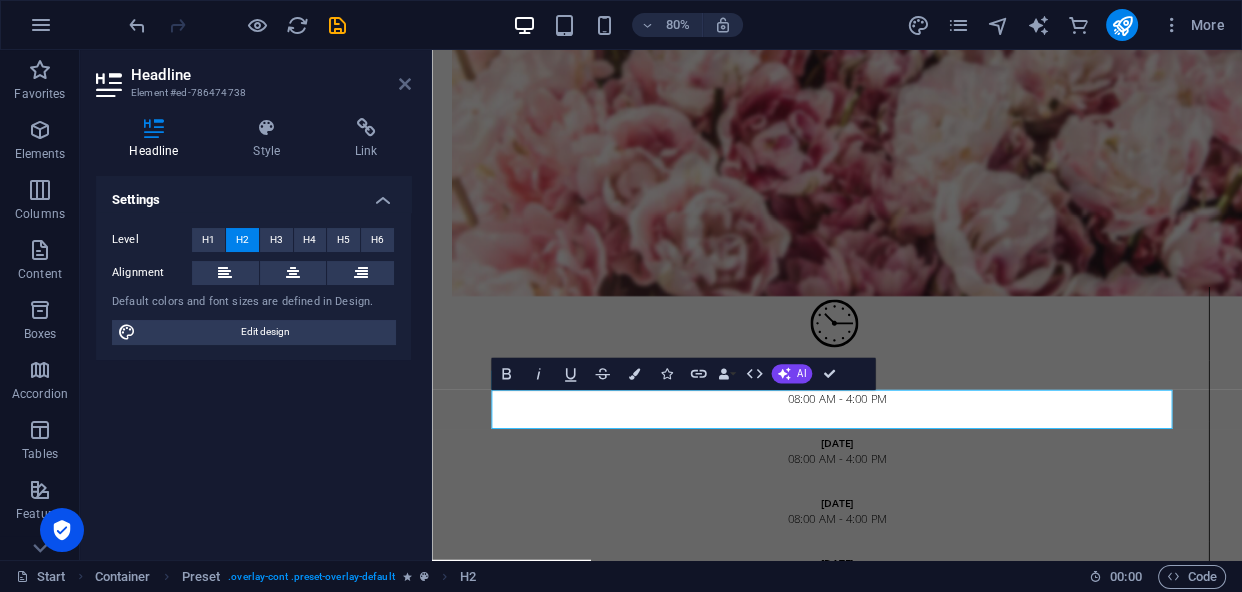 click at bounding box center (405, 84) 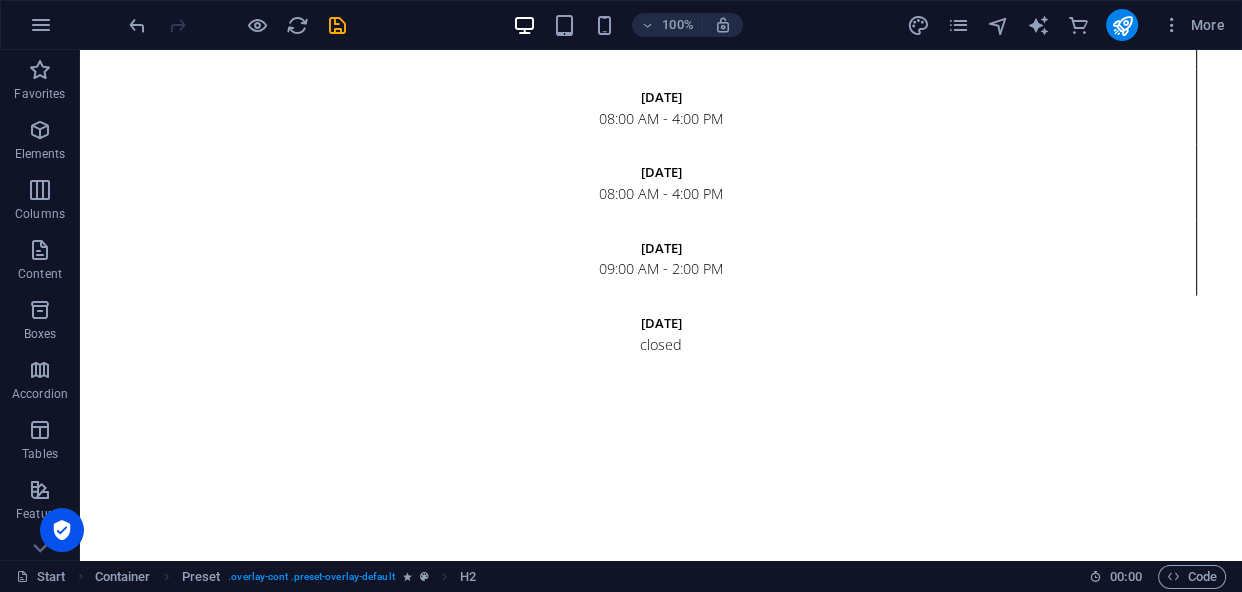 scroll, scrollTop: 3687, scrollLeft: 0, axis: vertical 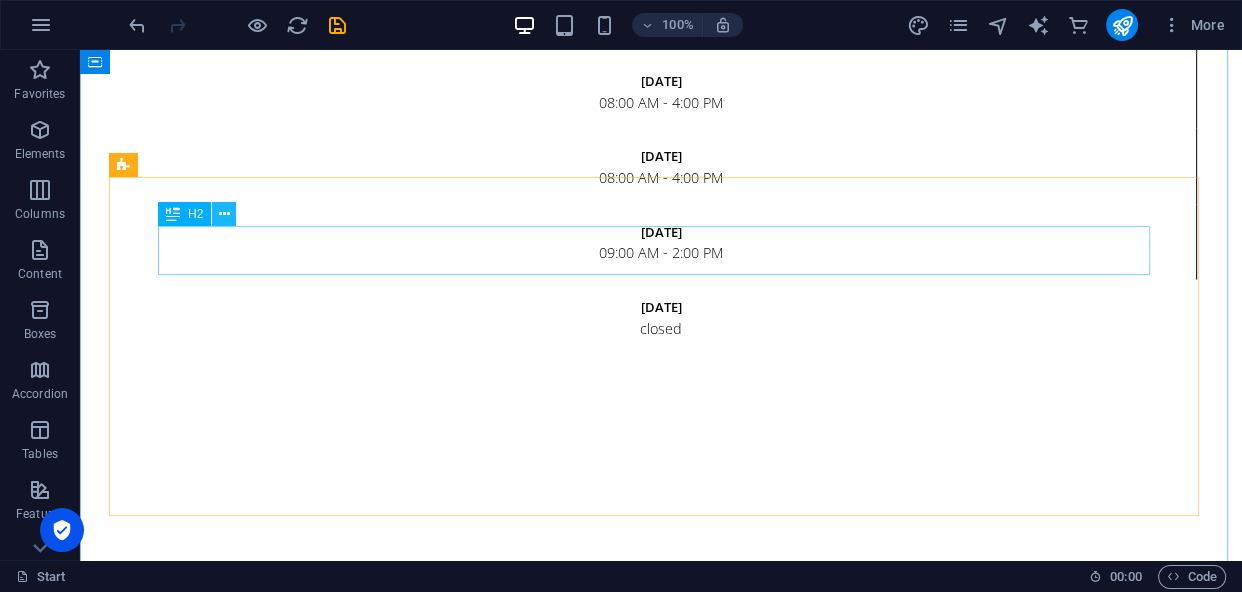 click at bounding box center (224, 214) 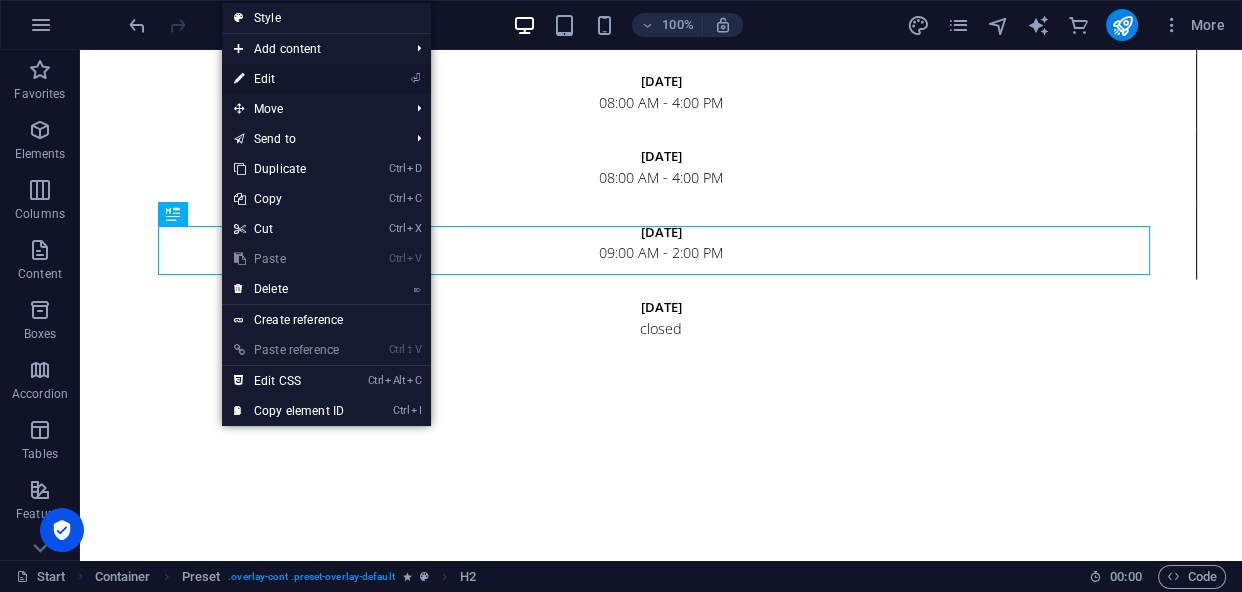 click on "⏎  Edit" at bounding box center (289, 79) 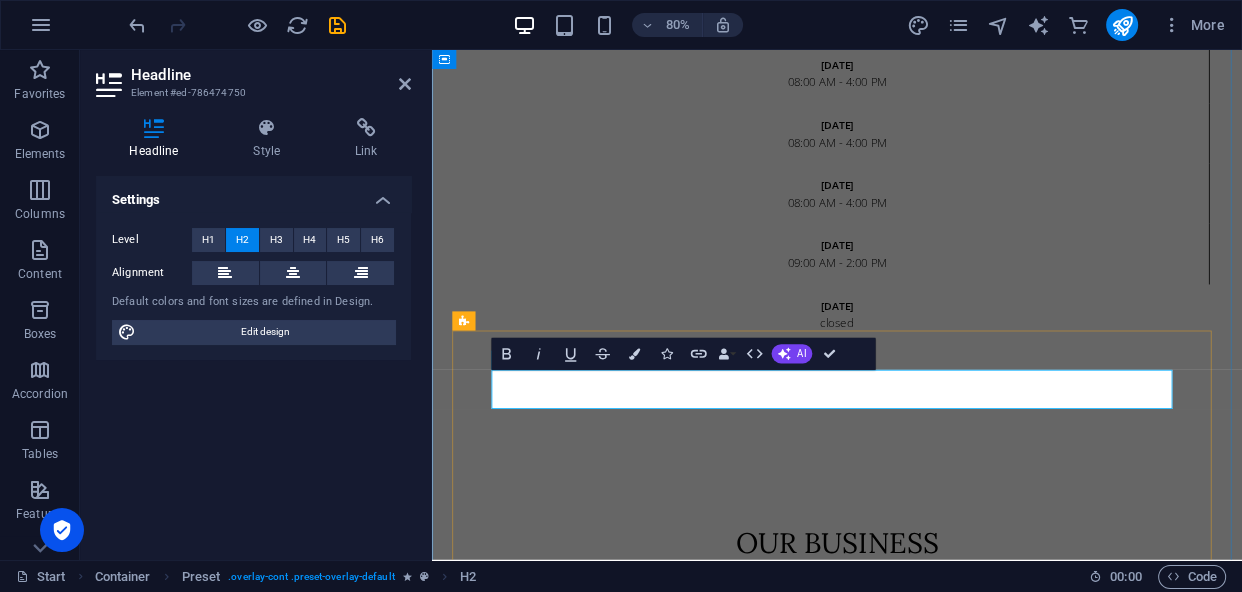 click on "Birthday" at bounding box center [945, 4340] 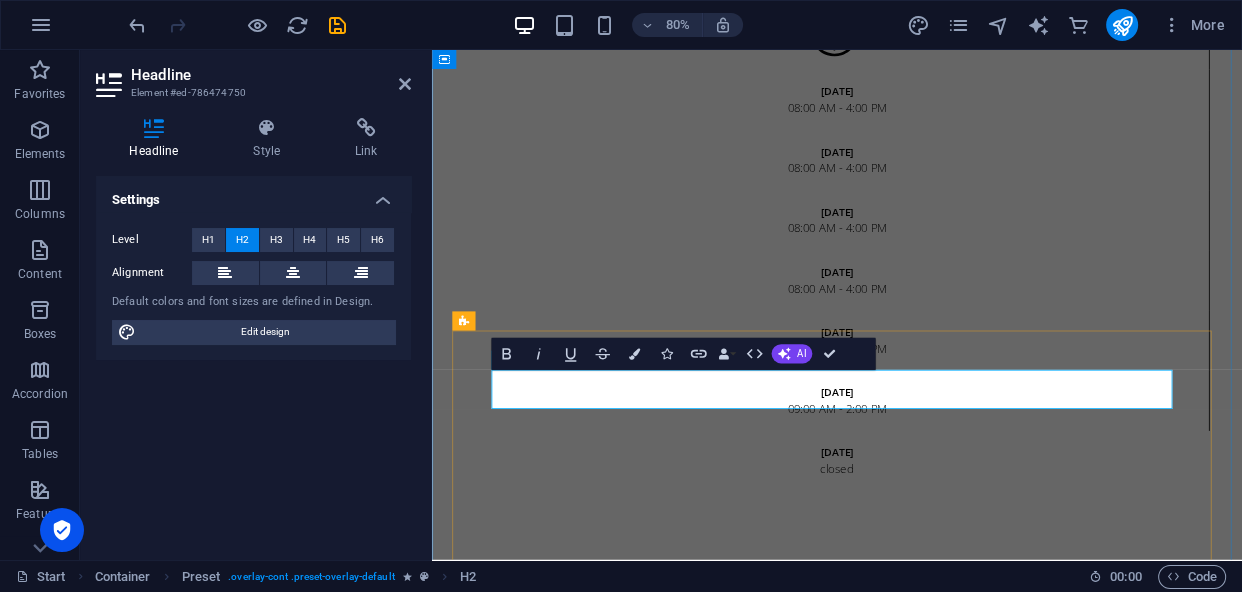 type 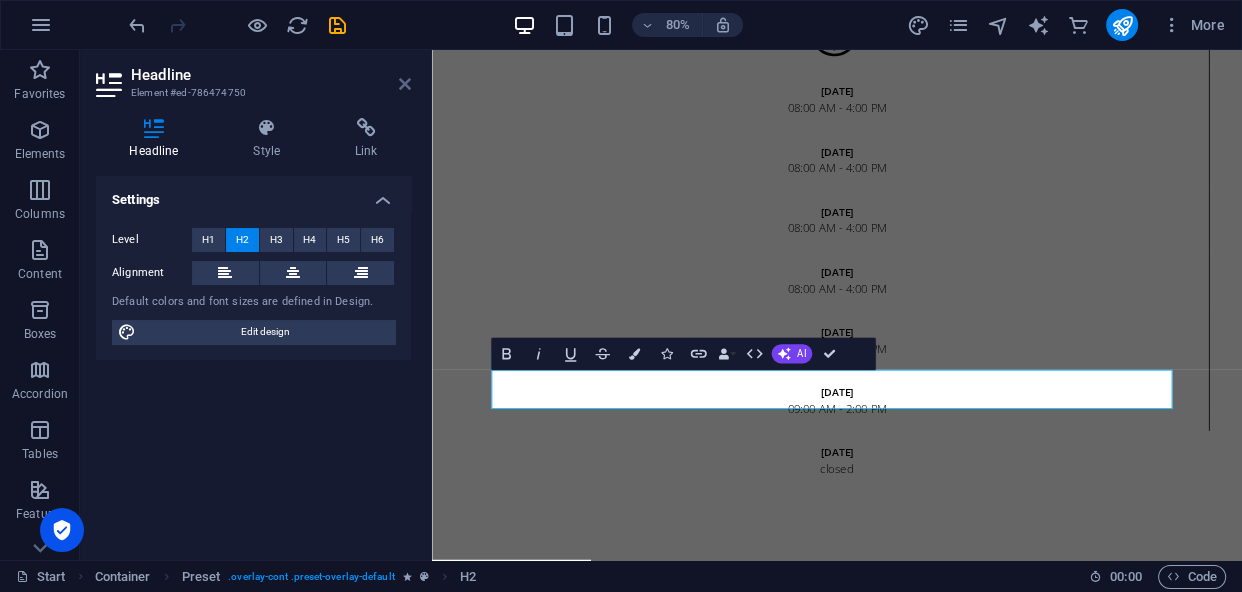 click at bounding box center [405, 84] 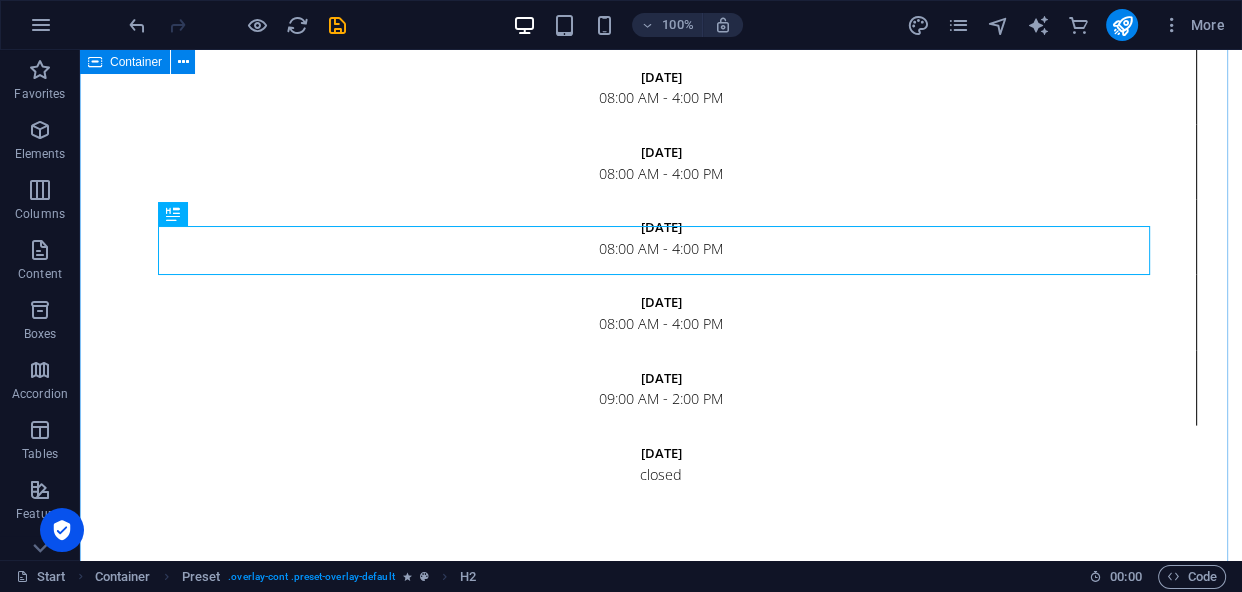 click on "Home About us OUR BUSINESS OUR MEMBERSHIP Testimonials Gallery Contact welcme to haldar international export  import  indent Learn more 24,Ruplal Das Lane.  ,  Dhaka Bangladesh   1100 +88-01714077104 haldar.int@hotmail.com Fresh Flowers Lorem ipsum dolor sit amet, consectetur adipisicing elit. Veritatis, dolorem! Perfect Choice Lorem ipsum dolor sit amet, consectetur adipisicing elit. Veritatis, dolorem! Delivery Lorem ipsum dolor sit amet, consectetur adipisicing elit. Veritatis, dolorem! about us We are prominent Bangladeshi export & import House. we export regularly fresh Deserunt incidunt ad cumque ex elit laboriosam Simtinetio mollitia molestias excepturi voluptatem atque veritatis Miusto nam nulla cum accusantium explicabo Repellat maiores a libero atque assumenda praesentium Visit us Monday 08:00 AM - 4:00 PM Tuesday 08:00 AM - 4:00 PM Wednesday 08:00 AM - 4:00 PM Thursday 08:00 AM - 4:00 PM Friday 08:00 AM - 4:00 PM Saturday 09:00 AM - 2:00 PM Sunday closed Our business export Lorem ipsum dolor" at bounding box center (661, 3130) 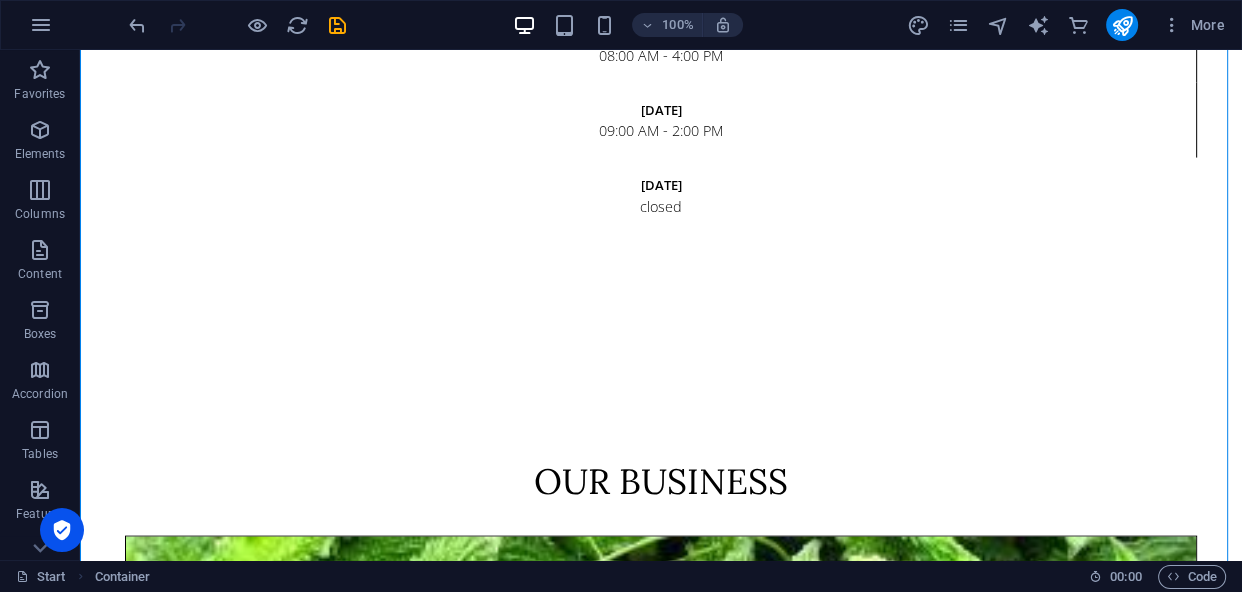 scroll, scrollTop: 4027, scrollLeft: 0, axis: vertical 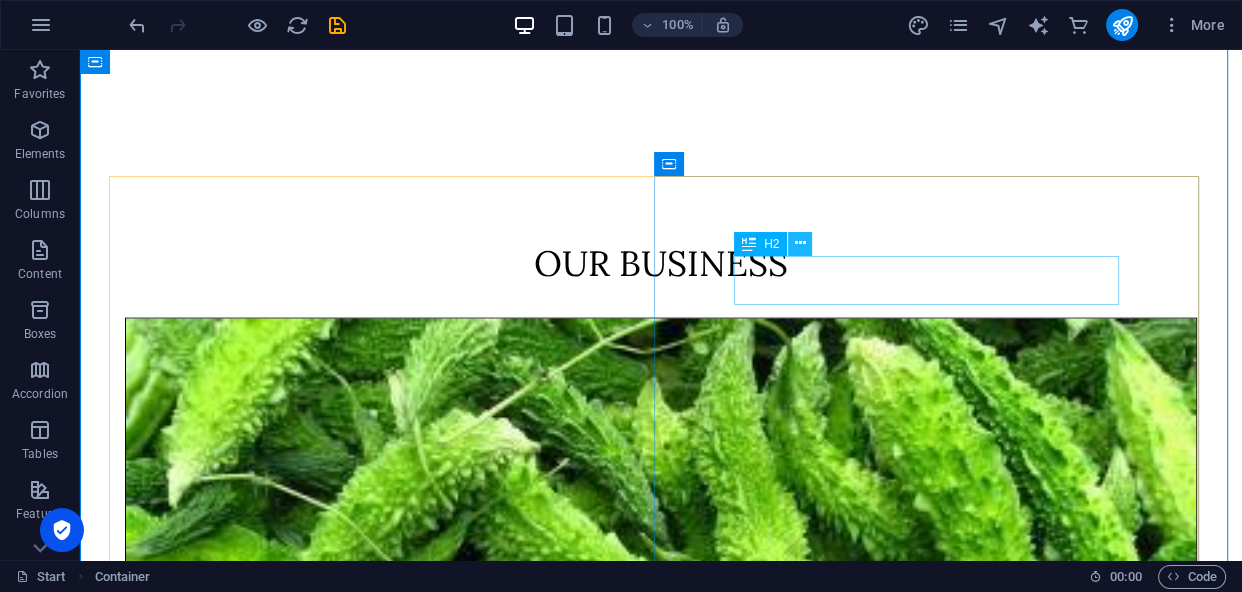 click at bounding box center (800, 243) 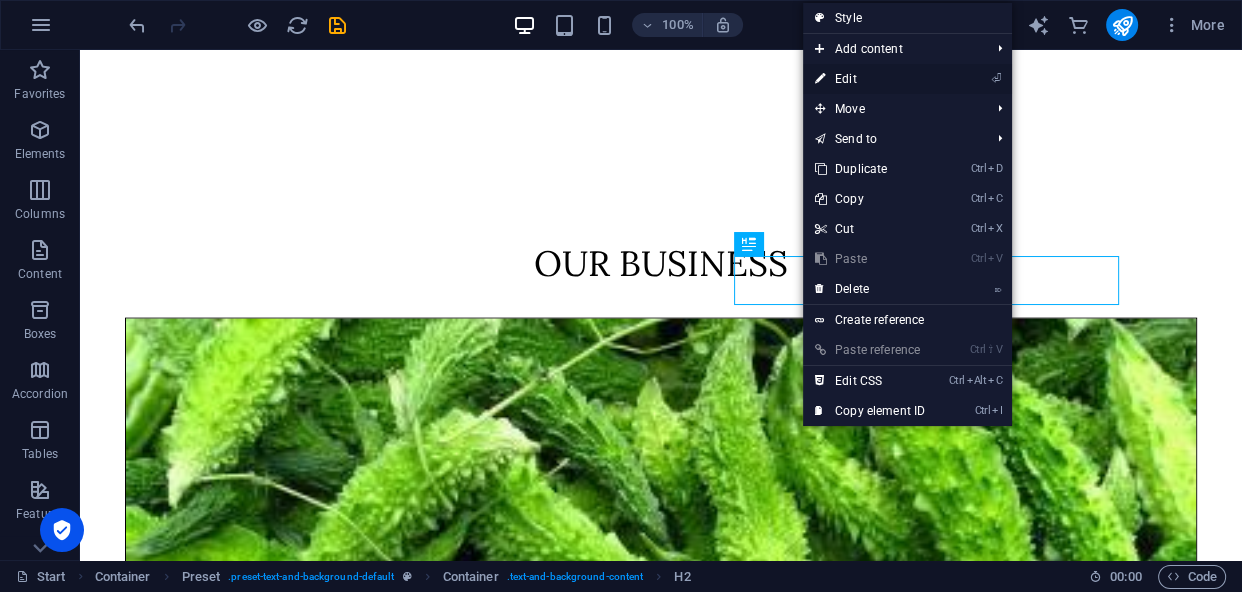 click on "⏎  Edit" at bounding box center [870, 79] 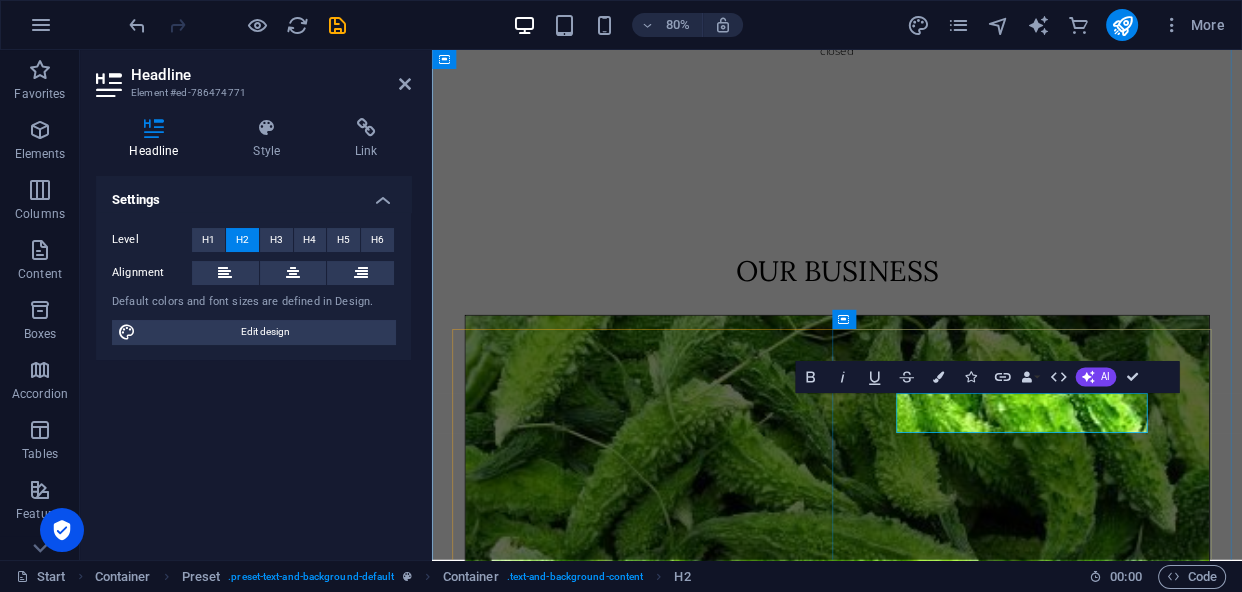click on "Delivery" at bounding box center [938, 5067] 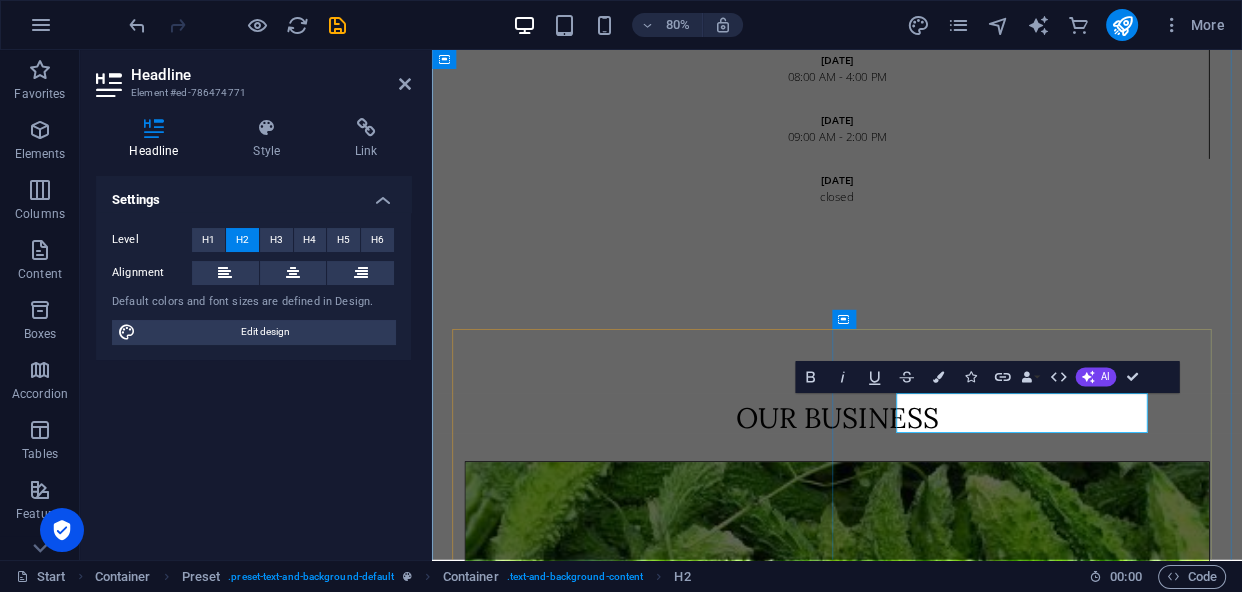 type 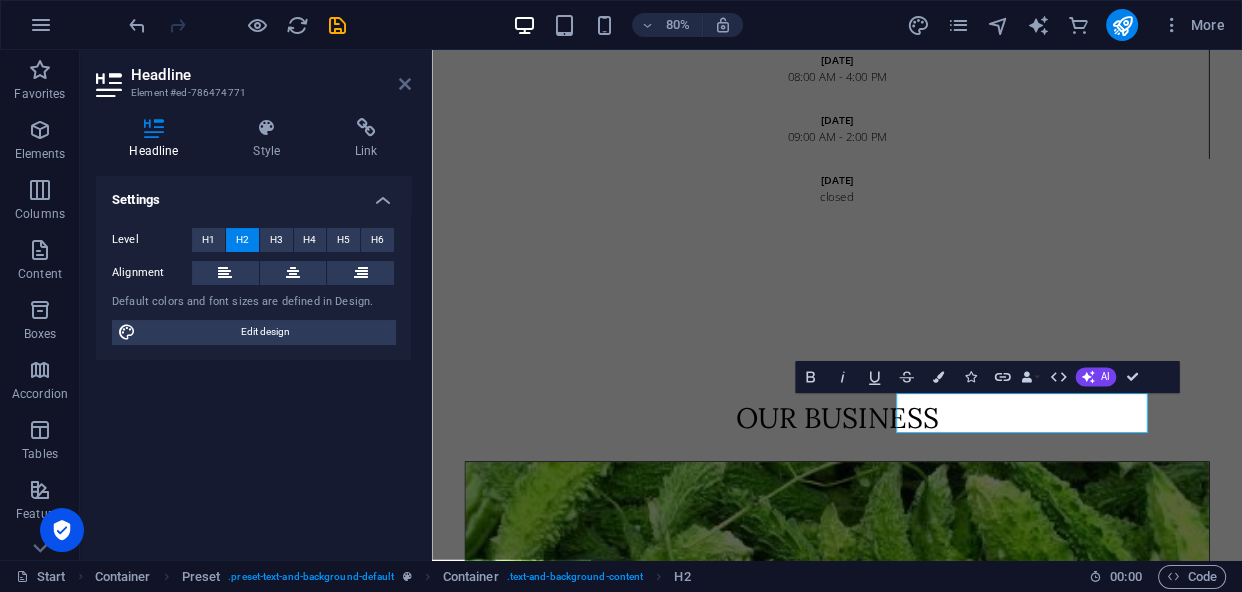 click at bounding box center [405, 84] 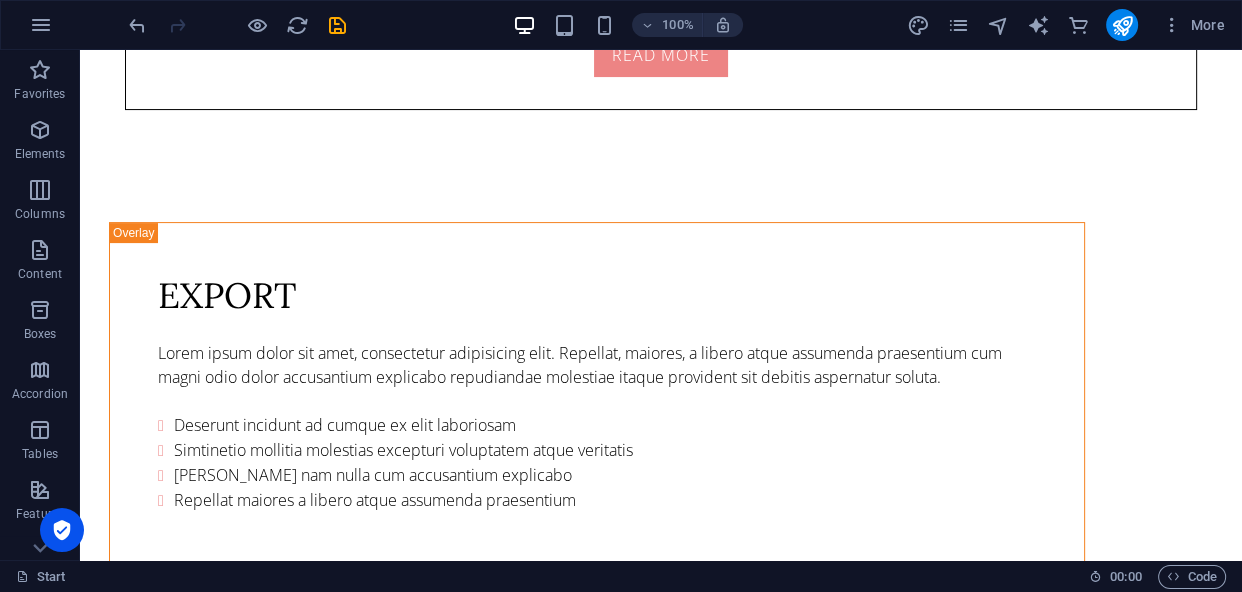 scroll, scrollTop: 7279, scrollLeft: 0, axis: vertical 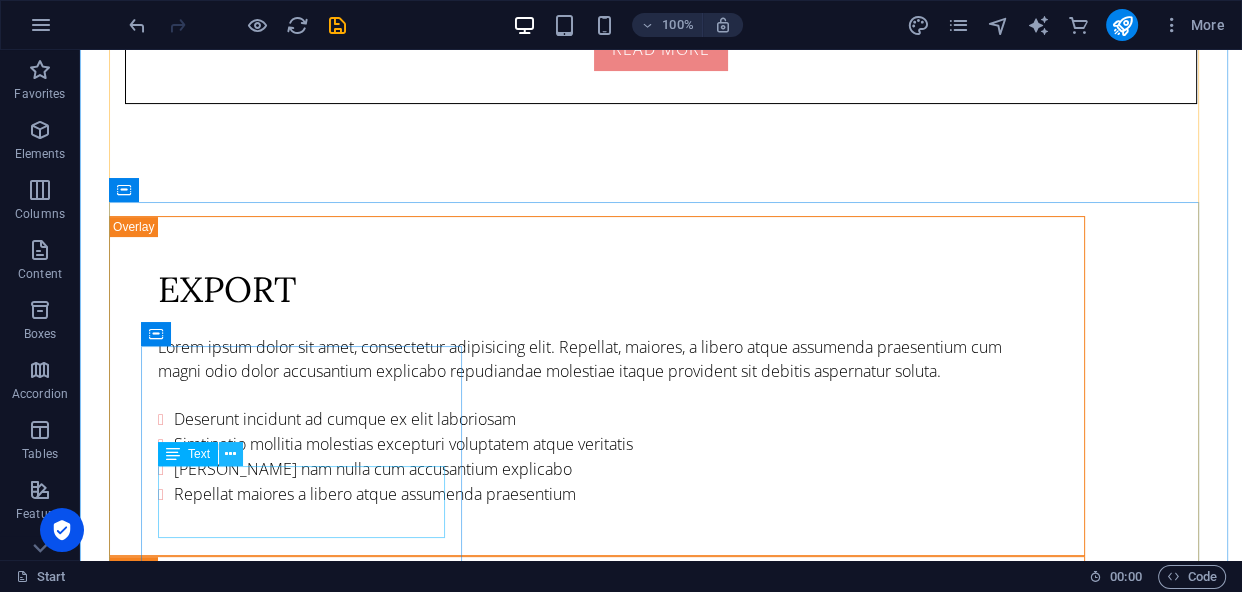 click at bounding box center [230, 454] 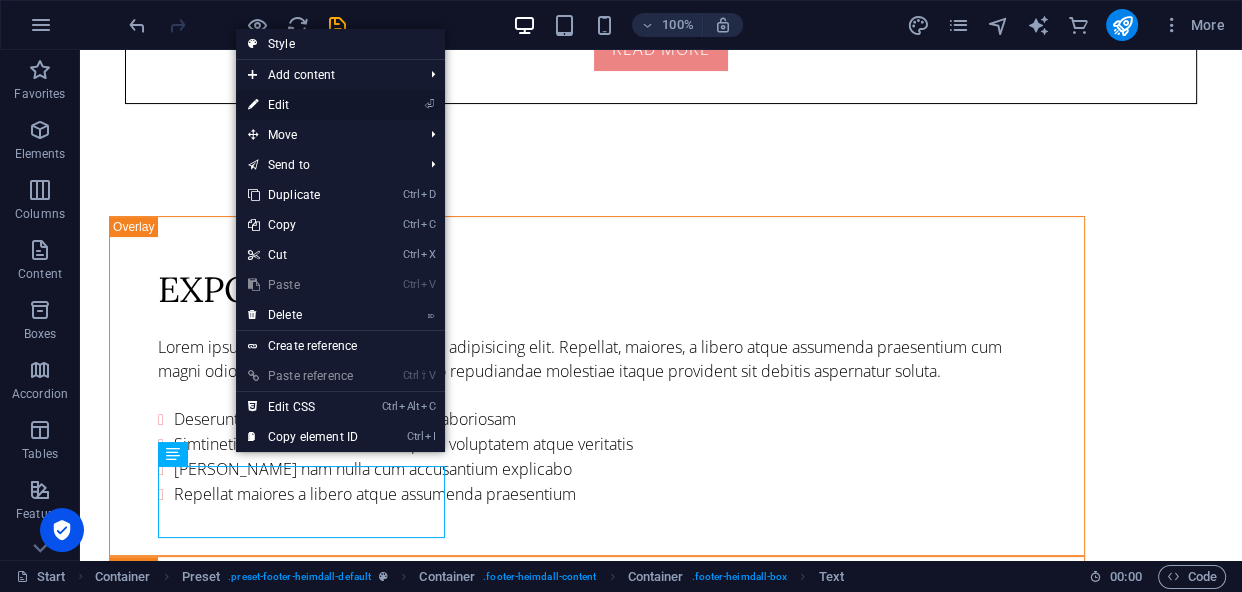 click on "⏎  Edit" at bounding box center [303, 105] 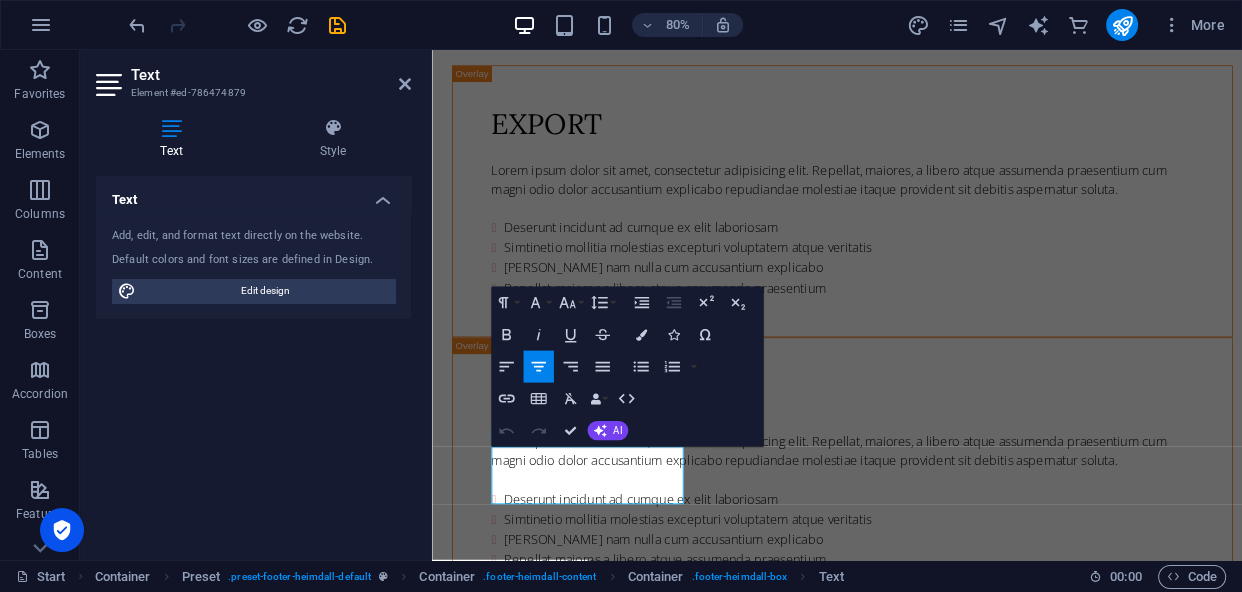 scroll, scrollTop: 7424, scrollLeft: 0, axis: vertical 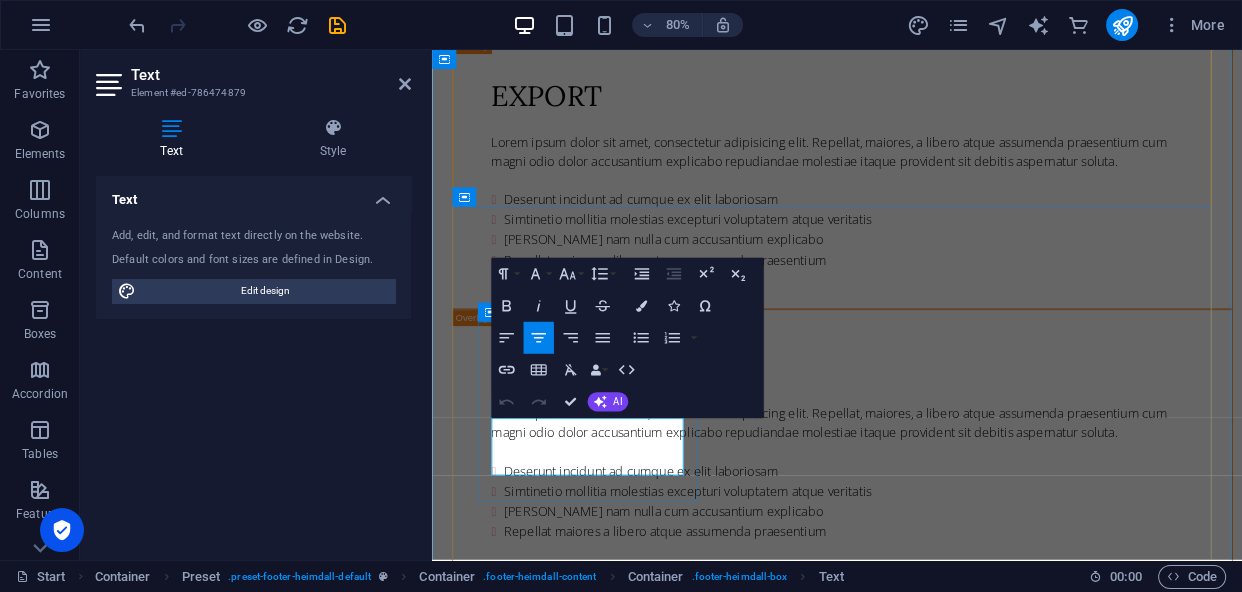 click on "[GEOGRAPHIC_DATA] [GEOGRAPHIC_DATA]" at bounding box center (919, 5242) 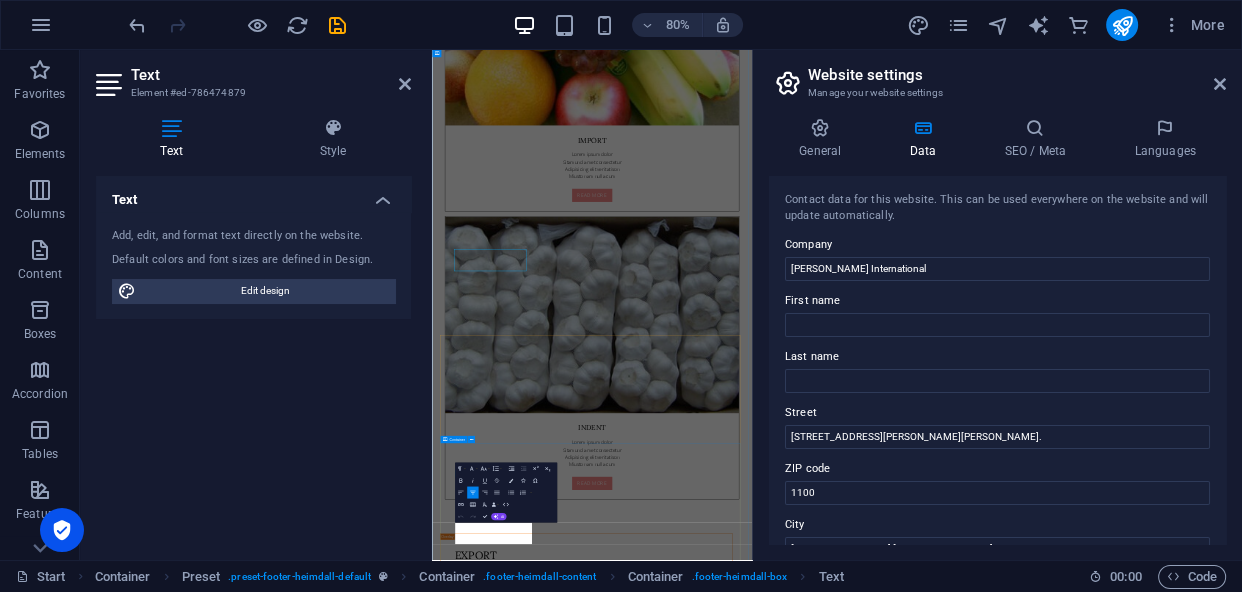 scroll, scrollTop: 7220, scrollLeft: 0, axis: vertical 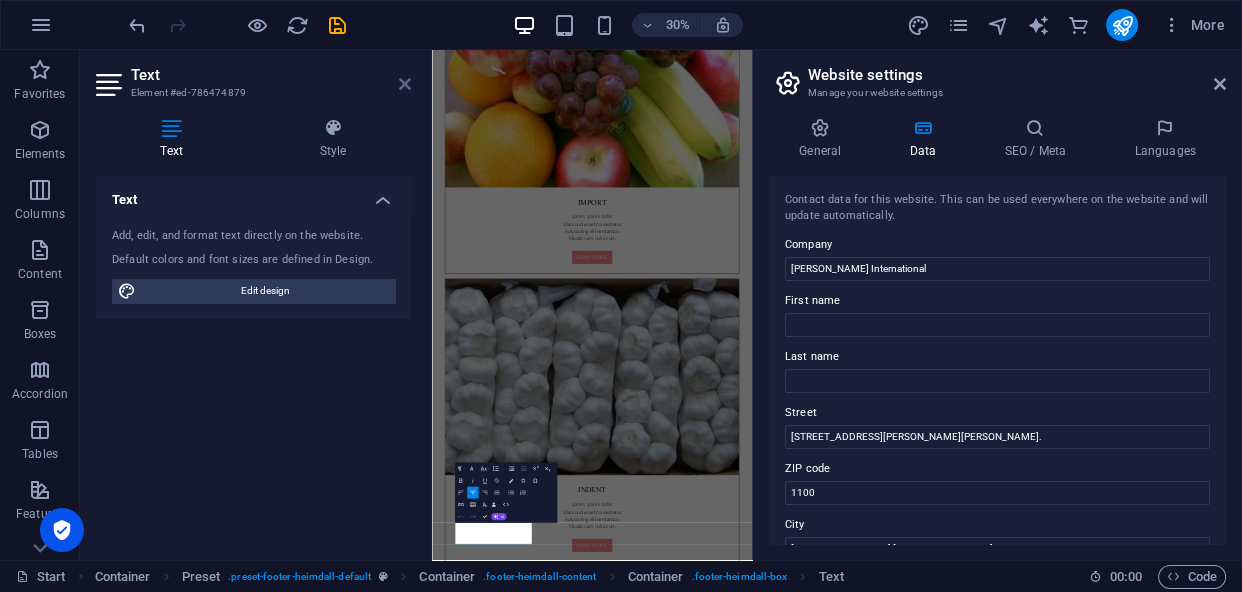 click at bounding box center (405, 84) 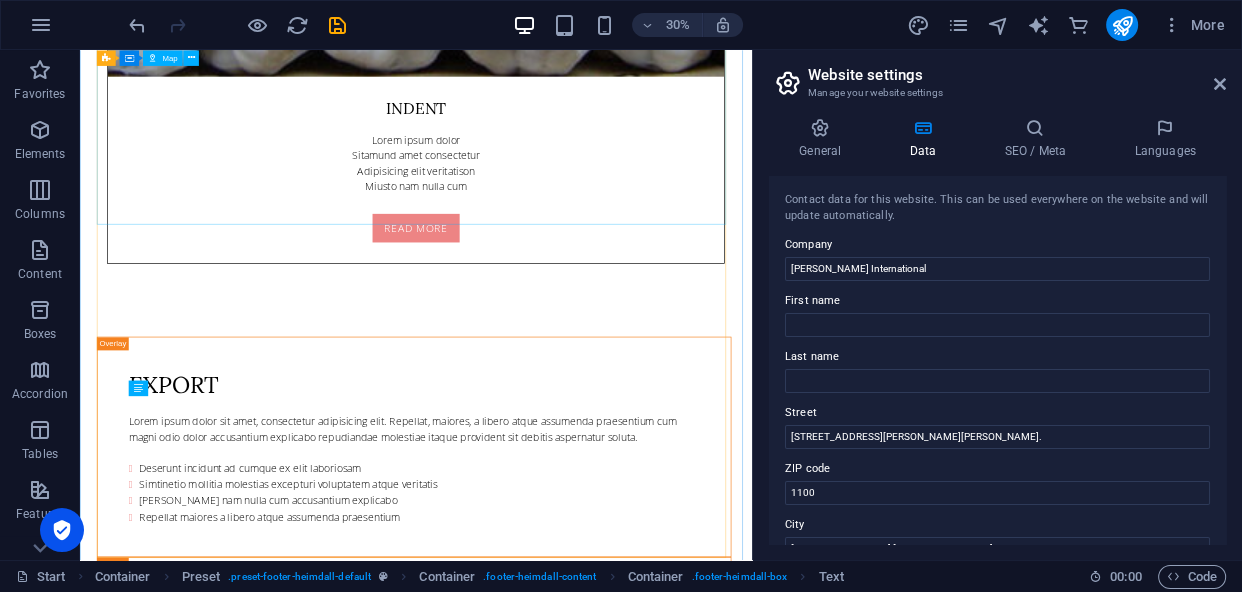 scroll, scrollTop: 7454, scrollLeft: 0, axis: vertical 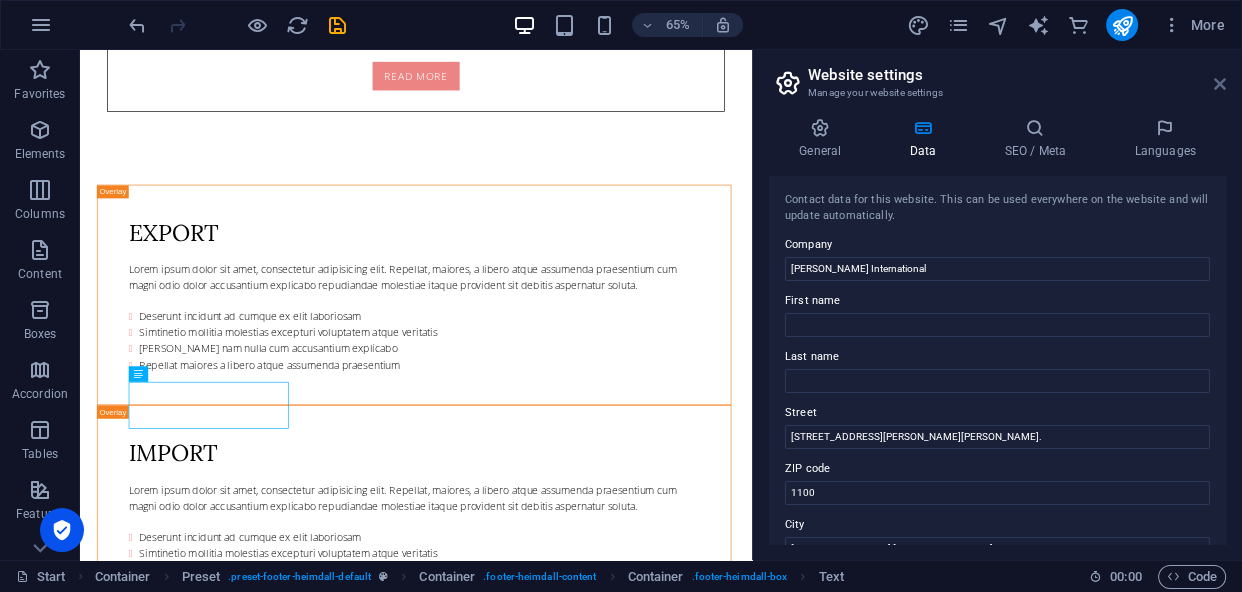 click at bounding box center (1220, 84) 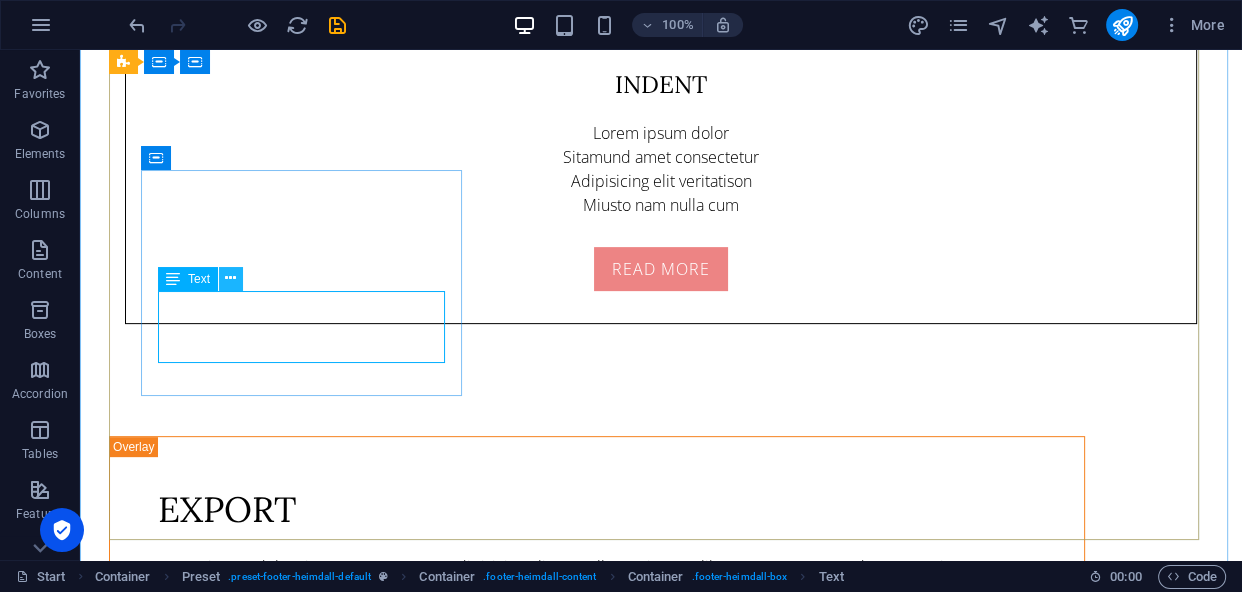 click at bounding box center (230, 278) 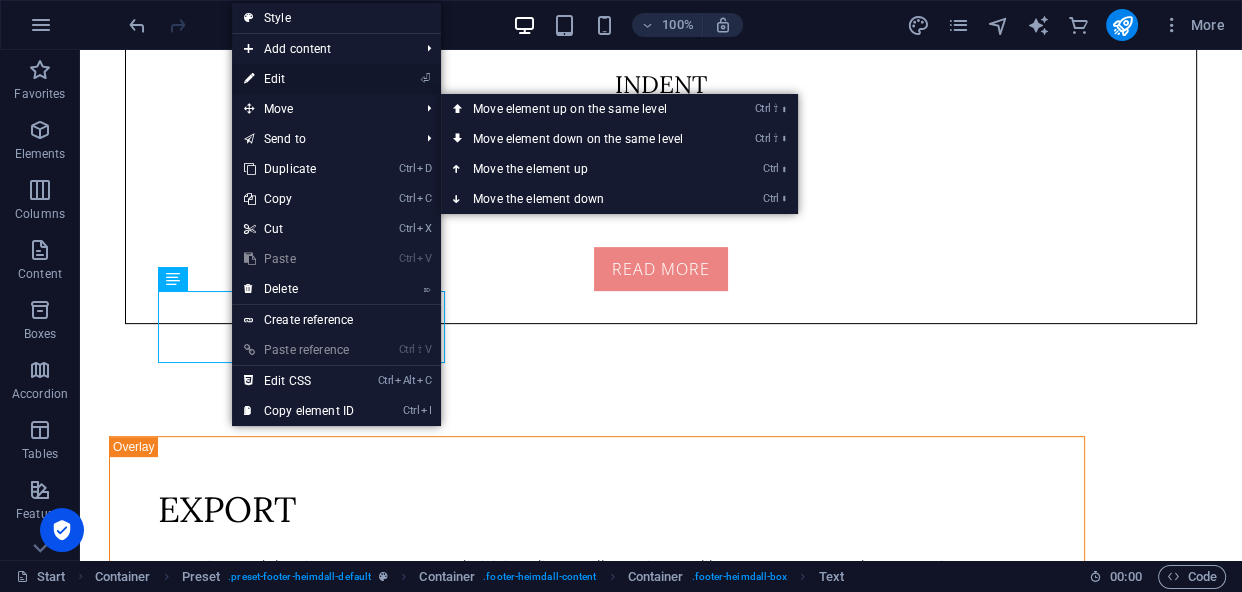 click on "⏎  Edit" at bounding box center (299, 79) 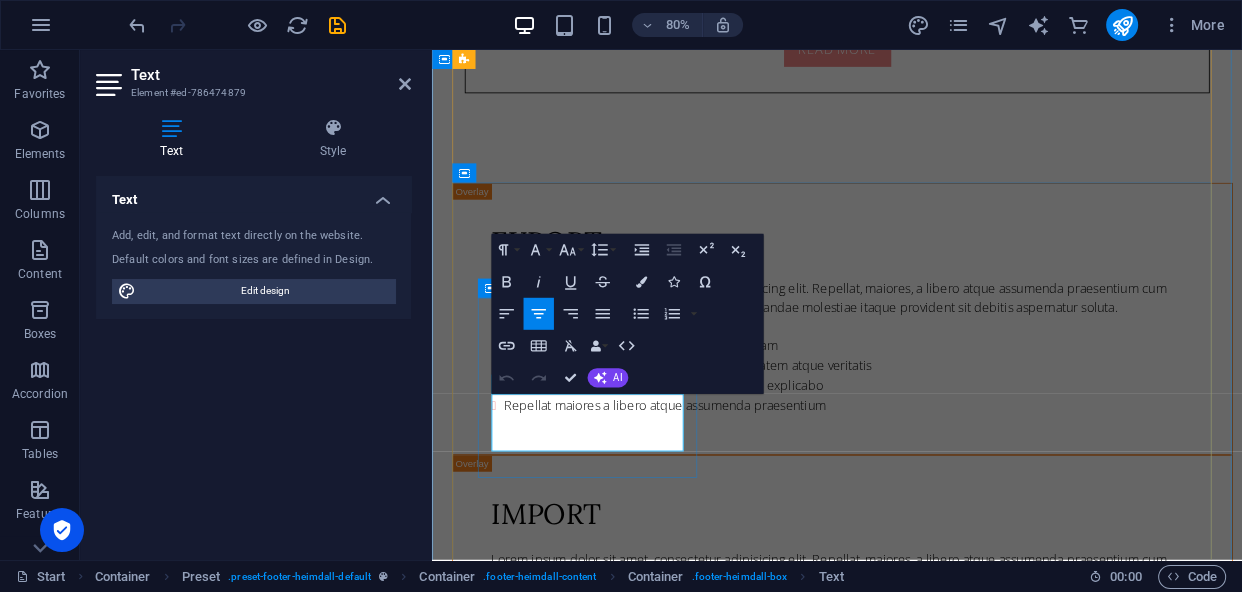 click on "Dhaka Bangladesh   1100" at bounding box center [938, 5498] 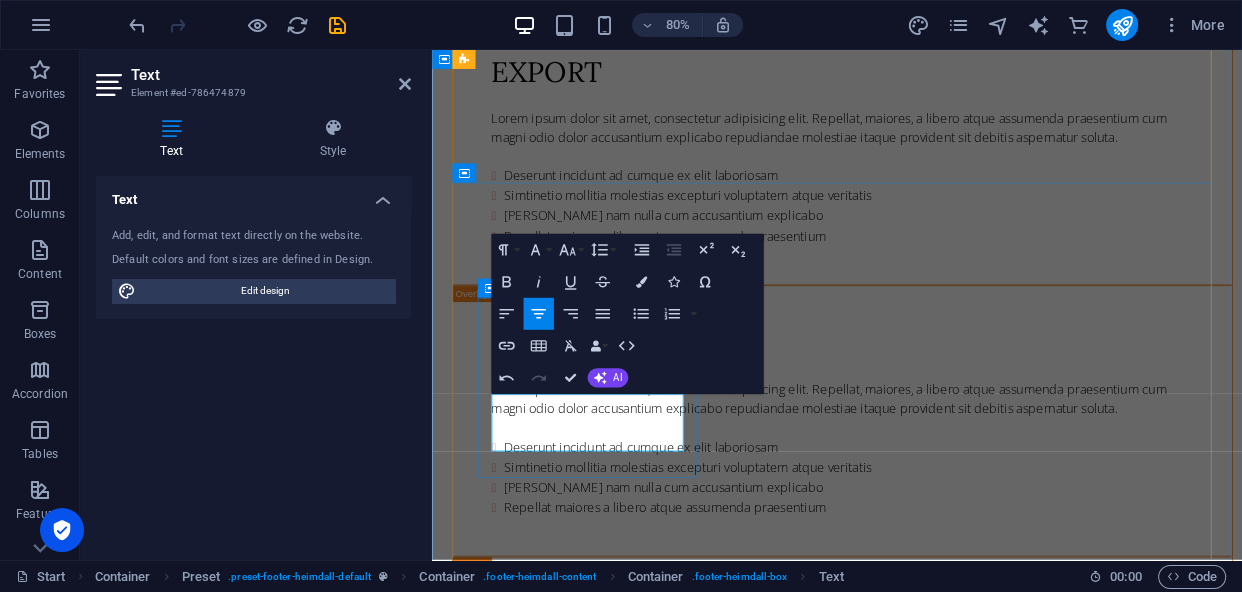 type 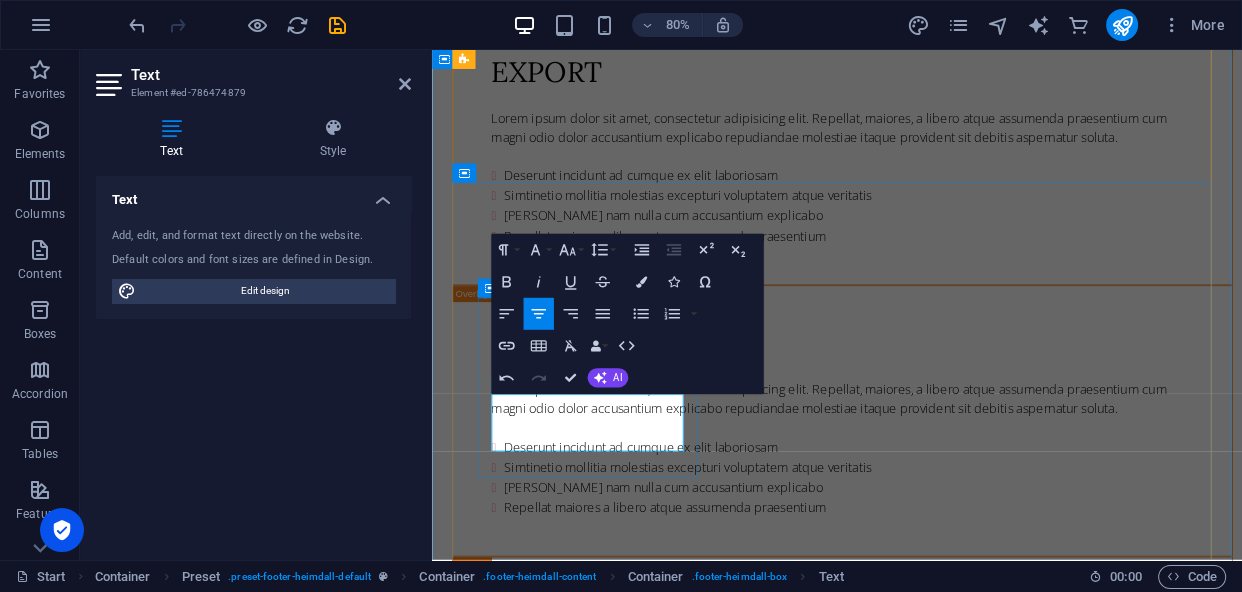 click on "Privacy" at bounding box center (987, 5236) 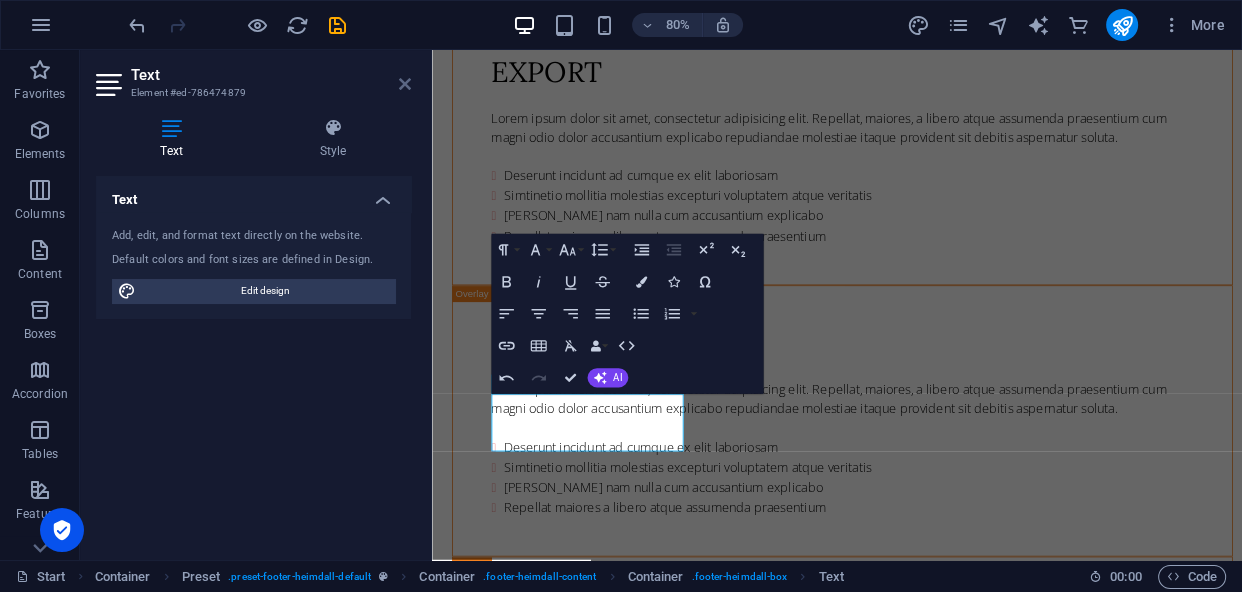 click at bounding box center (405, 84) 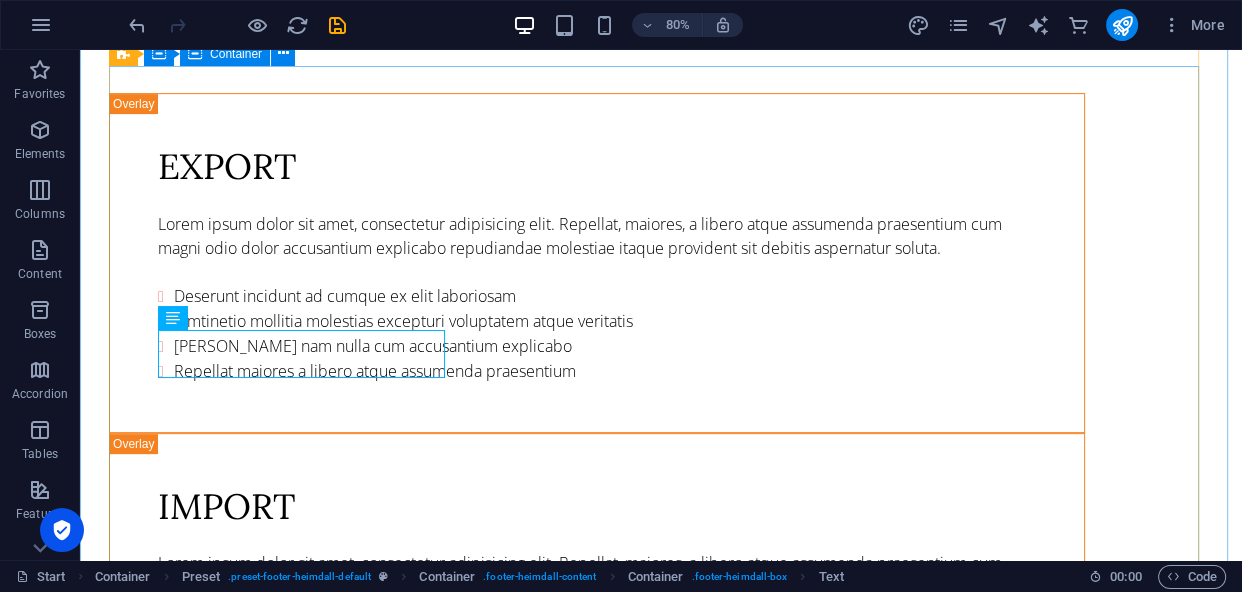 scroll, scrollTop: 7415, scrollLeft: 0, axis: vertical 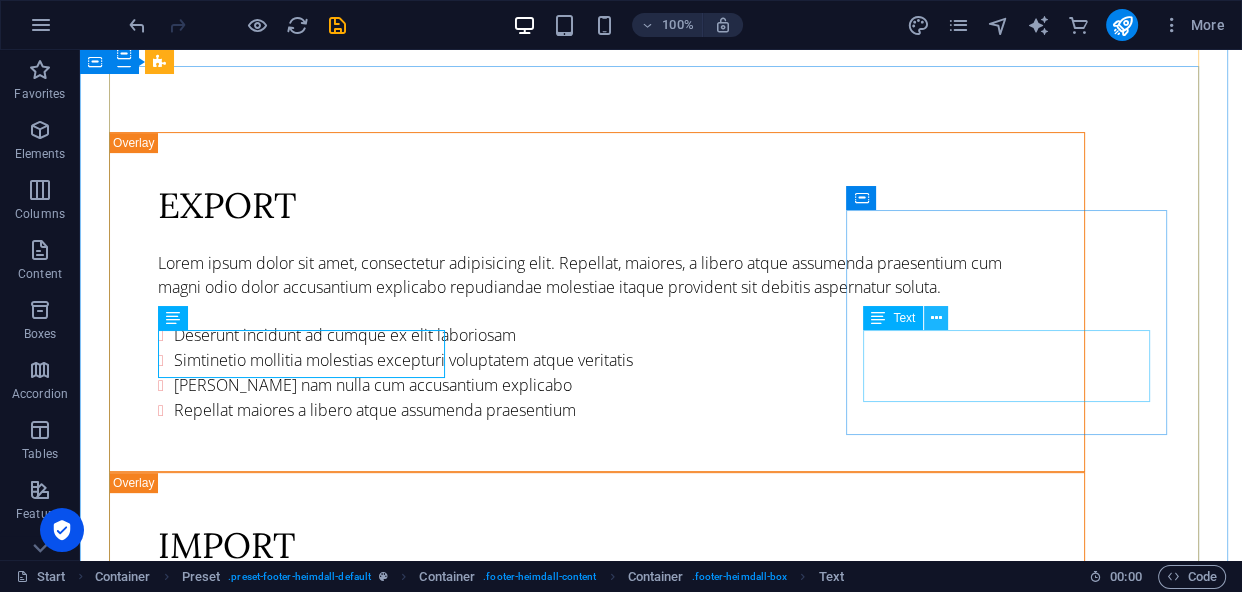 click at bounding box center [936, 318] 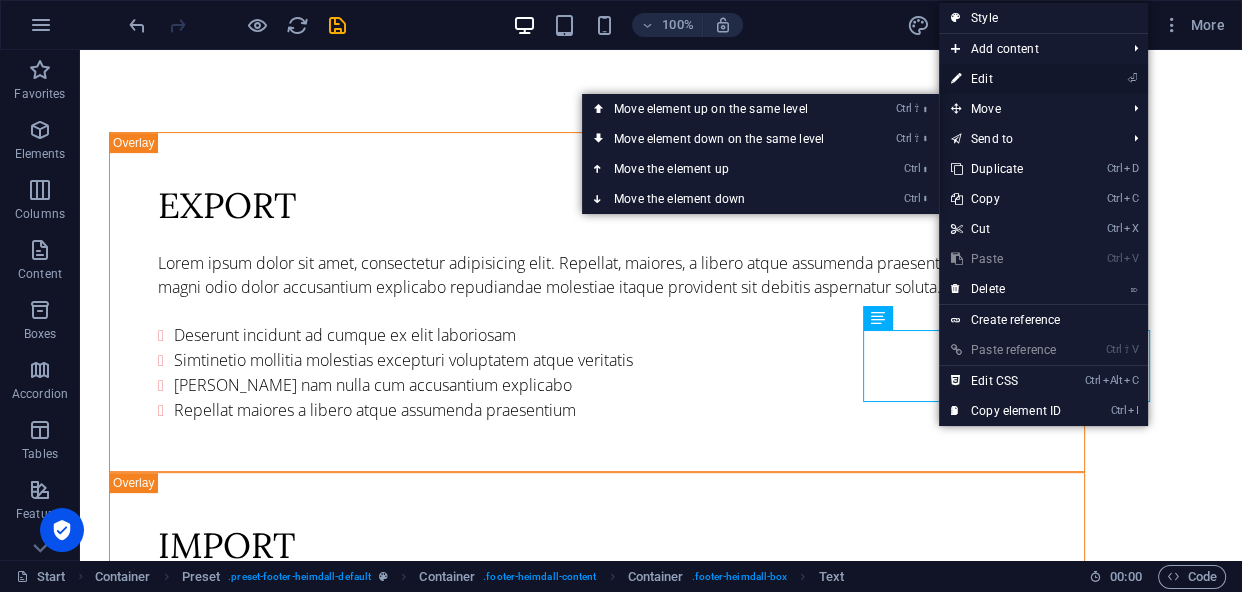 click on "⏎  Edit" at bounding box center (1006, 79) 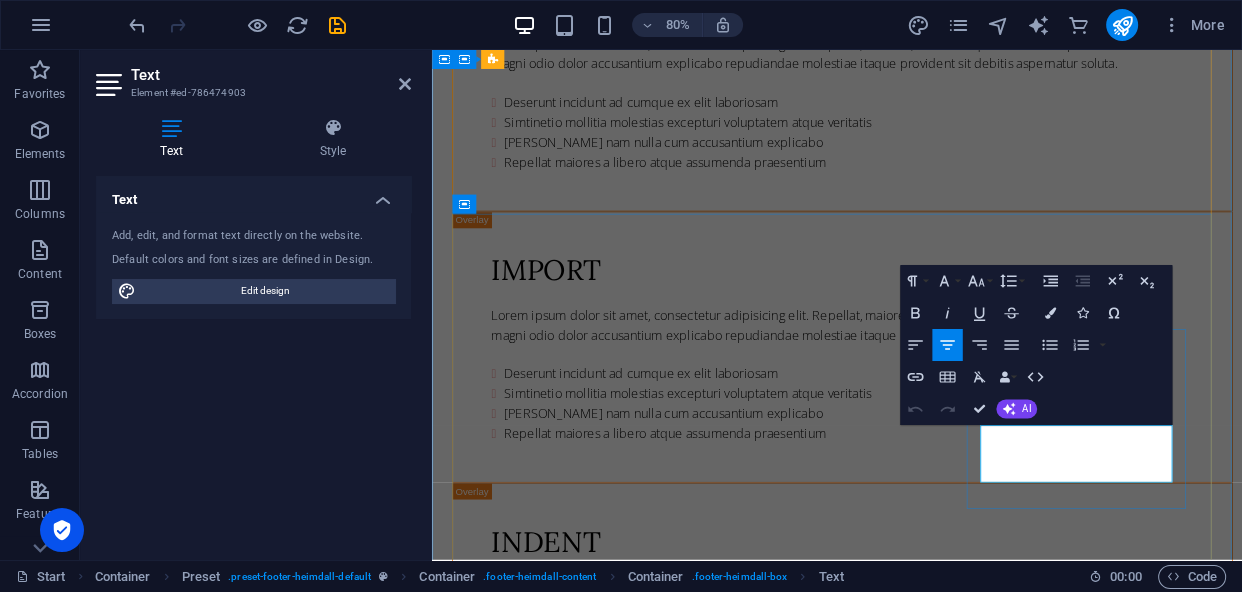 click on "Mo - Fr: 08 am - 04 pm" at bounding box center (938, 5457) 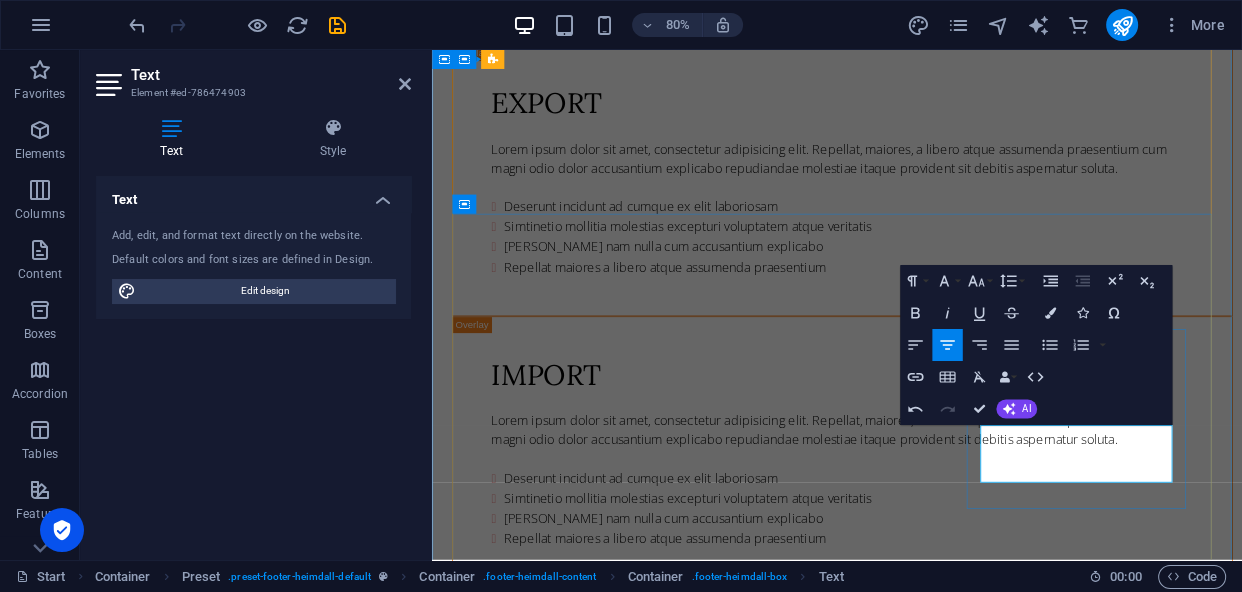 type 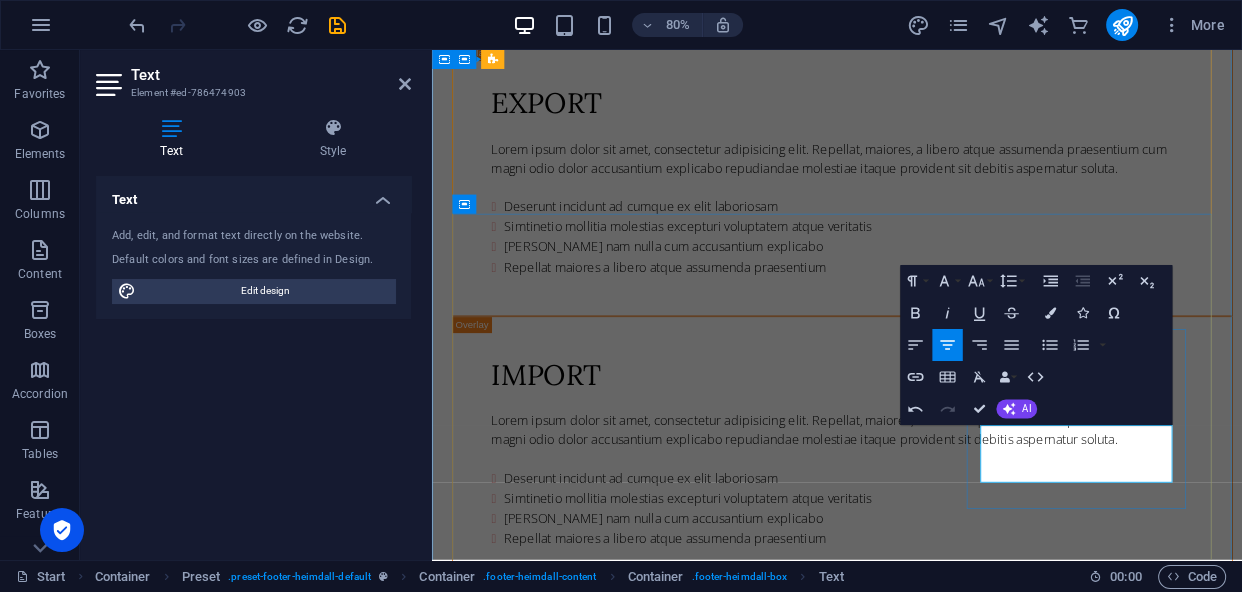 click on "Mo - Sa: 08 am - 04 pm" at bounding box center [938, 5687] 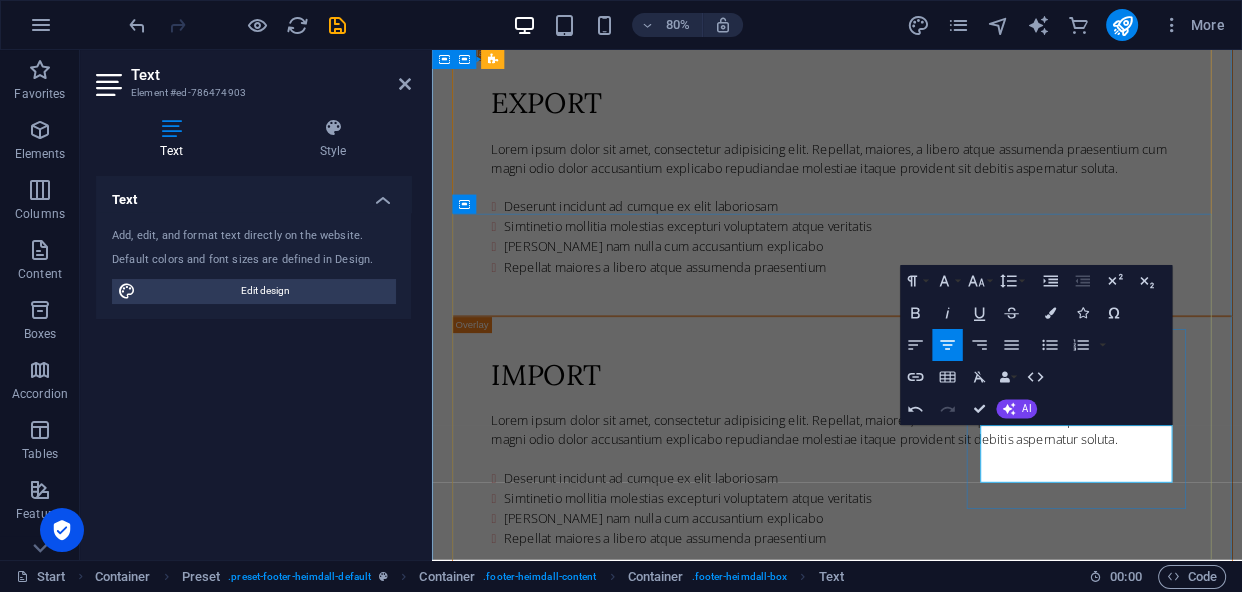 click on "Mo - Sa: 09 am - 04 pm" at bounding box center [938, 5687] 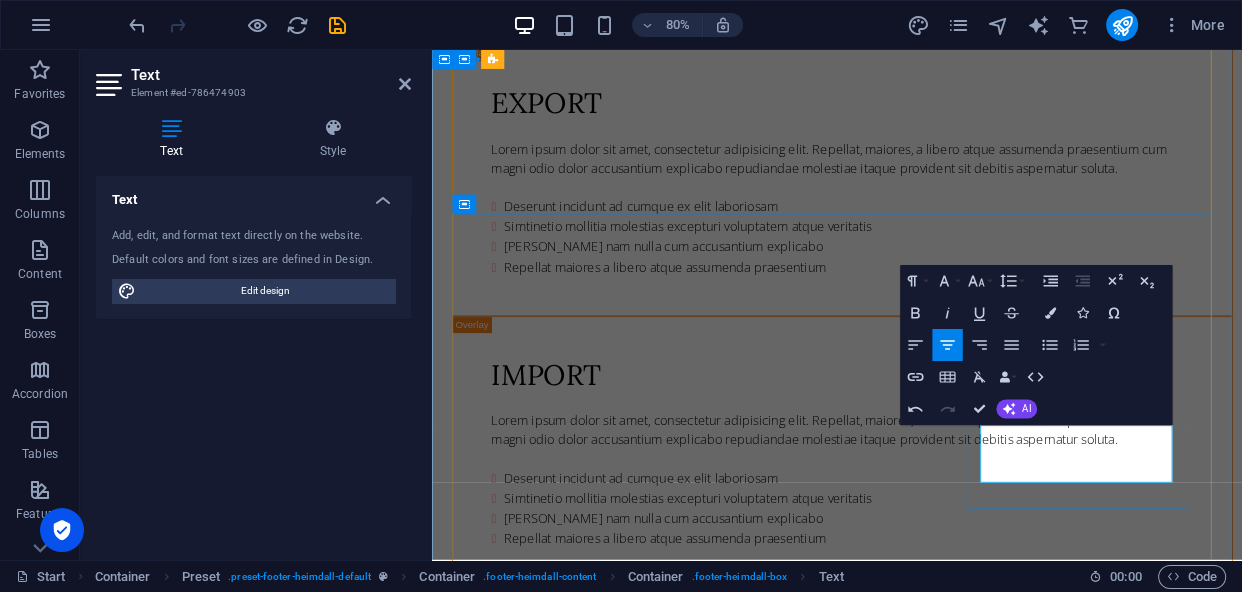 click on "Su: closed" at bounding box center (938, 5735) 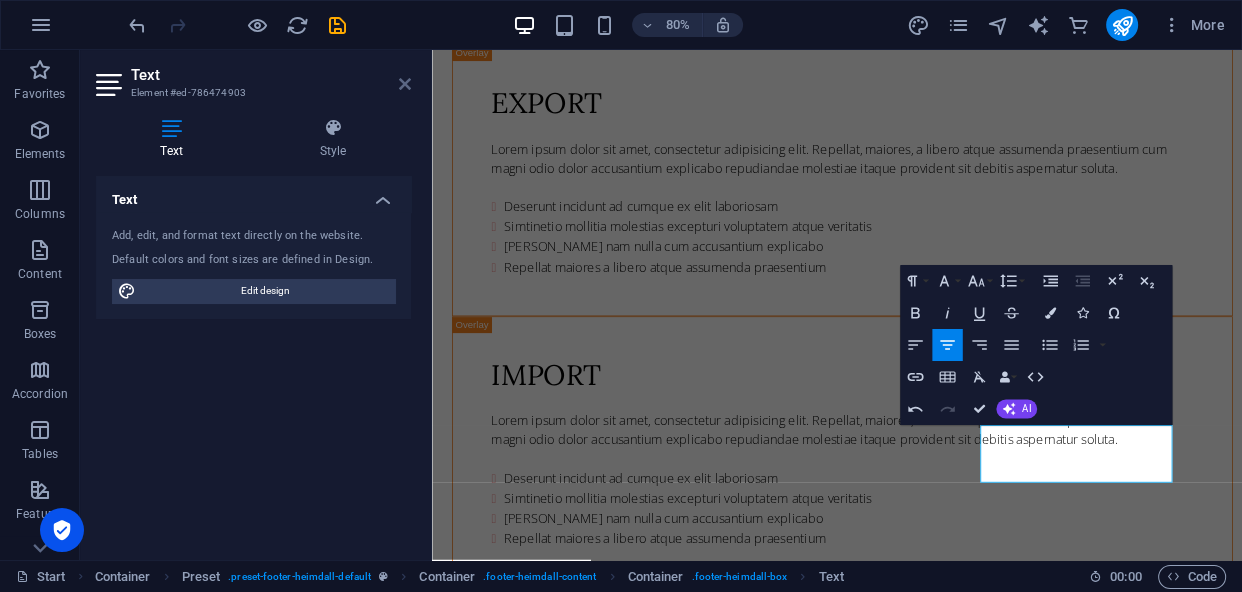 click at bounding box center [405, 84] 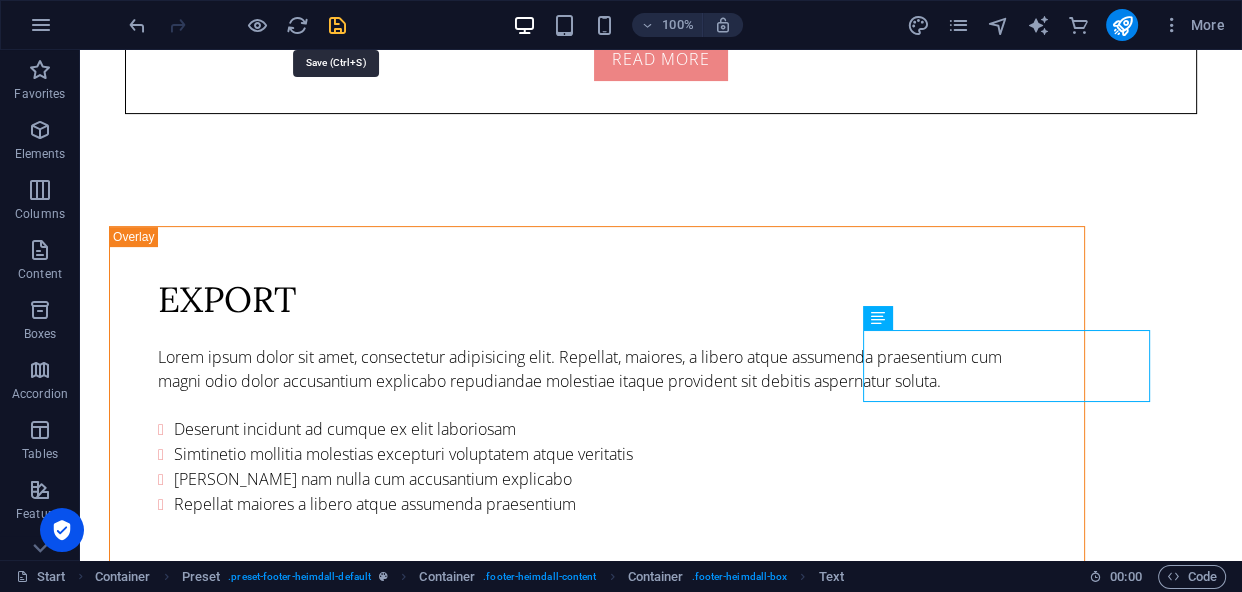 click at bounding box center (337, 25) 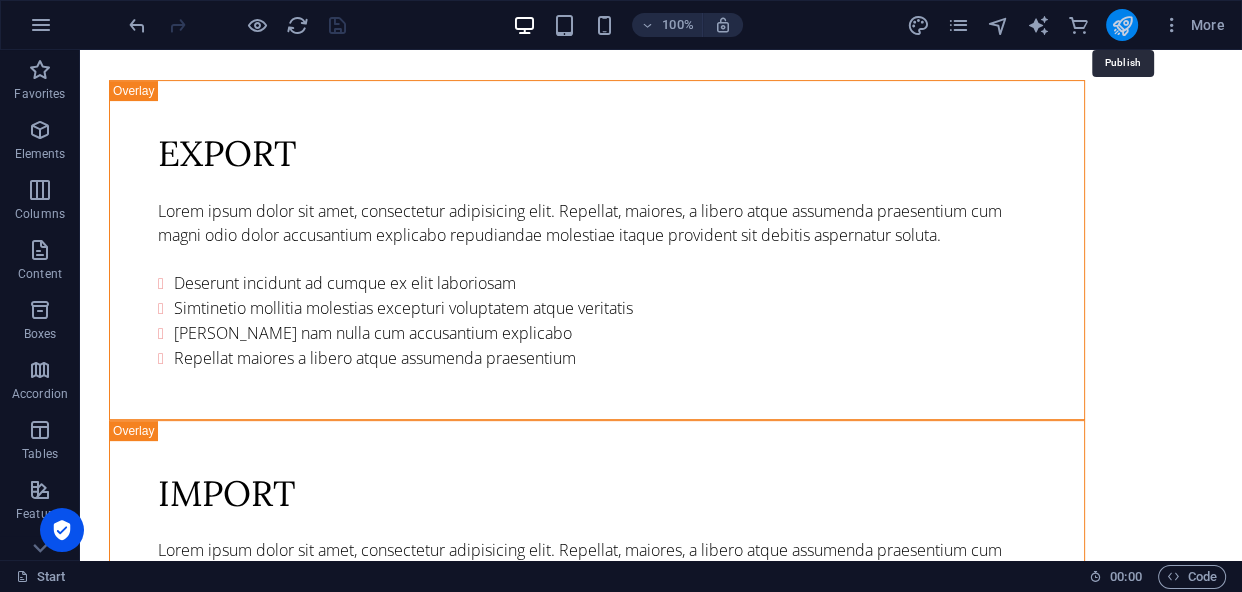 click at bounding box center (1121, 25) 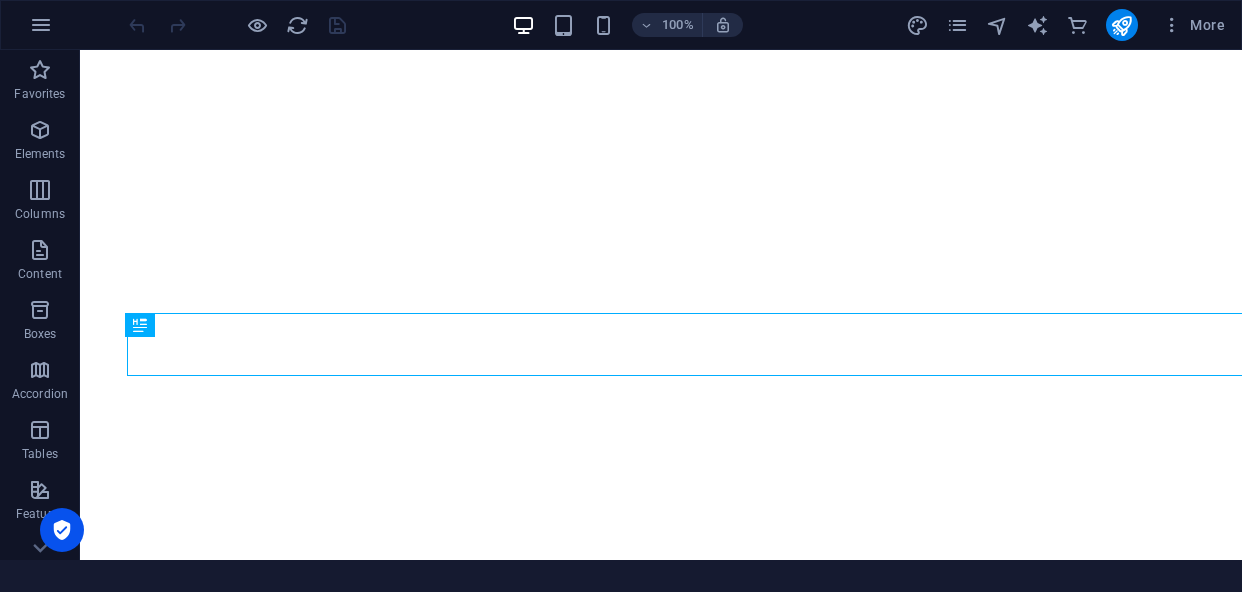 scroll, scrollTop: 0, scrollLeft: 0, axis: both 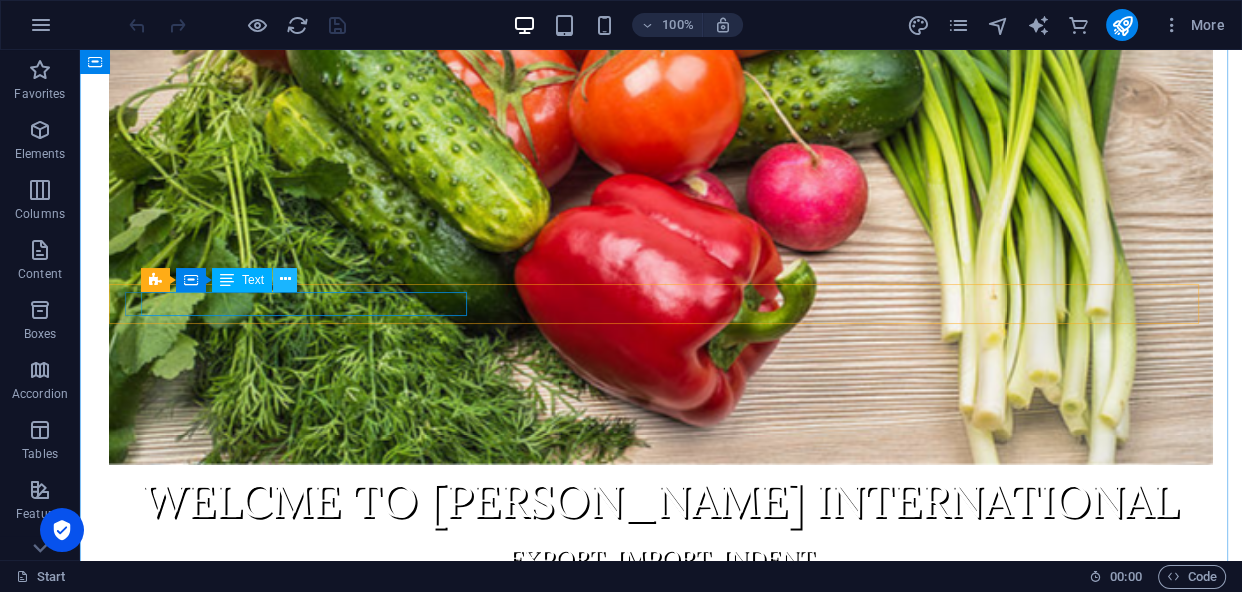 click at bounding box center [285, 279] 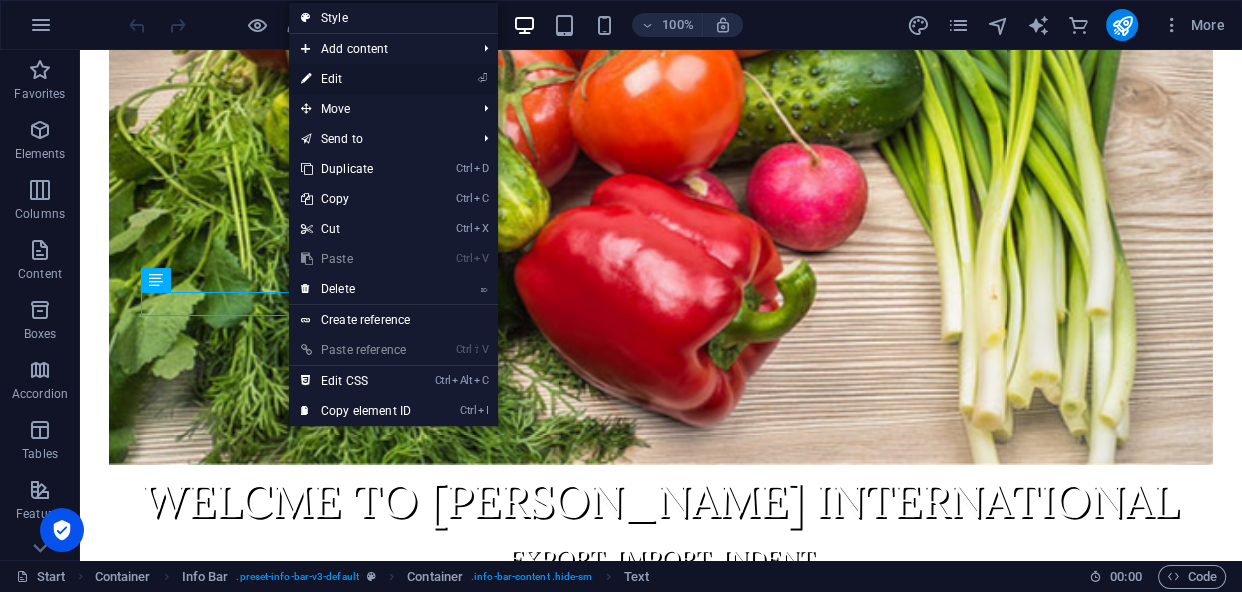 click on "⏎  Edit" at bounding box center (356, 79) 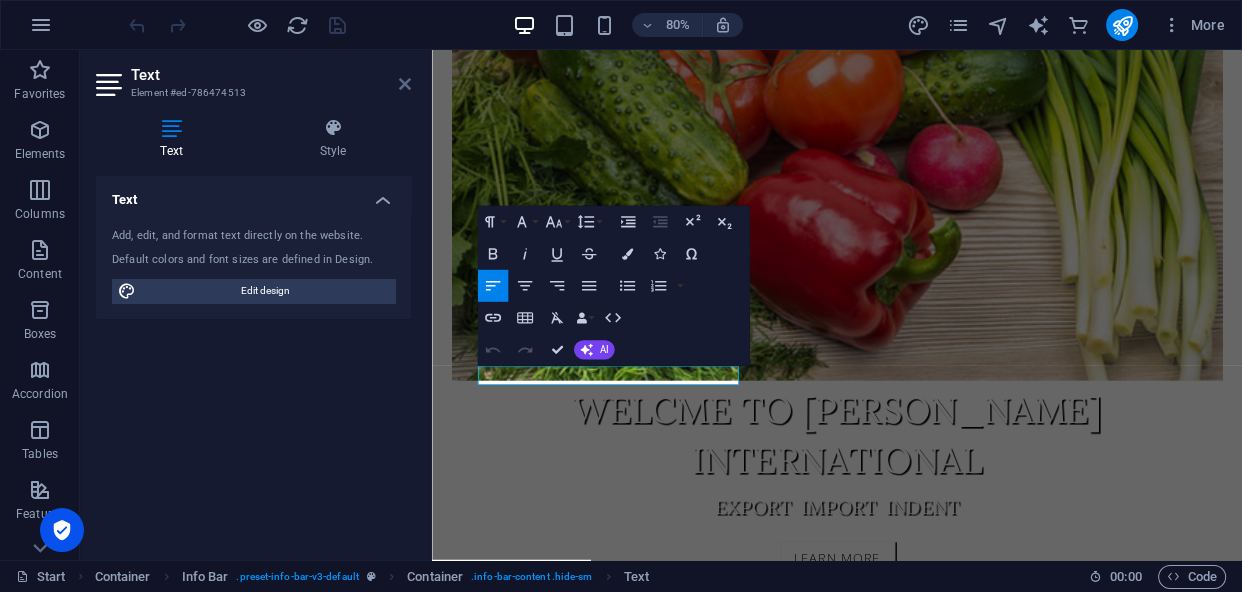 click at bounding box center (405, 84) 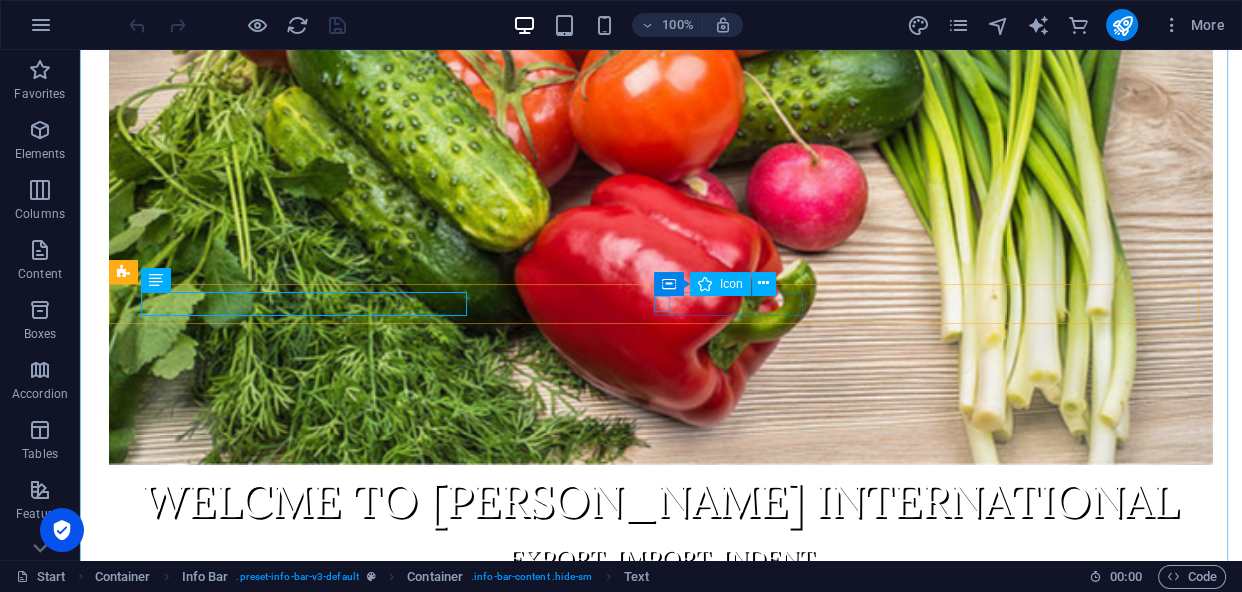 click at bounding box center (653, 813) 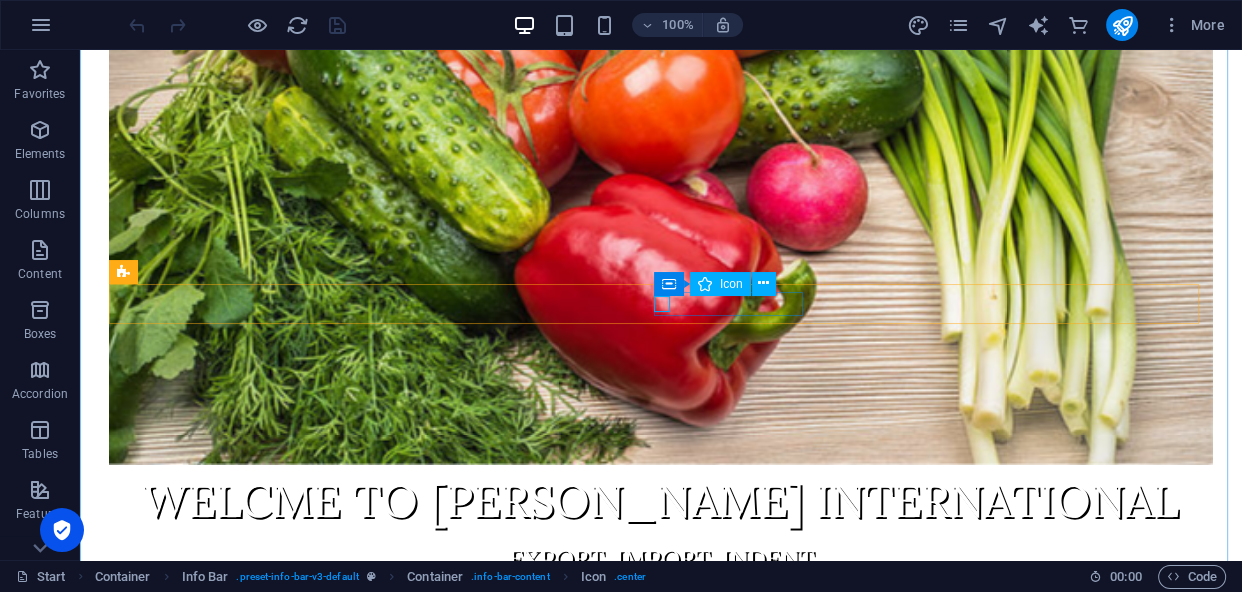 click at bounding box center [653, 813] 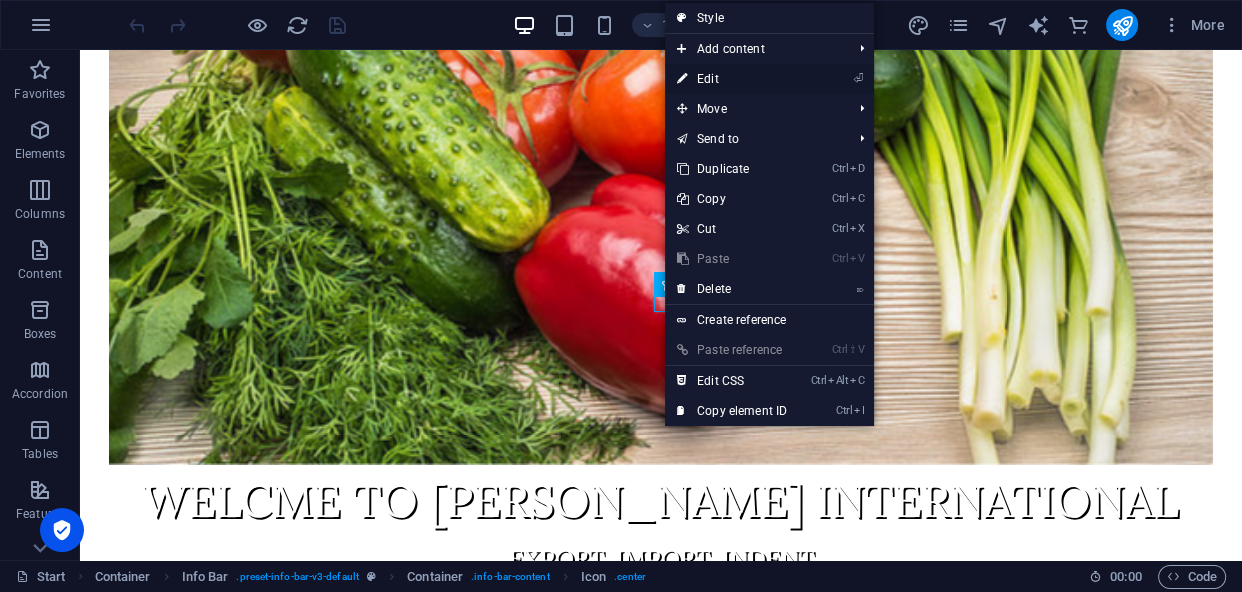 click on "⏎  Edit" at bounding box center (732, 79) 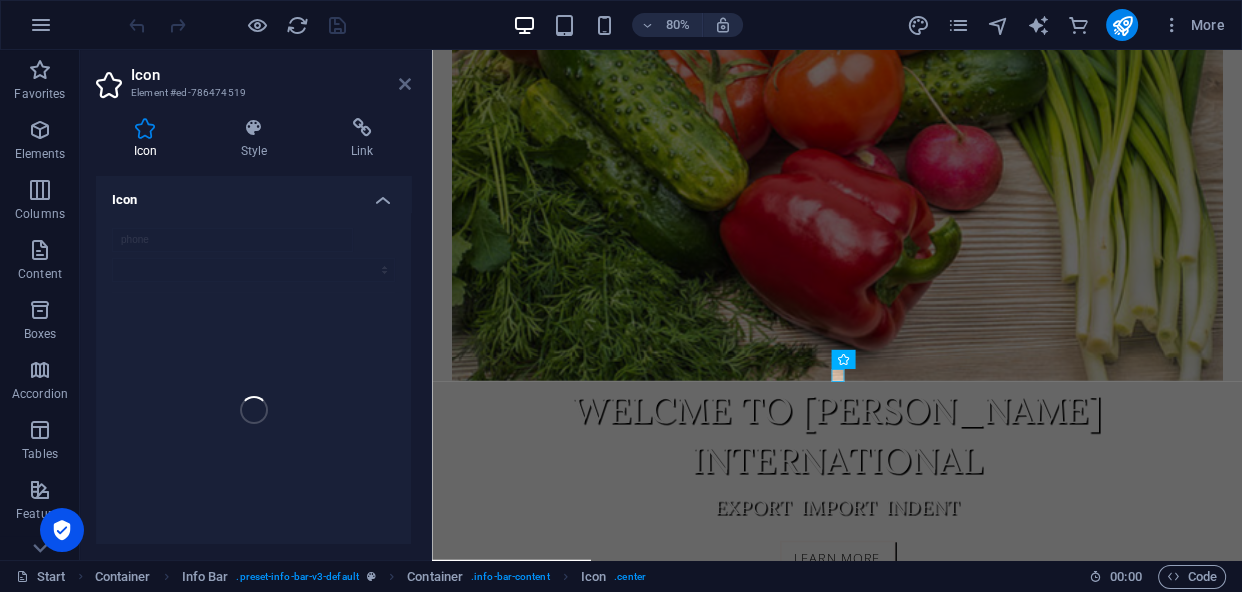 click at bounding box center [405, 84] 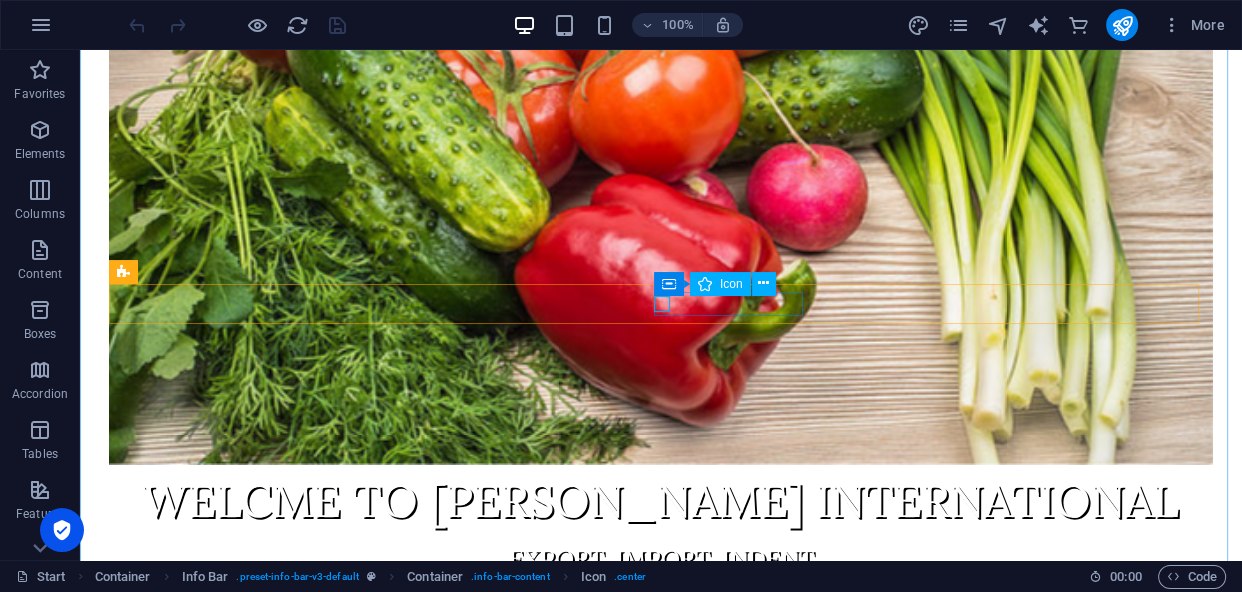 click at bounding box center (653, 813) 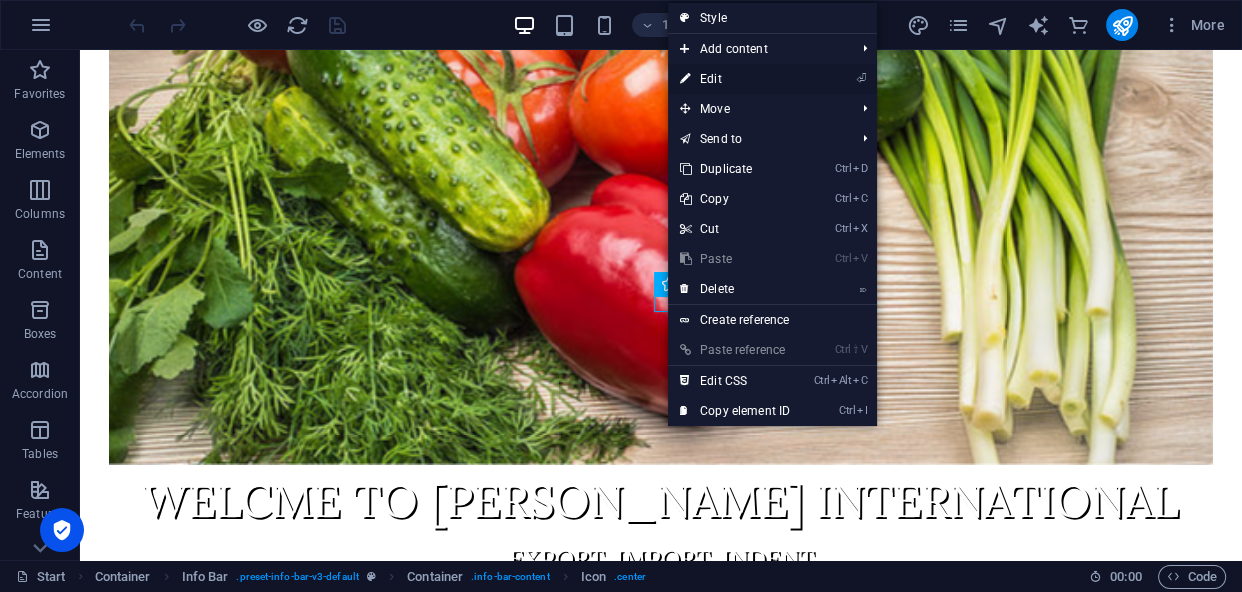 click on "⏎  Edit" at bounding box center (735, 79) 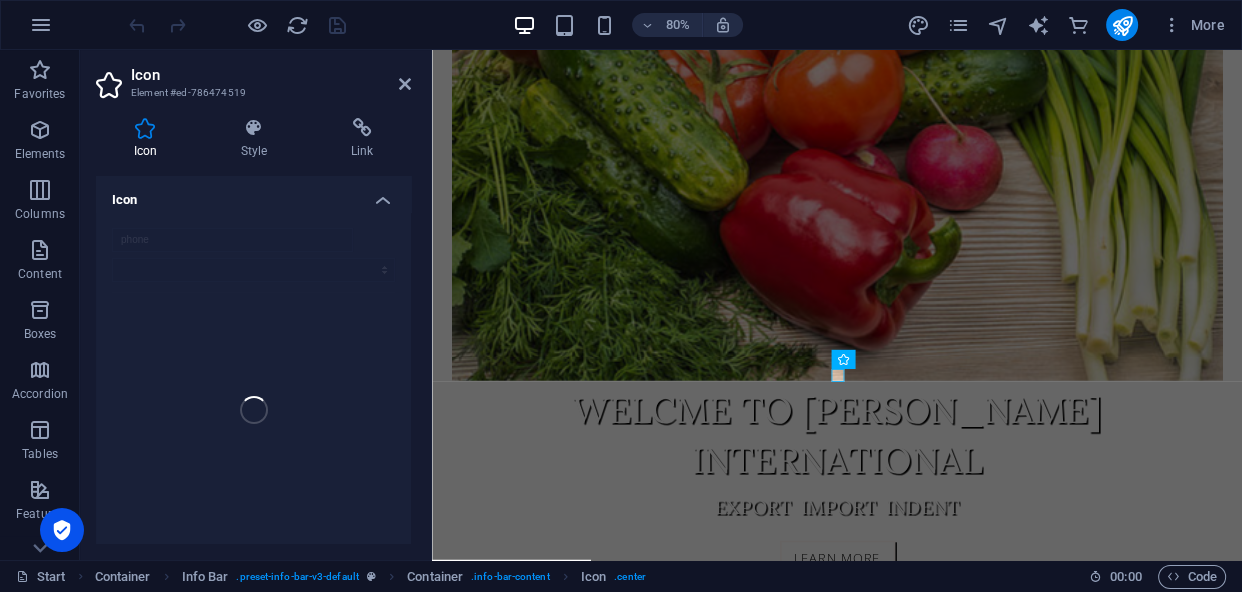 drag, startPoint x: 410, startPoint y: 229, endPoint x: 412, endPoint y: 257, distance: 28.071337 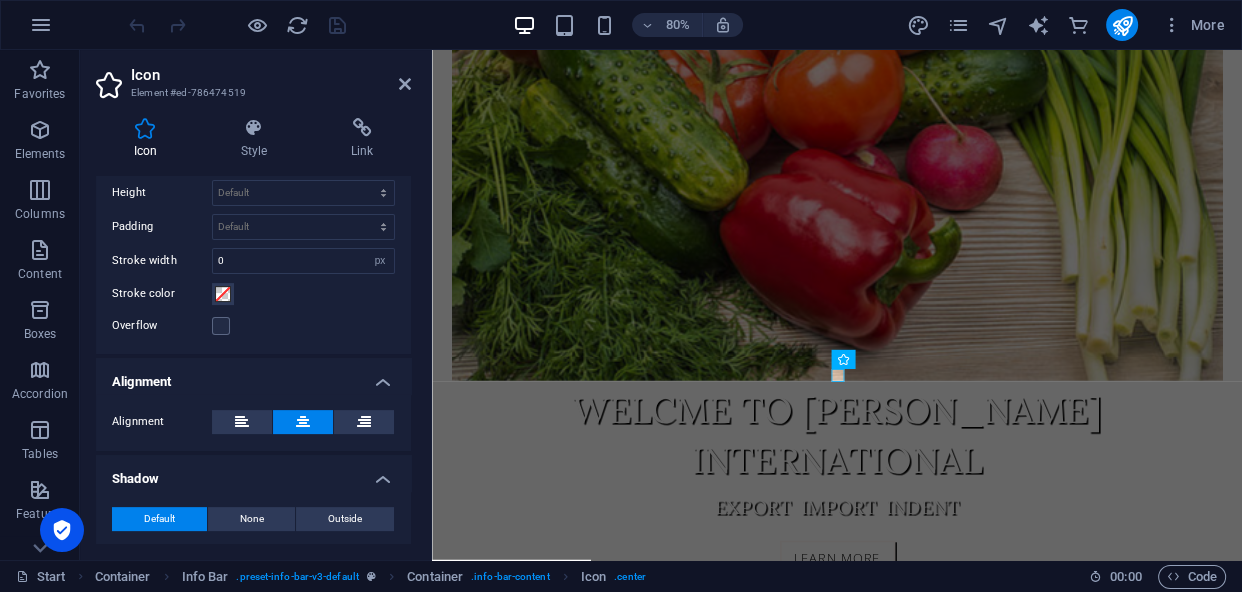 scroll, scrollTop: 590, scrollLeft: 0, axis: vertical 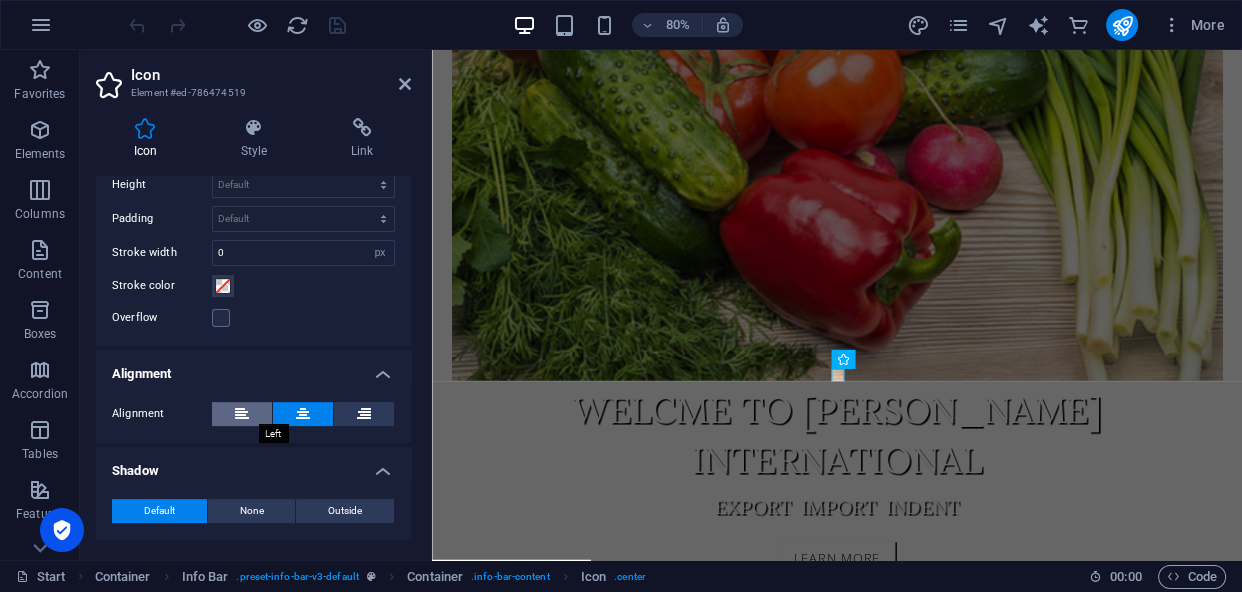 click at bounding box center [242, 414] 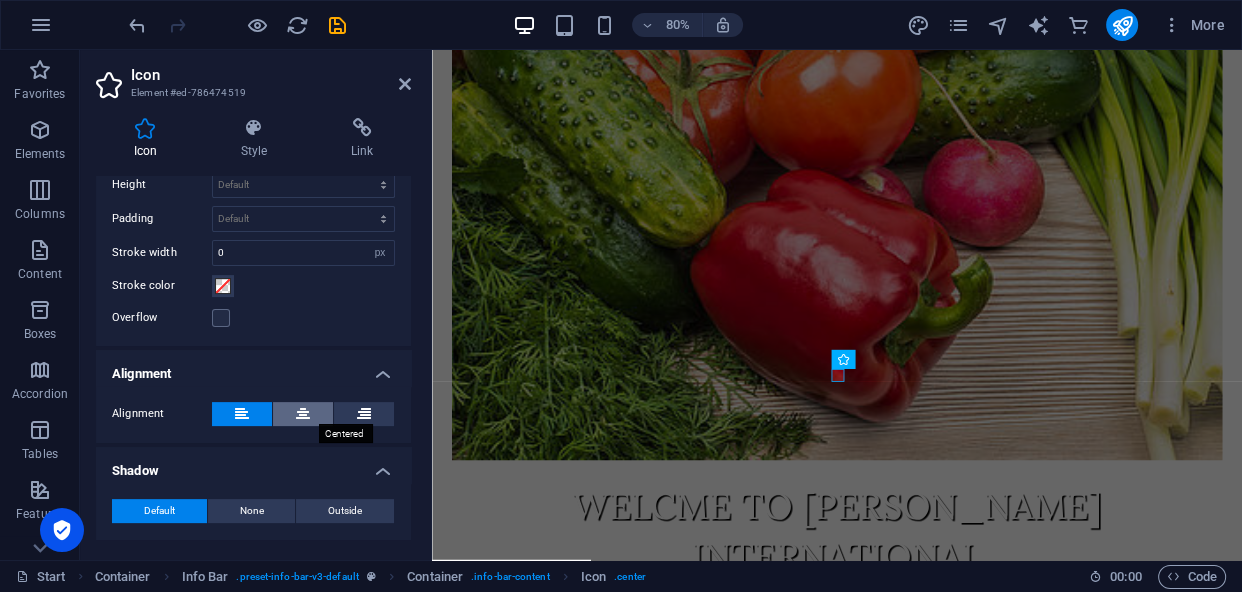 click at bounding box center (303, 414) 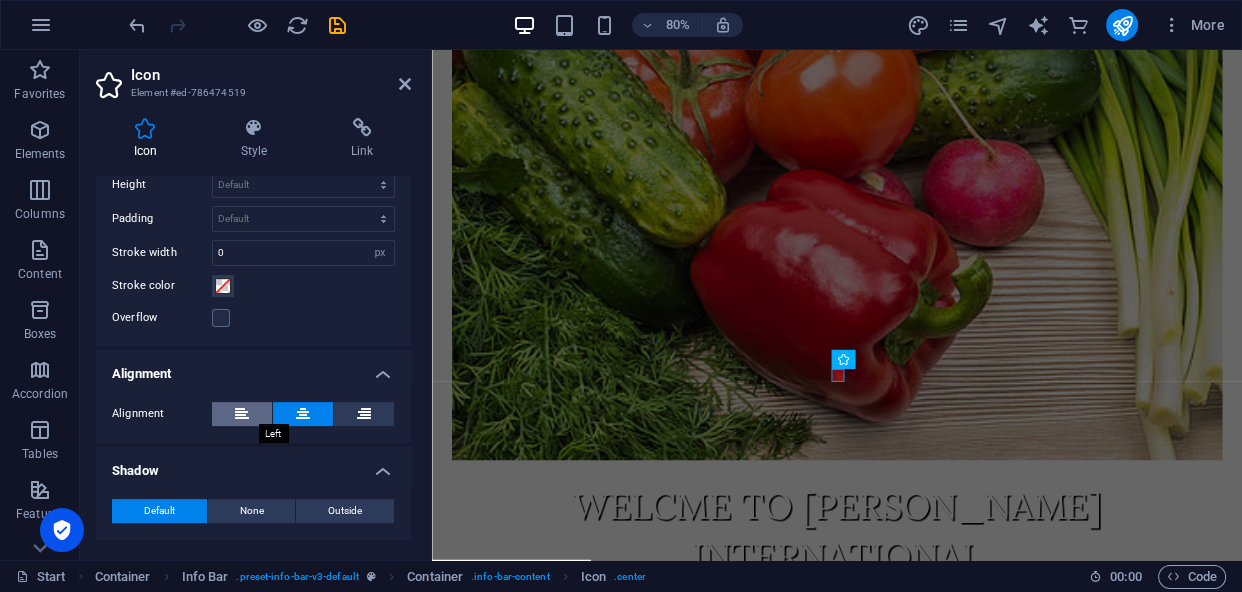 click at bounding box center [242, 414] 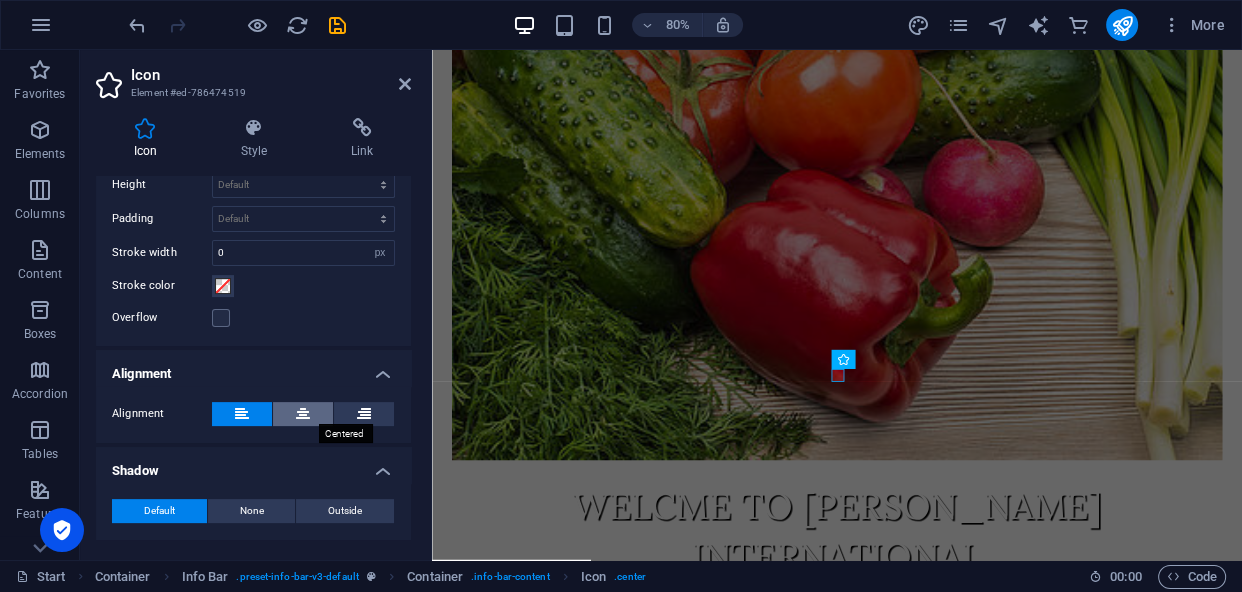 click at bounding box center (303, 414) 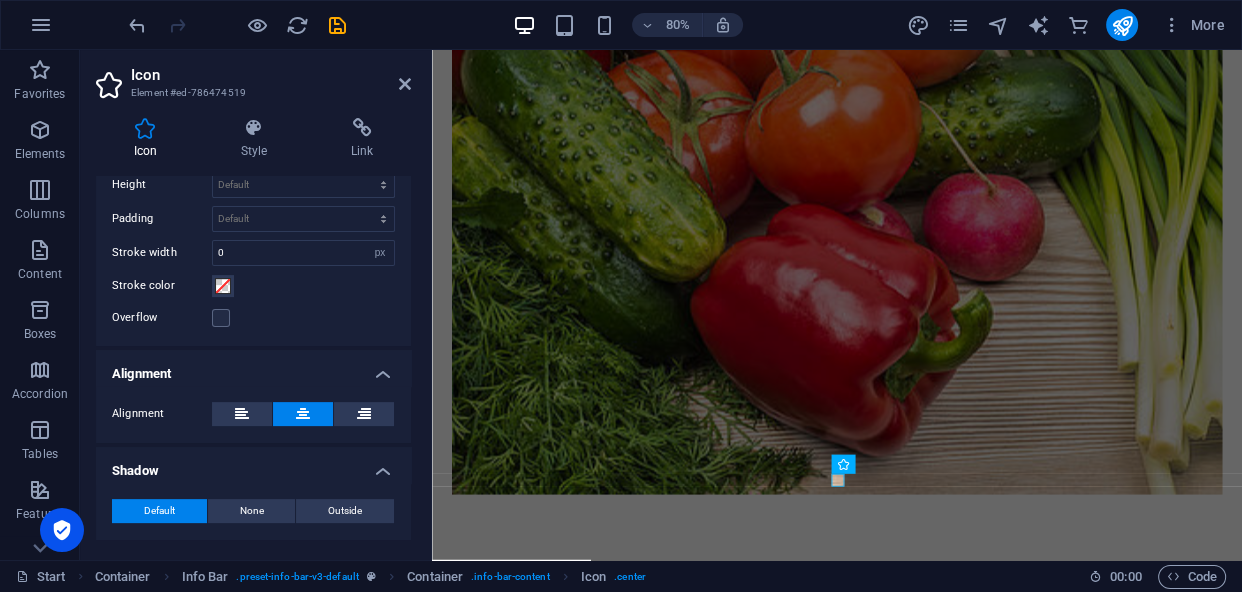 scroll, scrollTop: 232, scrollLeft: 0, axis: vertical 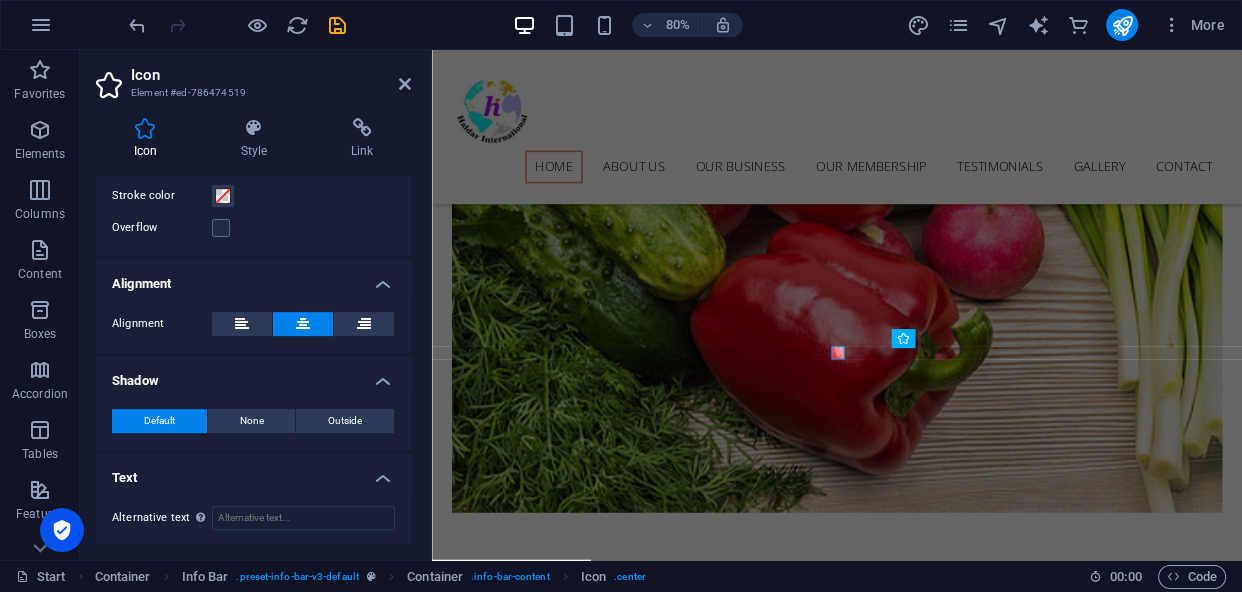 drag, startPoint x: 406, startPoint y: 429, endPoint x: 404, endPoint y: 412, distance: 17.117243 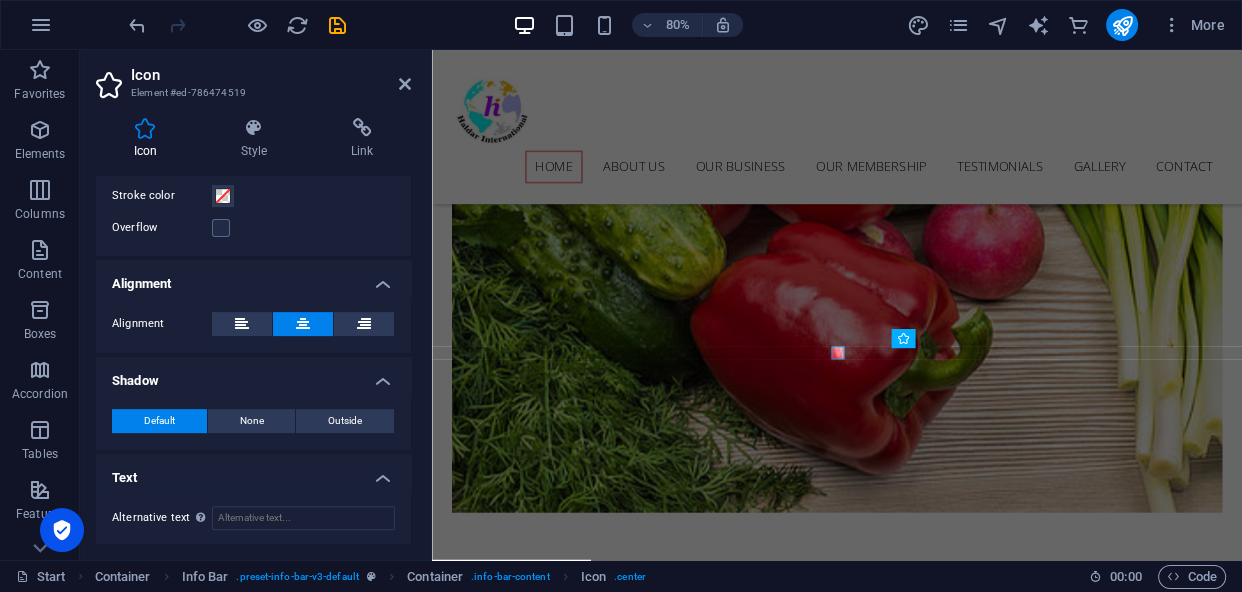 drag, startPoint x: 406, startPoint y: 423, endPoint x: 412, endPoint y: 380, distance: 43.416588 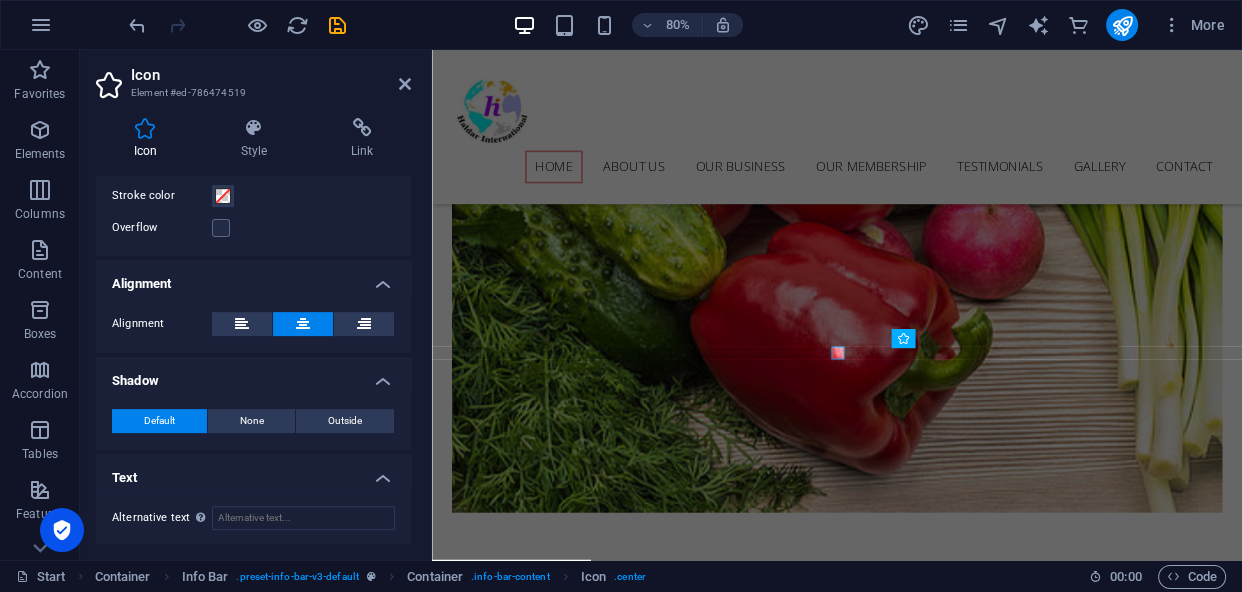 scroll, scrollTop: 605, scrollLeft: 0, axis: vertical 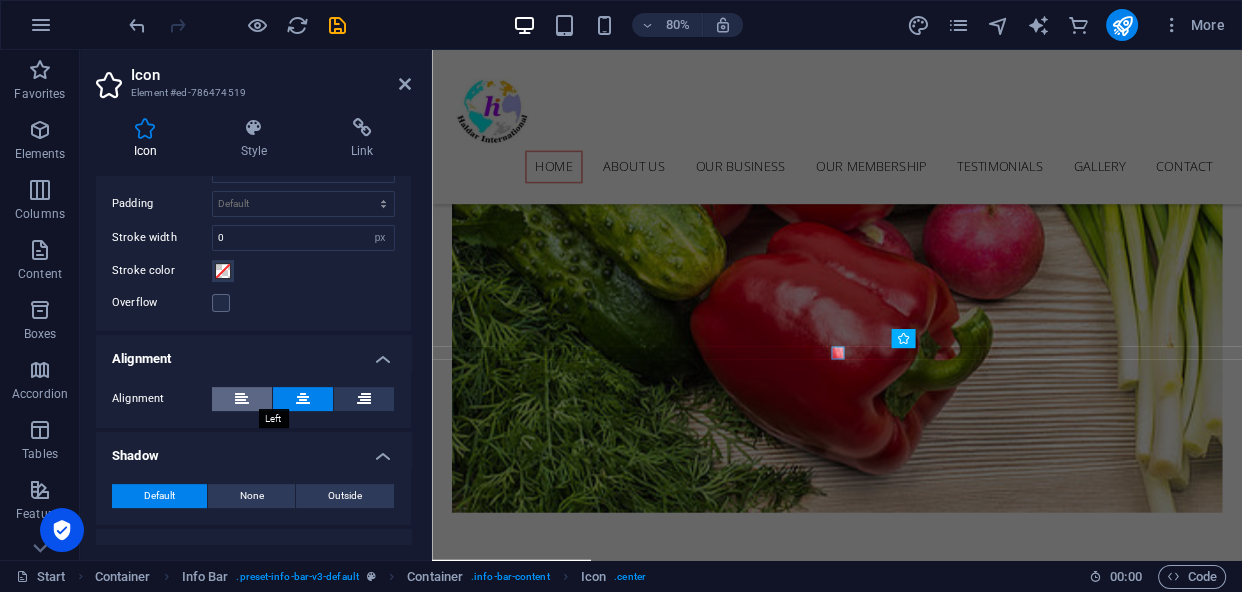 click at bounding box center [242, 399] 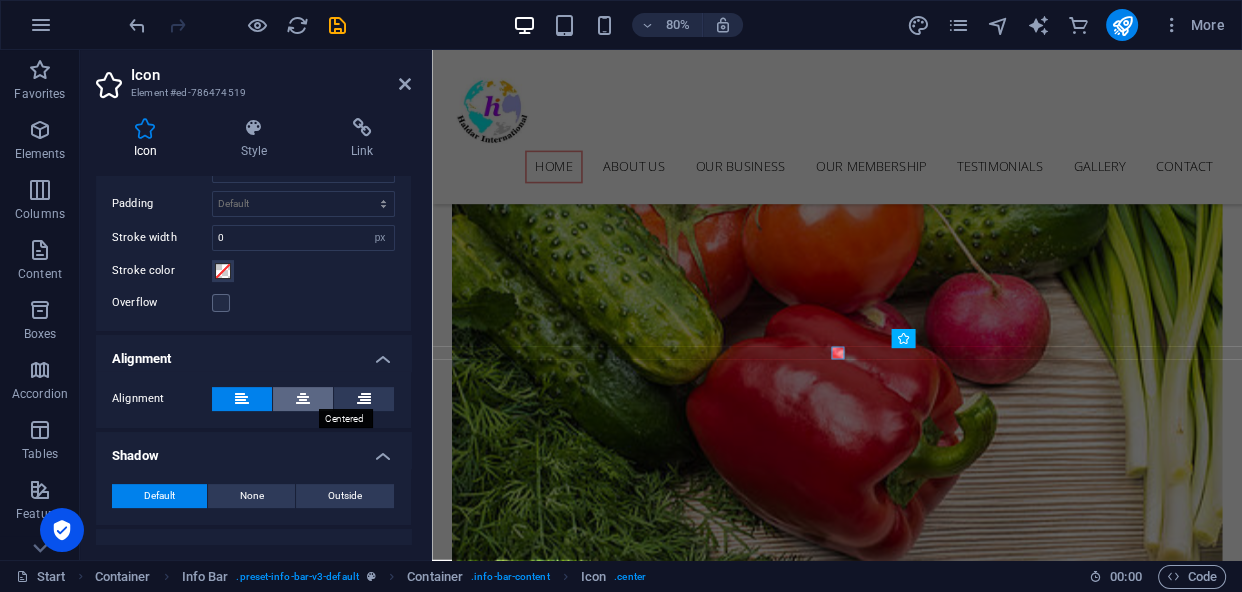 click at bounding box center (303, 399) 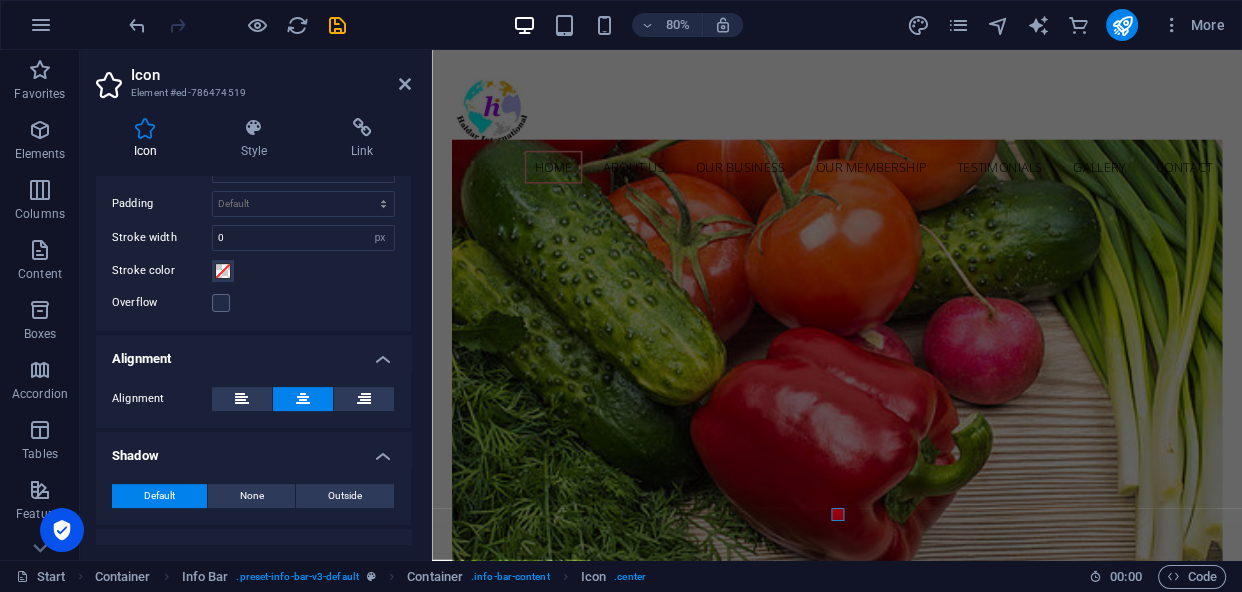 scroll, scrollTop: 230, scrollLeft: 0, axis: vertical 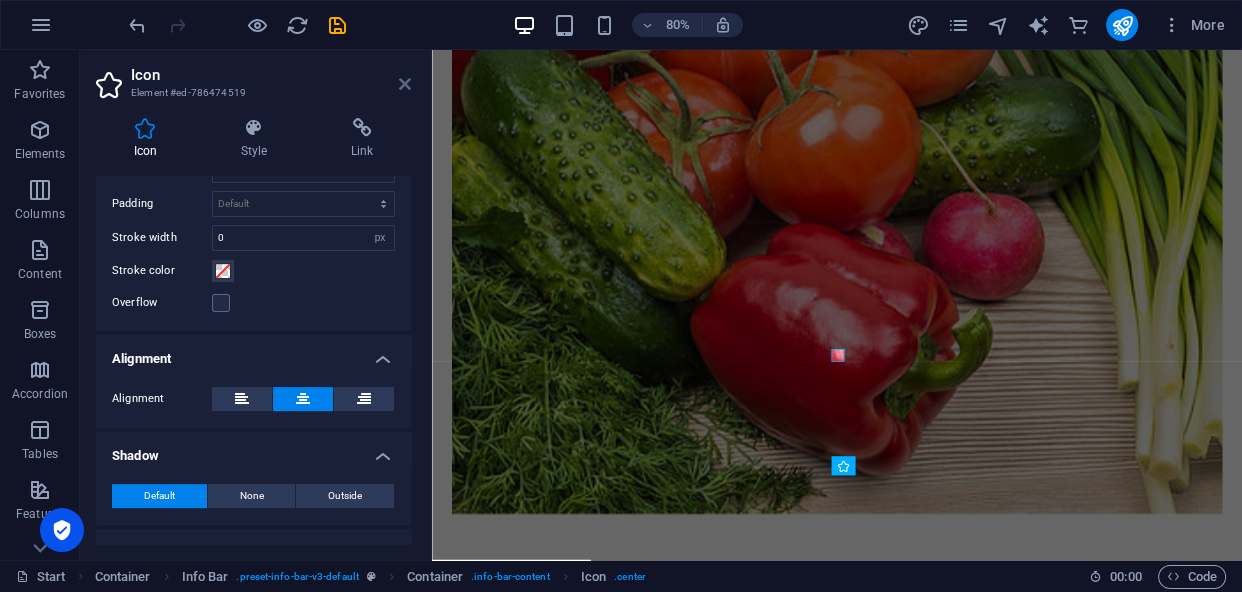 click at bounding box center [405, 84] 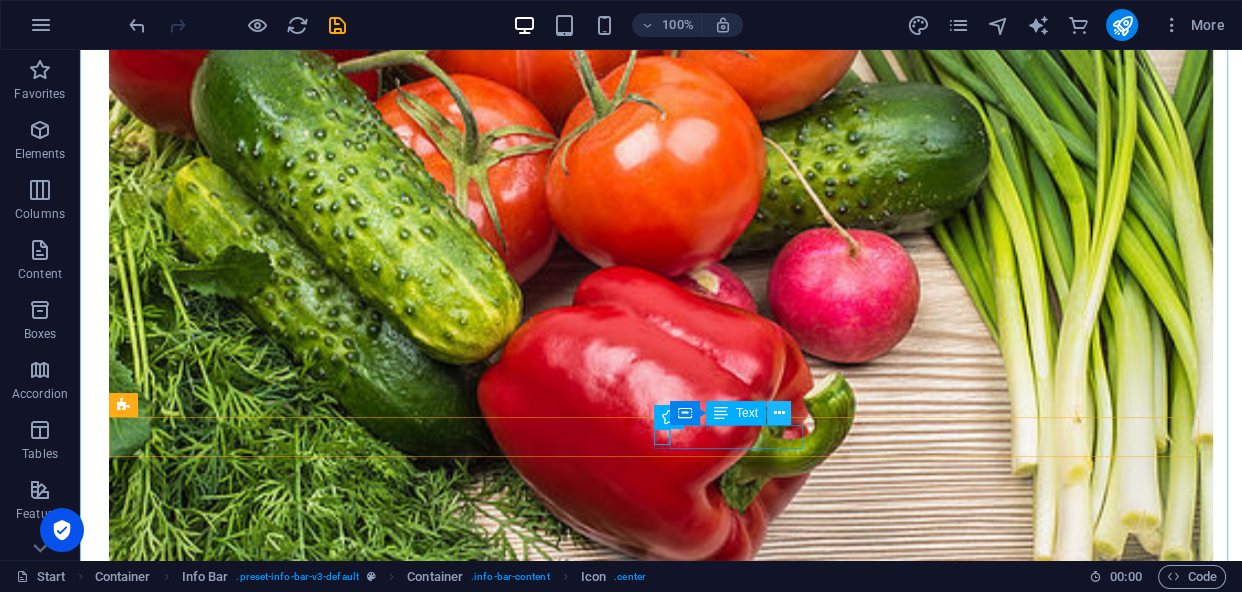 click at bounding box center (778, 413) 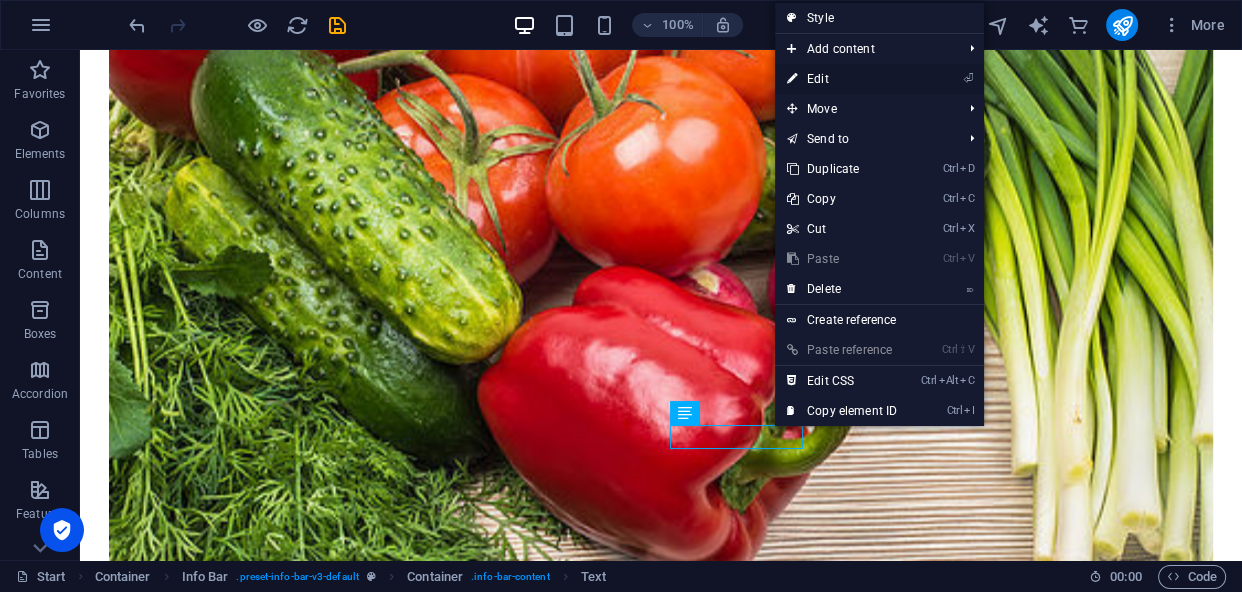 click on "⏎  Edit" at bounding box center [842, 79] 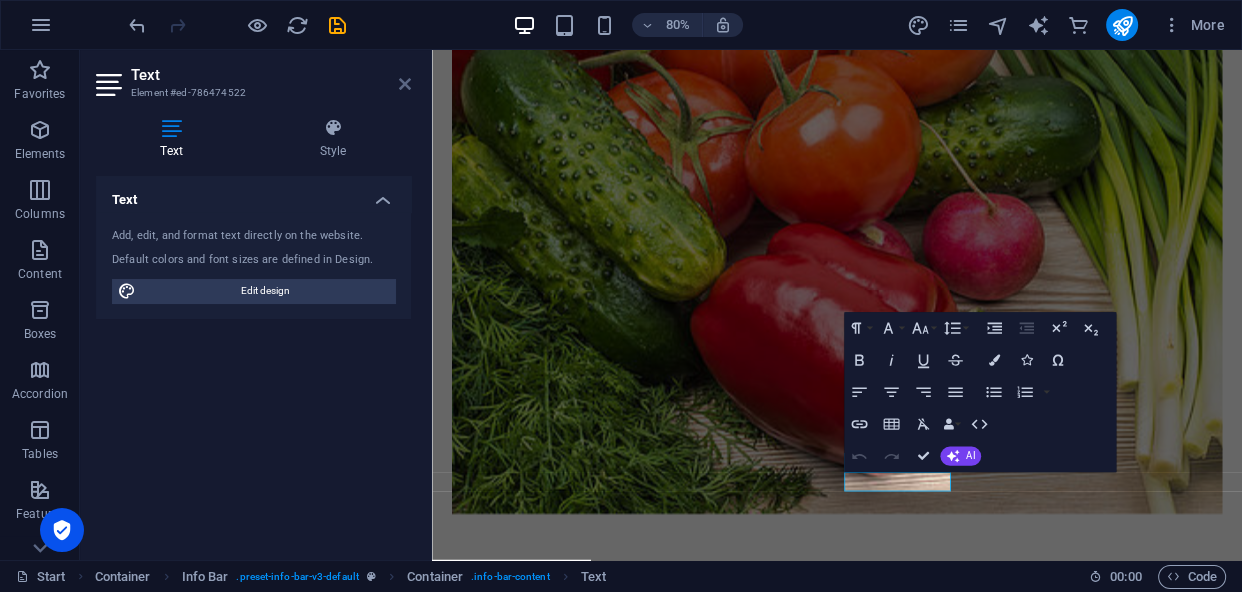 click at bounding box center (405, 84) 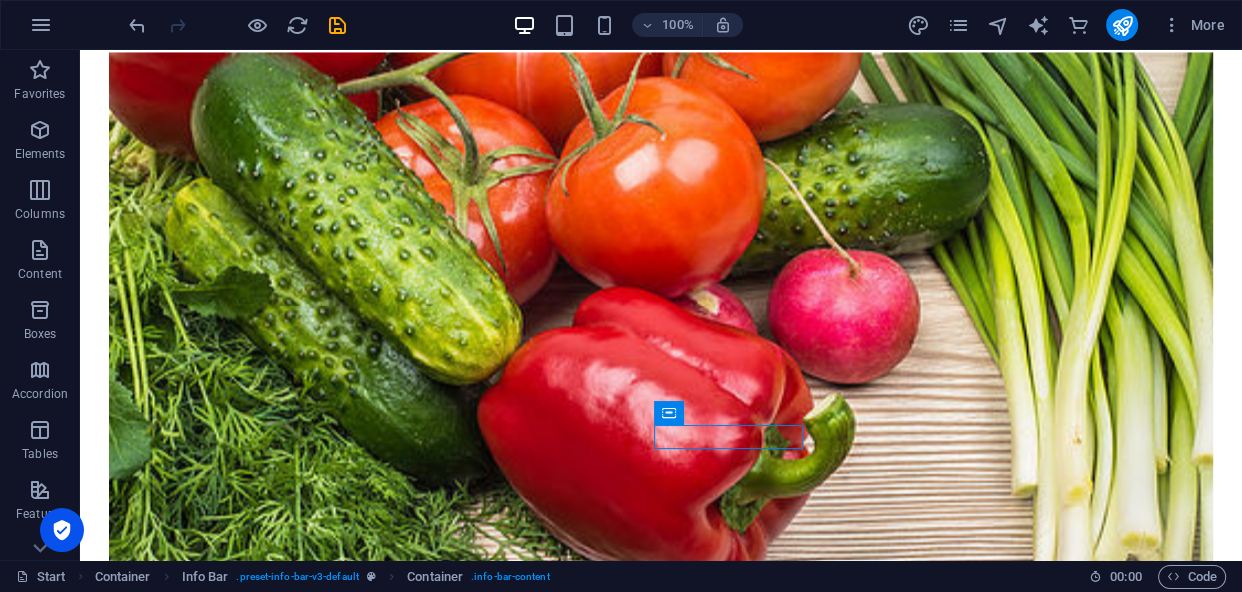 drag, startPoint x: 747, startPoint y: 465, endPoint x: 648, endPoint y: 419, distance: 109.165016 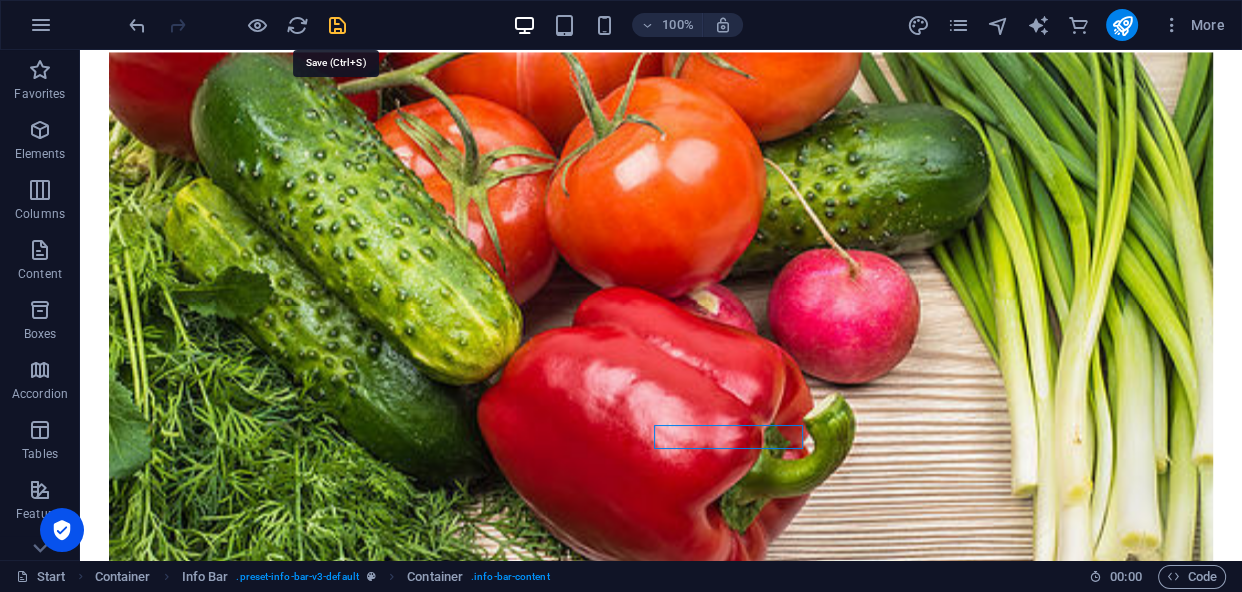 click at bounding box center [337, 25] 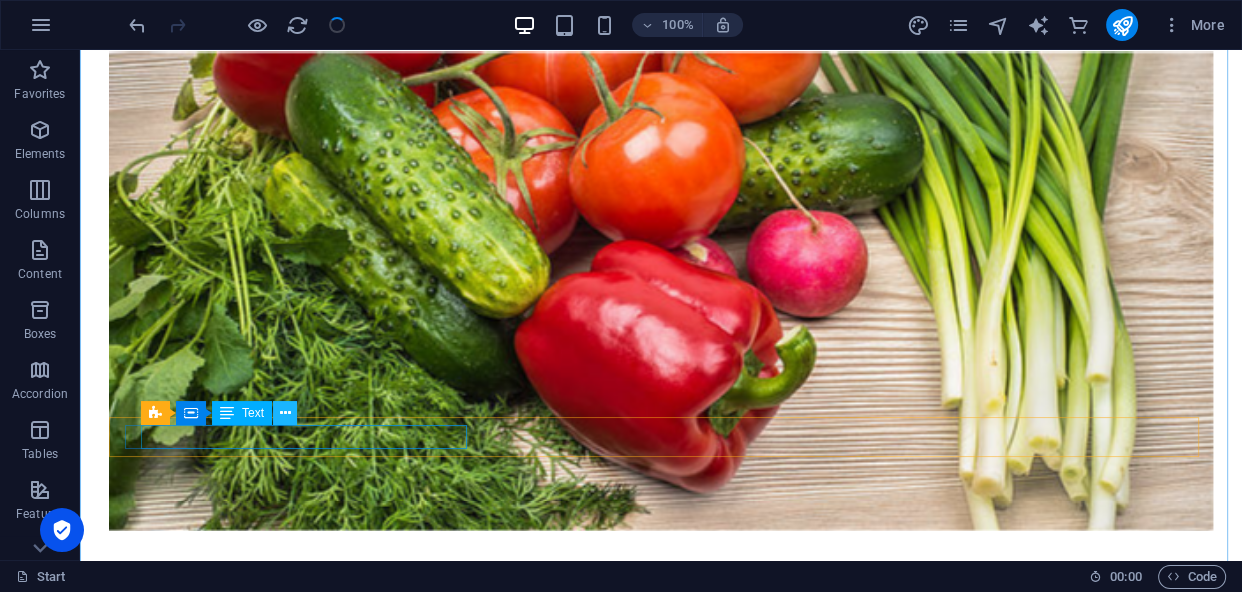 click at bounding box center [285, 413] 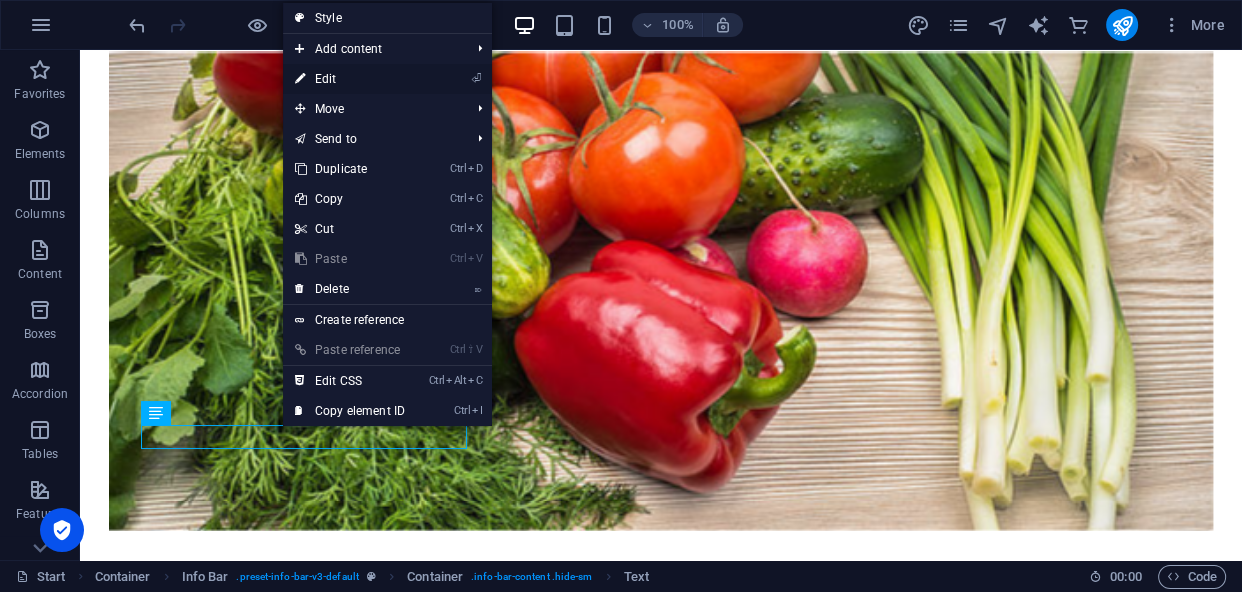 click on "⏎  Edit" at bounding box center (350, 79) 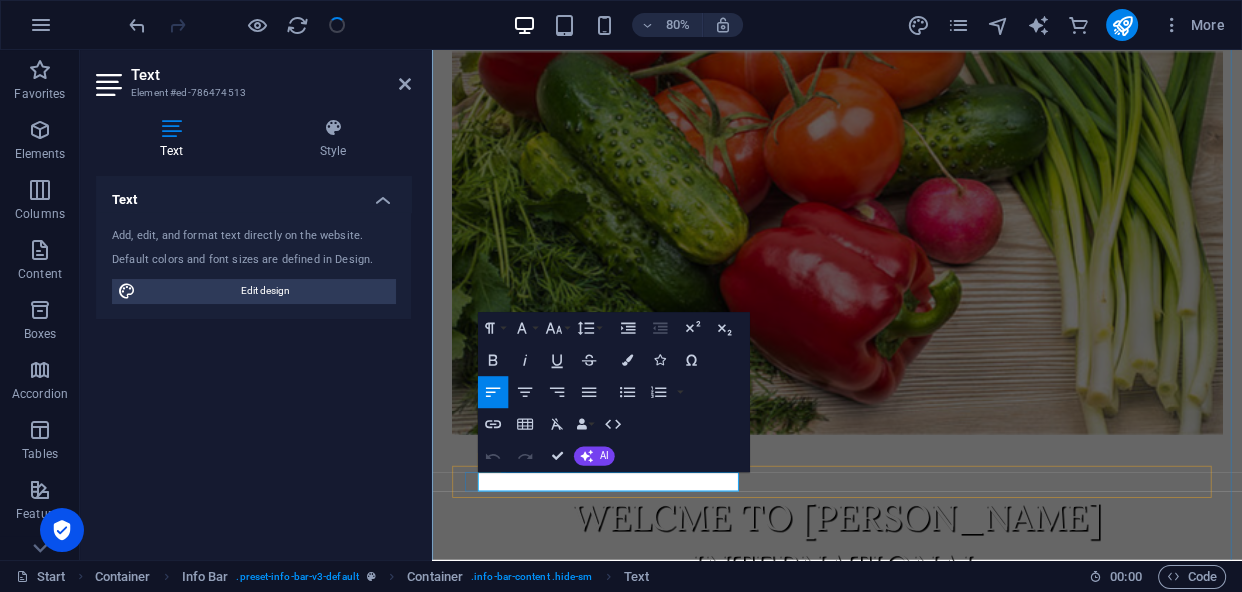 click on "1100" at bounding box center [1203, 989] 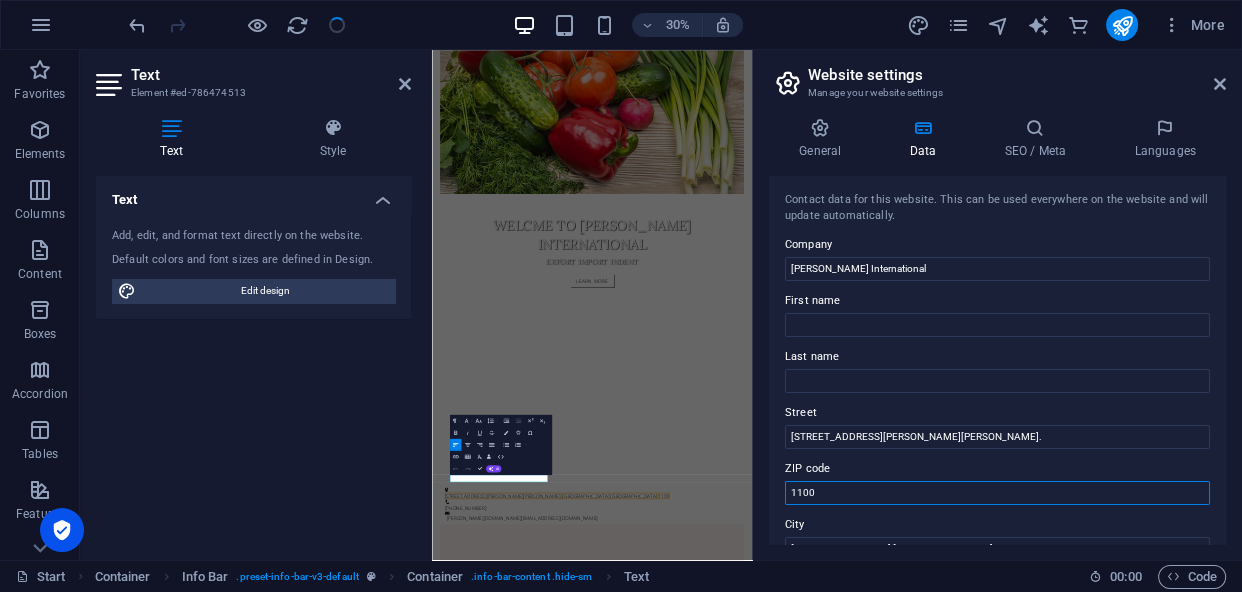 click on "1100" at bounding box center (997, 493) 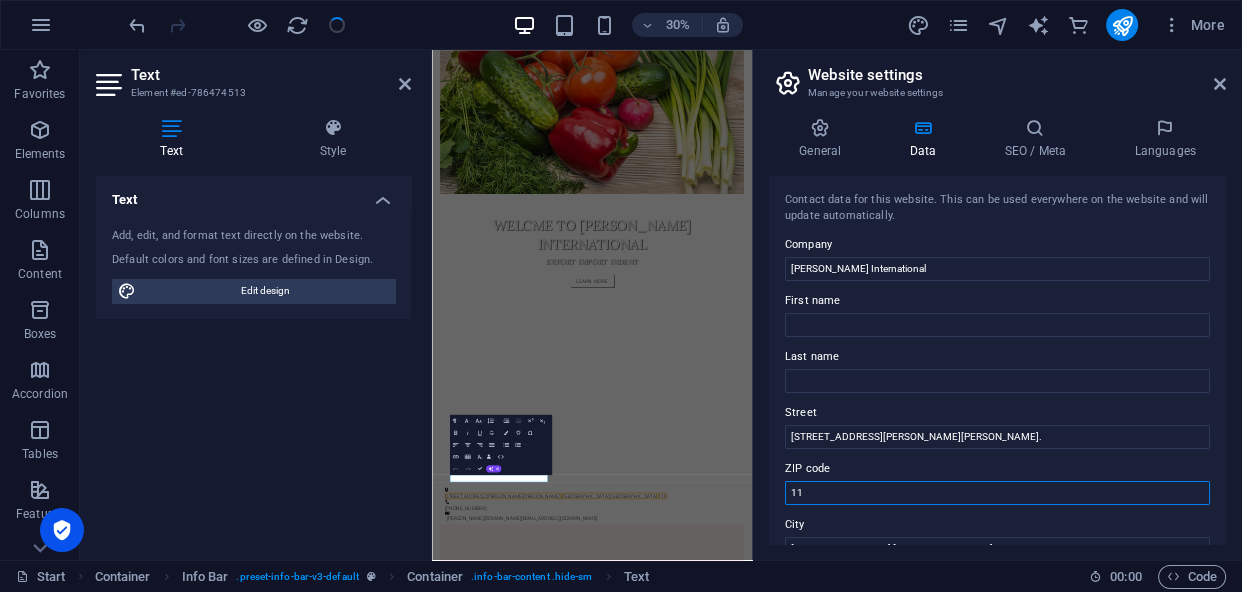 type on "1" 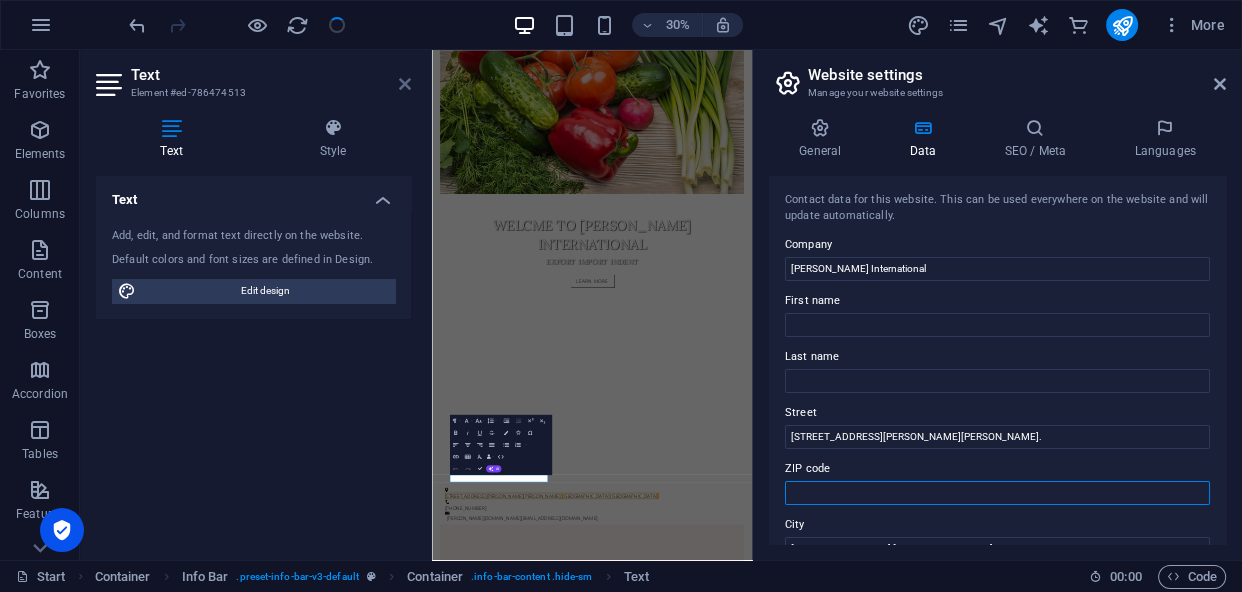 type 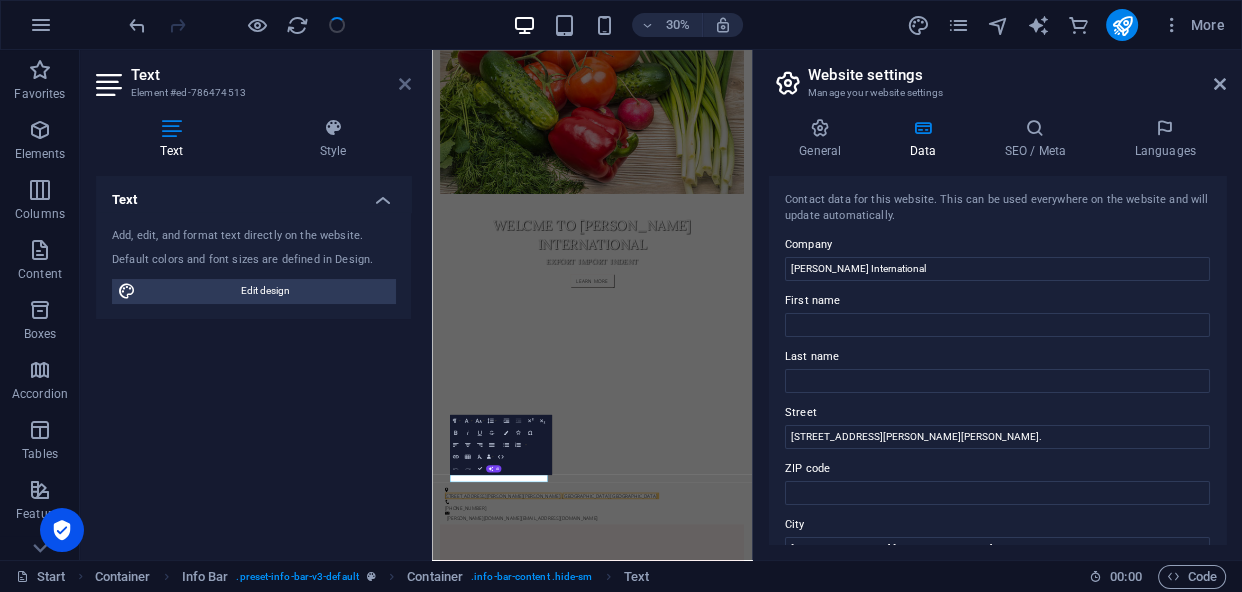 click at bounding box center [405, 84] 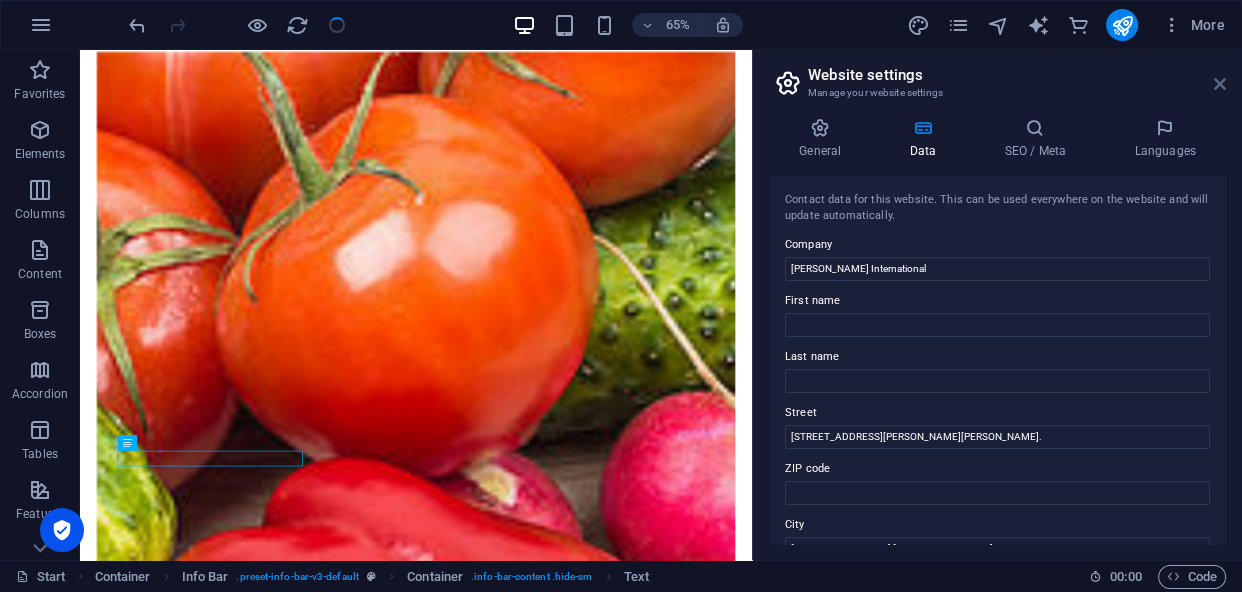 click at bounding box center (1220, 84) 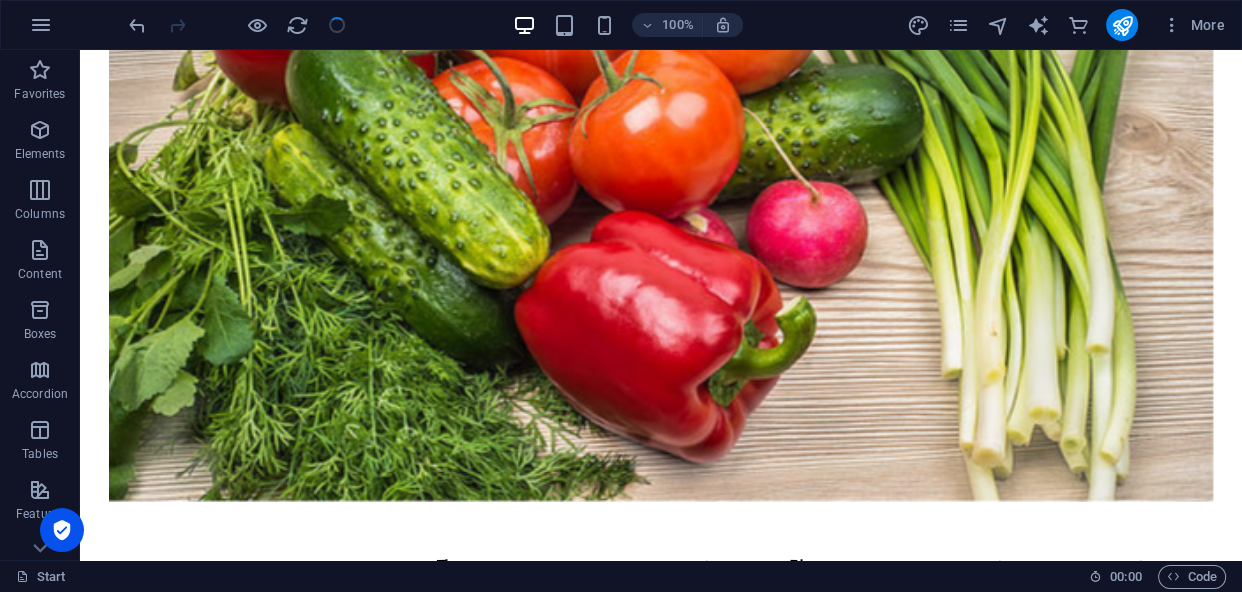 scroll, scrollTop: 486, scrollLeft: 0, axis: vertical 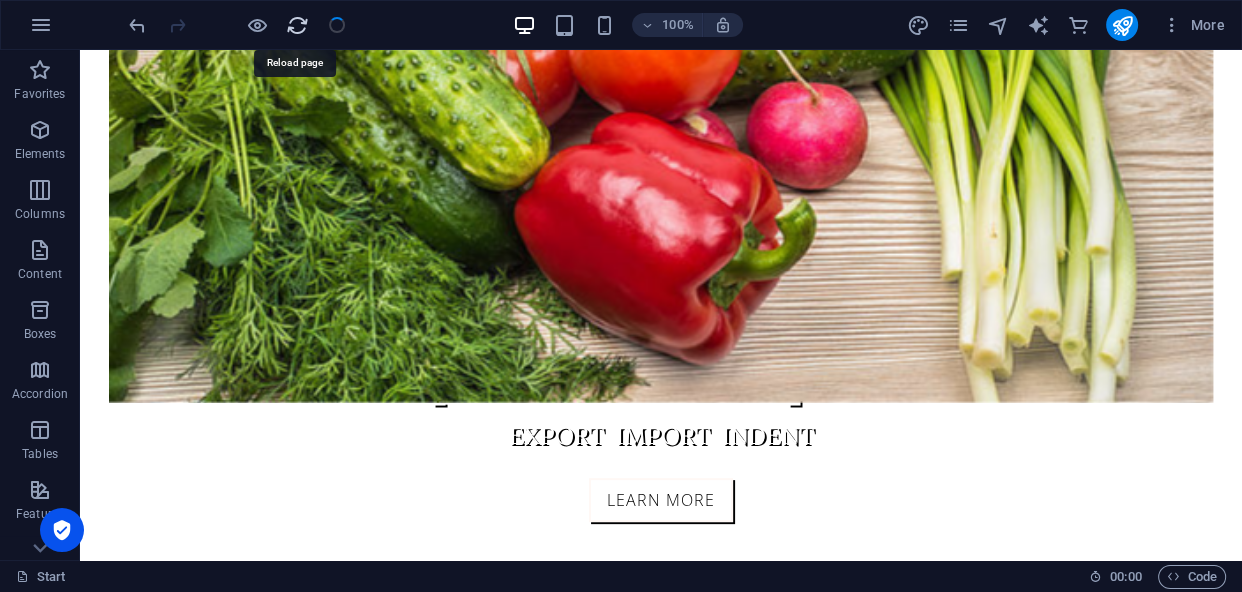 click at bounding box center (297, 25) 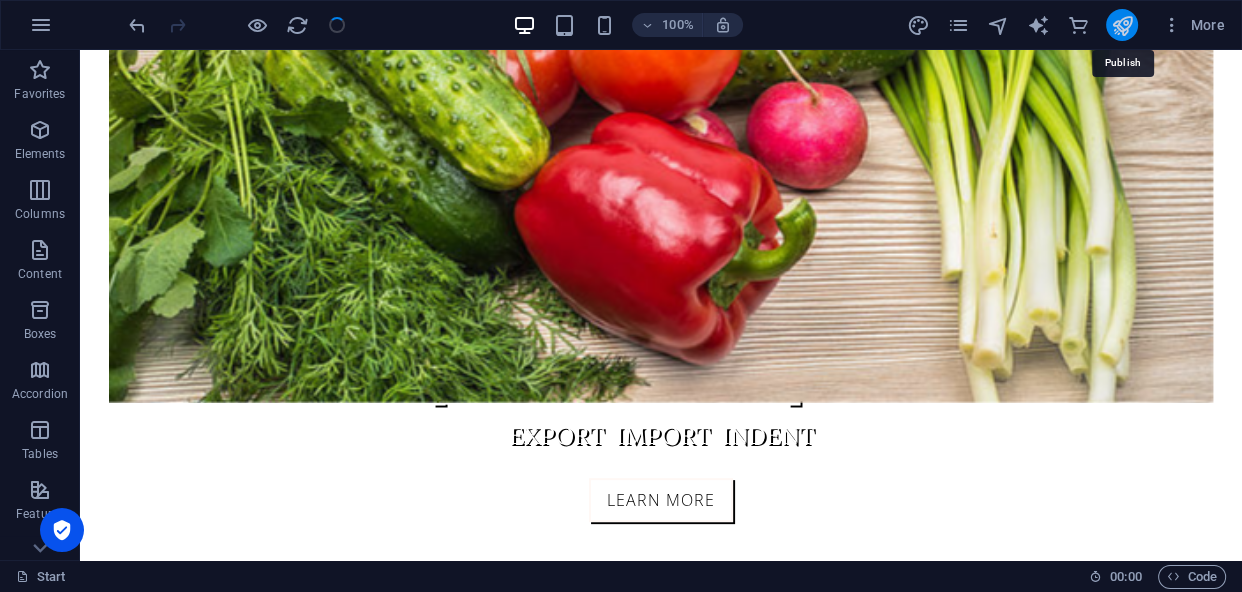 click at bounding box center [1121, 25] 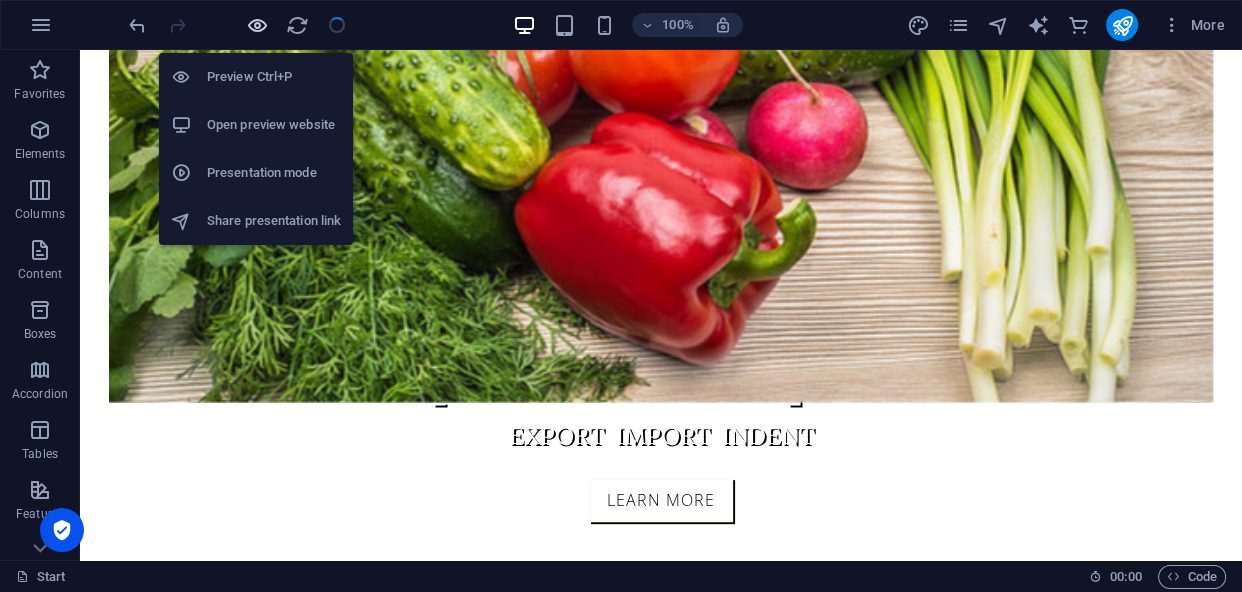 click at bounding box center [257, 25] 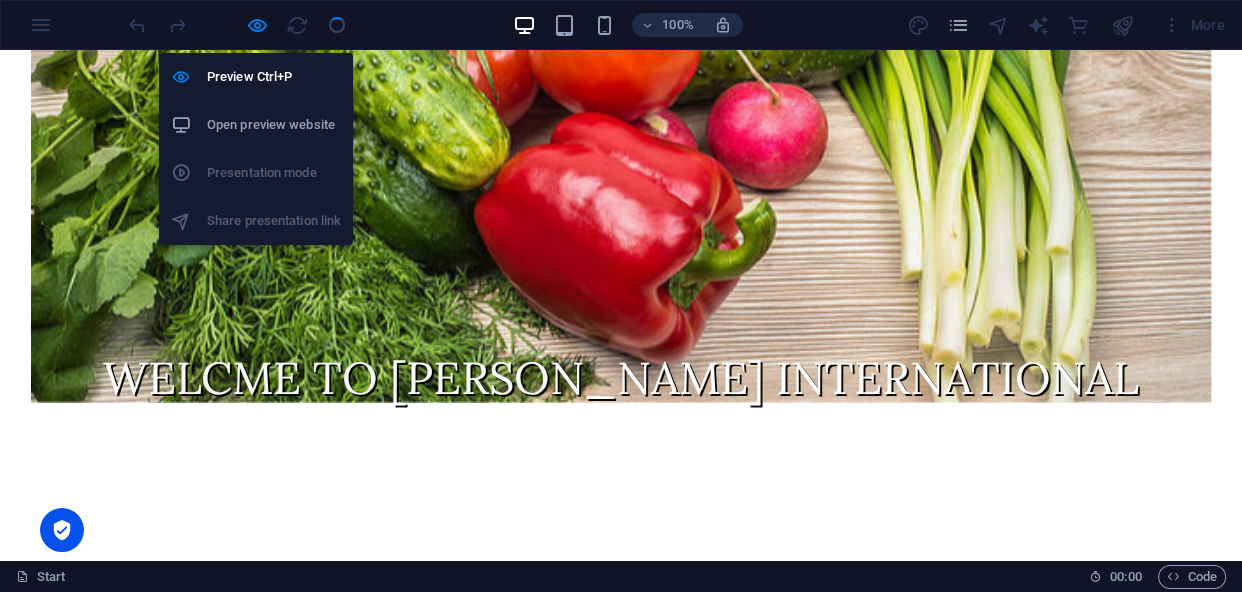 click on "Open preview website" at bounding box center (274, 125) 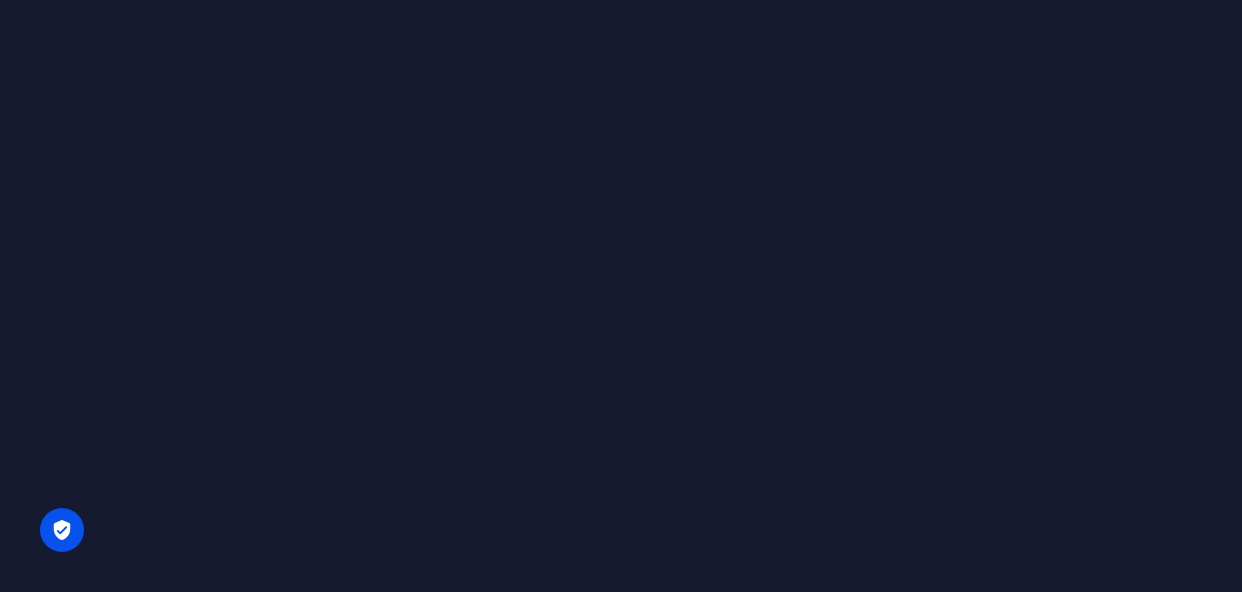 scroll, scrollTop: 0, scrollLeft: 0, axis: both 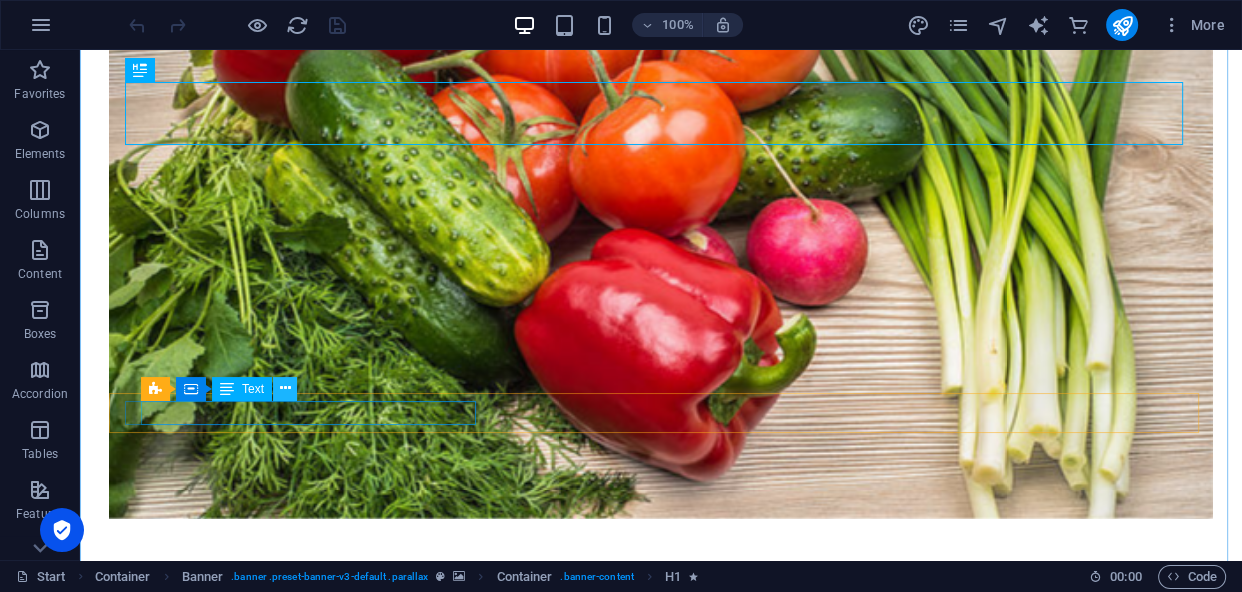 click at bounding box center (285, 388) 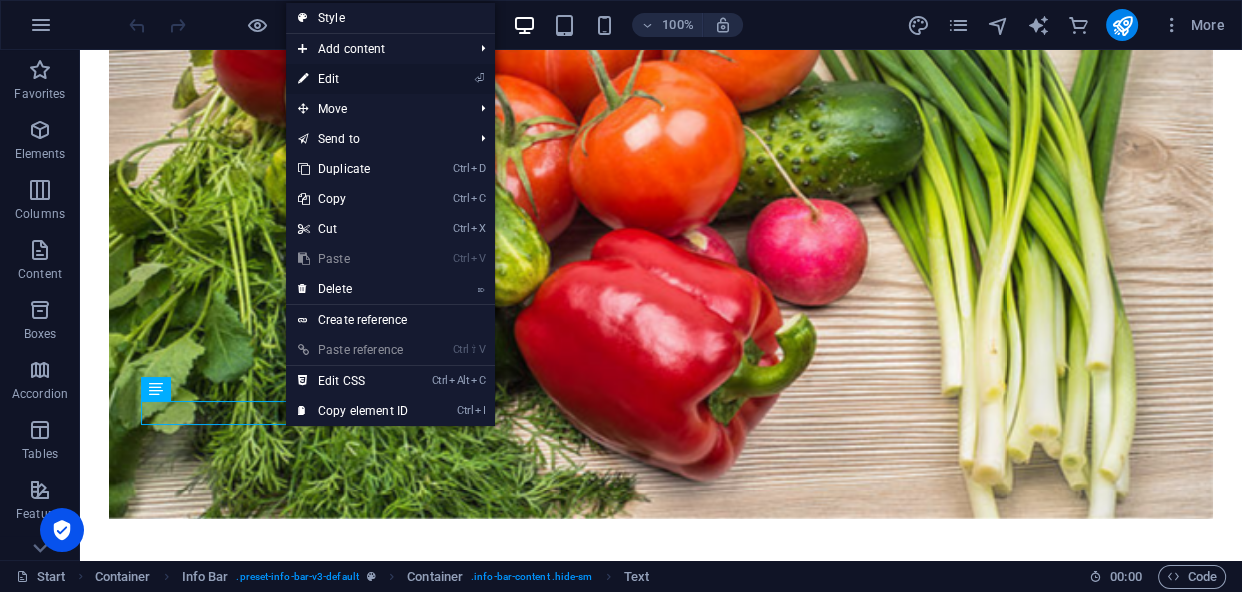 click on "⏎  Edit" at bounding box center [353, 79] 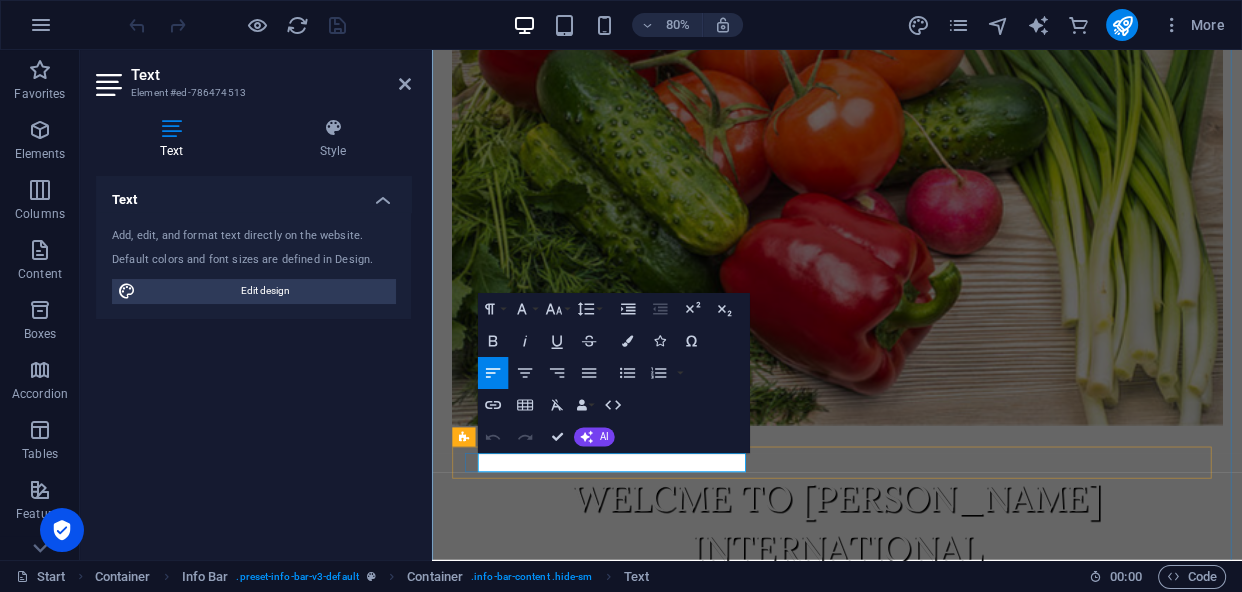 click on "01951" at bounding box center (1207, 965) 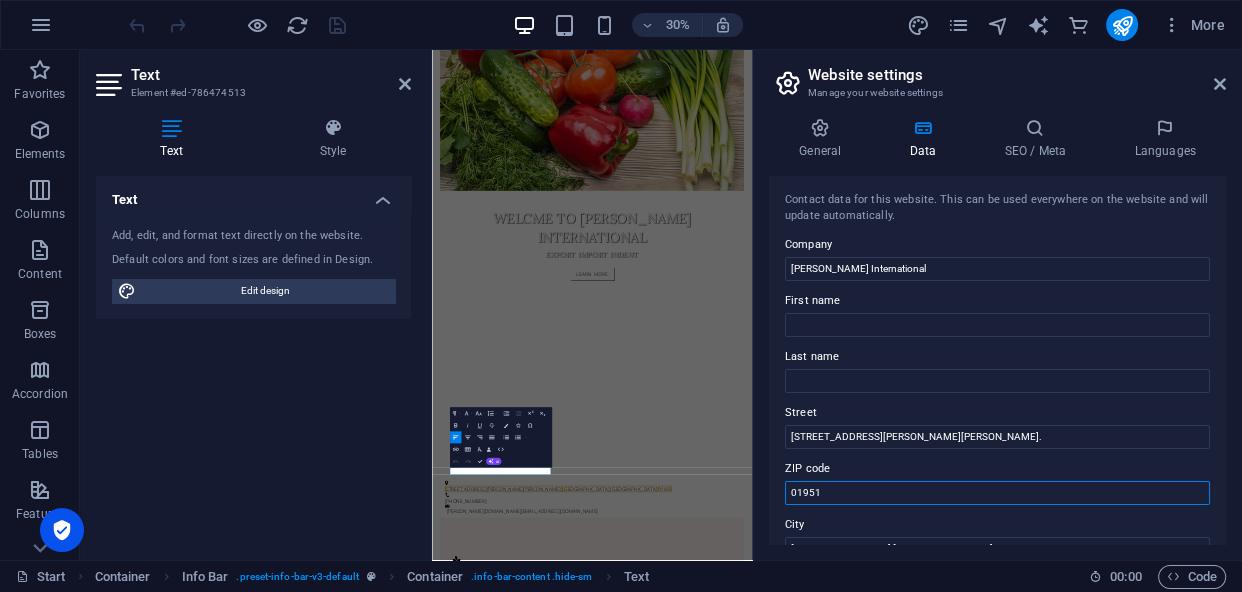 click on "01951" at bounding box center (997, 493) 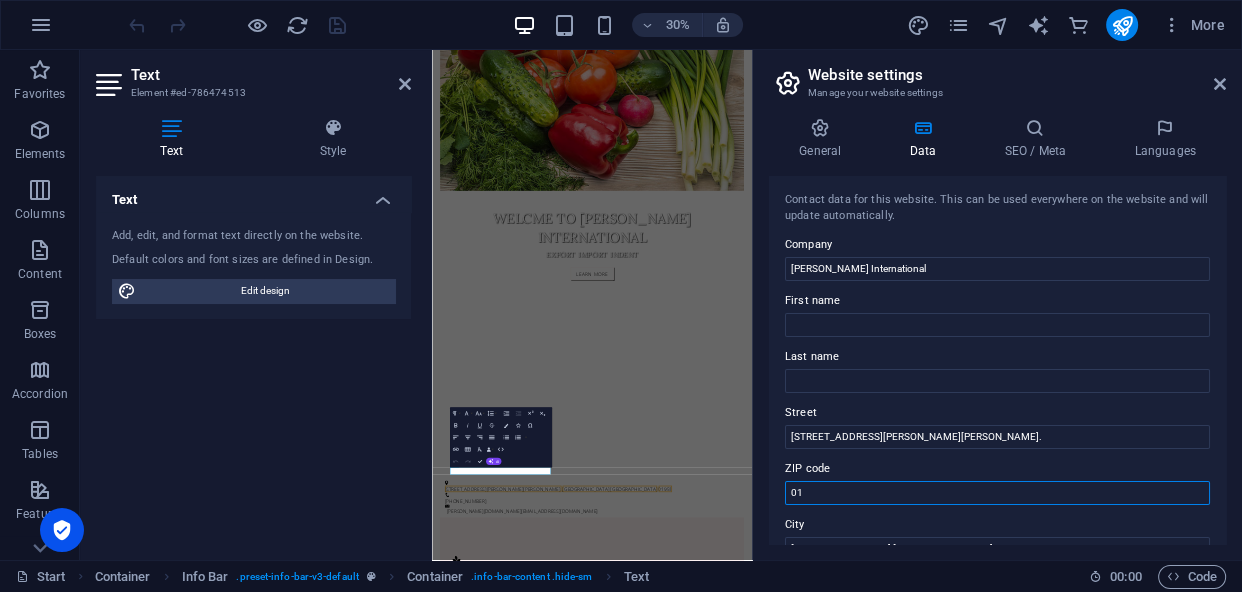 type on "0" 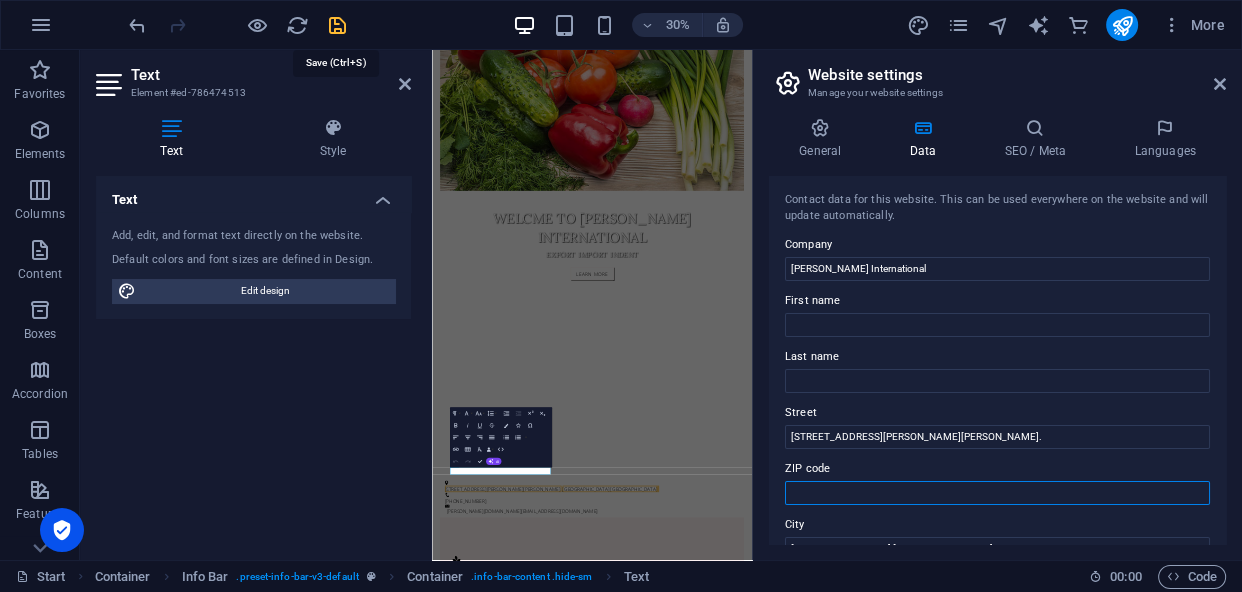 type 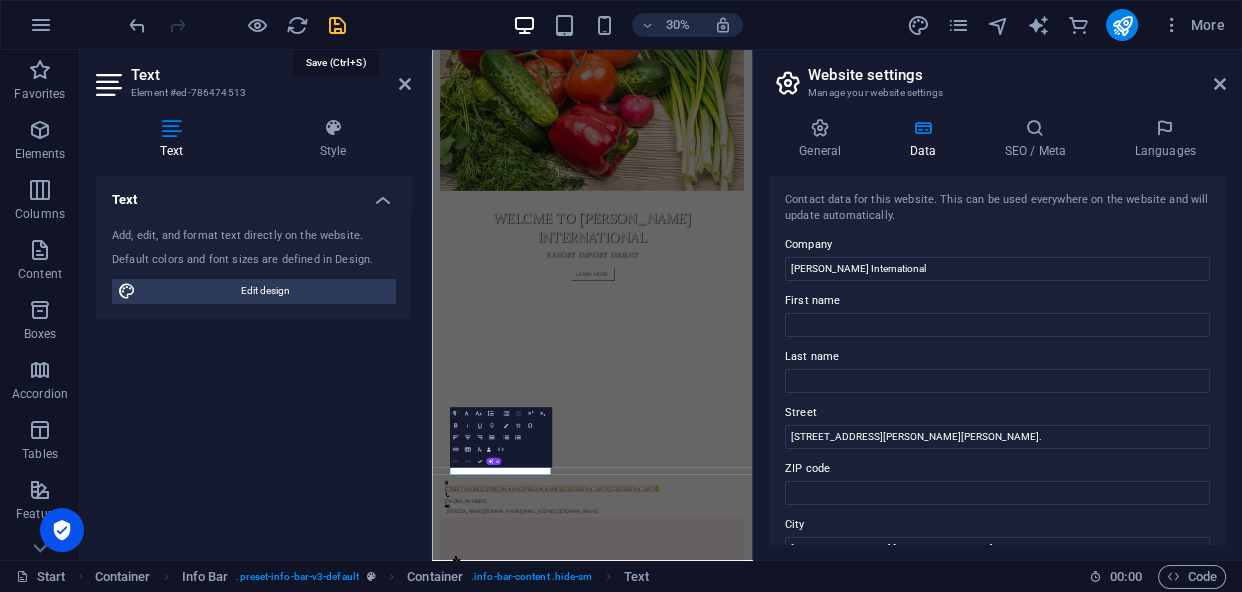 click at bounding box center [337, 25] 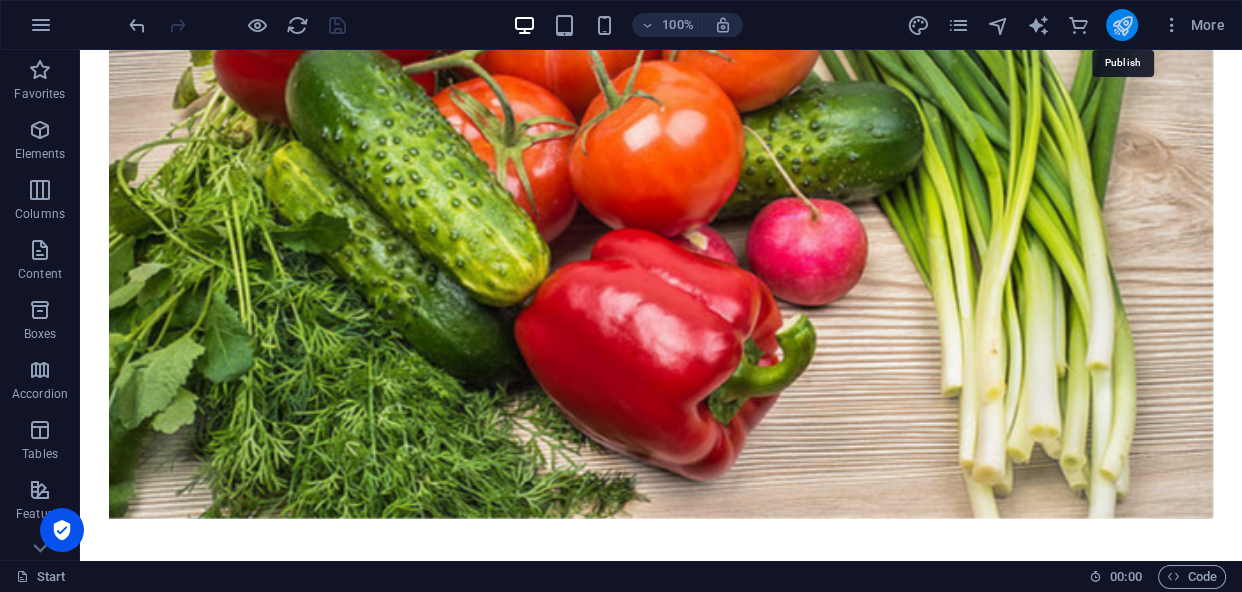 click at bounding box center [1121, 25] 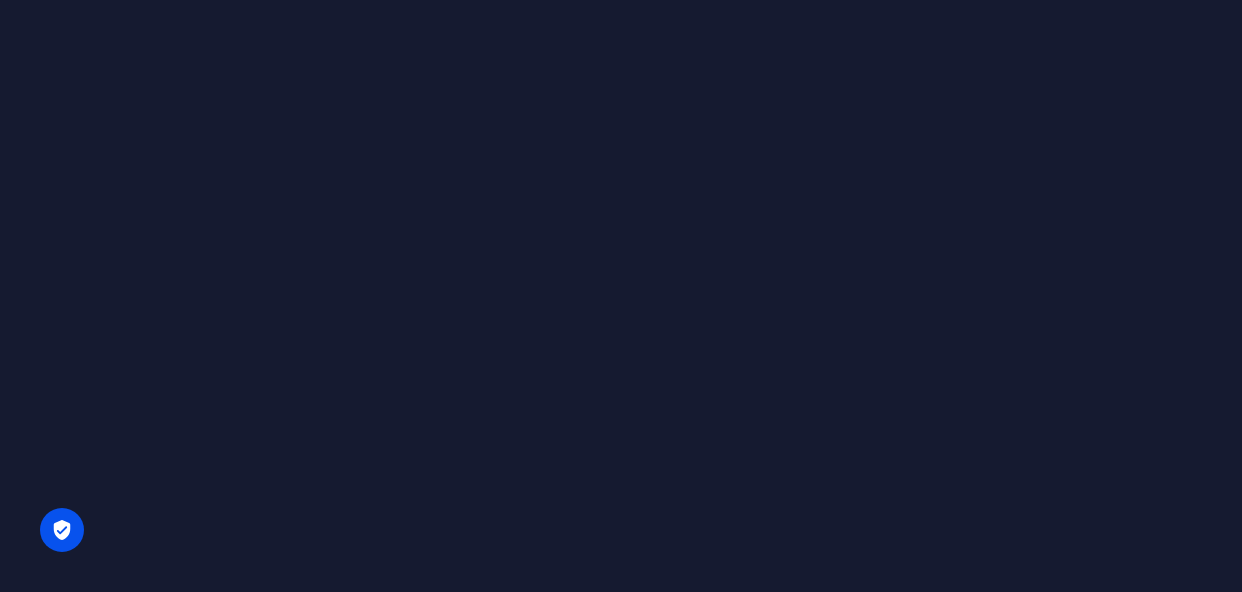 scroll, scrollTop: 0, scrollLeft: 0, axis: both 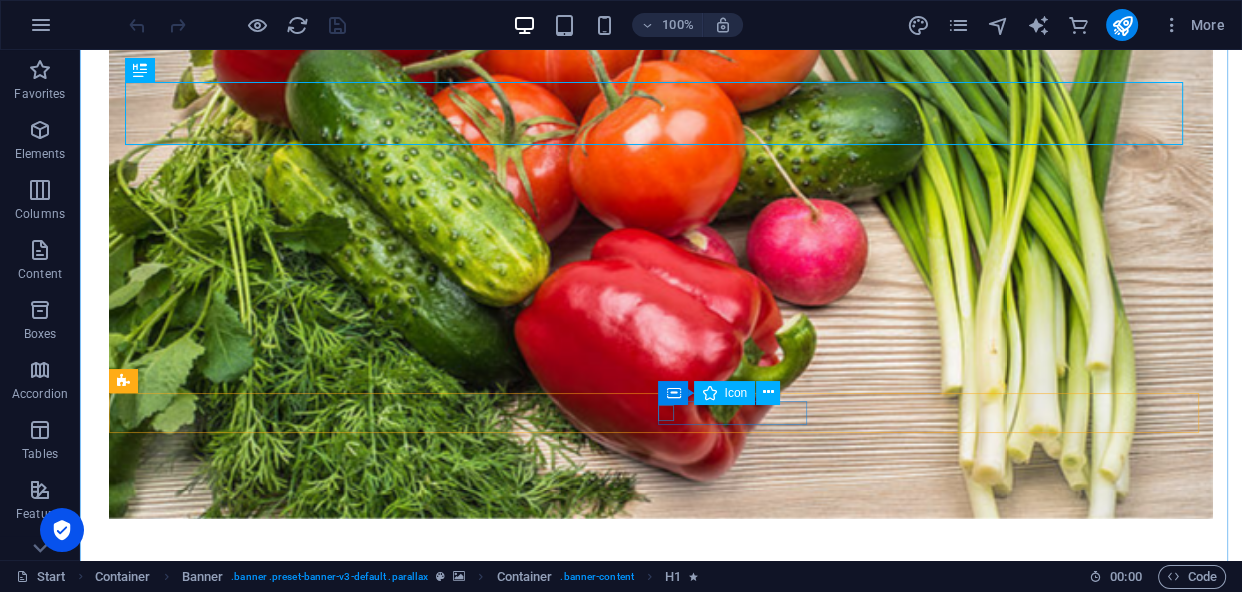 click at bounding box center [653, 922] 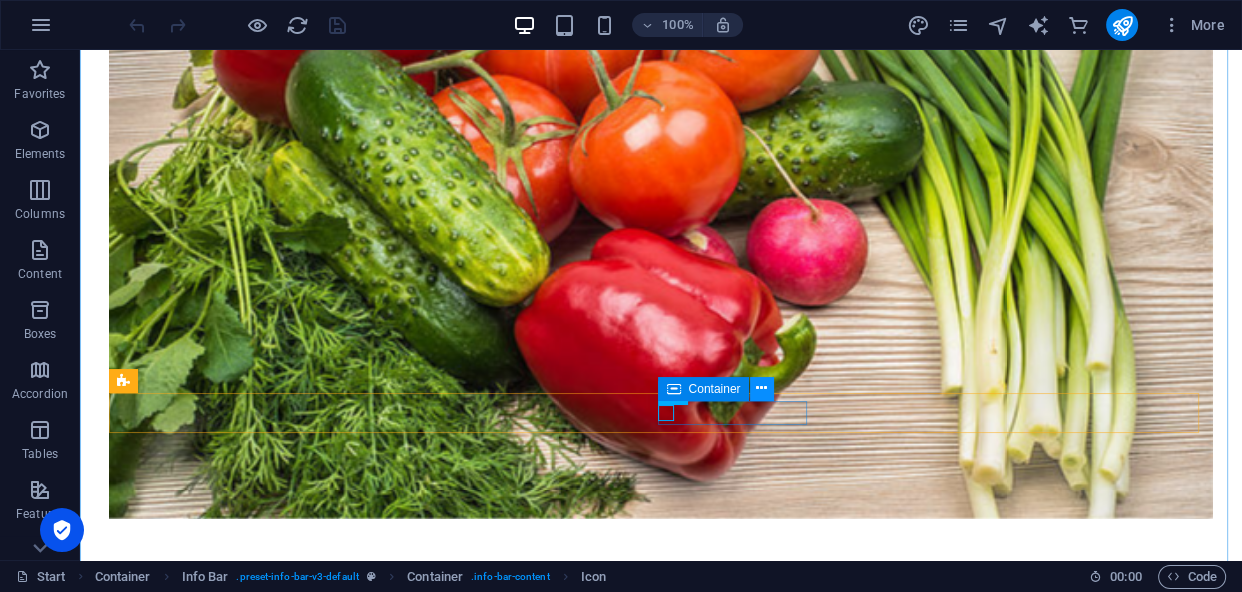 click at bounding box center [761, 388] 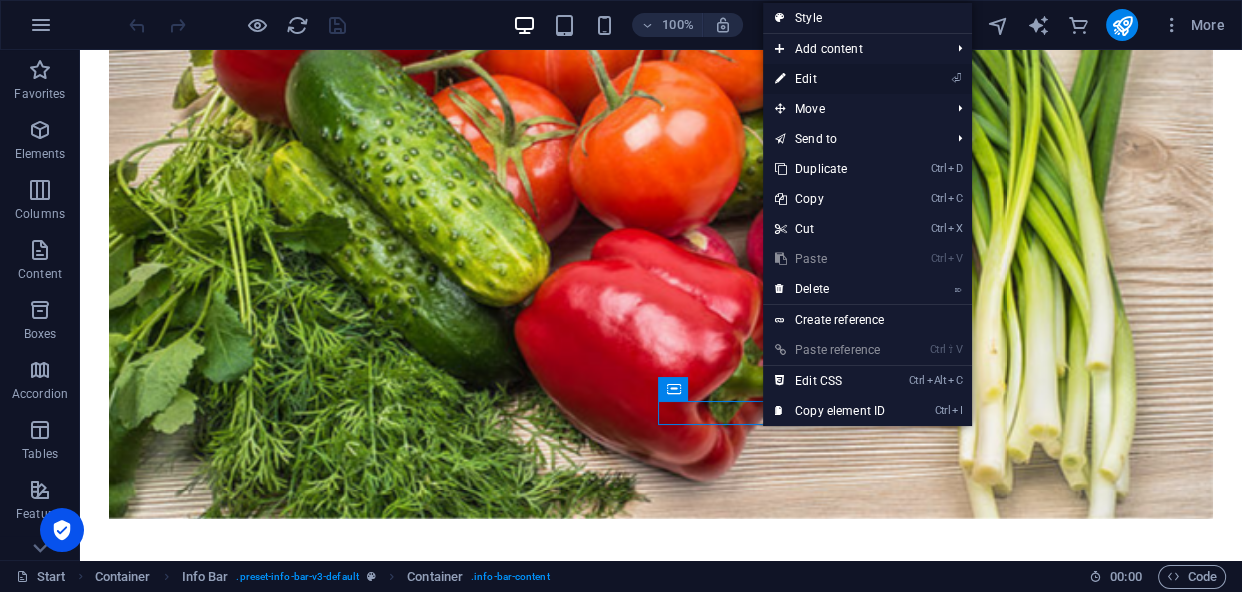 drag, startPoint x: 836, startPoint y: 80, endPoint x: 454, endPoint y: 332, distance: 457.63303 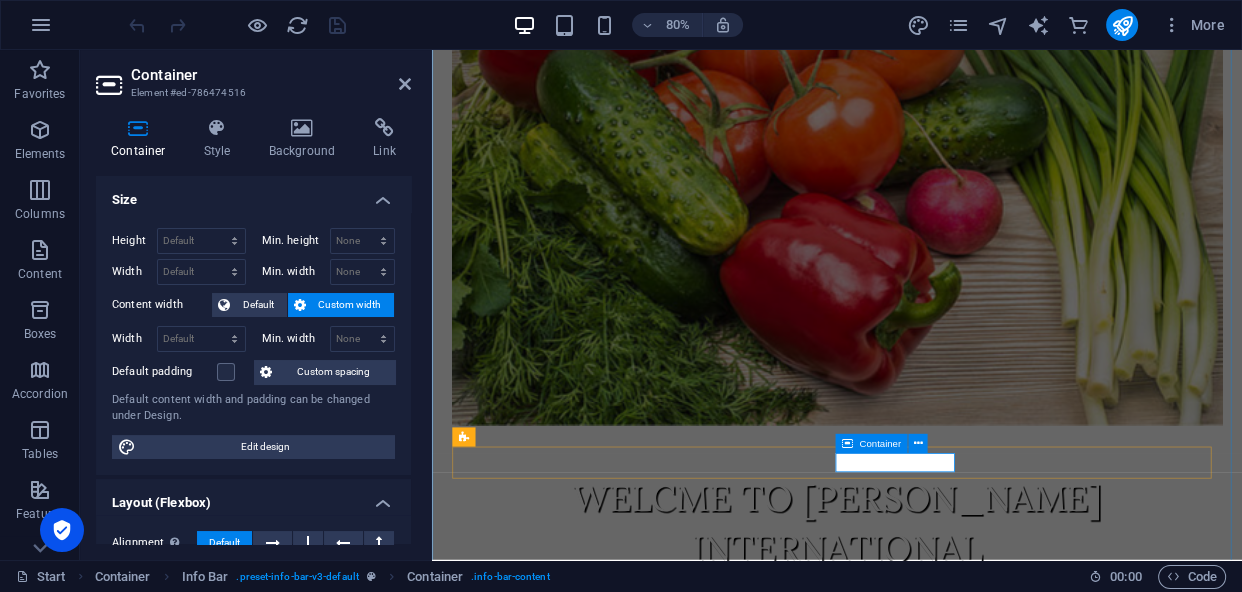 click at bounding box center (847, 443) 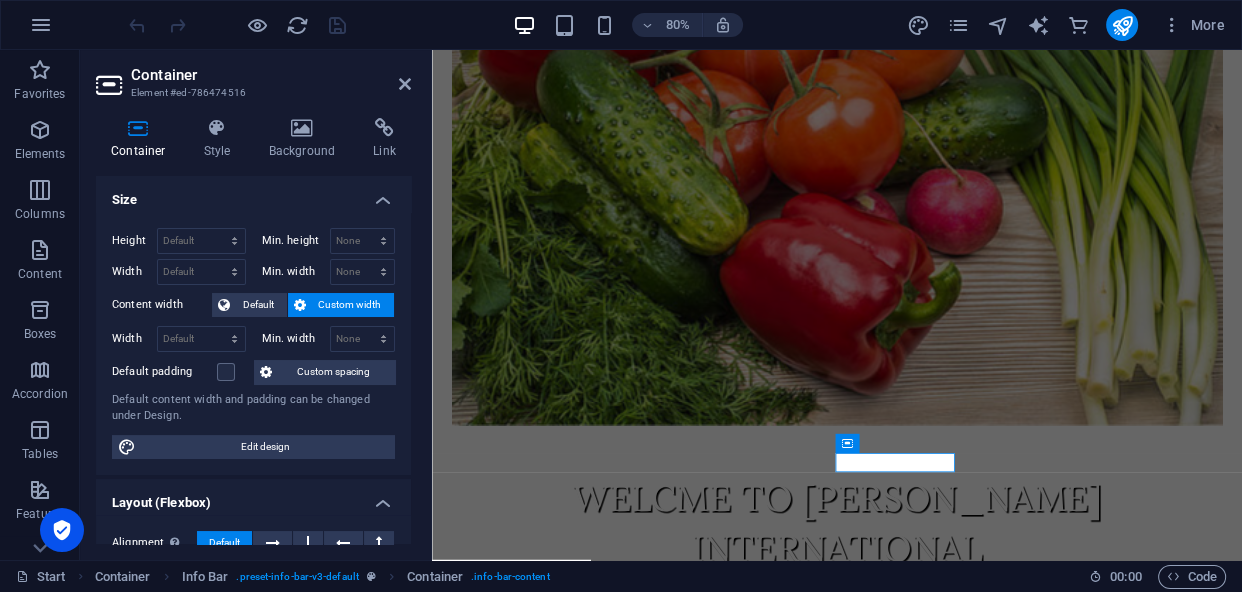 drag, startPoint x: 406, startPoint y: 267, endPoint x: 406, endPoint y: 298, distance: 31 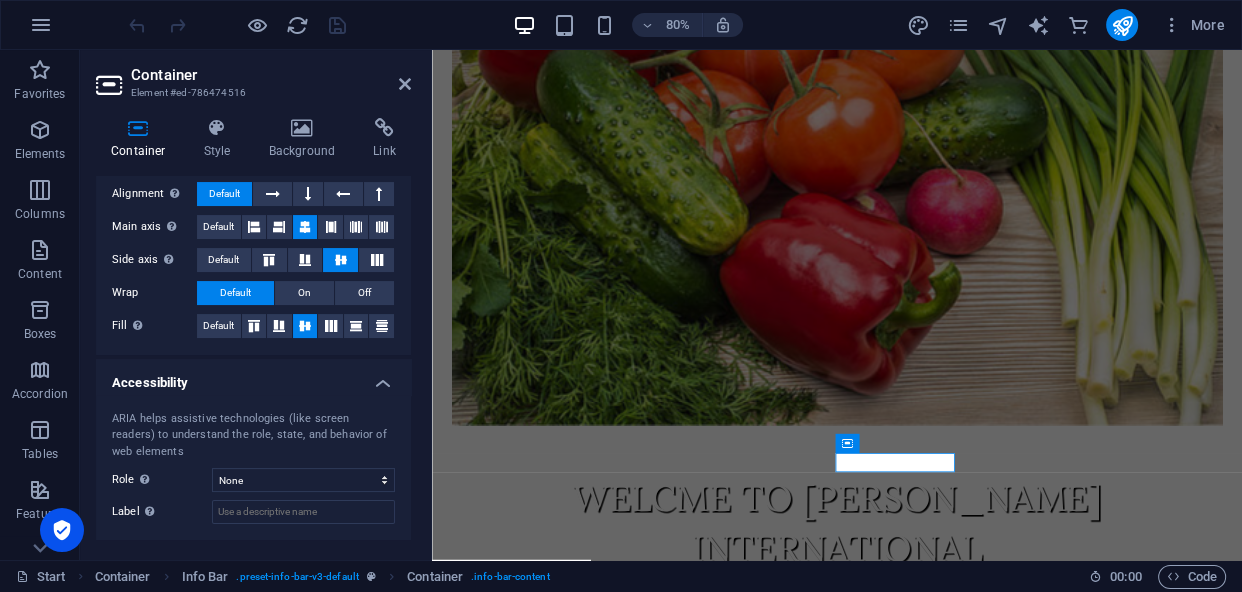 scroll, scrollTop: 372, scrollLeft: 0, axis: vertical 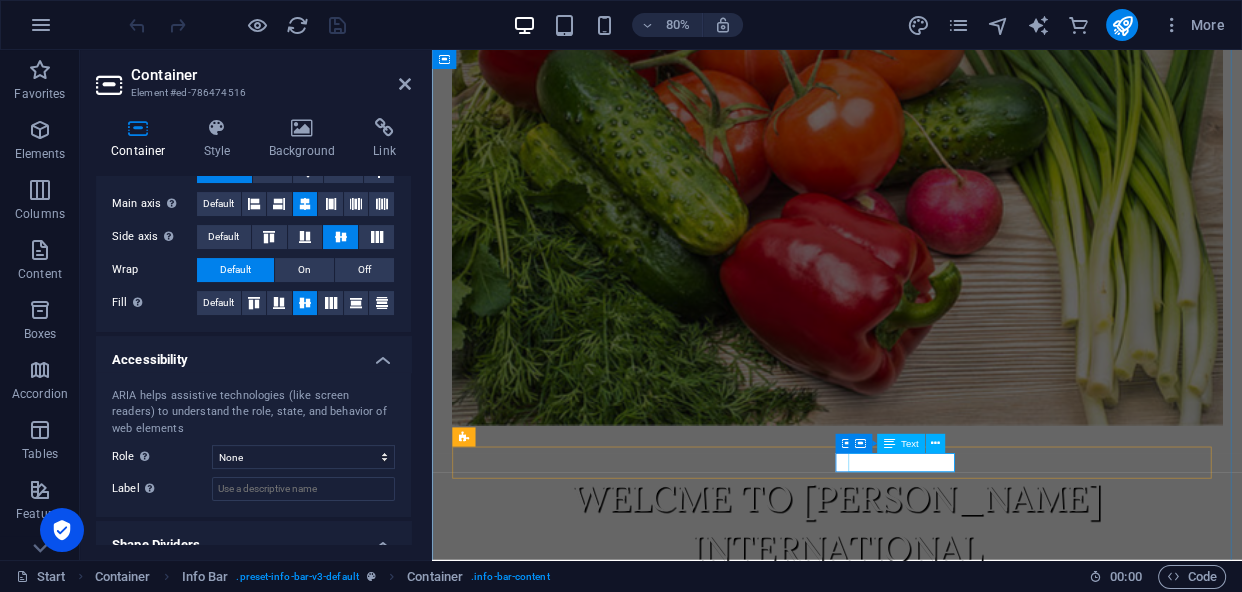 click on "Text" at bounding box center [901, 443] 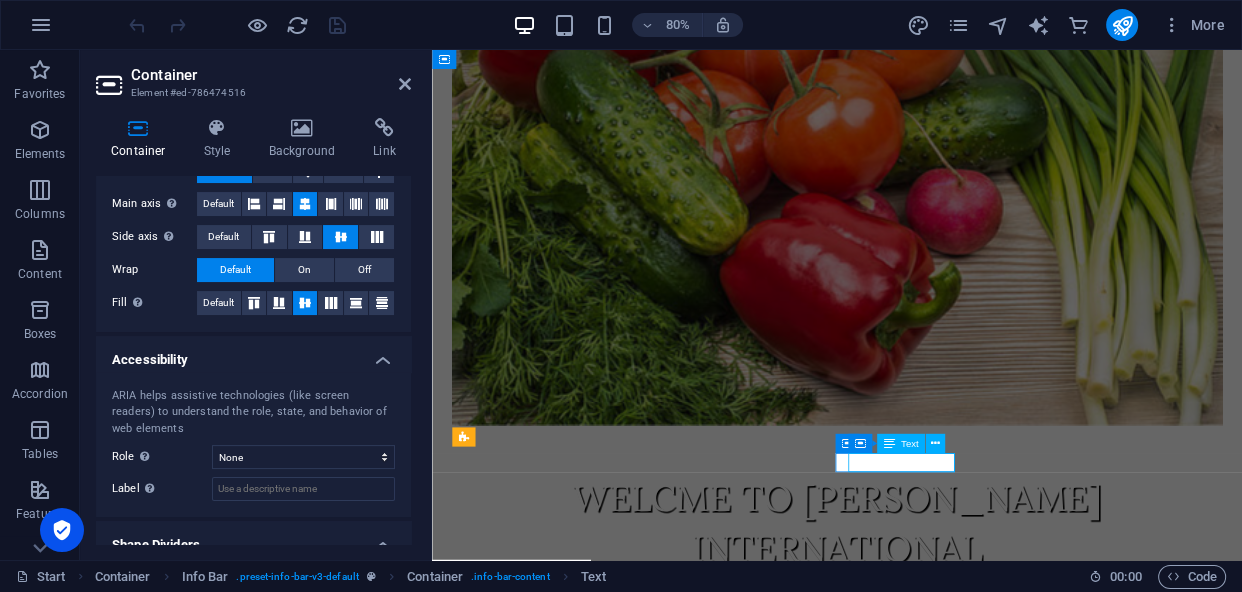 click on "Text" at bounding box center (910, 444) 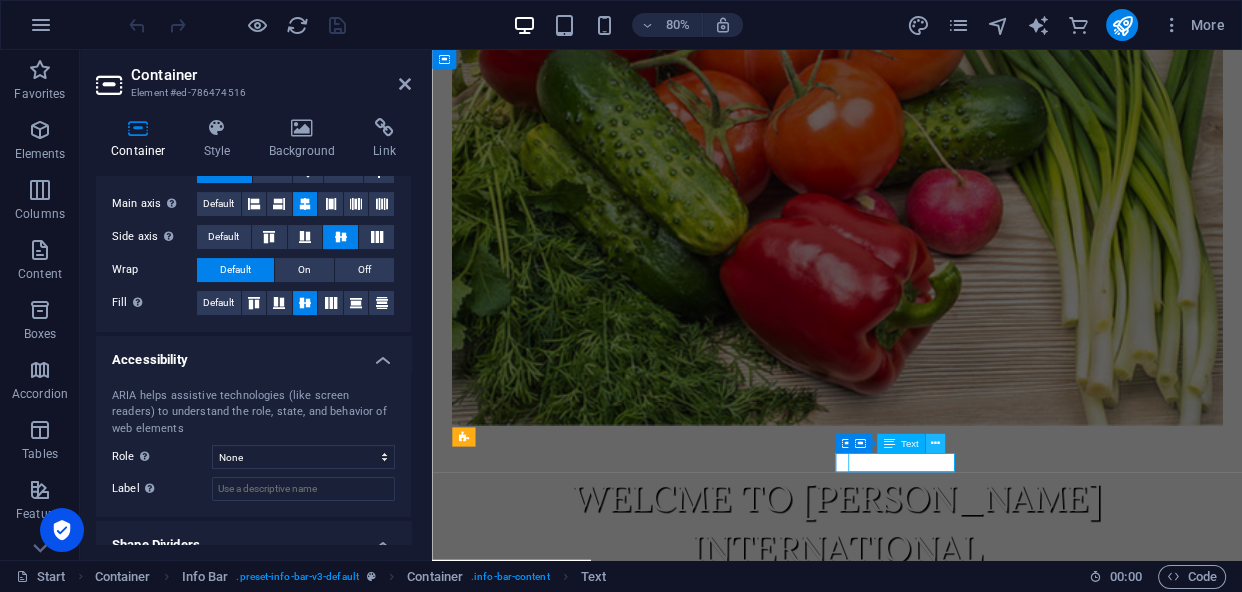click at bounding box center [935, 443] 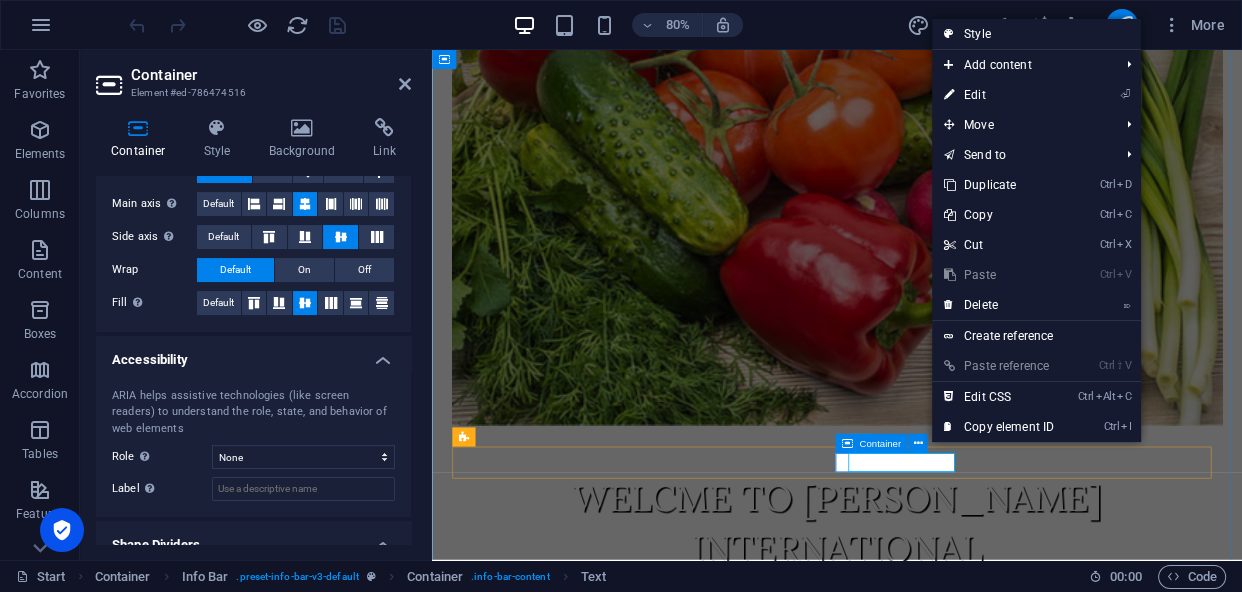 click on "Container" at bounding box center (880, 444) 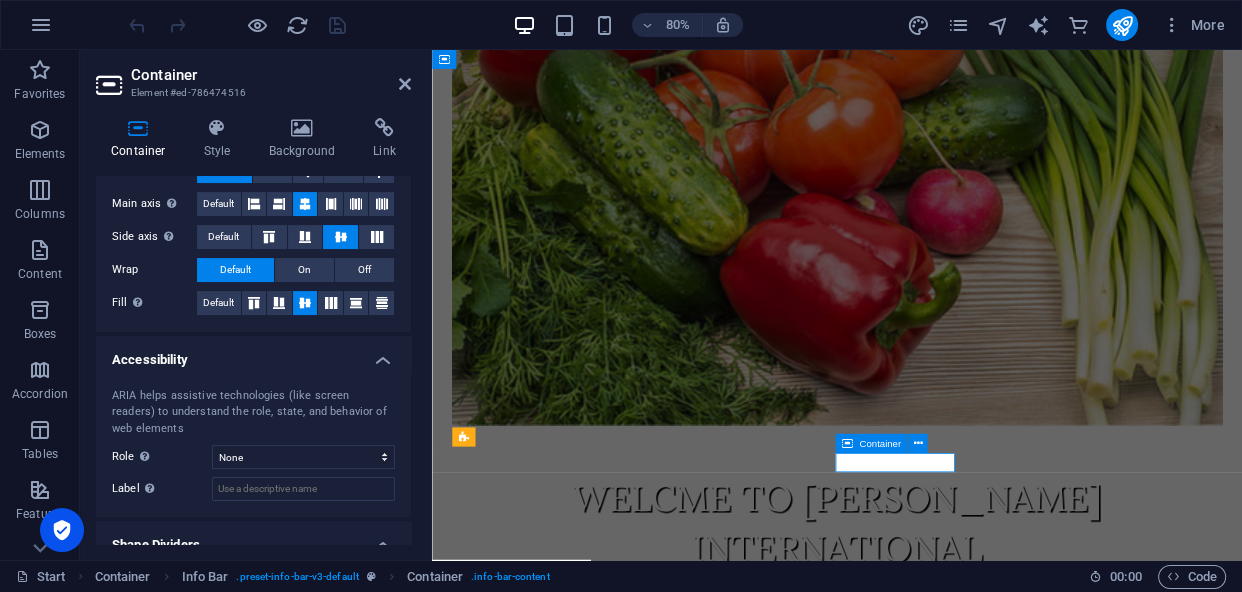 click on "Container" at bounding box center [880, 444] 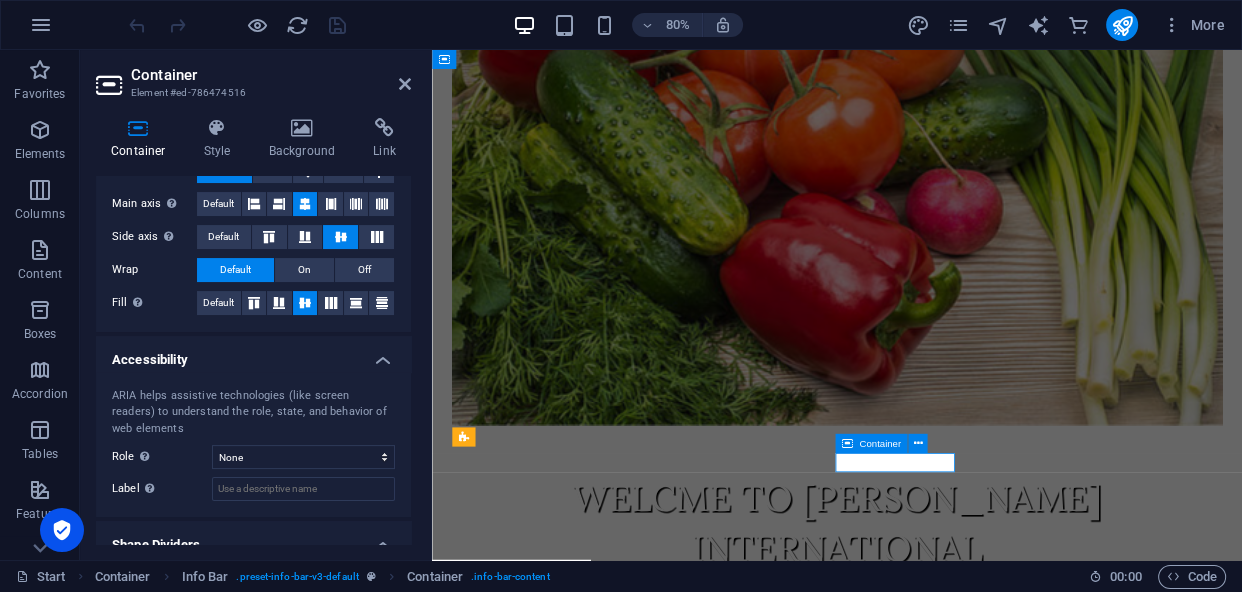 click at bounding box center (847, 443) 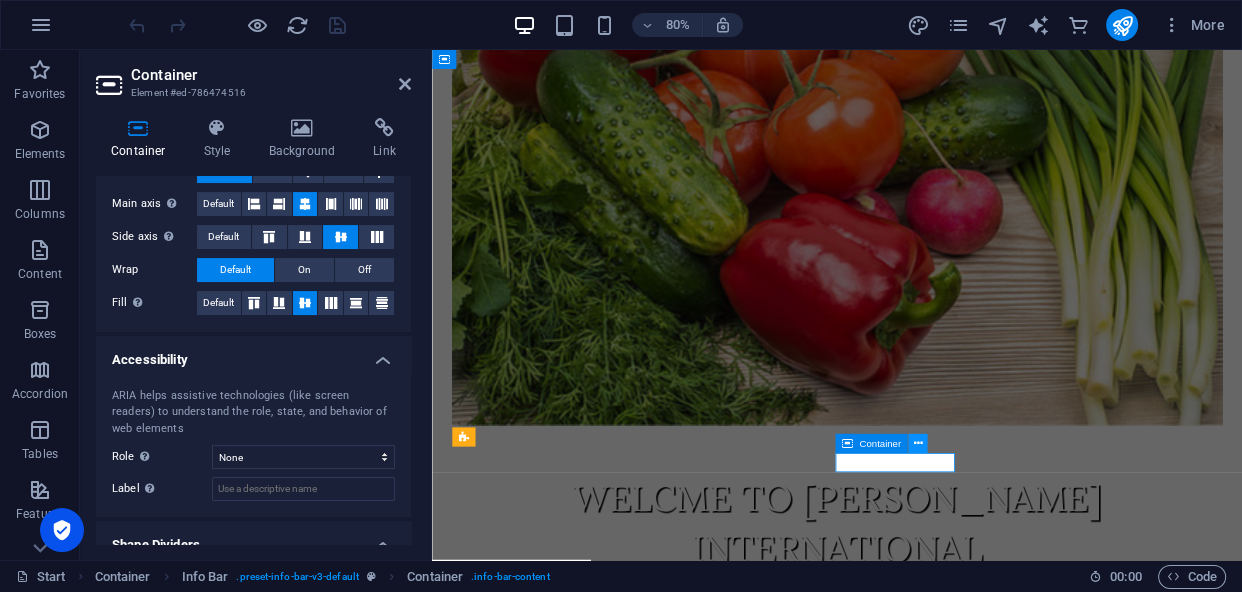 click at bounding box center [917, 443] 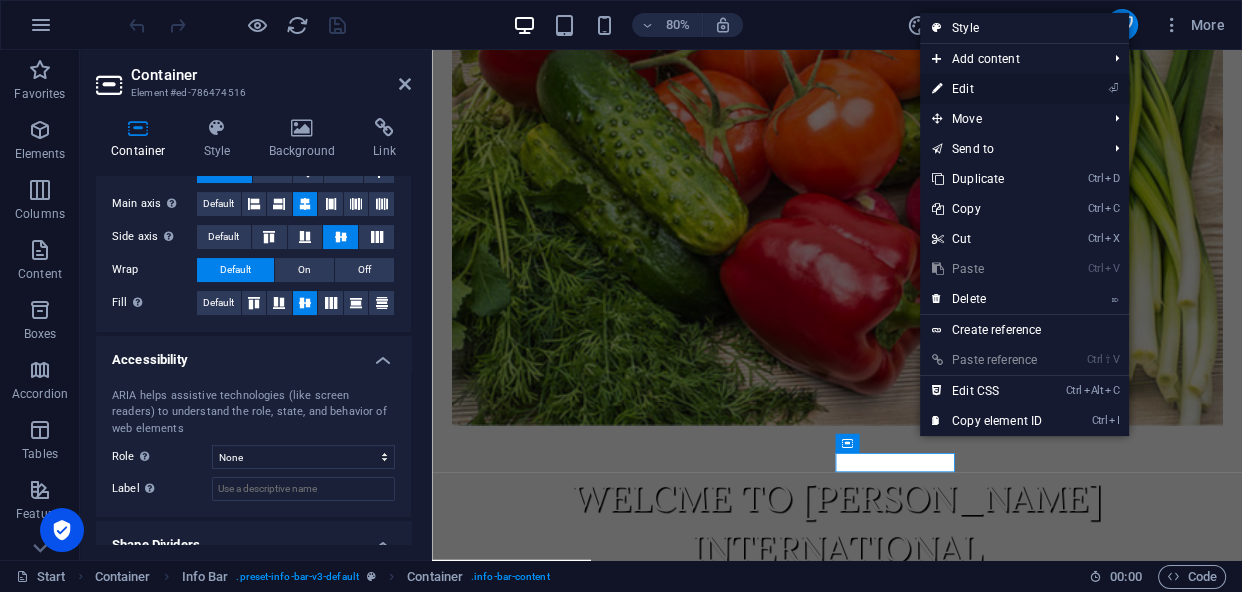 click on "⏎  Edit" at bounding box center (987, 89) 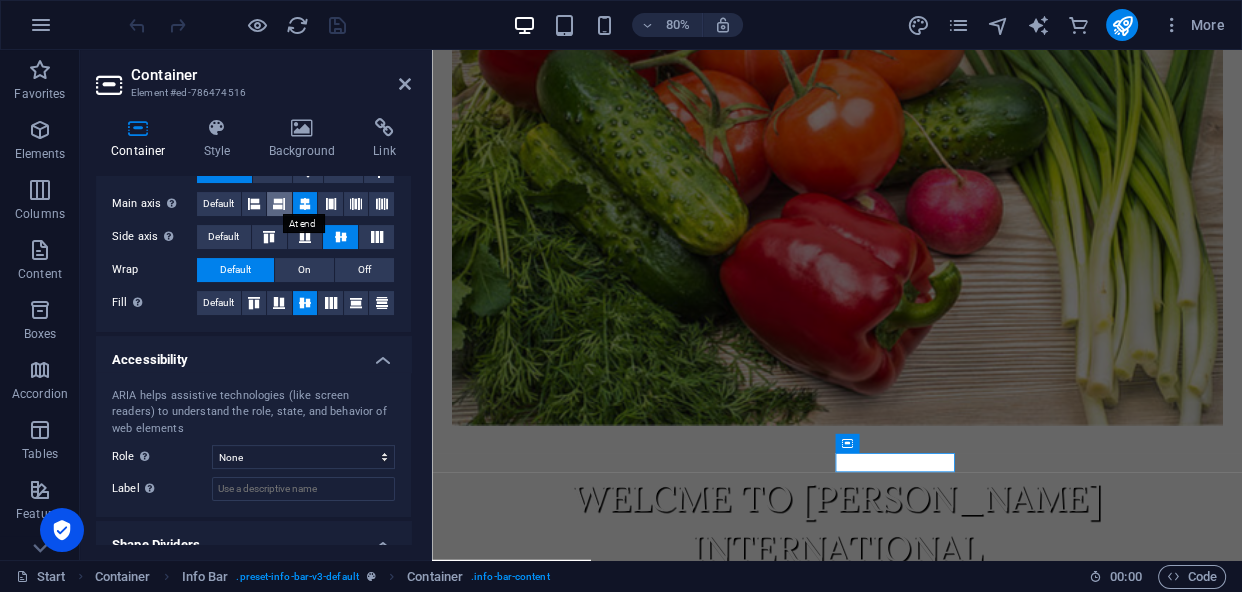 click at bounding box center (279, 204) 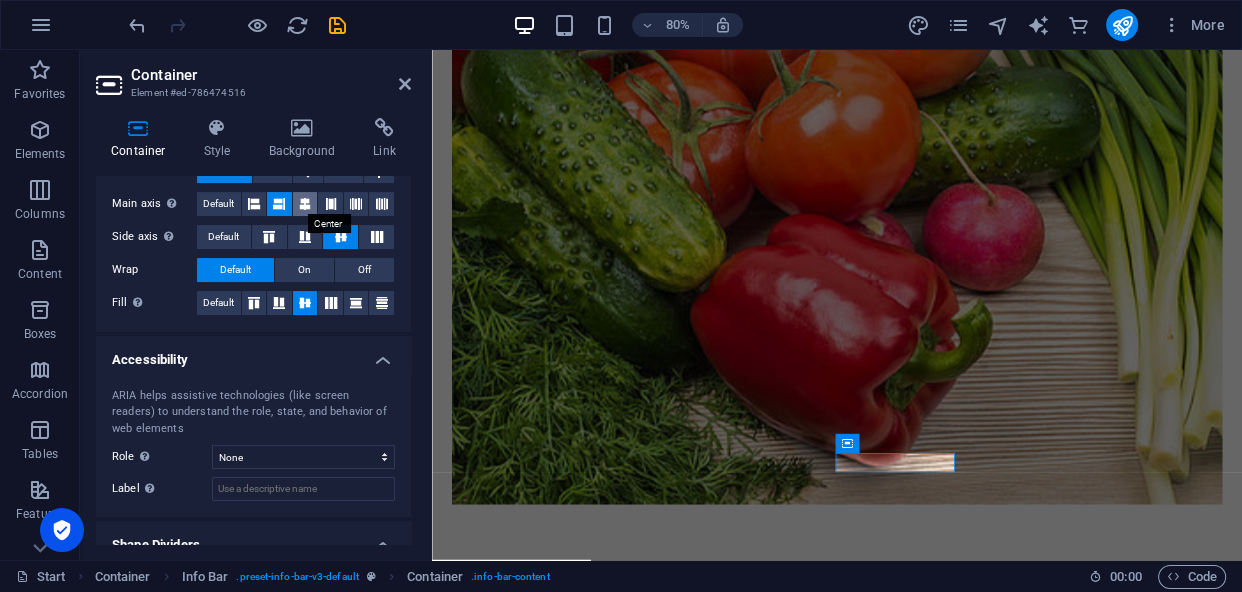 click at bounding box center (305, 204) 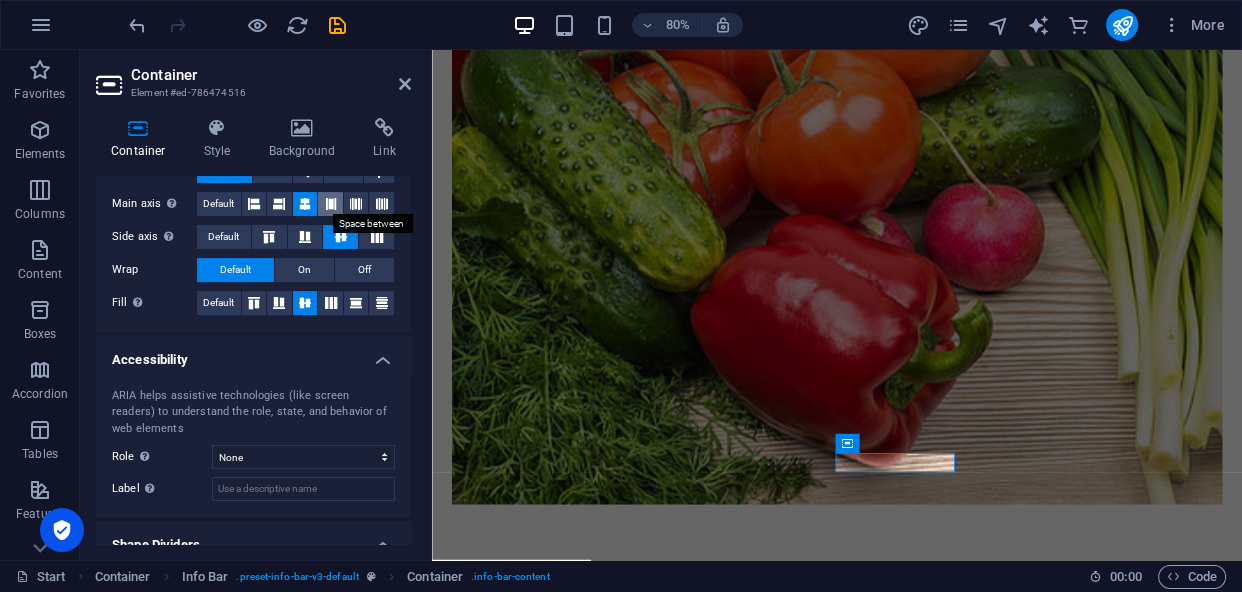 click at bounding box center (331, 204) 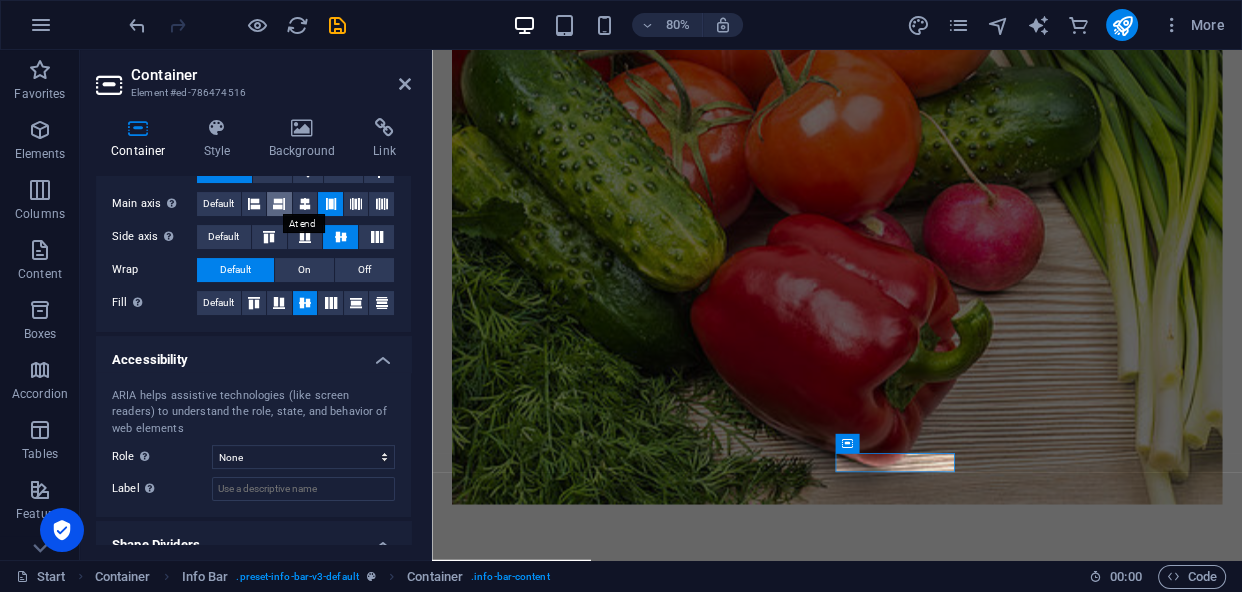 click at bounding box center (279, 204) 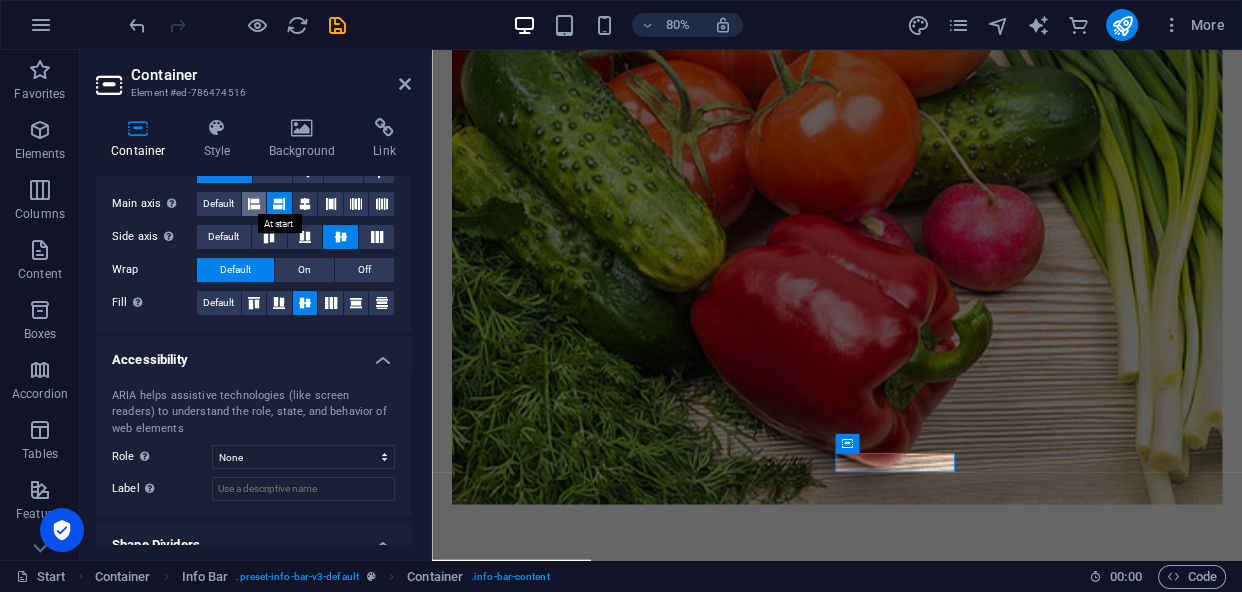click at bounding box center (254, 204) 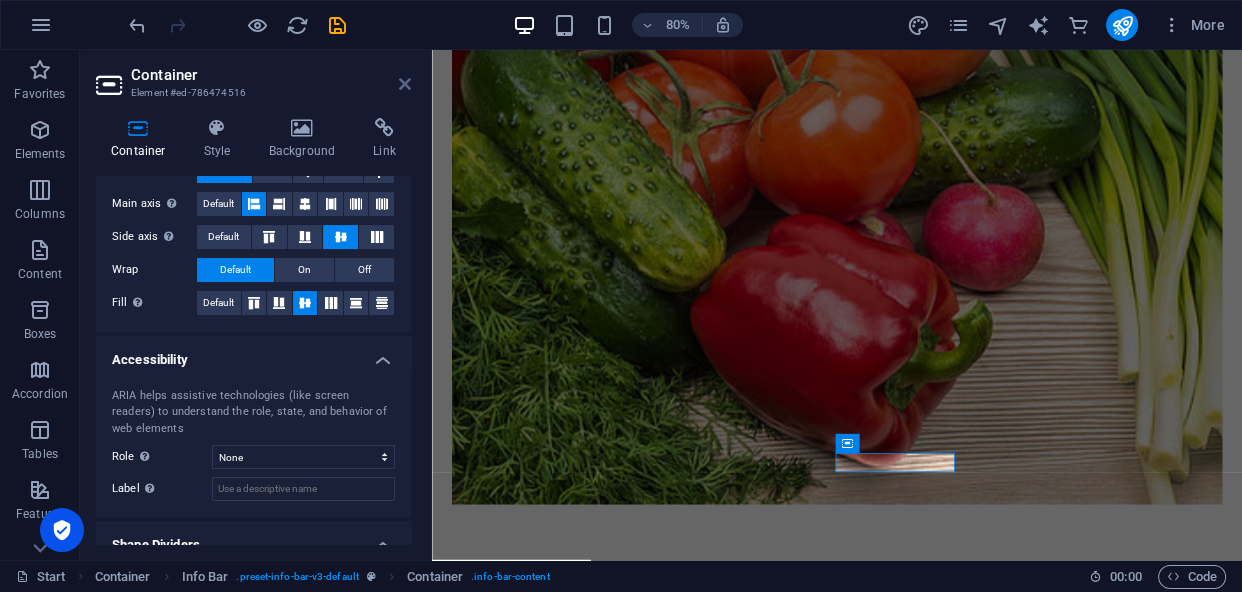 click at bounding box center [405, 84] 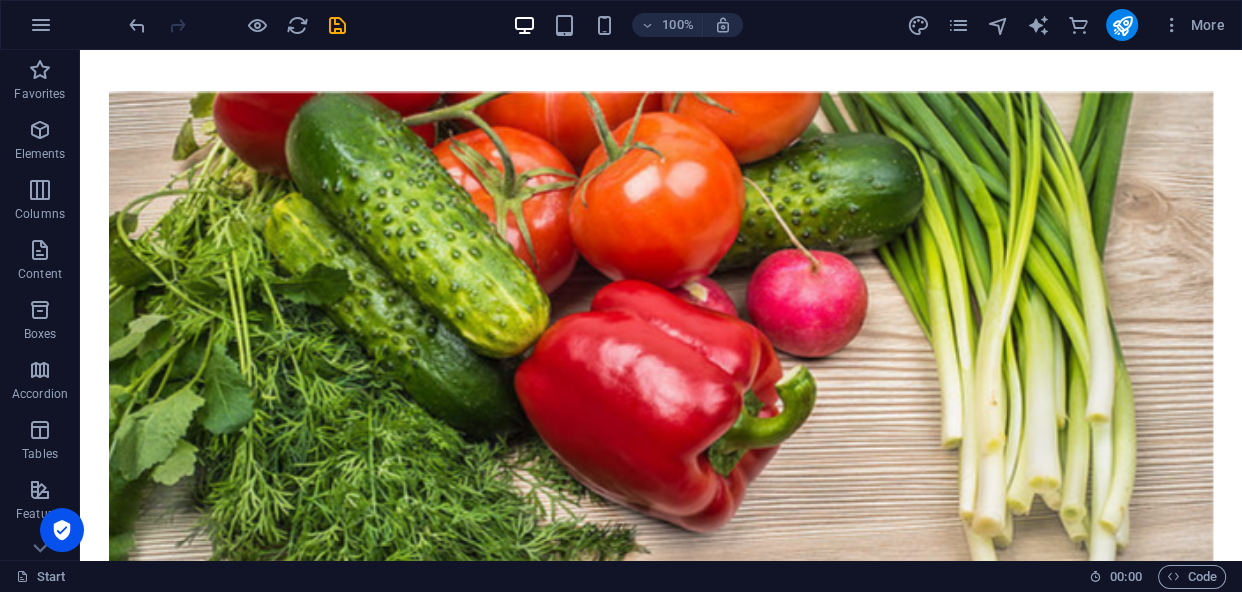 scroll, scrollTop: 319, scrollLeft: 0, axis: vertical 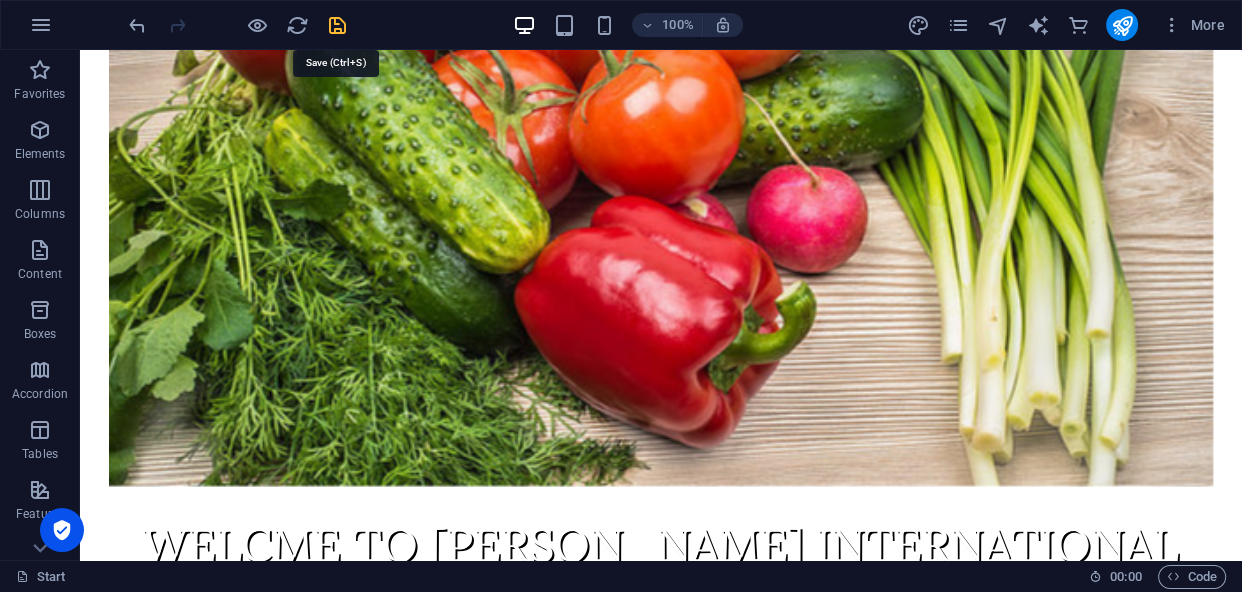 click at bounding box center [337, 25] 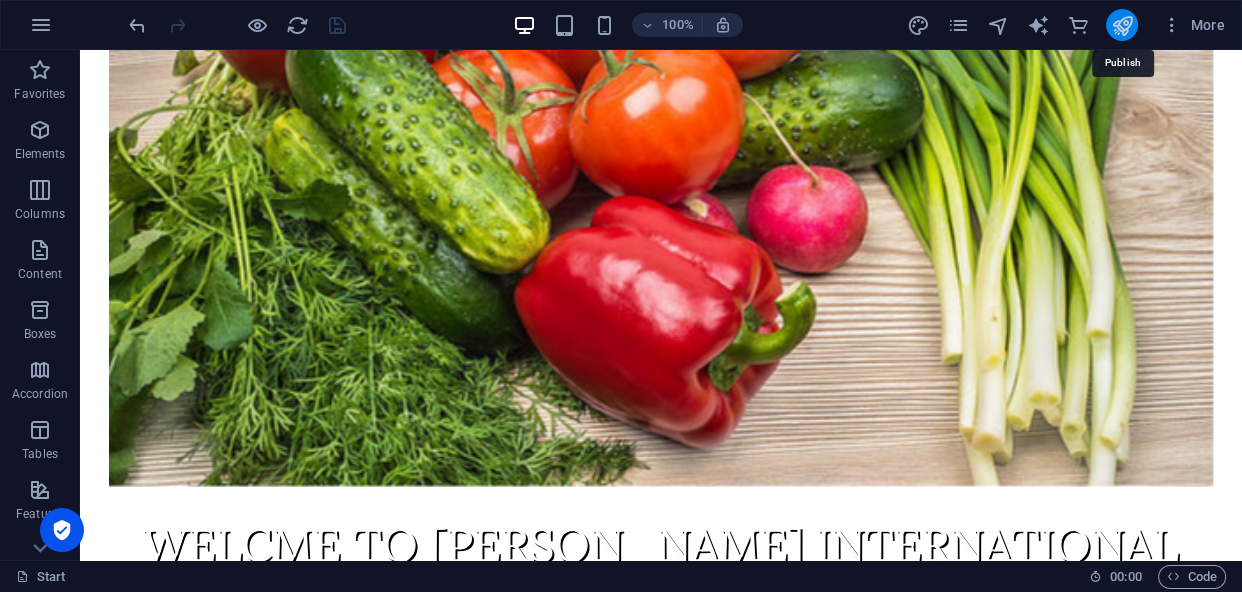 click at bounding box center [1121, 25] 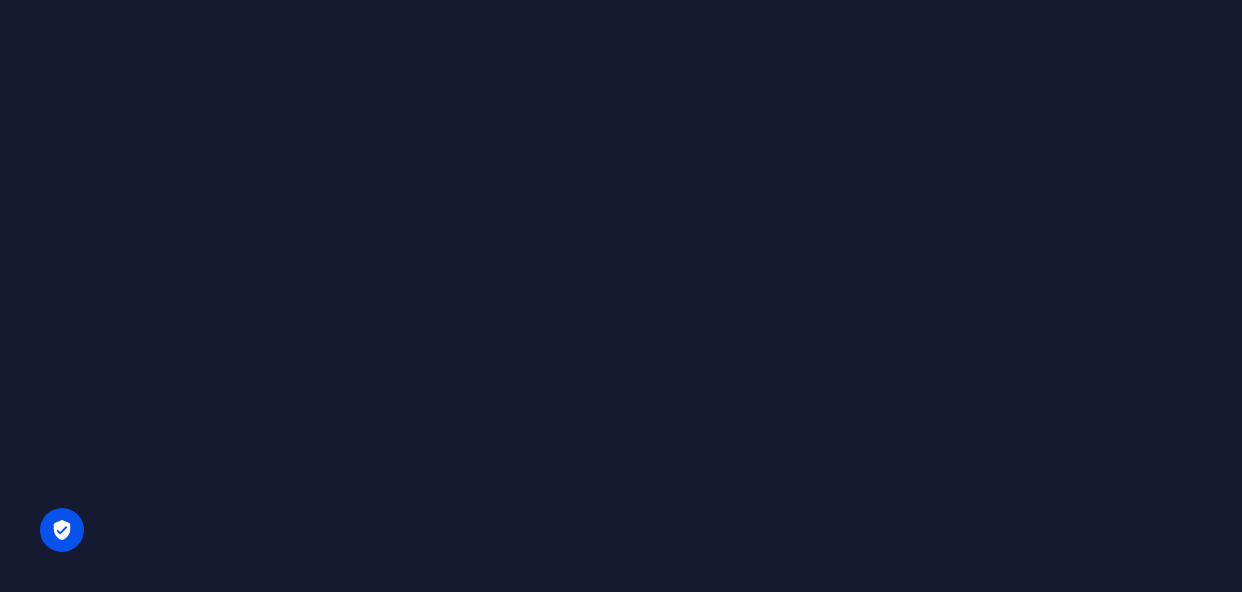 scroll, scrollTop: 0, scrollLeft: 0, axis: both 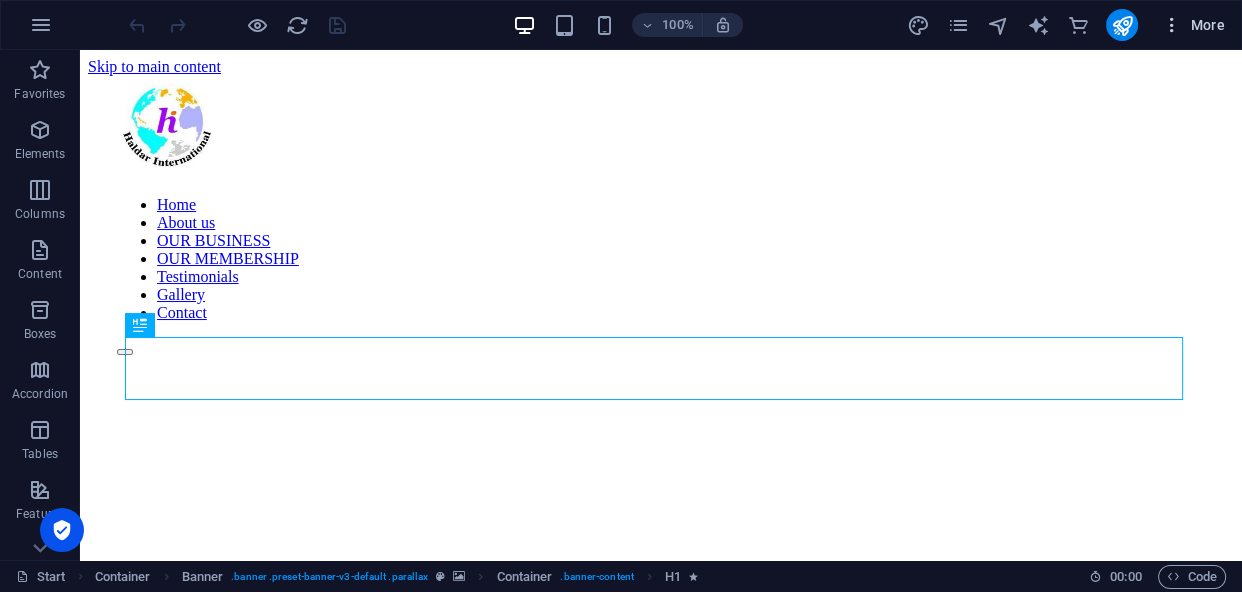 click at bounding box center [1172, 25] 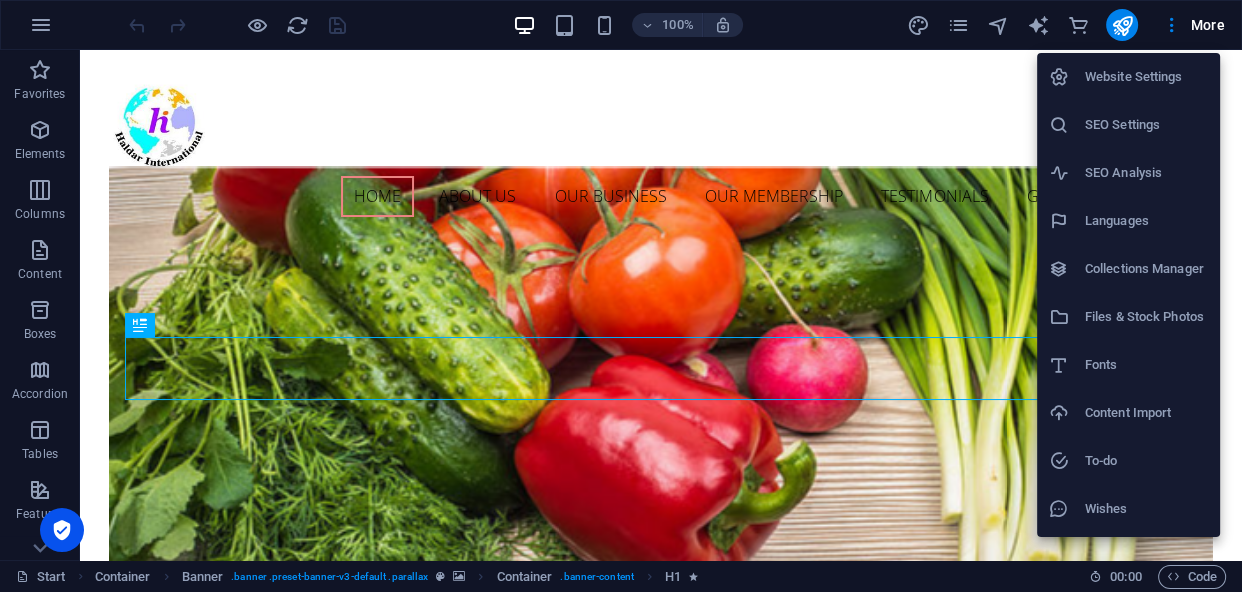 click on "Website Settings" at bounding box center (1146, 77) 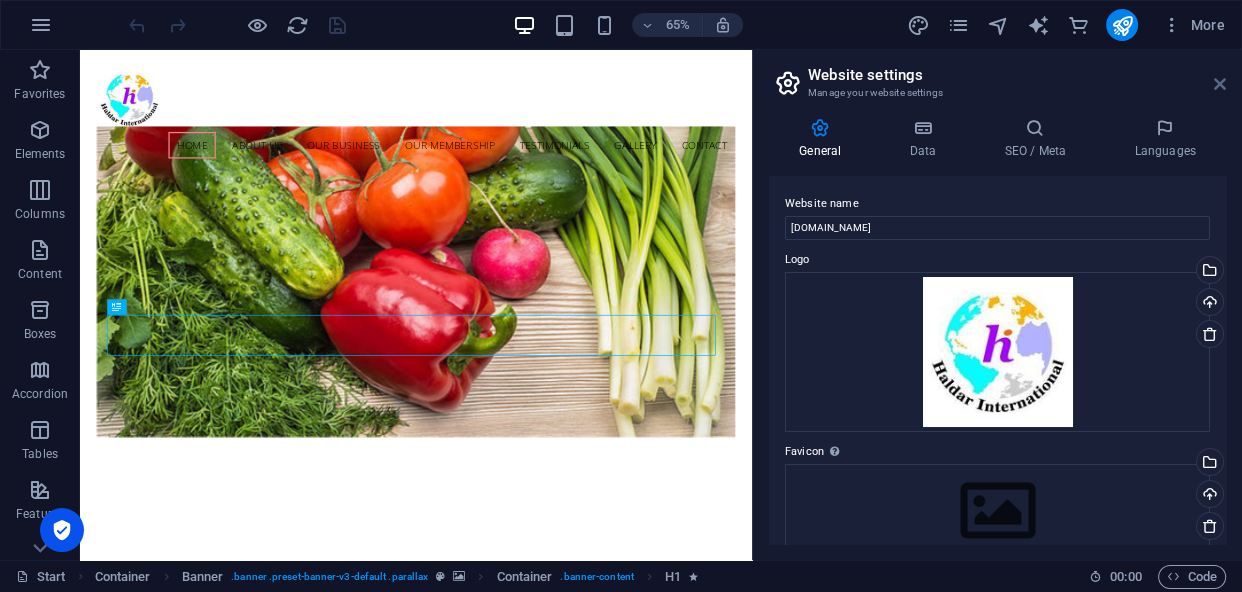 click at bounding box center [1220, 84] 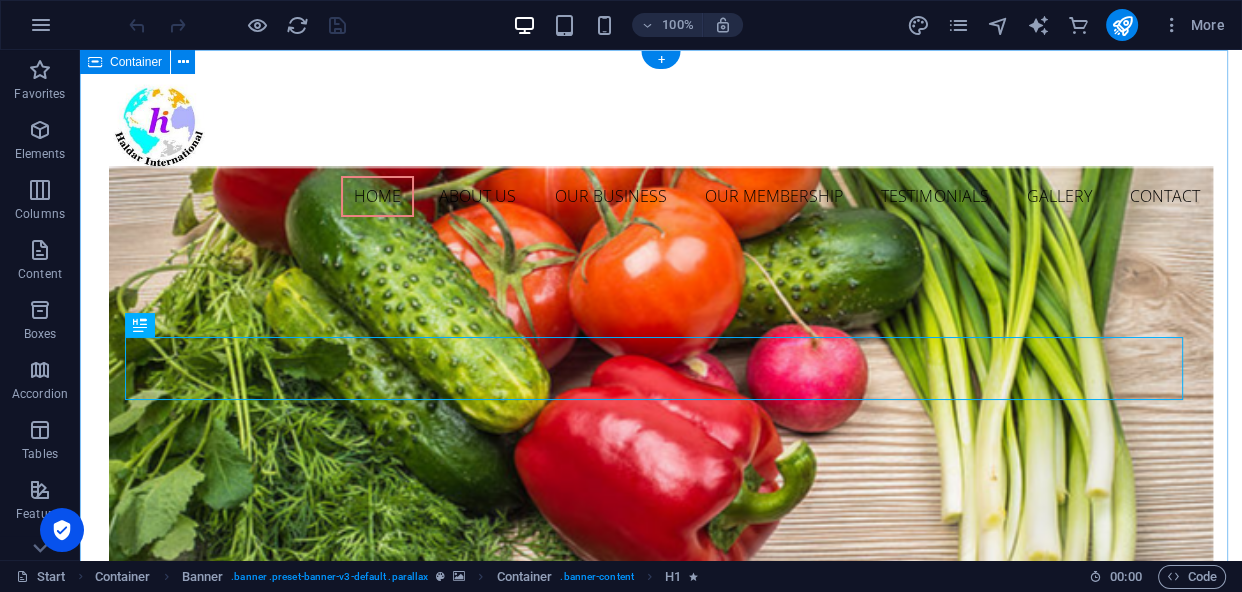 click on "Home About us OUR BUSINESS OUR MEMBERSHIP Testimonials Gallery Contact welcme to haldar international export  import  indent Learn more 24,Ruplal Das Lane.  ,  Dhaka Bangladesh   01951 +88-01714077104 haldar.int@hotmail.com Fresh Flowers Lorem ipsum dolor sit amet, consectetur adipisicing elit. Veritatis, dolorem! Perfect Choice Lorem ipsum dolor sit amet, consectetur adipisicing elit. Veritatis, dolorem! Delivery Lorem ipsum dolor sit amet, consectetur adipisicing elit. Veritatis, dolorem! about us We are prominent Bangladeshi export & import House. we export regularly fresh Deserunt incidunt ad cumque ex elit laboriosam Simtinetio mollitia molestias excepturi voluptatem atque veritatis Miusto nam nulla cum accusantium explicabo Repellat maiores a libero atque assumenda praesentium Visit us Monday 08:00 AM - 4:00 PM Tuesday 08:00 AM - 4:00 PM Wednesday 08:00 AM - 4:00 PM Thursday 08:00 AM - 4:00 PM Friday 08:00 AM - 4:00 PM Saturday 09:00 AM - 2:00 PM Sunday closed Our business export Lorem ipsum dolor" at bounding box center [661, 6719] 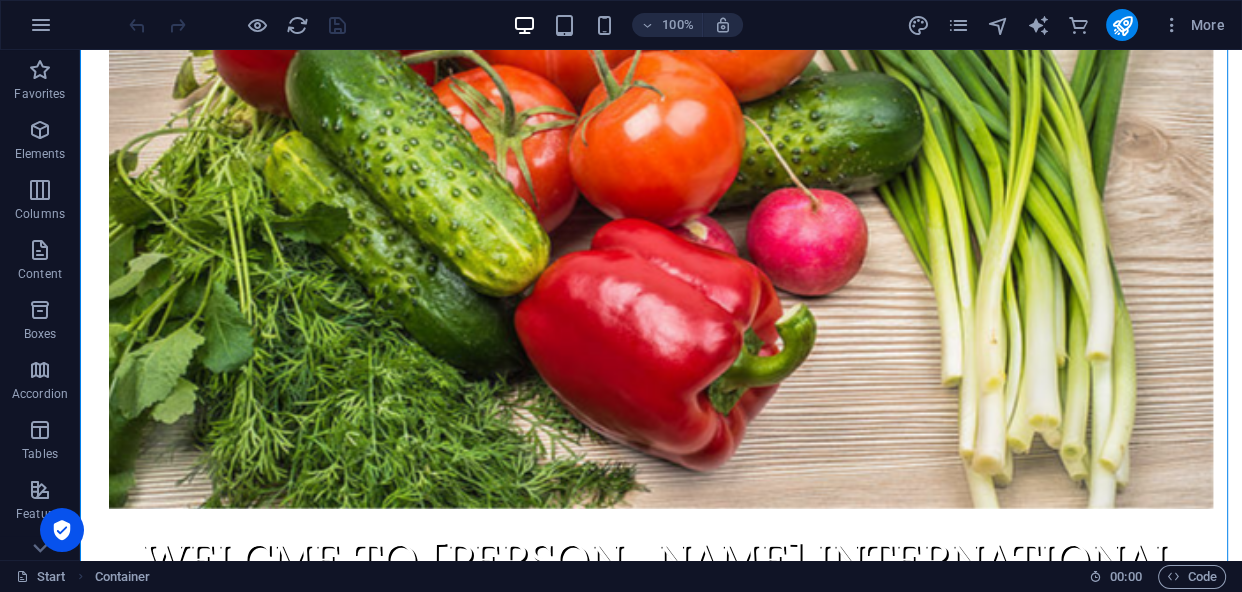 scroll, scrollTop: 334, scrollLeft: 0, axis: vertical 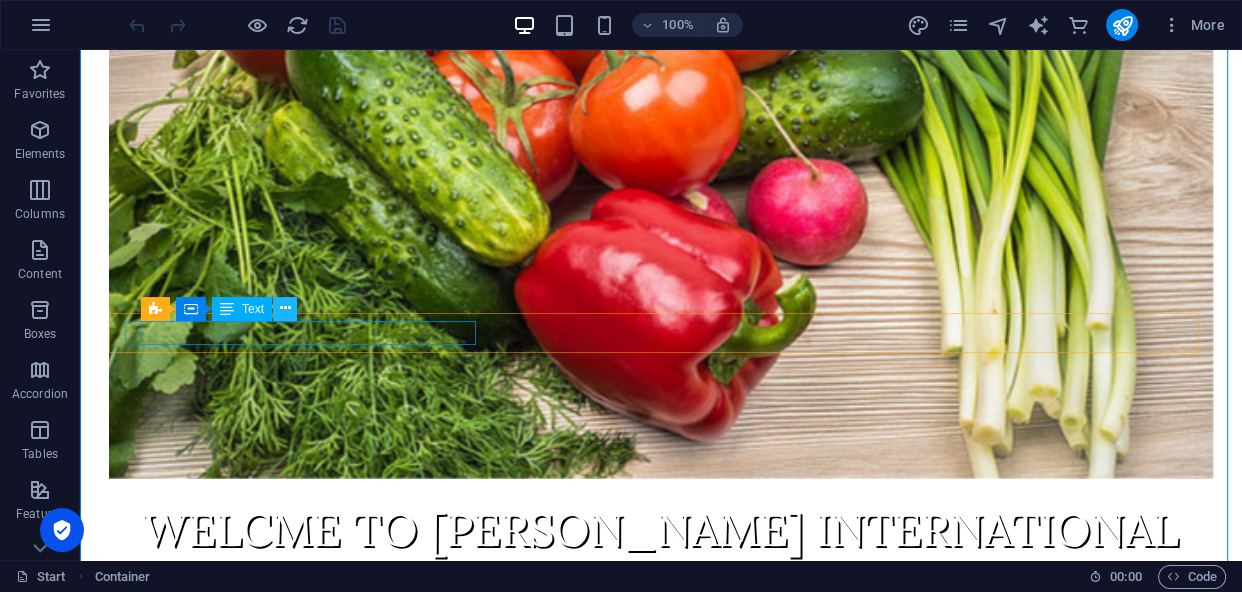click at bounding box center [285, 308] 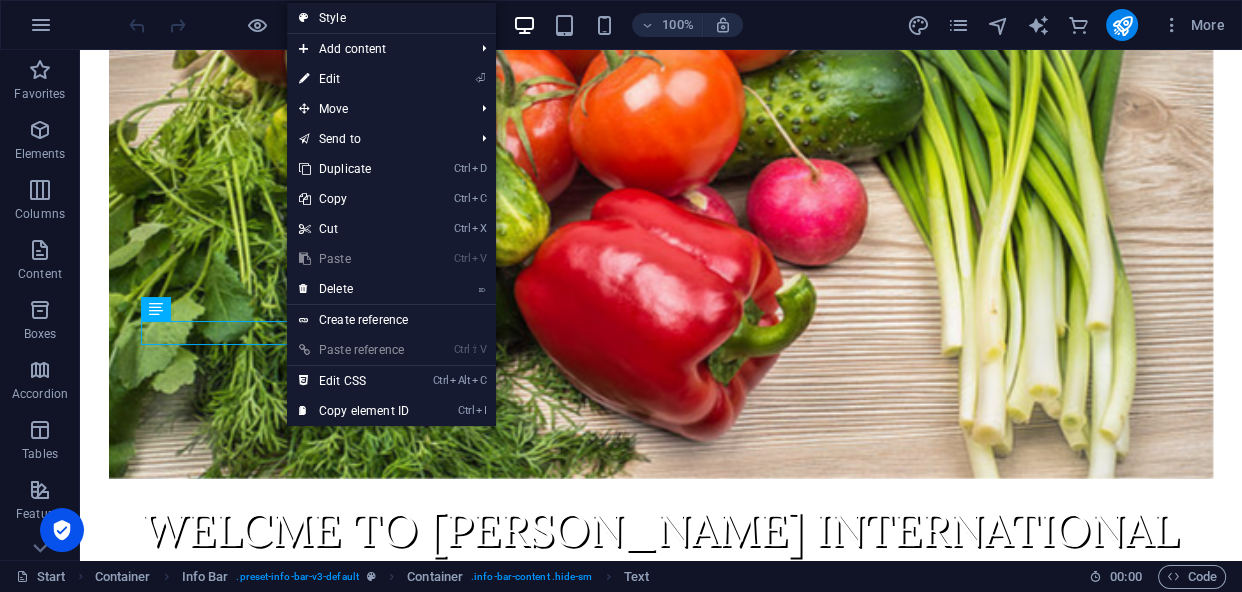 click on "⏎  Edit" at bounding box center [354, 79] 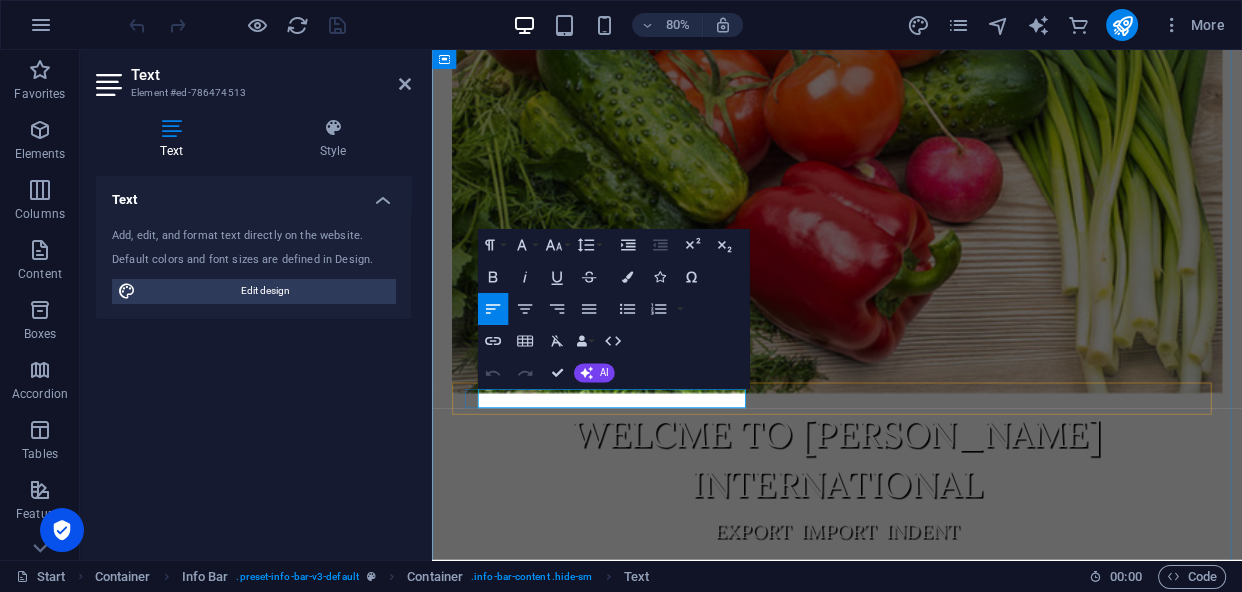 drag, startPoint x: 814, startPoint y: 477, endPoint x: 1452, endPoint y: 1183, distance: 951.56714 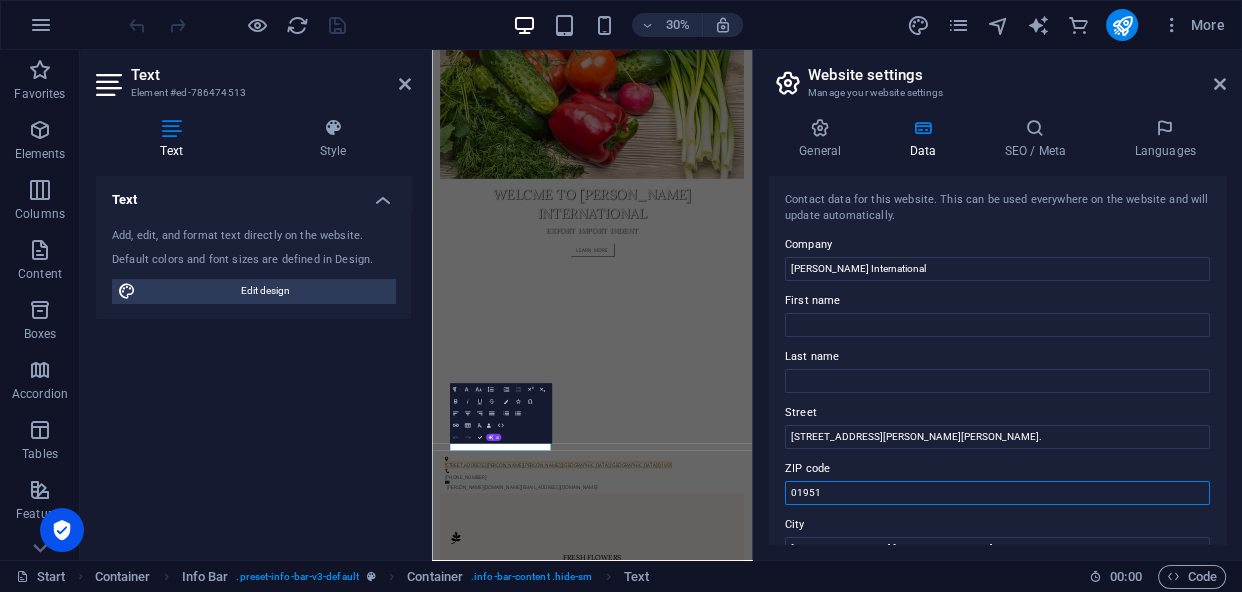 click on "01951" at bounding box center [997, 493] 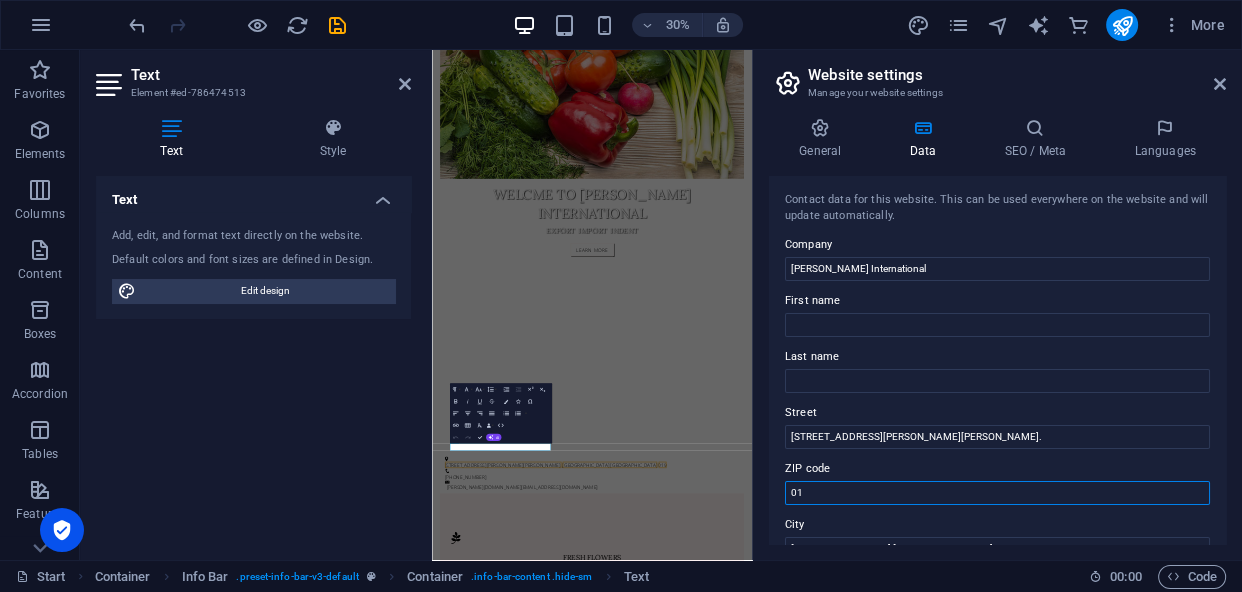 type on "0" 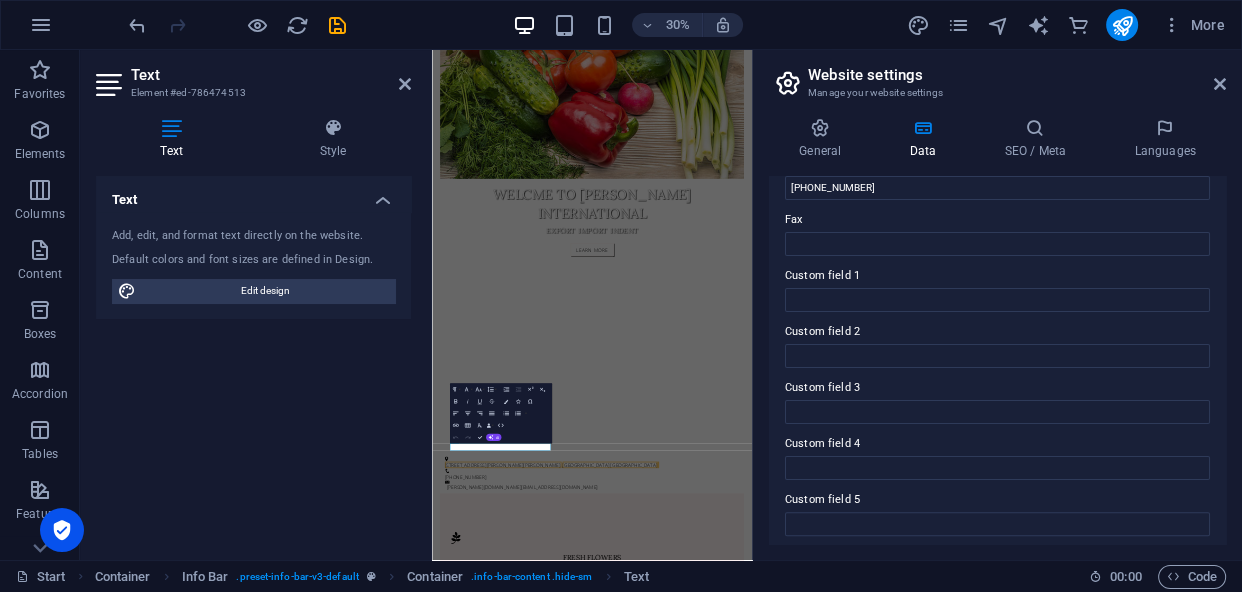 scroll, scrollTop: 530, scrollLeft: 0, axis: vertical 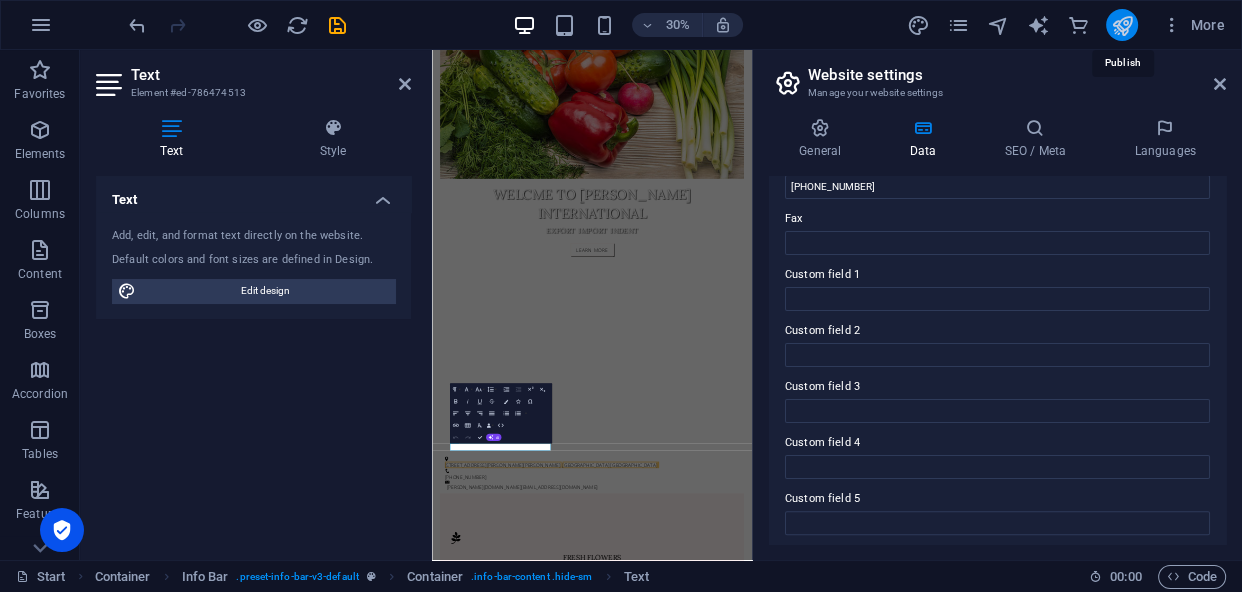 type 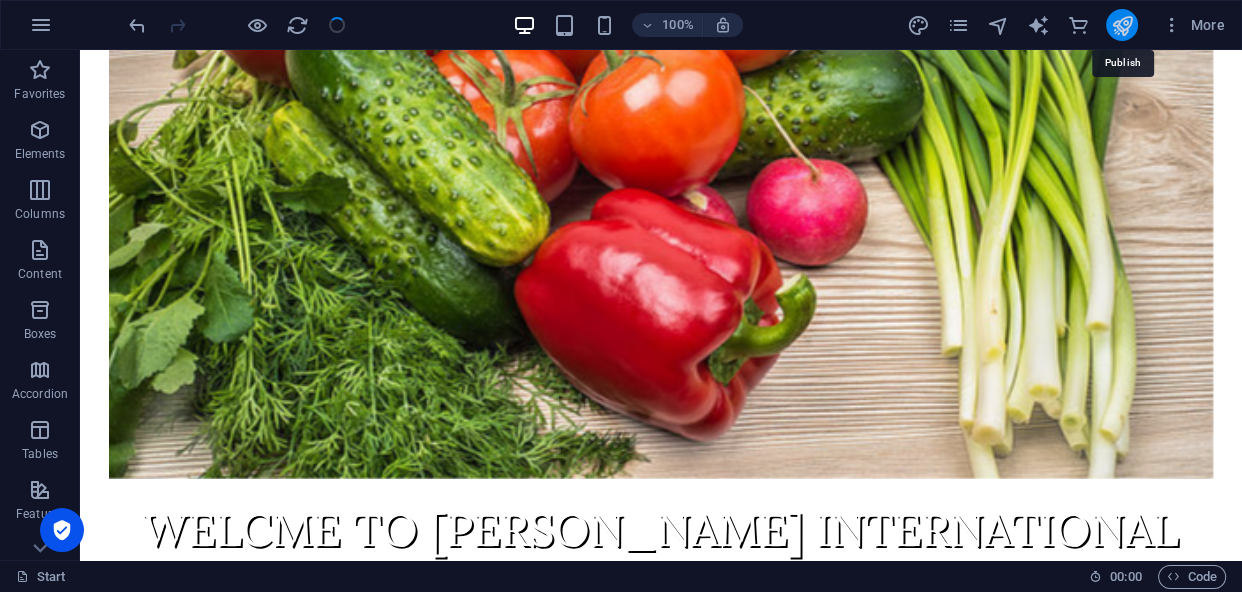 click at bounding box center [1121, 25] 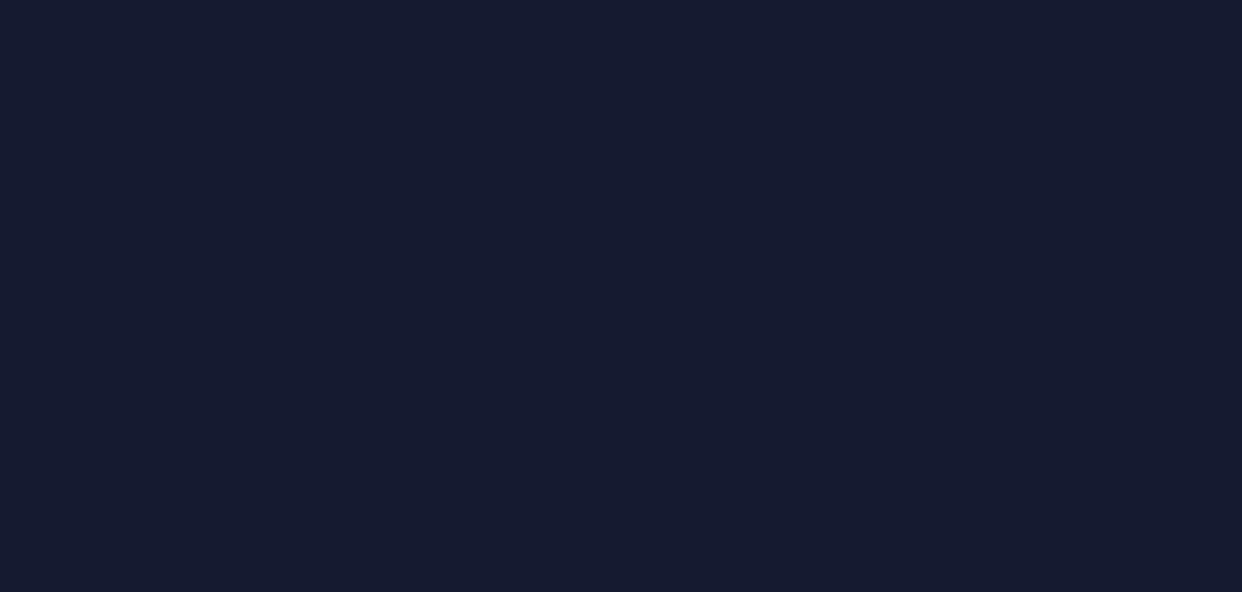 scroll, scrollTop: 0, scrollLeft: 0, axis: both 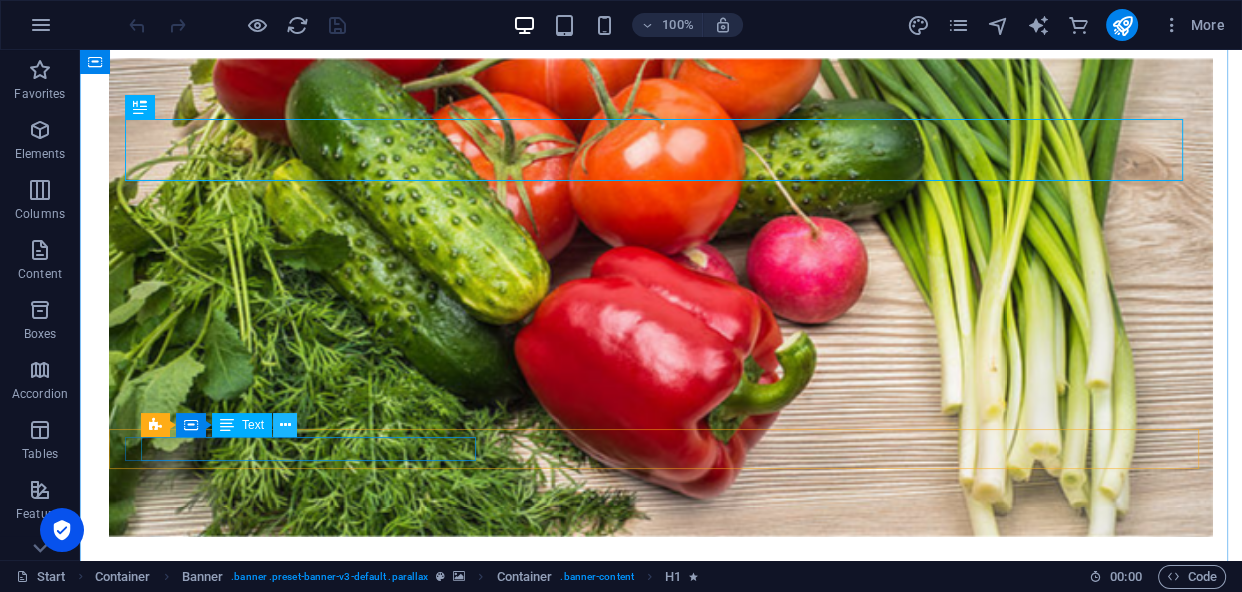 click at bounding box center (285, 425) 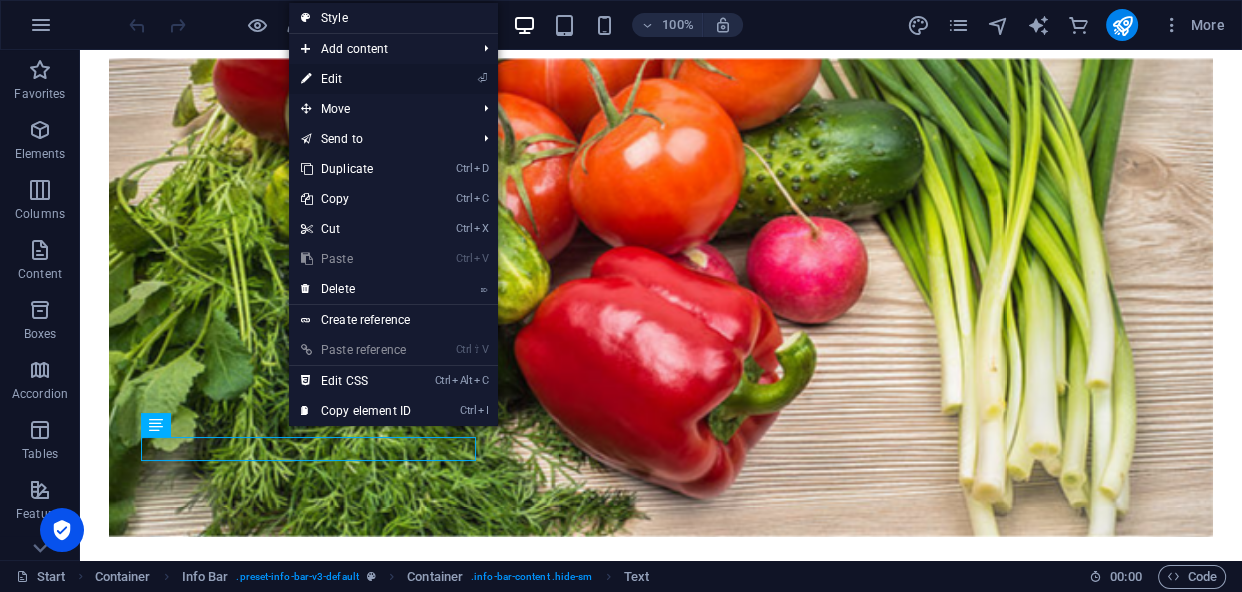 click on "⏎  Edit" at bounding box center [356, 79] 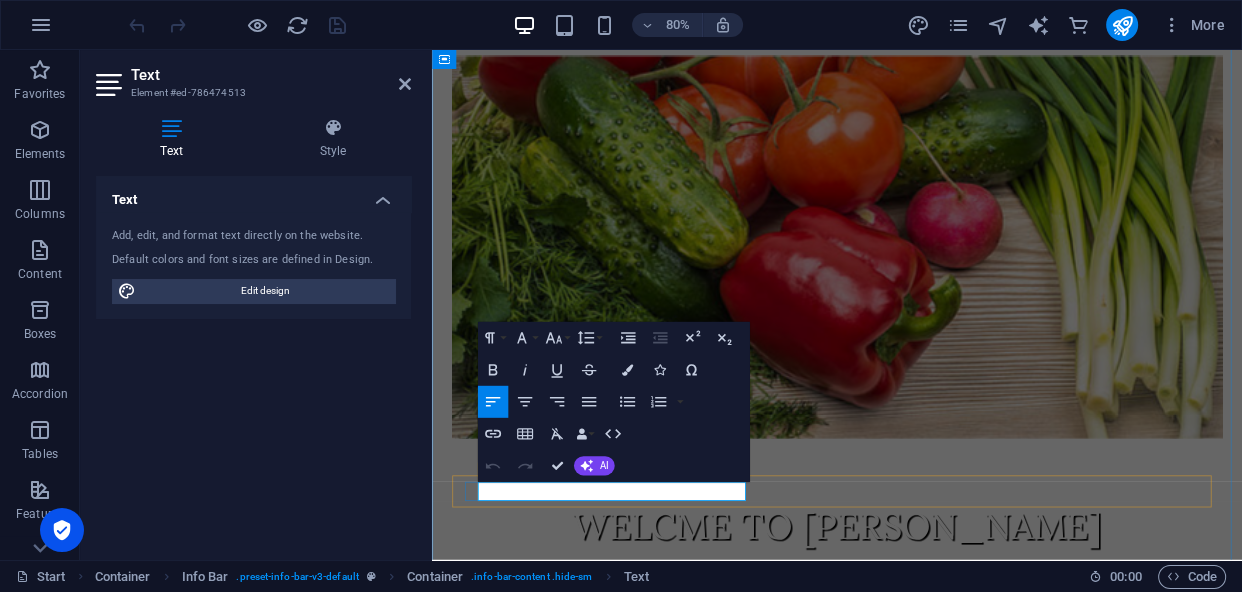 click on "[STREET_ADDRESS][PERSON_NAME][PERSON_NAME].  ,  [GEOGRAPHIC_DATA] [GEOGRAPHIC_DATA]   01951" at bounding box center (930, 1001) 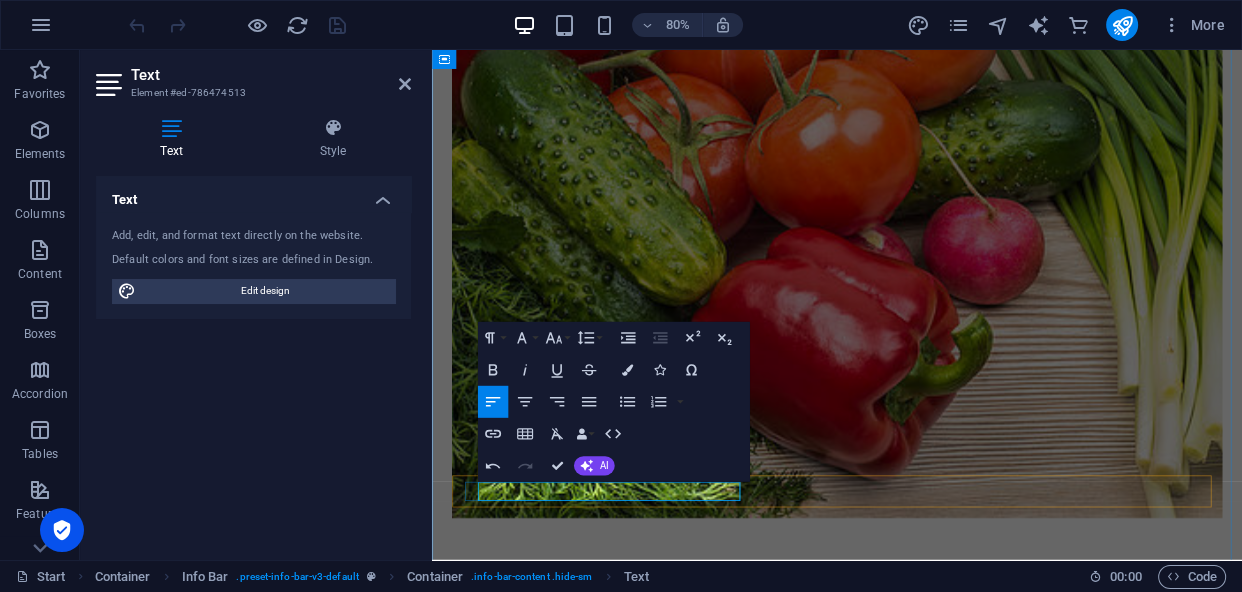click on "01951" at bounding box center (1208, 1121) 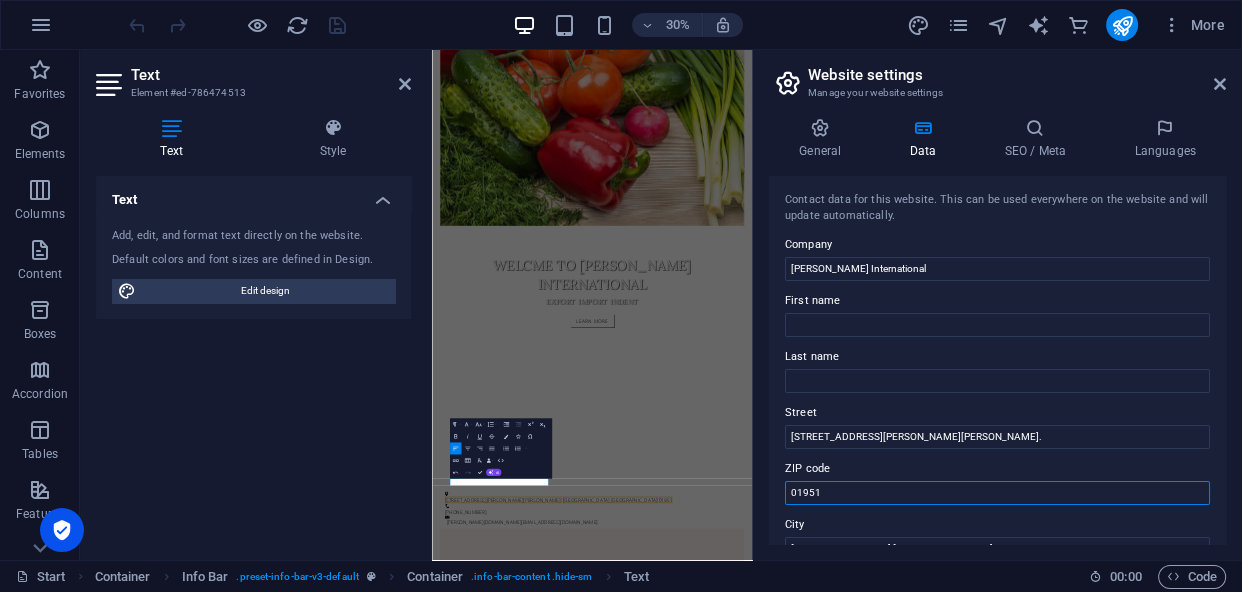 click on "01951" at bounding box center [997, 493] 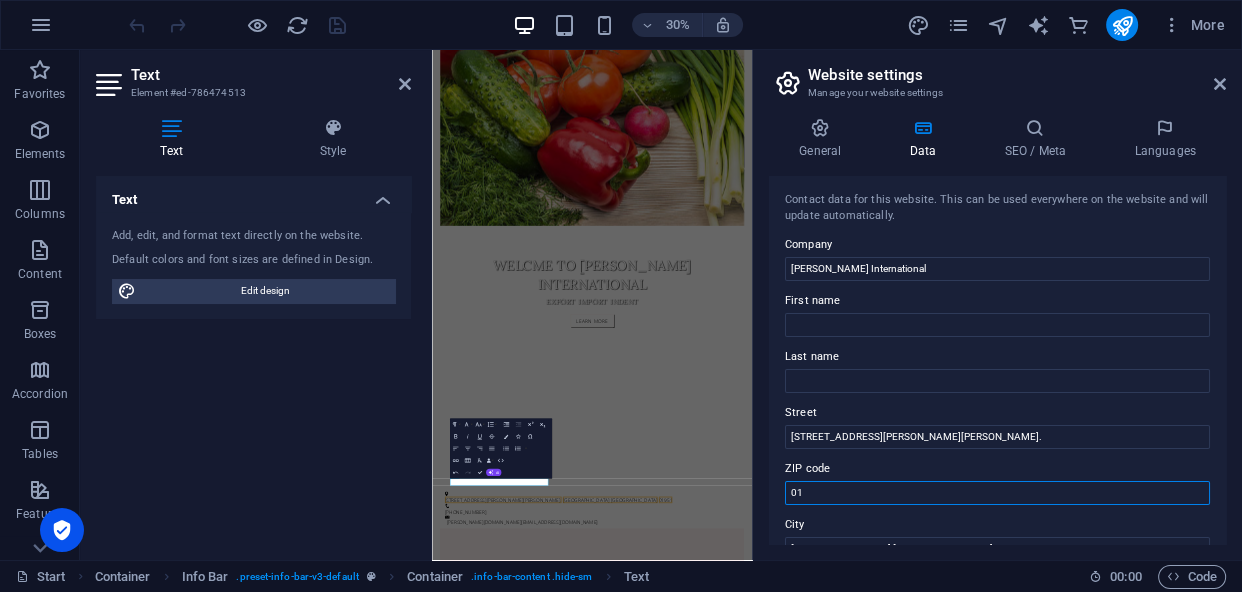 type on "0" 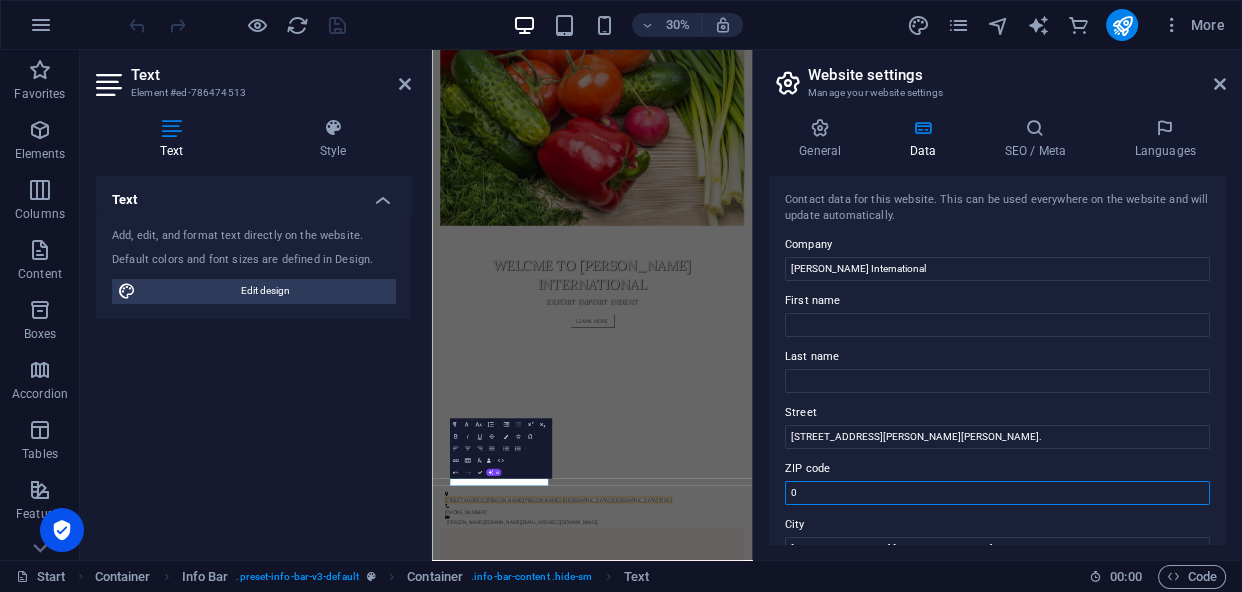 type 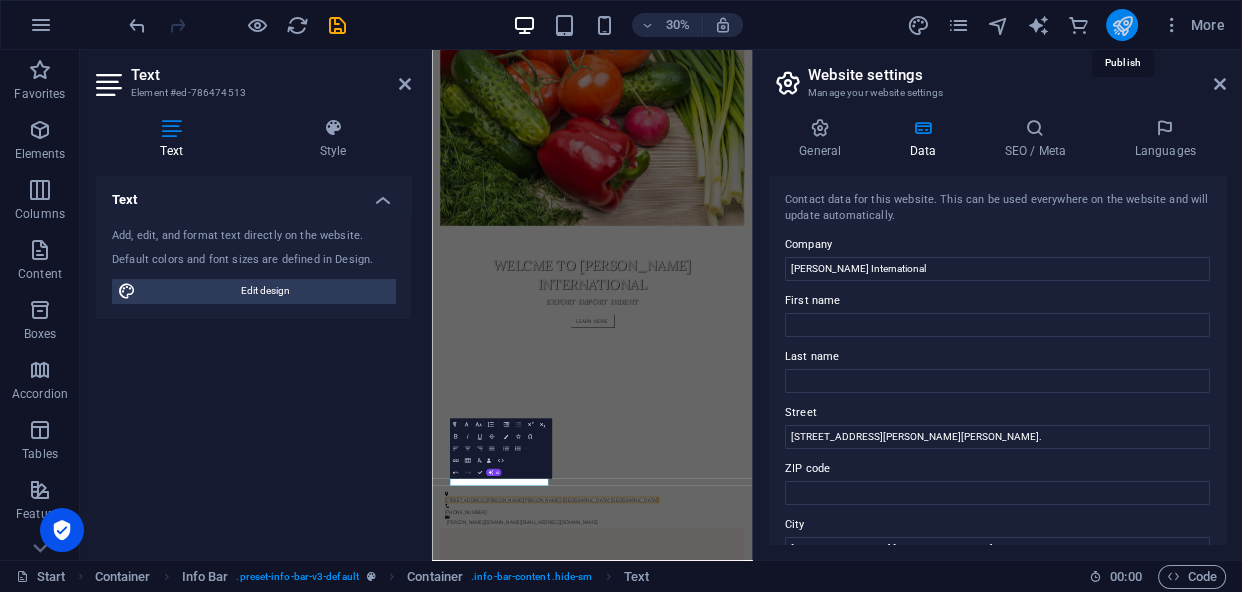 click at bounding box center [1121, 25] 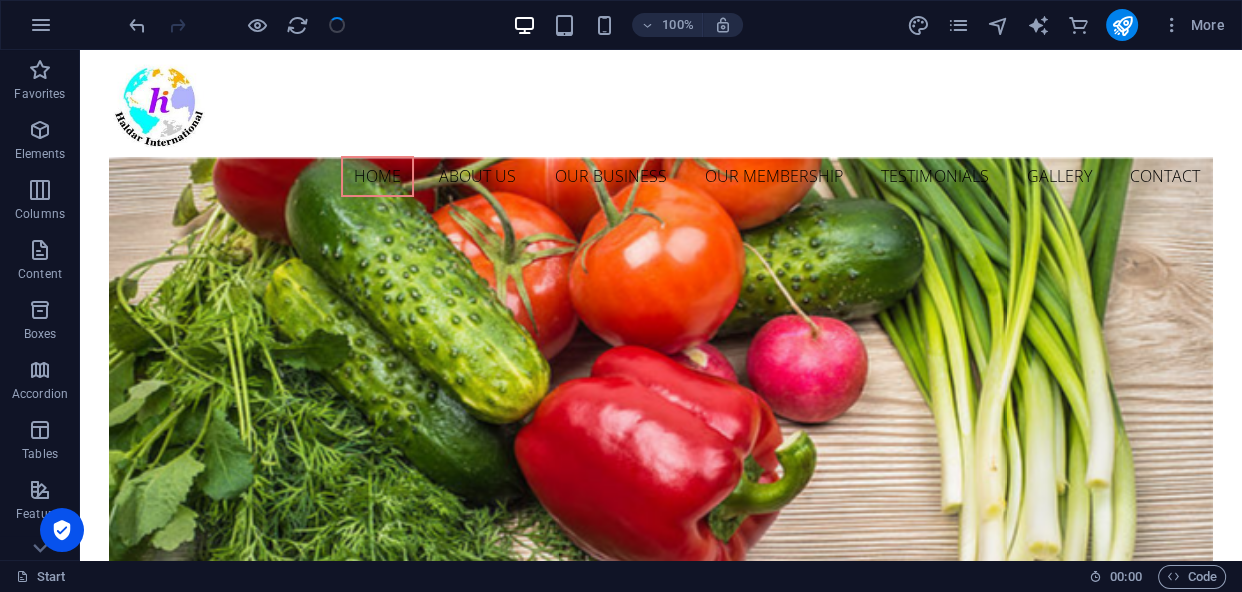 scroll, scrollTop: 218, scrollLeft: 0, axis: vertical 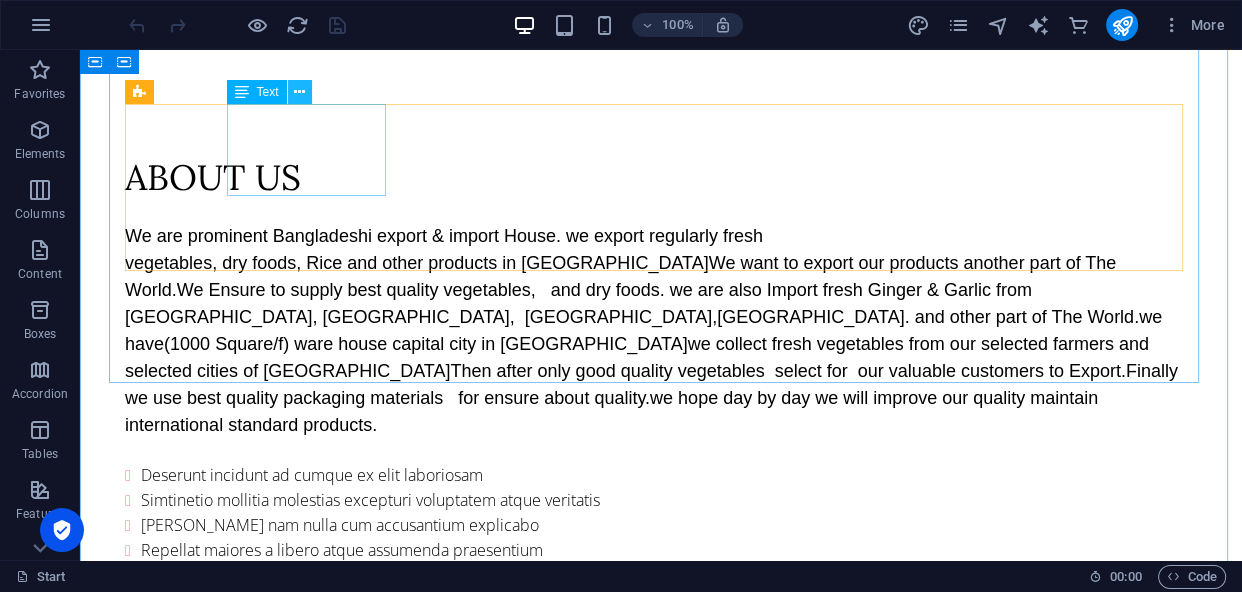 click at bounding box center (299, 92) 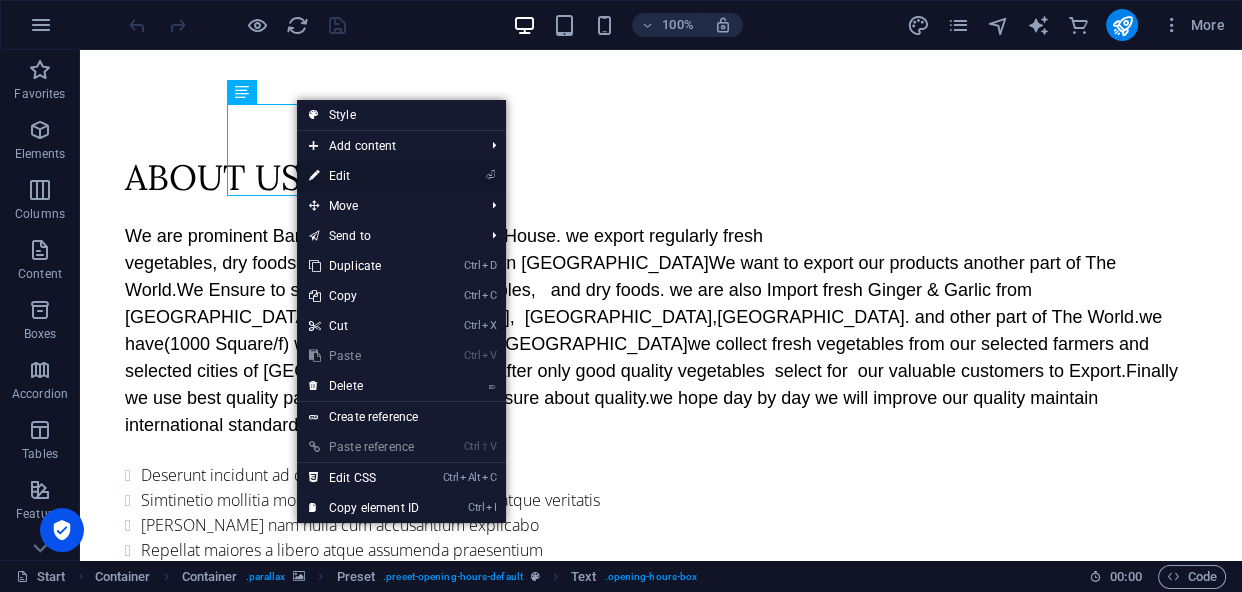 click on "⏎  Edit" at bounding box center (364, 176) 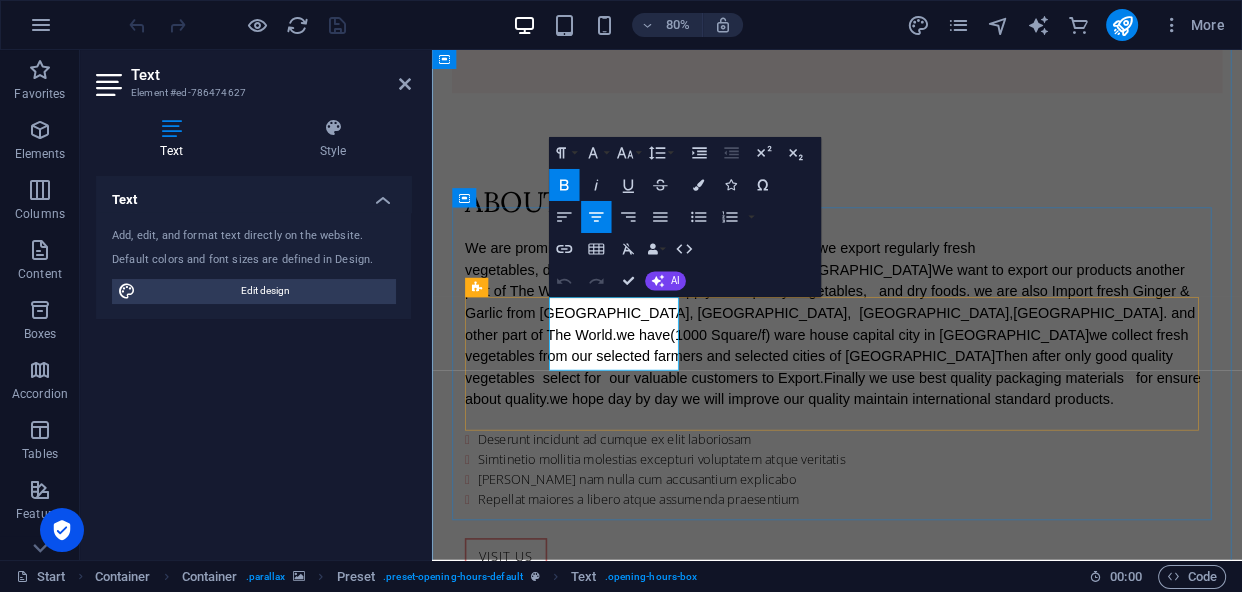 click on "[DATE]" at bounding box center [939, 1614] 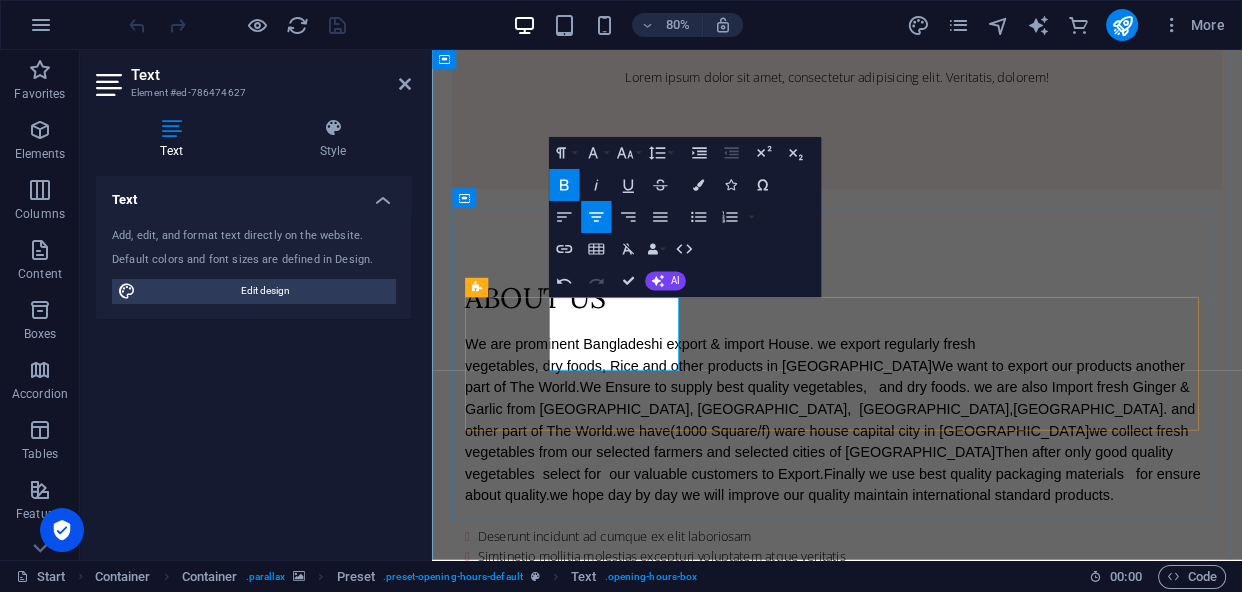 type 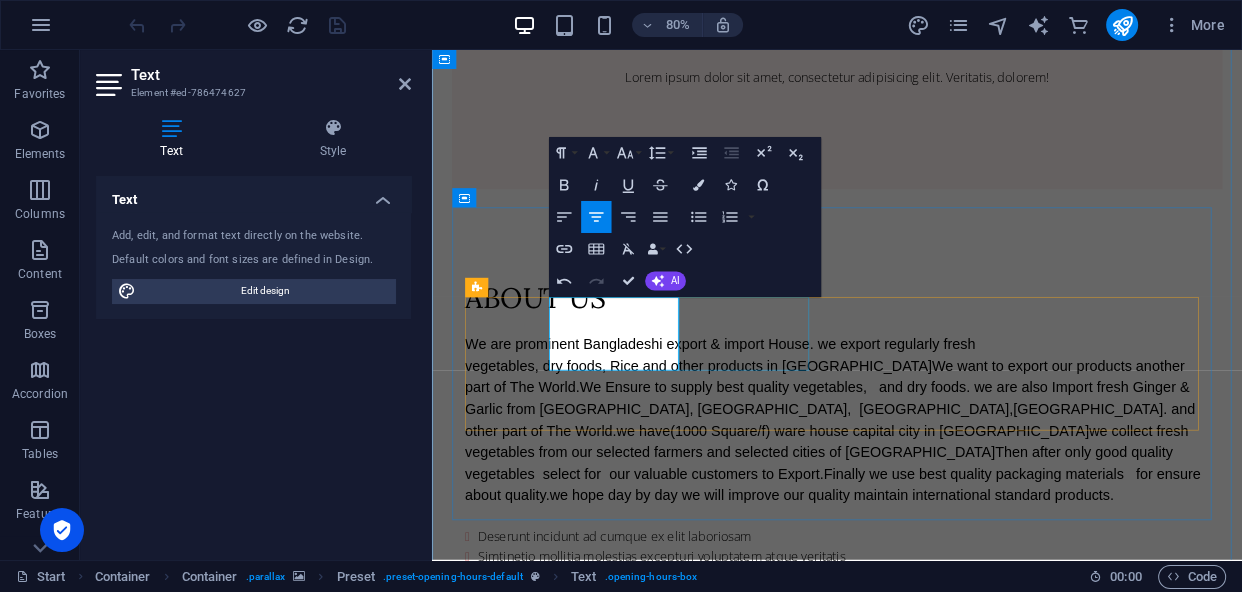 click on "[DATE] 08:00 AM - 4:00 PM" at bounding box center [938, 1883] 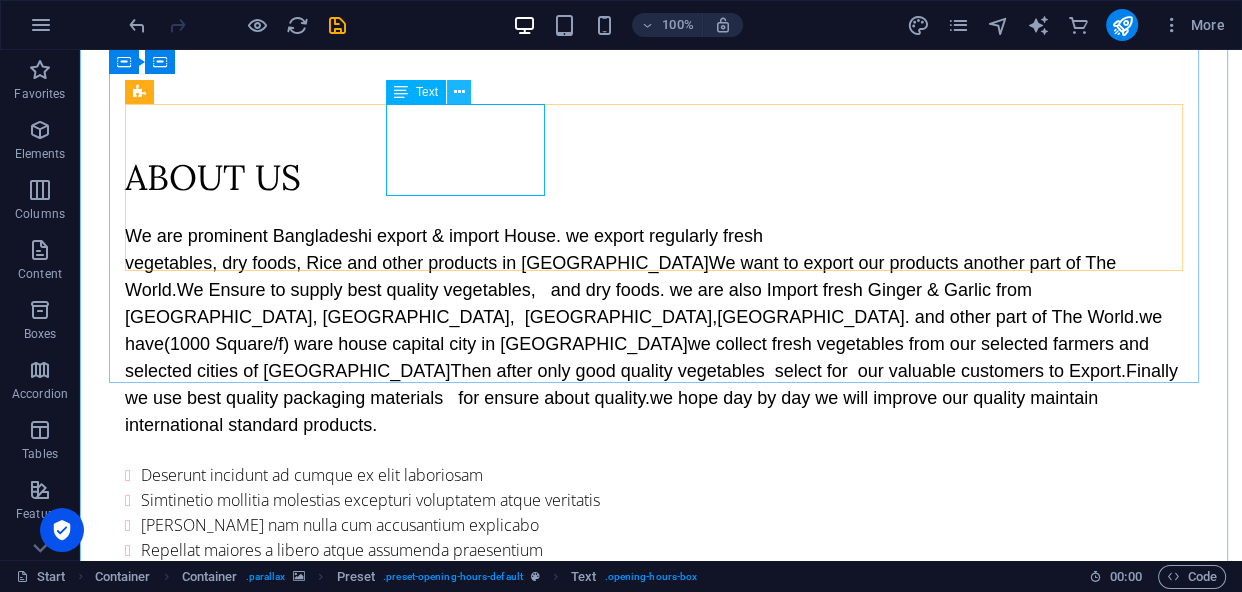 click at bounding box center [459, 92] 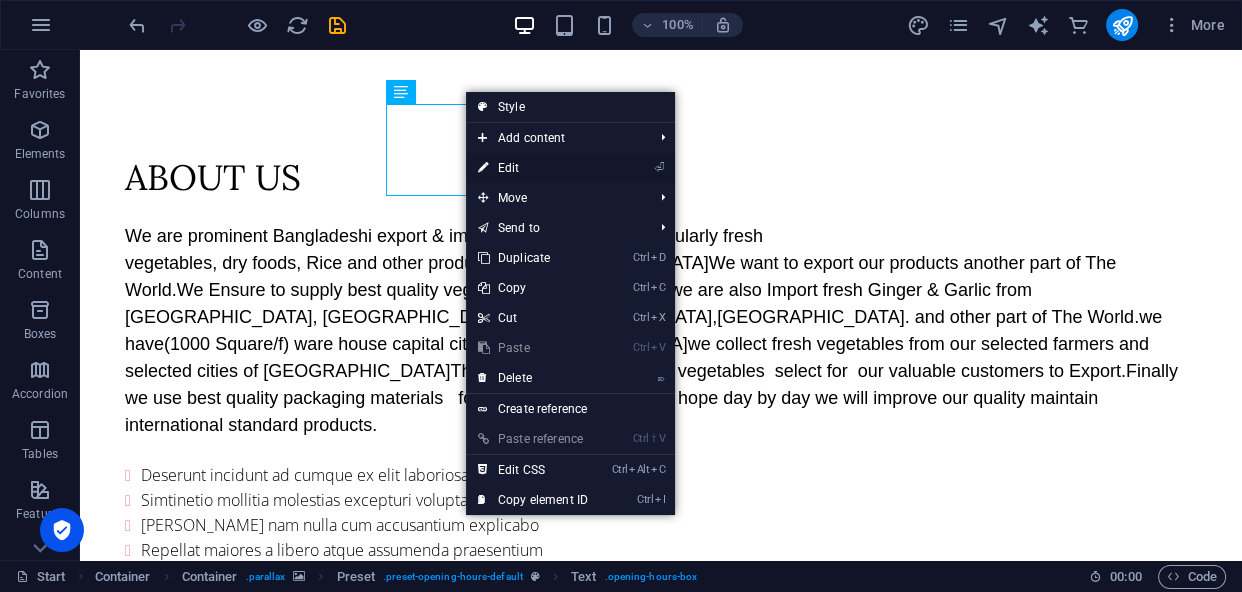click on "⏎  Edit" at bounding box center (533, 168) 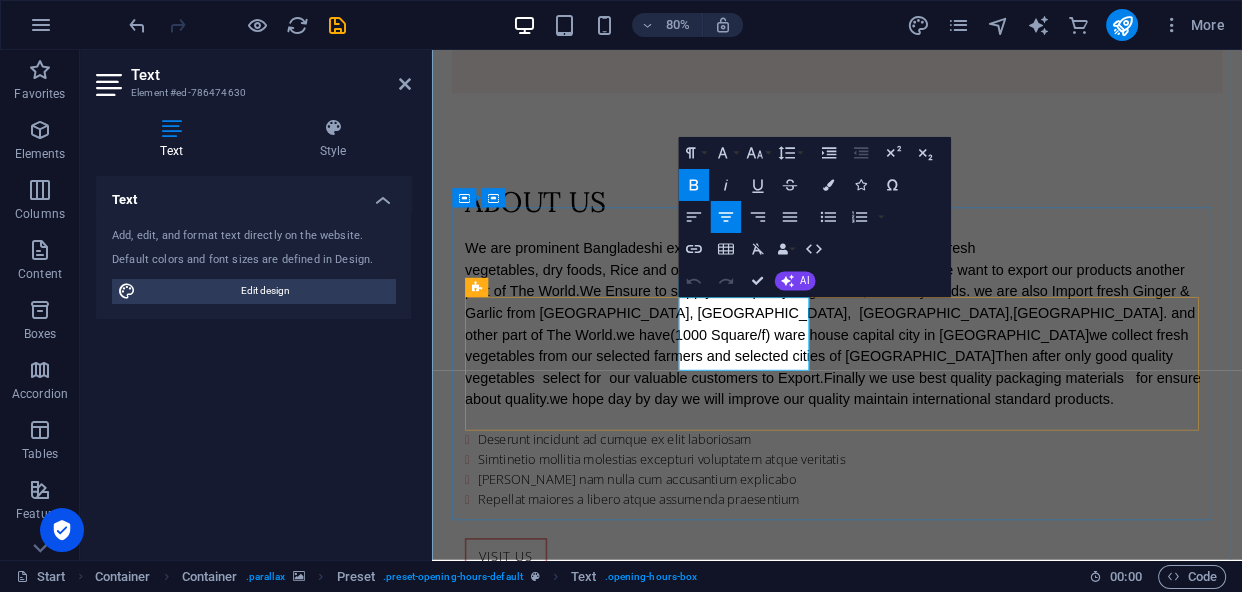 click on "[DATE]" at bounding box center (938, 1690) 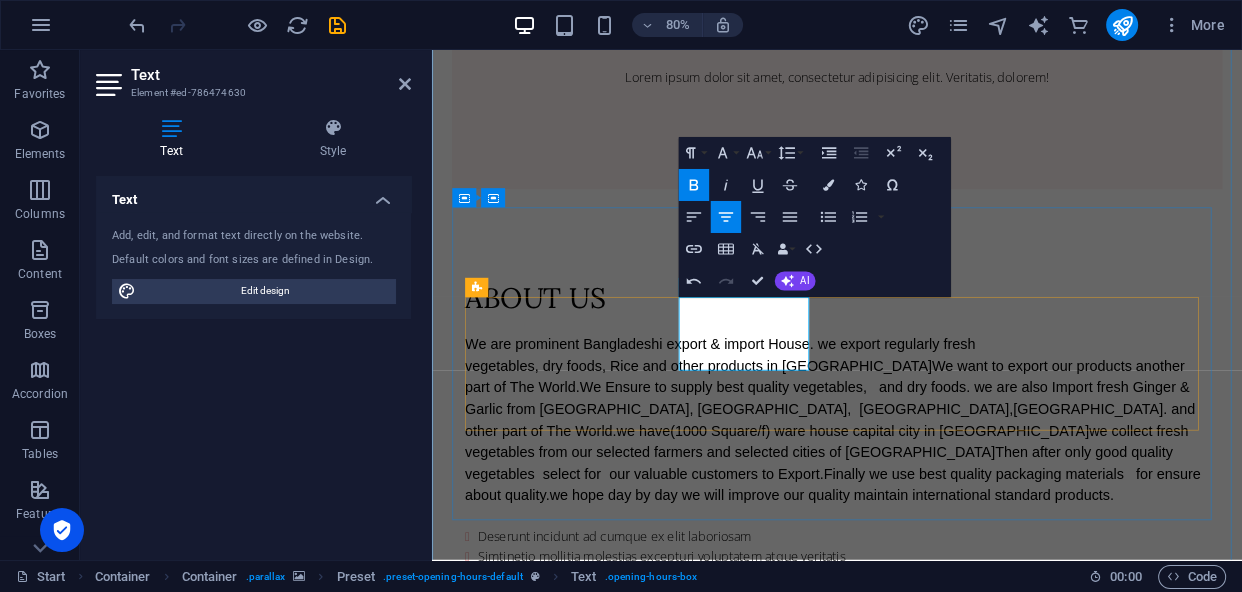 type 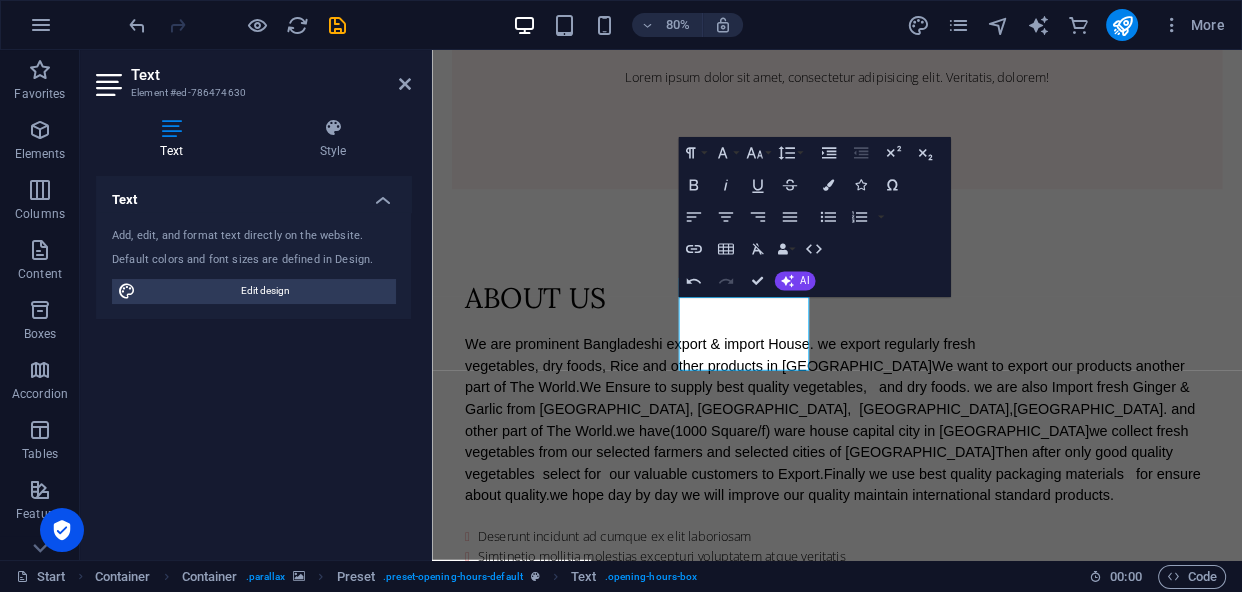 click at bounding box center (938, 1211) 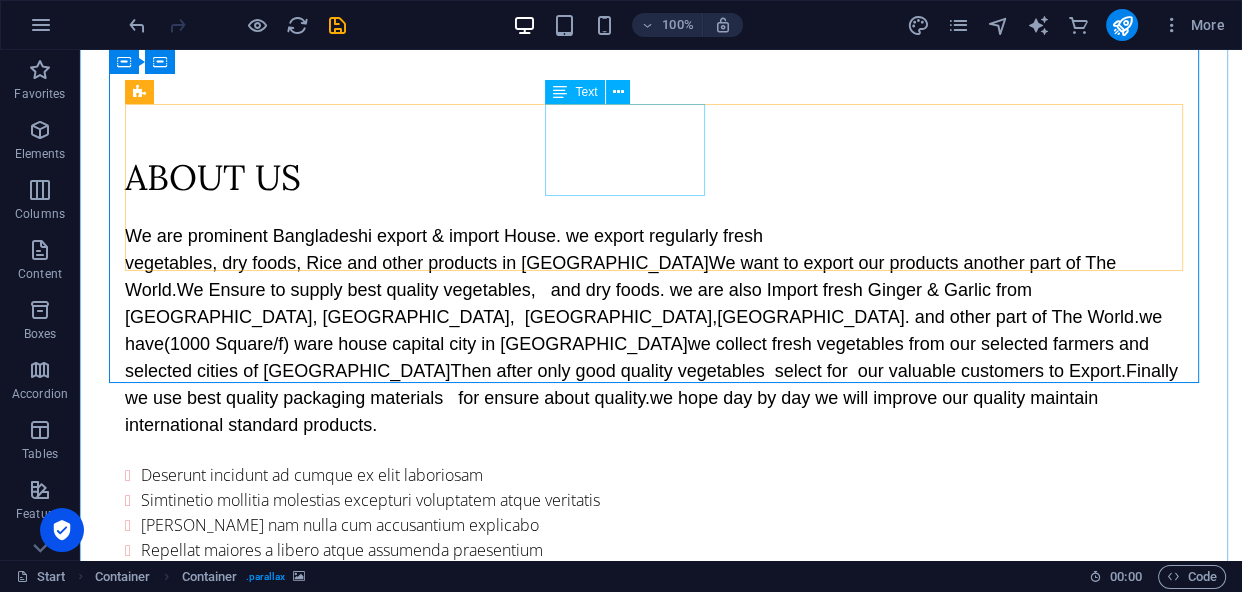 click on "Wednesday 08:00 AM - 4:00 PM" at bounding box center (661, 1712) 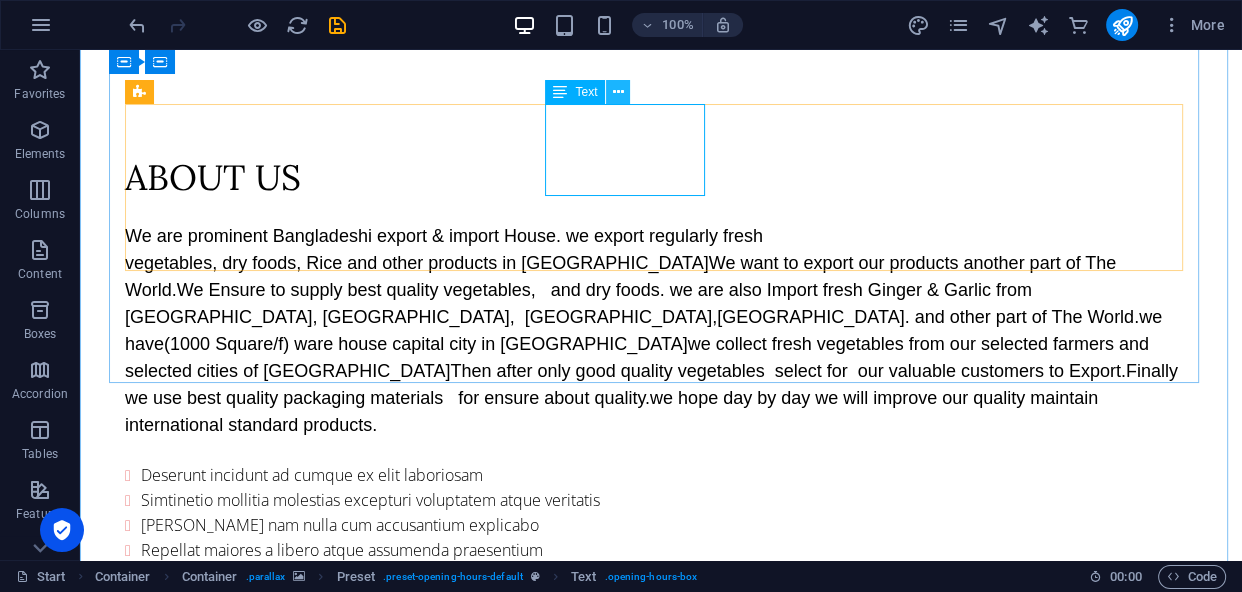 click at bounding box center (618, 92) 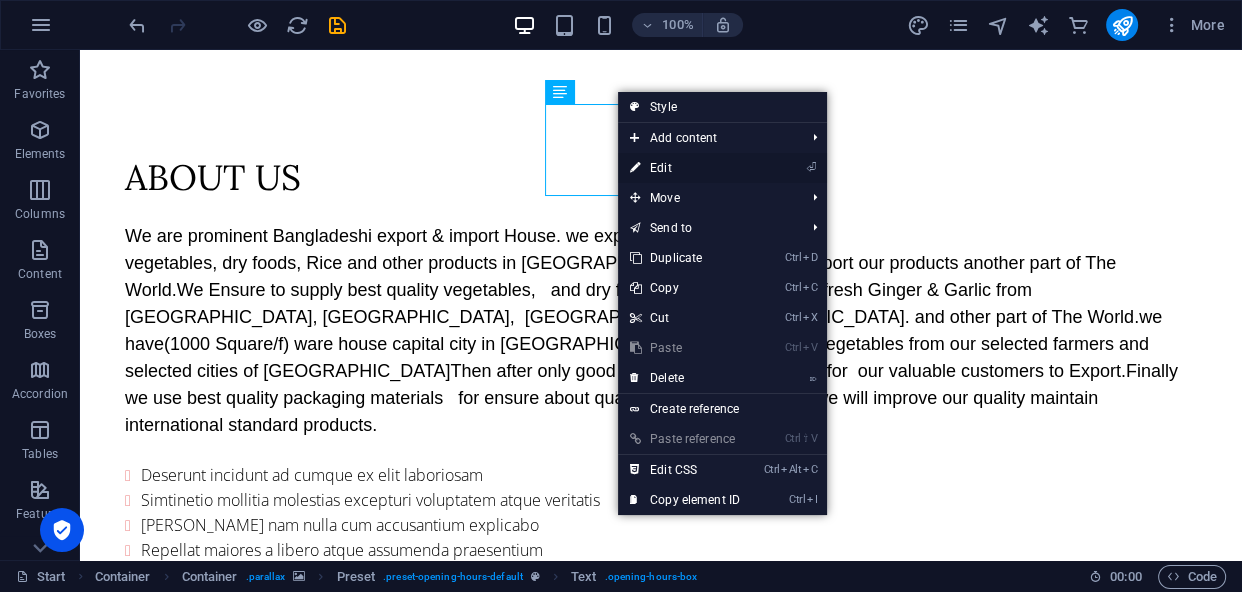 click on "⏎  Edit" at bounding box center (685, 168) 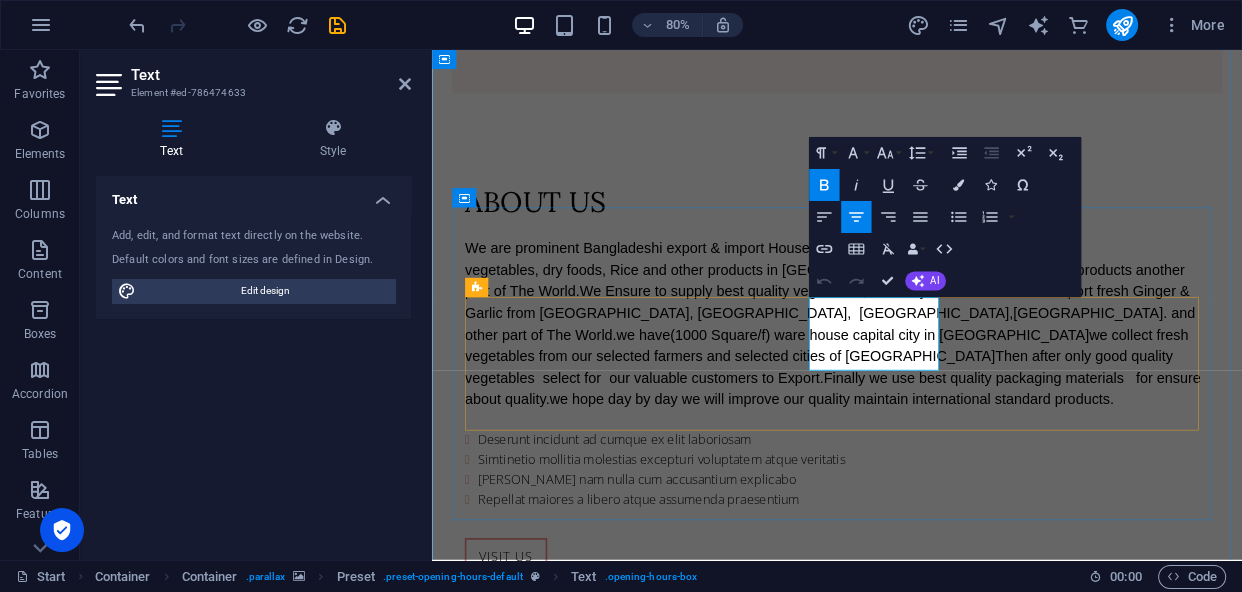 click on "Wednesday" at bounding box center (938, 1765) 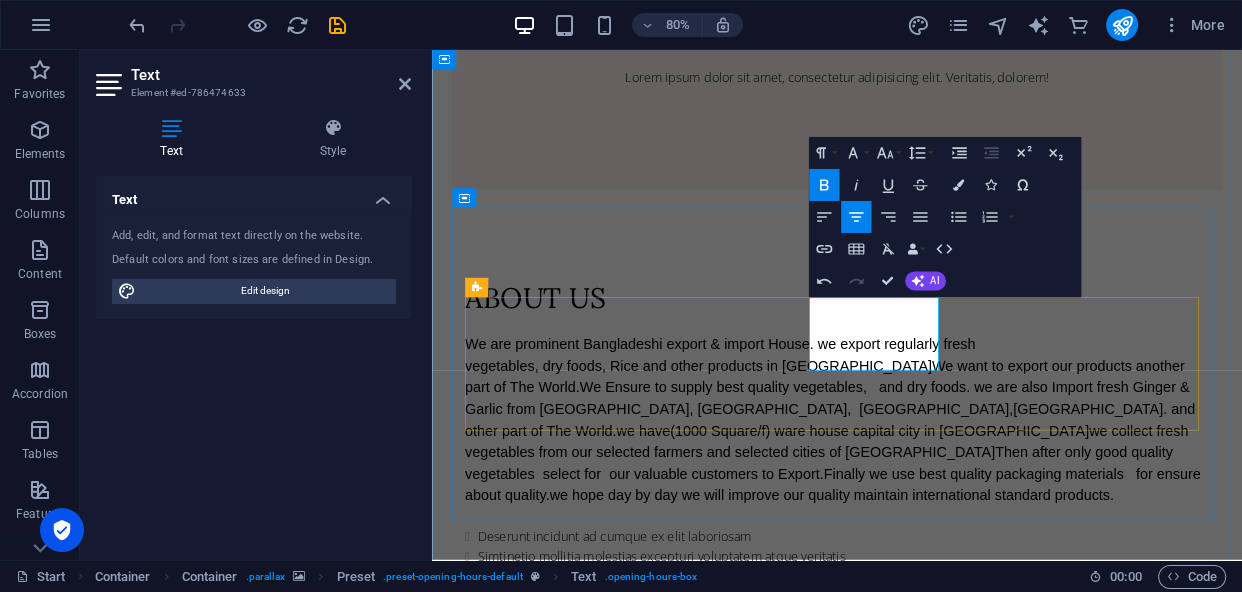 type 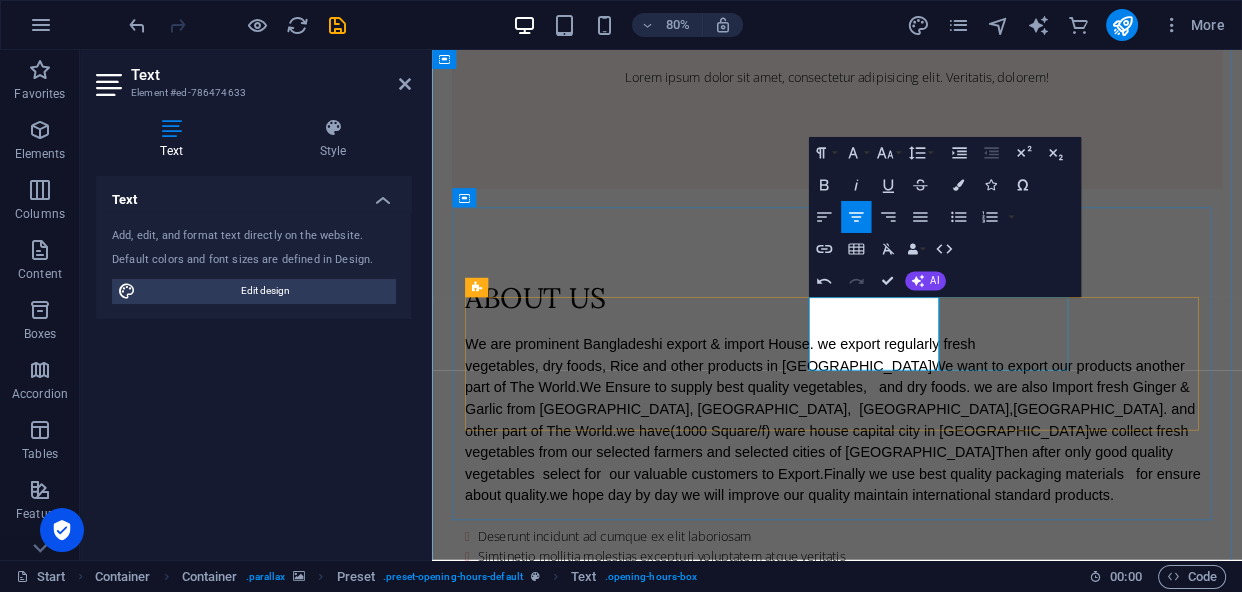 click on "Thursday 08:00 AM - 4:00 PM" at bounding box center [938, 2033] 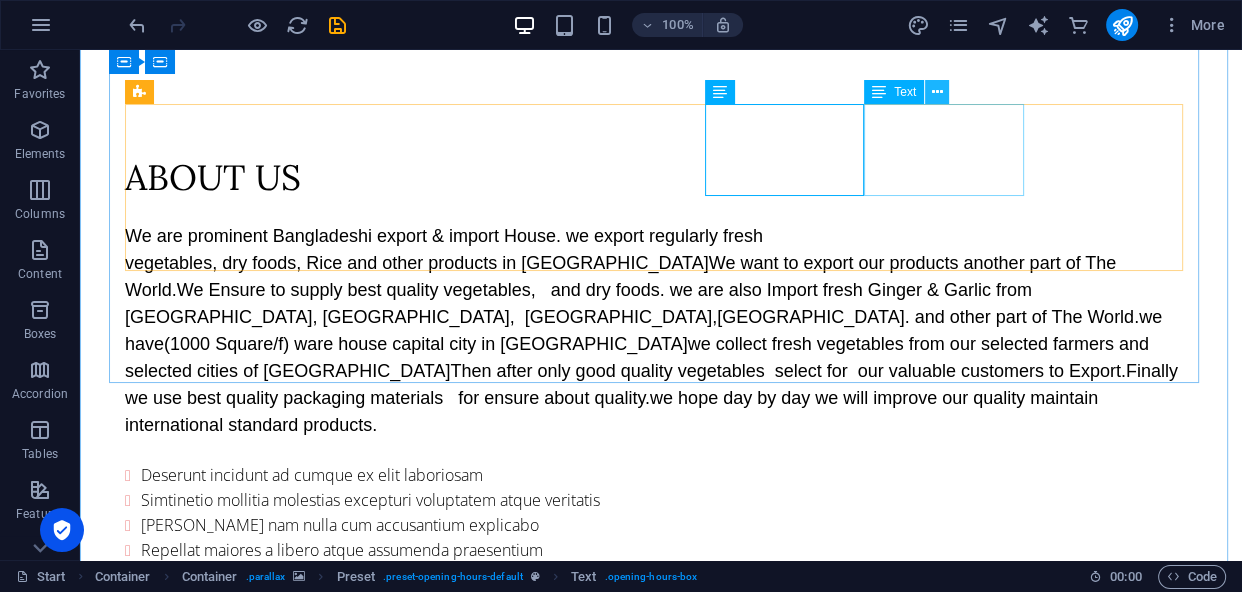 click at bounding box center [937, 92] 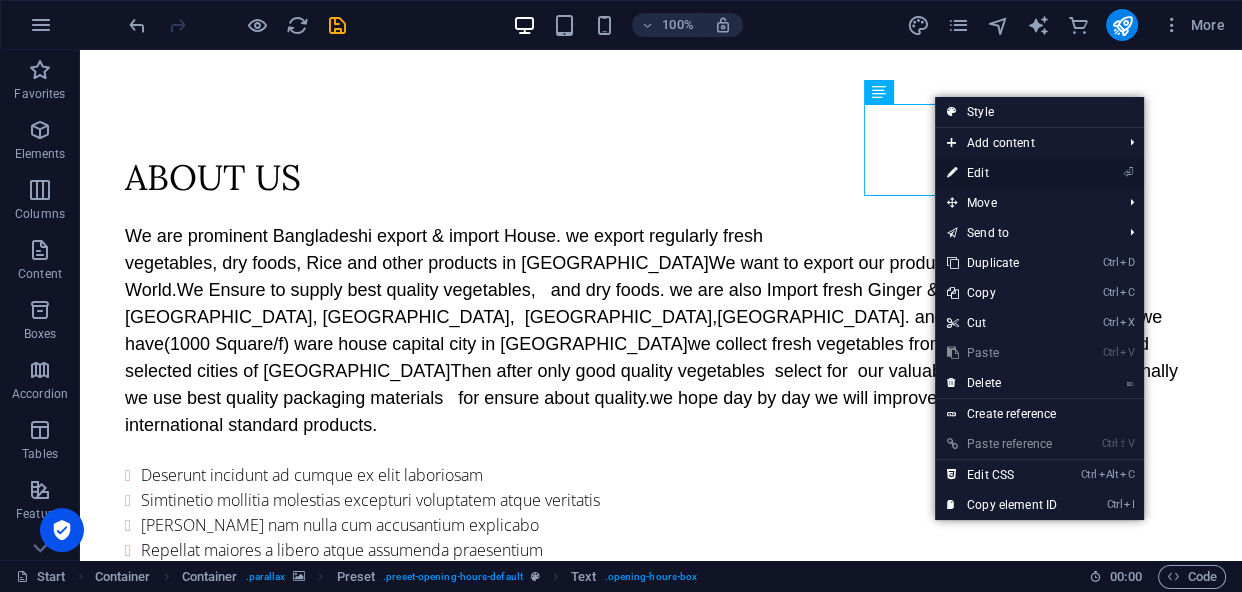 click on "⏎  Edit" at bounding box center (1002, 173) 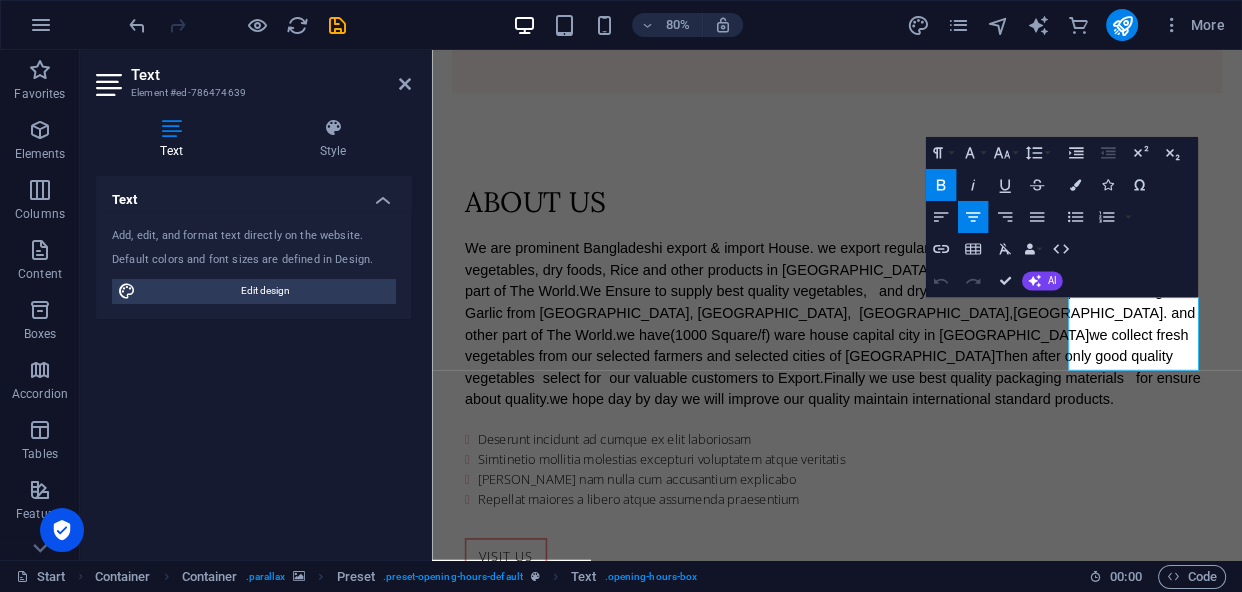 click at bounding box center (938, 1186) 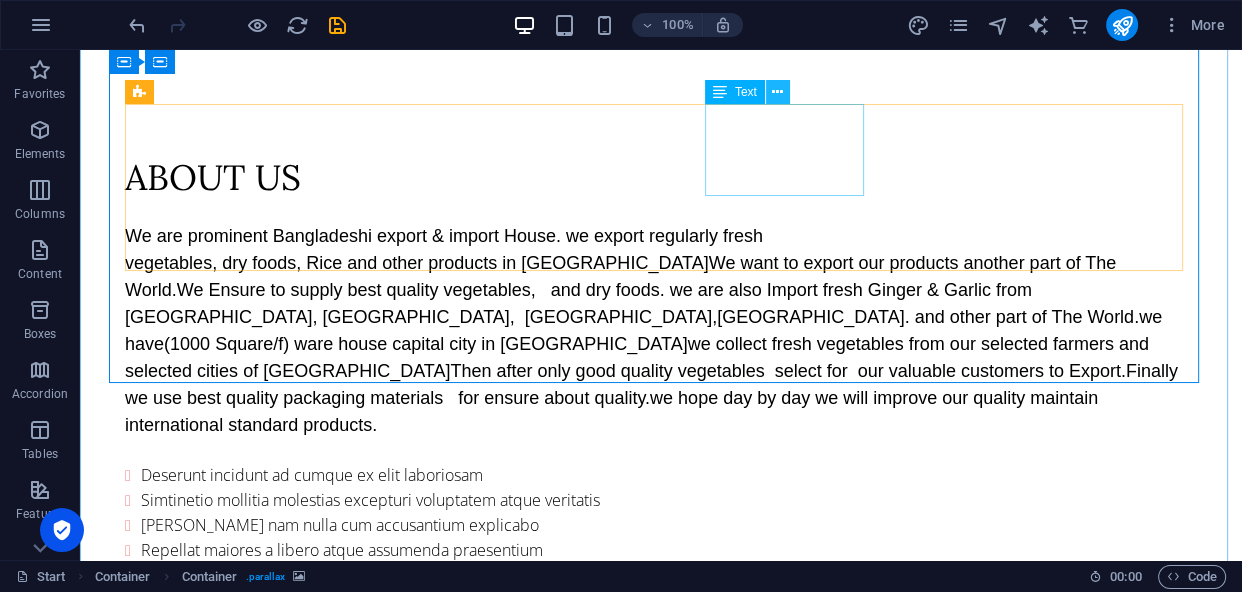 click at bounding box center [777, 92] 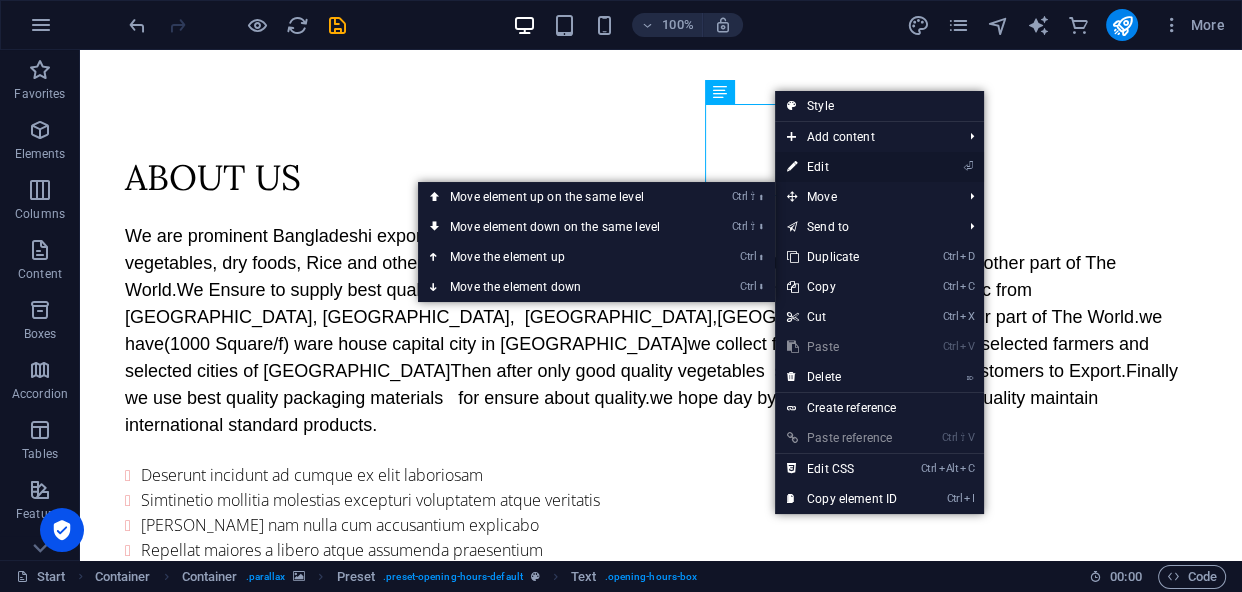 click on "⏎  Edit" at bounding box center (842, 167) 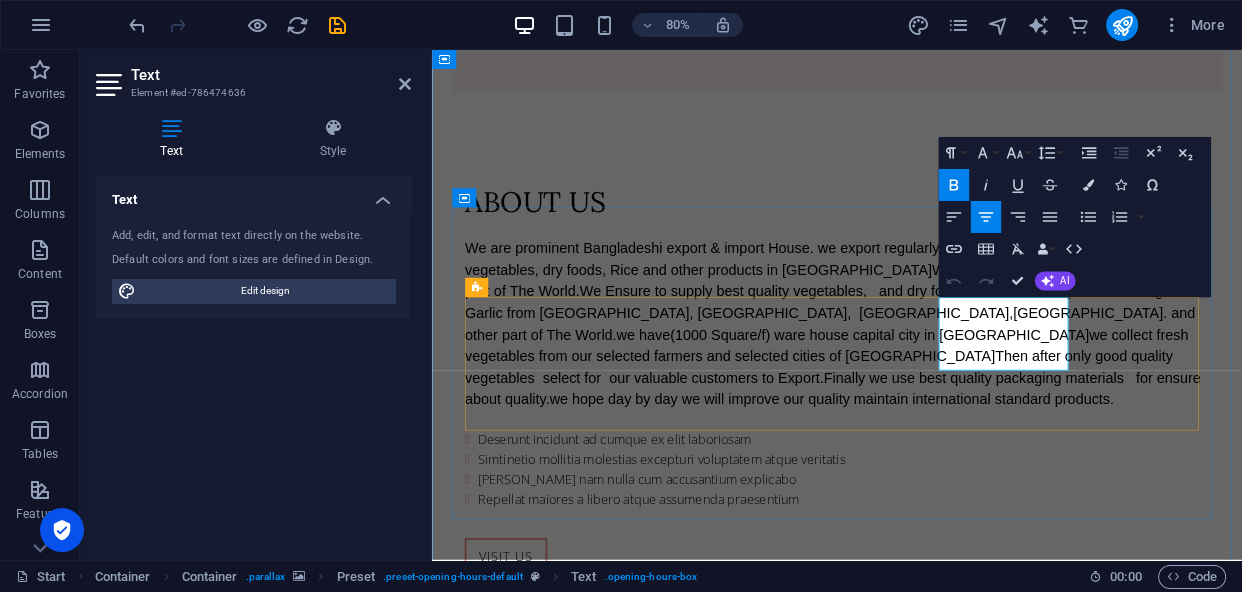 click on "Thursday" at bounding box center (938, 1840) 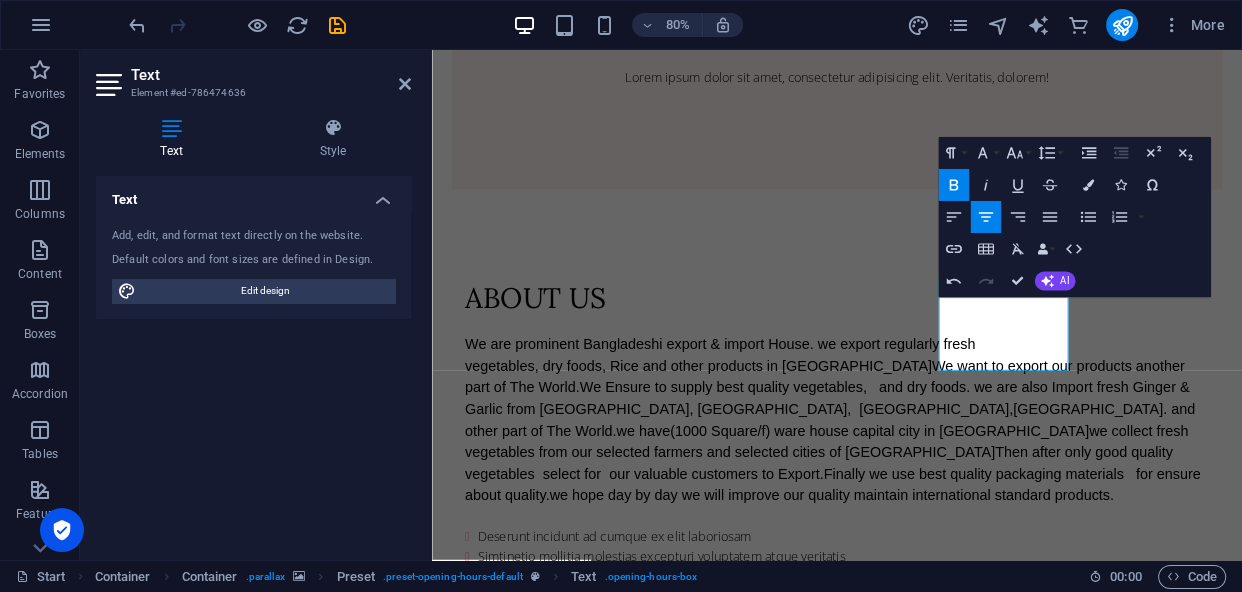 type 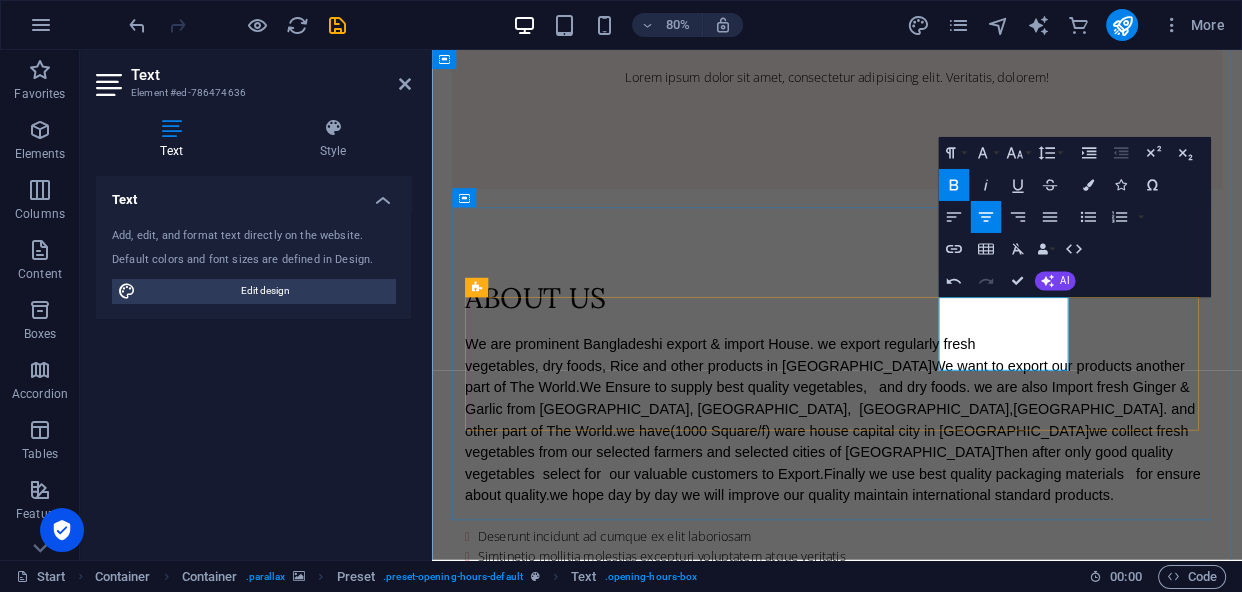 click on "08:00 AM - 4:00 PM" at bounding box center [939, 2045] 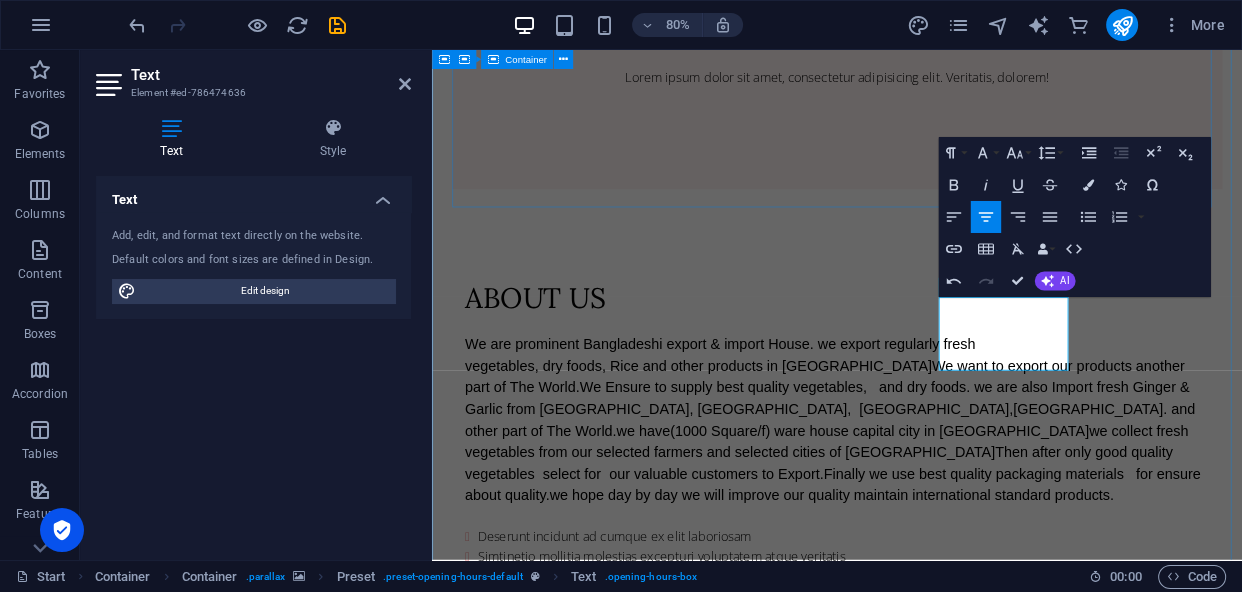 click on "about us We are prominent Bangladeshi export & import House. we export regularly fresh vegetables, dry foods, Rice and other products in Canada.We want to export our products another part of The World.We Ensure to supply best quality vegetables,   and dry foods. we are also Import fresh Ginger & Garlic from China, Indonesia,  India,Vietnam. and other part of The World.we have(1000 Square/f) ware house capital city in Dhaka.we collect fresh vegetables from our selected farmers and selected cities of Bangladesh.Then after only good quality vegetables  select for  our valuable customers to Export.Finally we use best quality packaging materials   for ensure about quality.we hope day by day we will improve our quality maintain international standard products. Deserunt incidunt ad cumque ex elit laboriosam Simtinetio mollitia molestias excepturi voluptatem atque veritatis Miusto nam nulla cum accusantium explicabo Repellat maiores a libero atque assumenda praesentium Visit us" at bounding box center (938, 638) 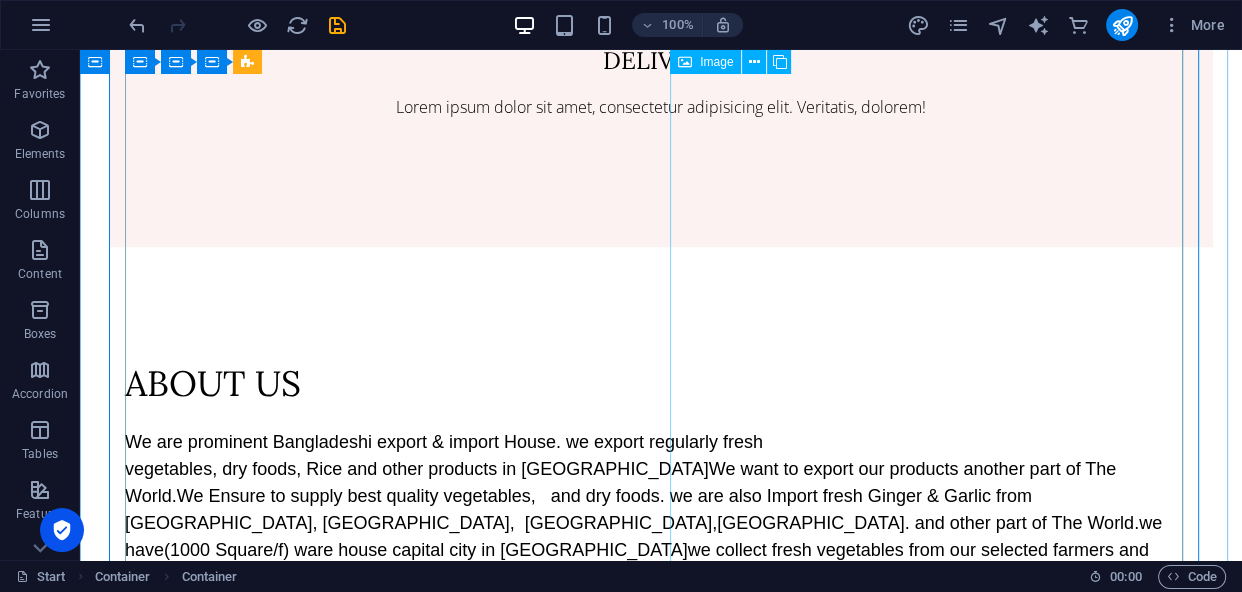 scroll, scrollTop: 1241, scrollLeft: 0, axis: vertical 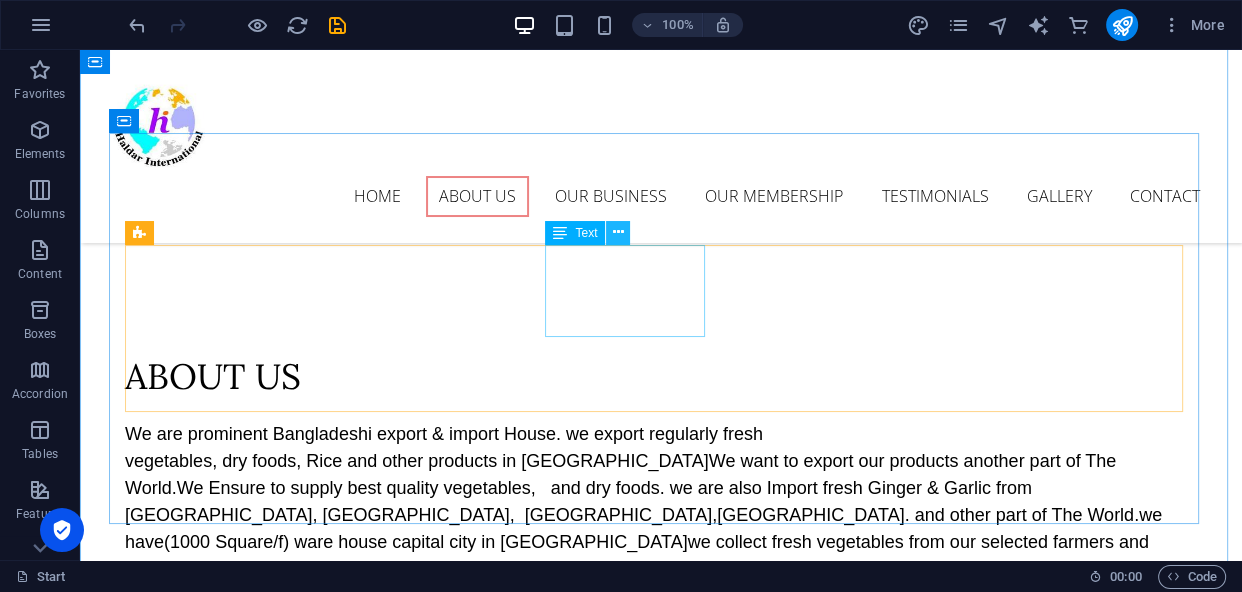 click at bounding box center (618, 232) 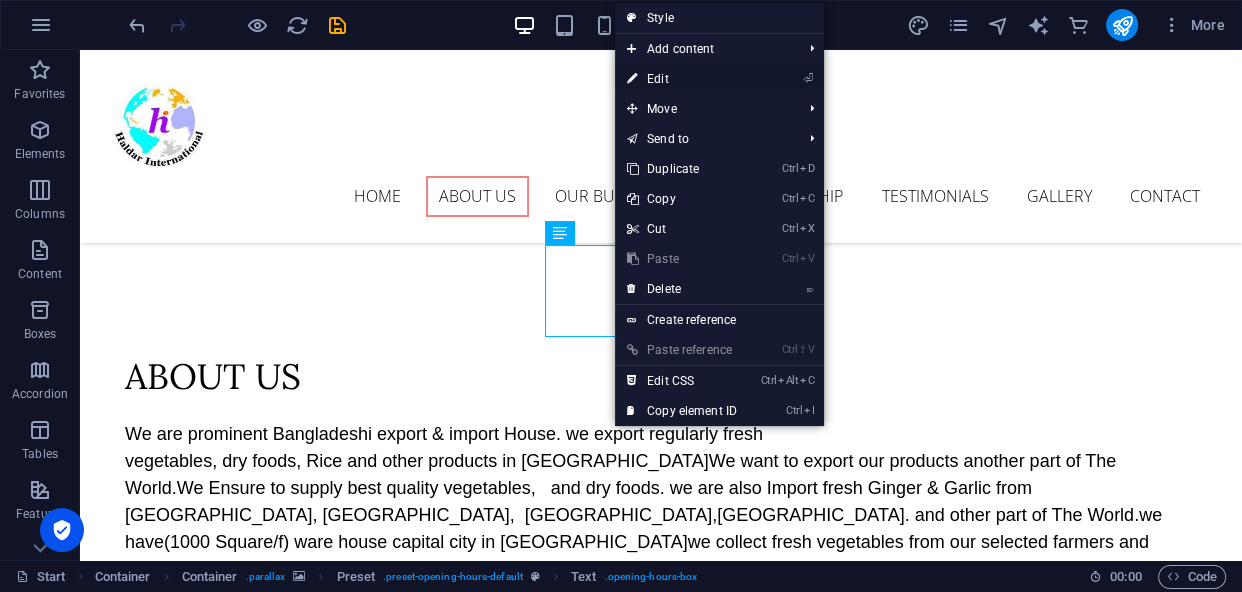 click on "⏎  Edit" at bounding box center (682, 79) 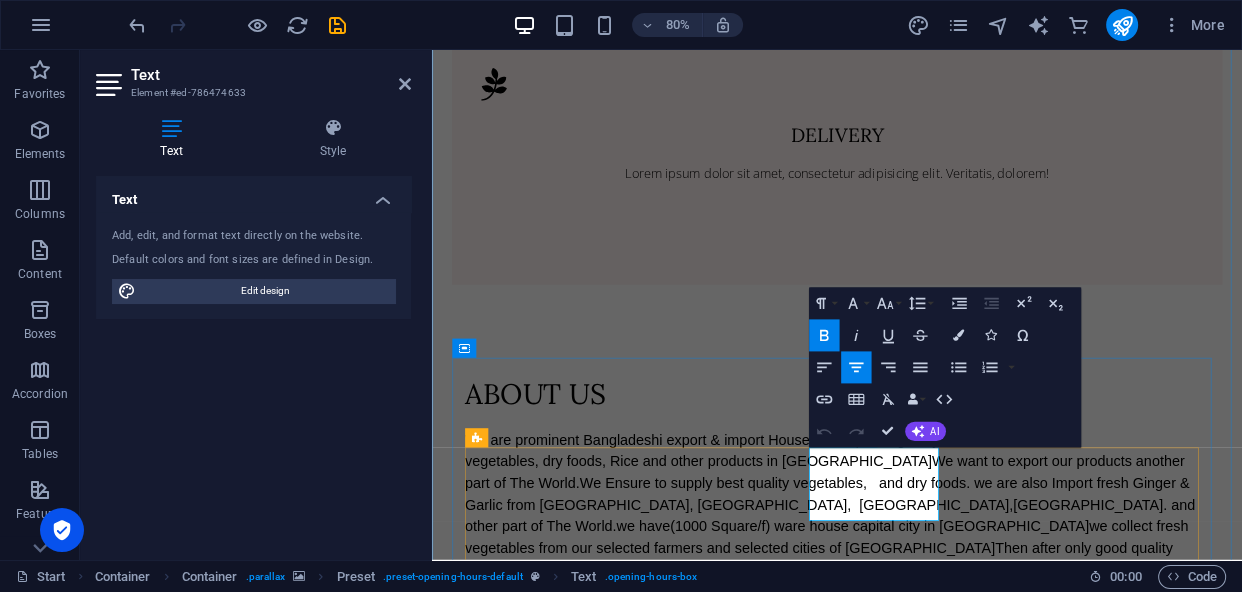 click on "[DATE]" at bounding box center (939, 2005) 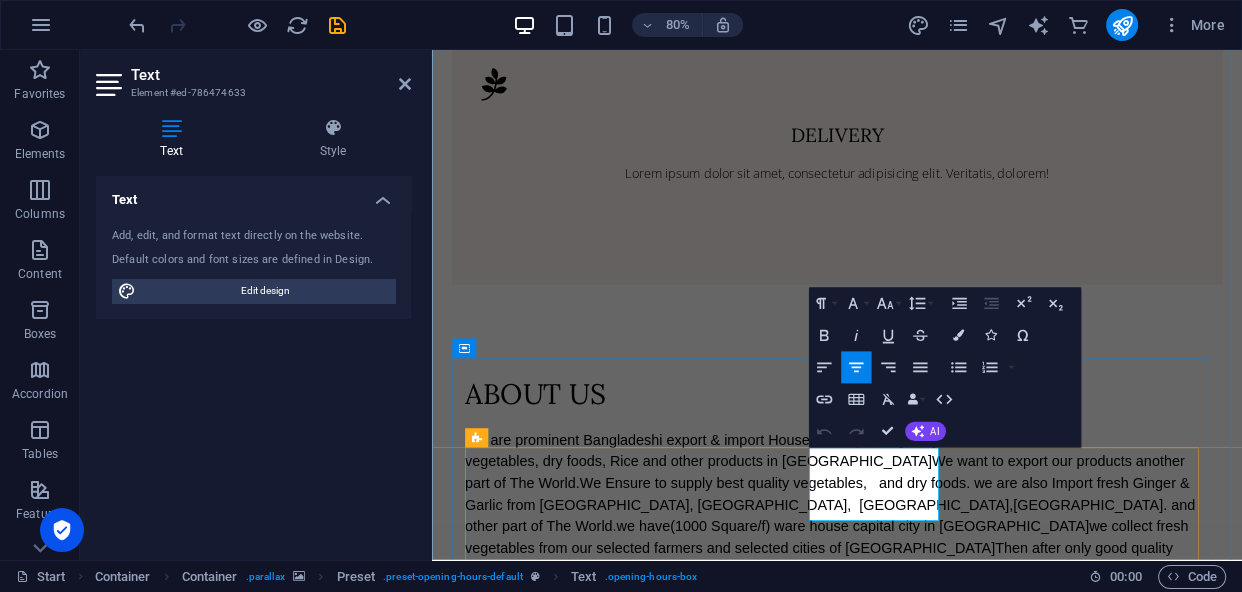 click on "98:00 AM - 4:00 PM" at bounding box center (939, 2026) 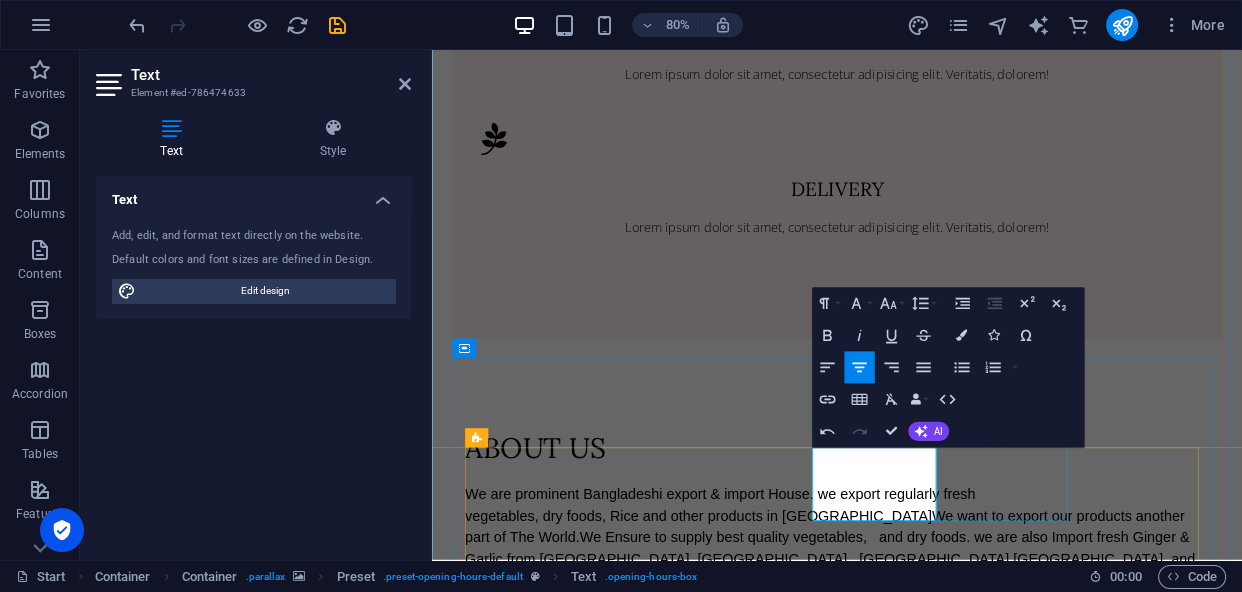 click on "Tuesday 09:00 AM - 4:00 PM" at bounding box center (938, 2221) 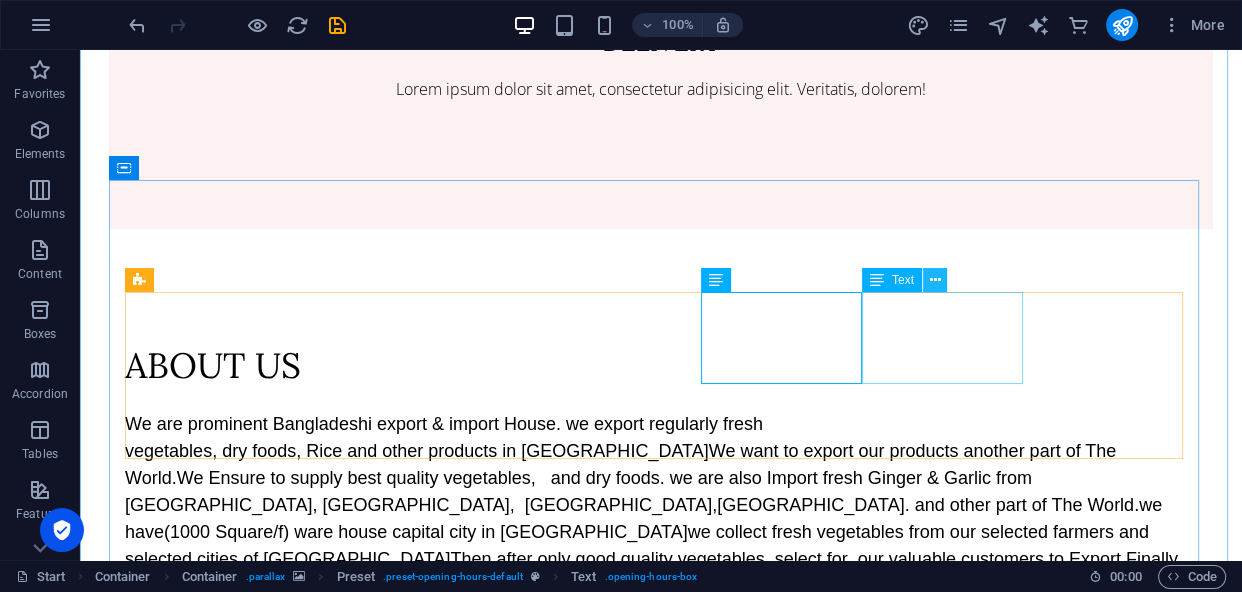 click at bounding box center (934, 280) 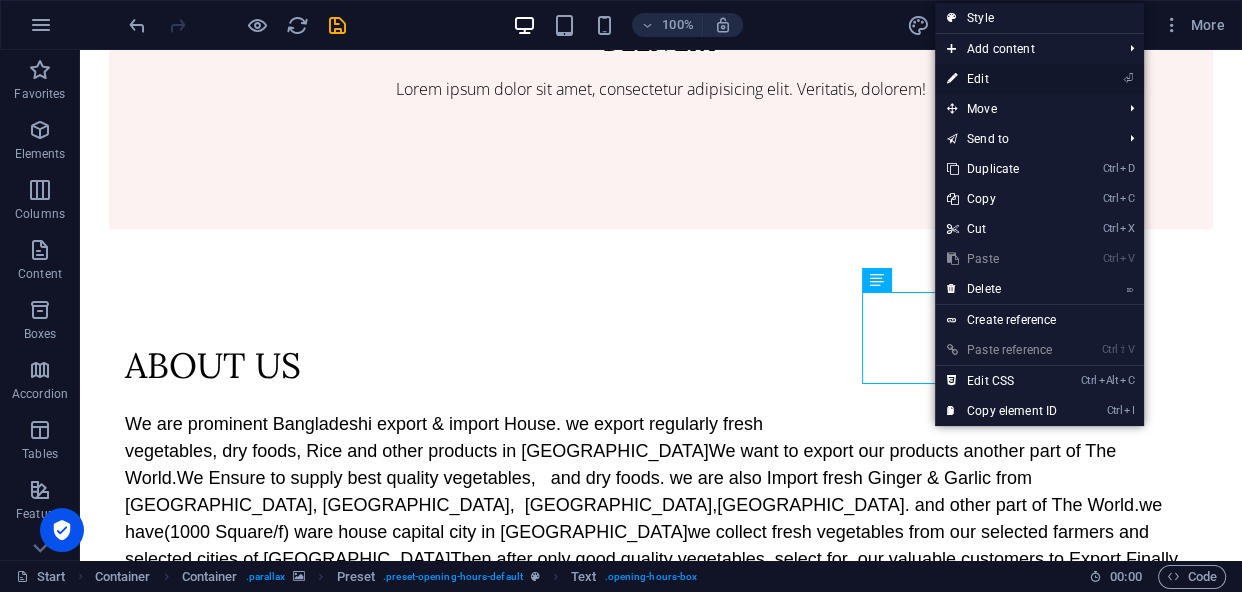 click on "⏎  Edit" at bounding box center (1002, 79) 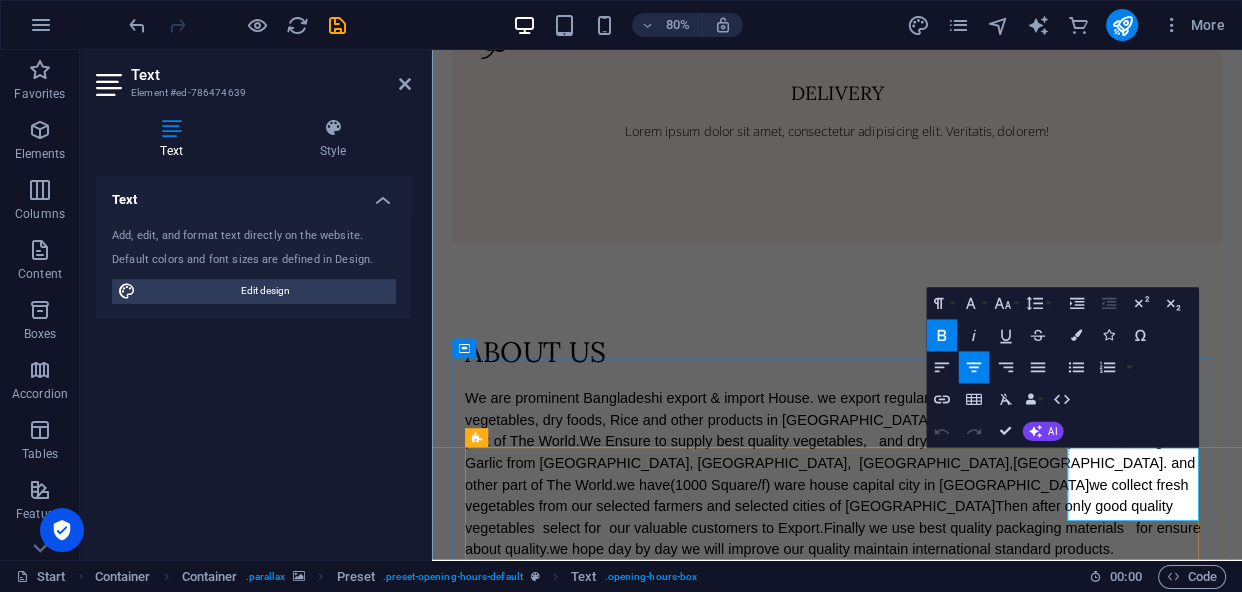 click on "Friday" at bounding box center (939, 2103) 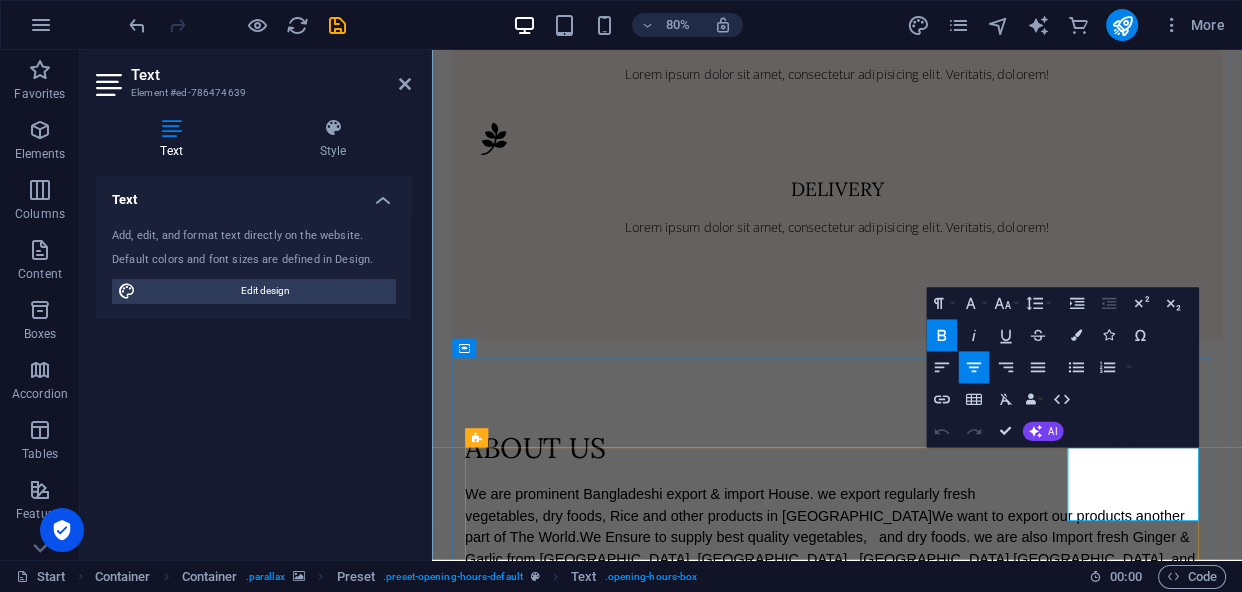 type 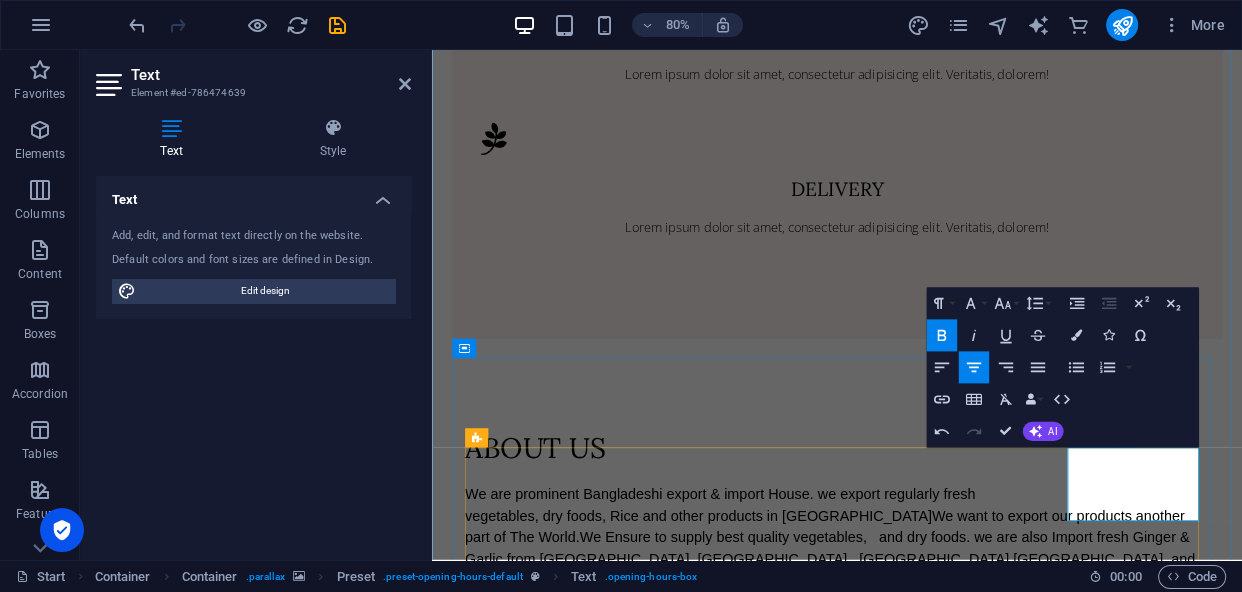 click on "08:00 AM - 4:00 PM" at bounding box center [939, 2308] 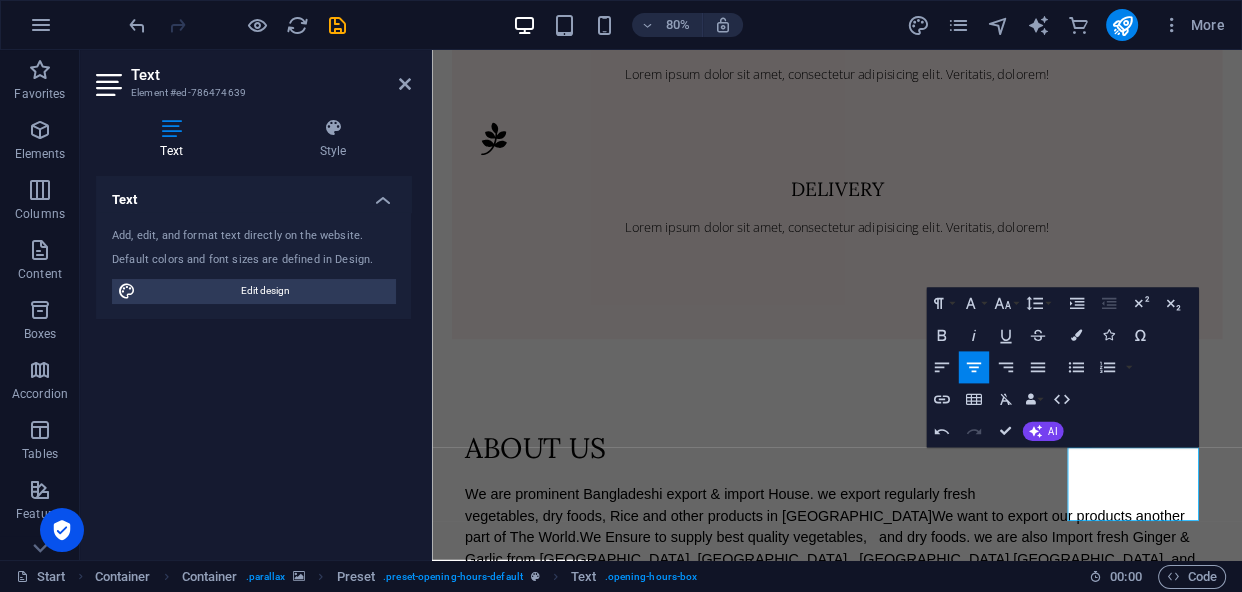 click at bounding box center [938, 1305] 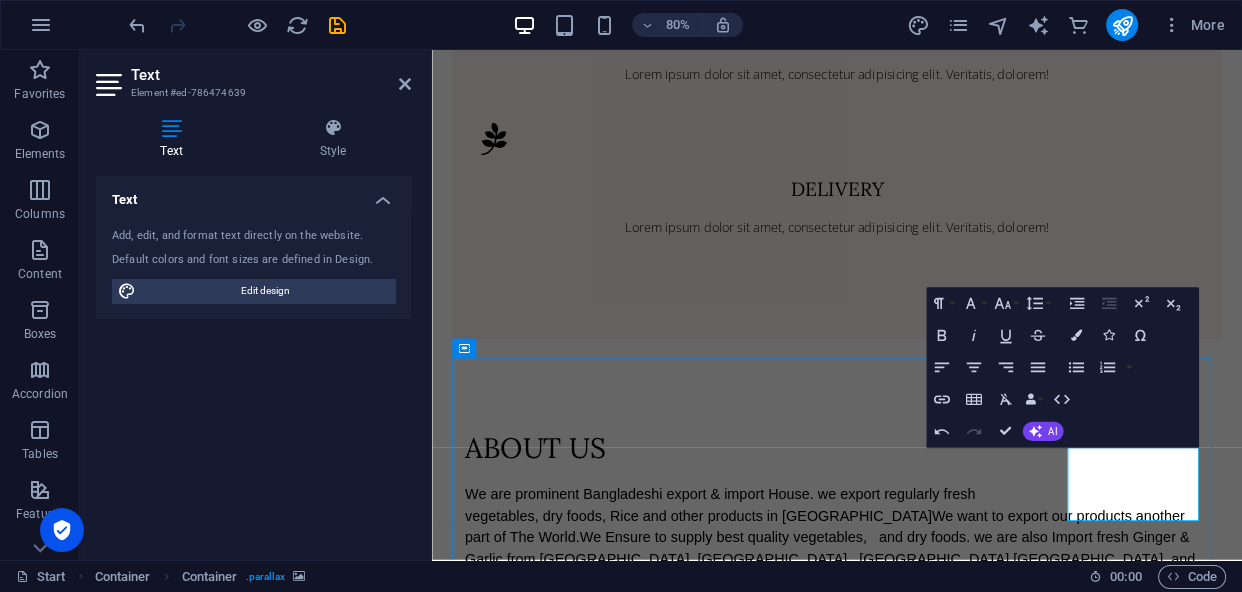 click on "saterday 09:00 AM - 4:00 PM sunday 09:00 AM - 4:00 PM monday 9:00 AM - 4:00 PM Tuesday 09:00 AM - 4:00 PM wednesday 09:00 AM - 4:00 PM Saturday 09:00 AM - 2:00 PM Sunday closed" at bounding box center [938, 1918] 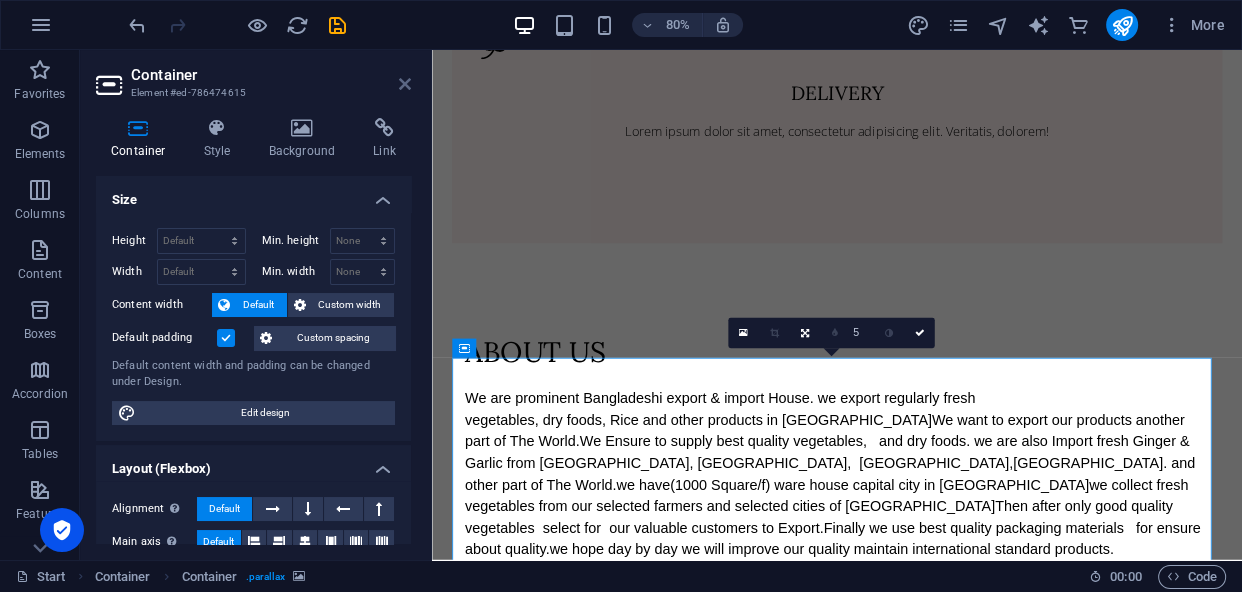 click at bounding box center [405, 84] 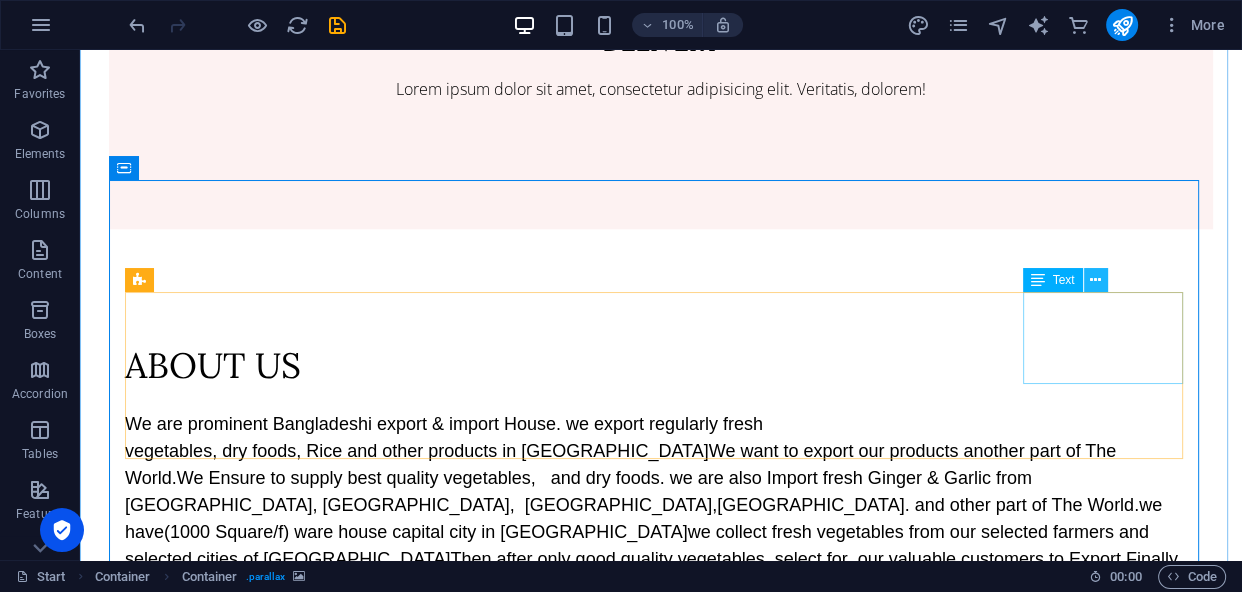 click at bounding box center [1095, 280] 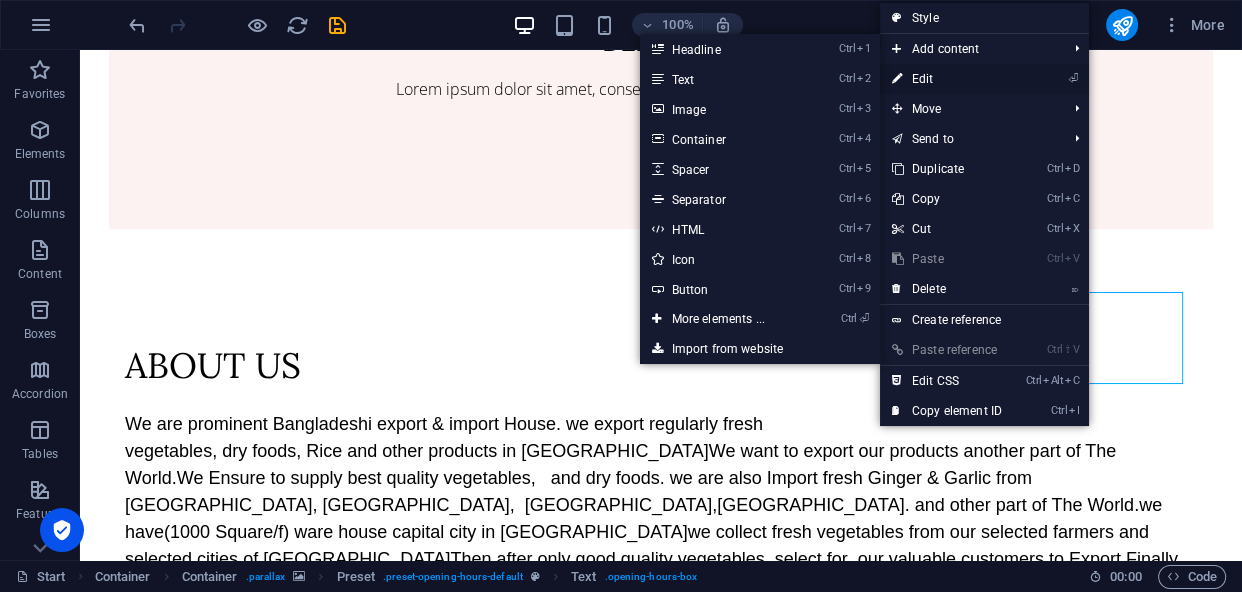 click on "⏎  Edit" at bounding box center (947, 79) 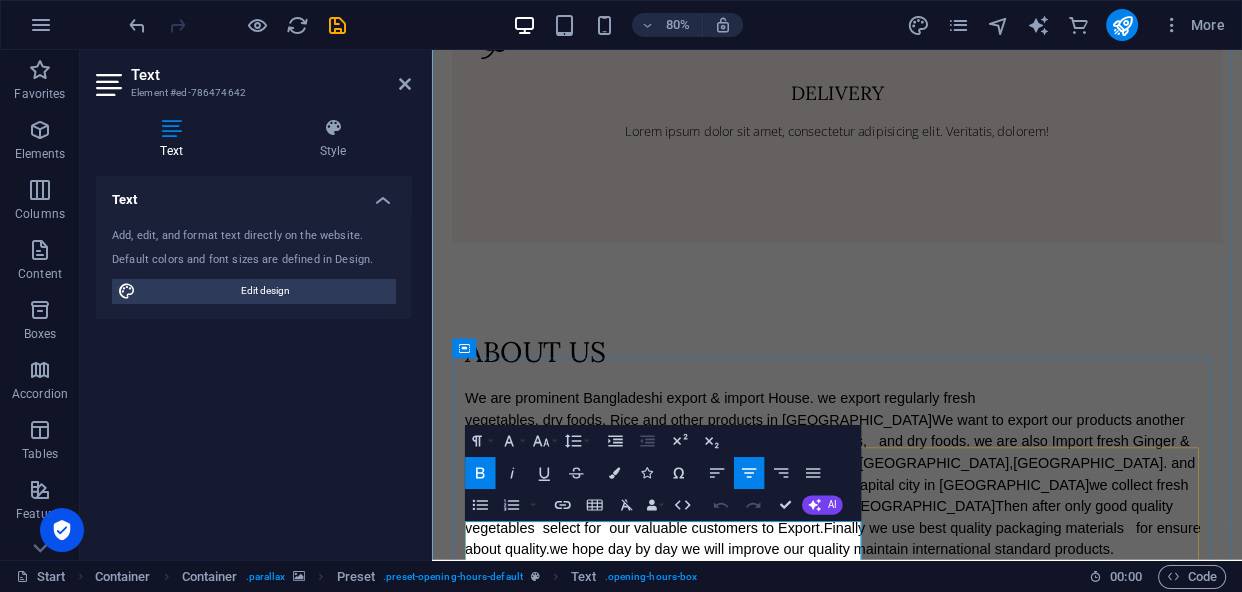 click on "Saturday" at bounding box center (939, 2178) 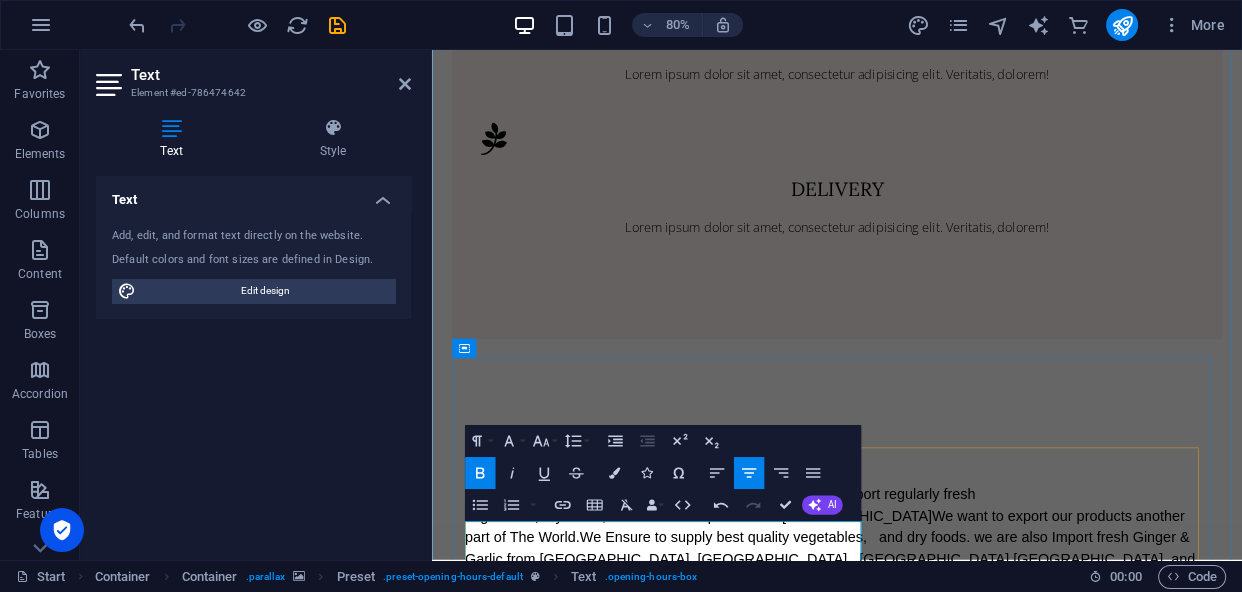type 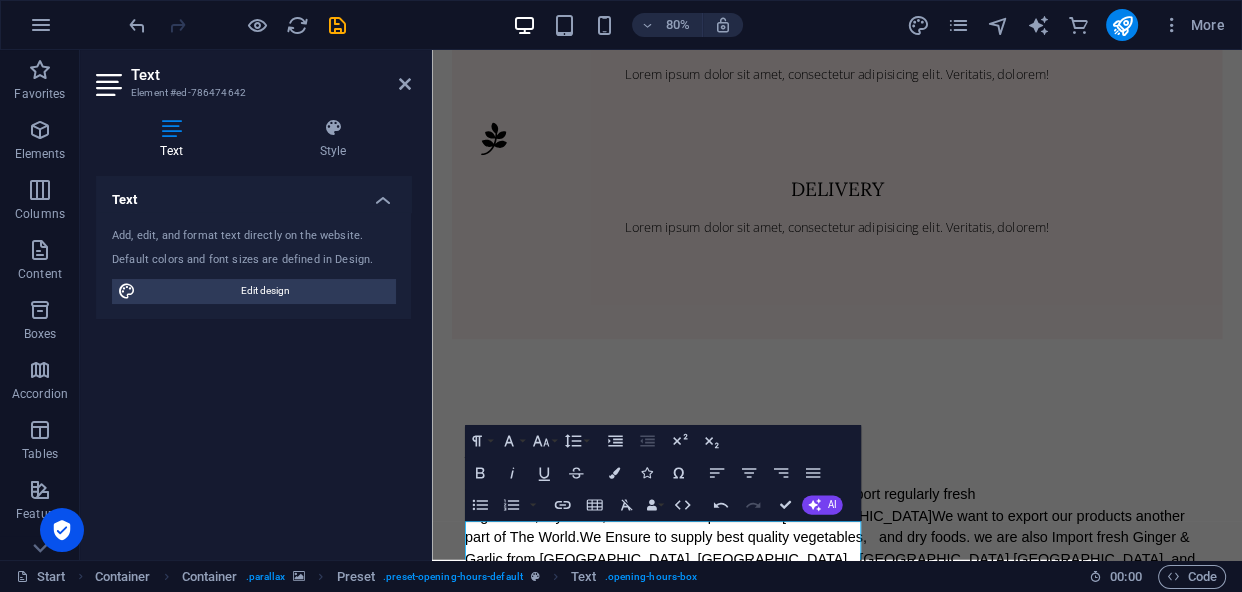 click at bounding box center (938, 1305) 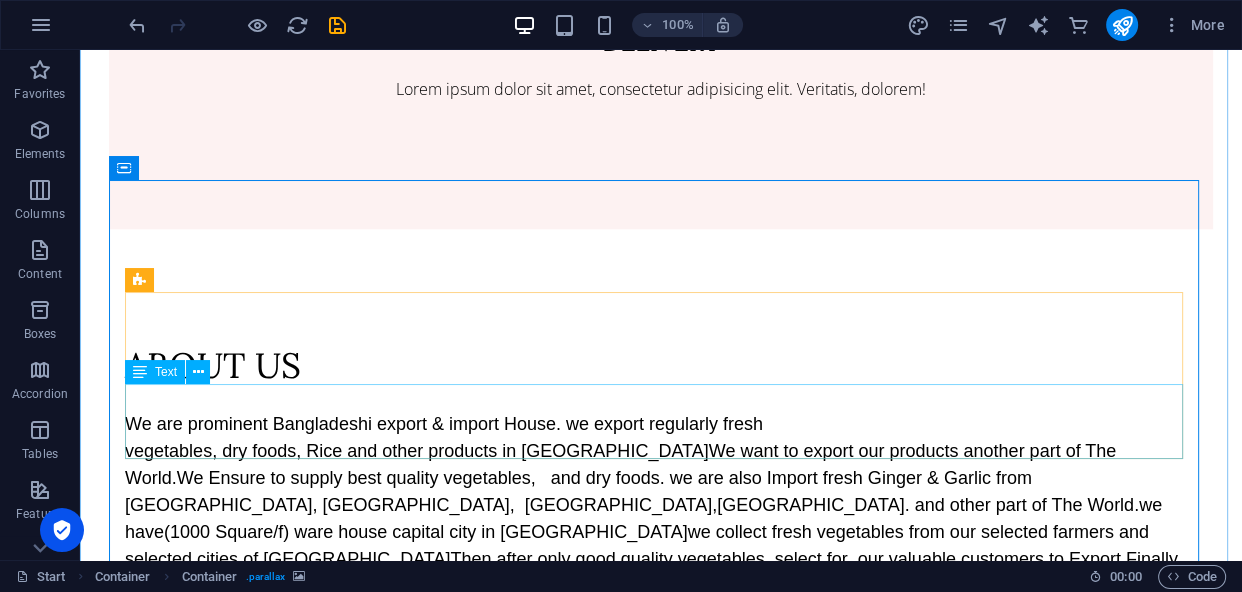 click on "Sunday closed" at bounding box center (661, 2201) 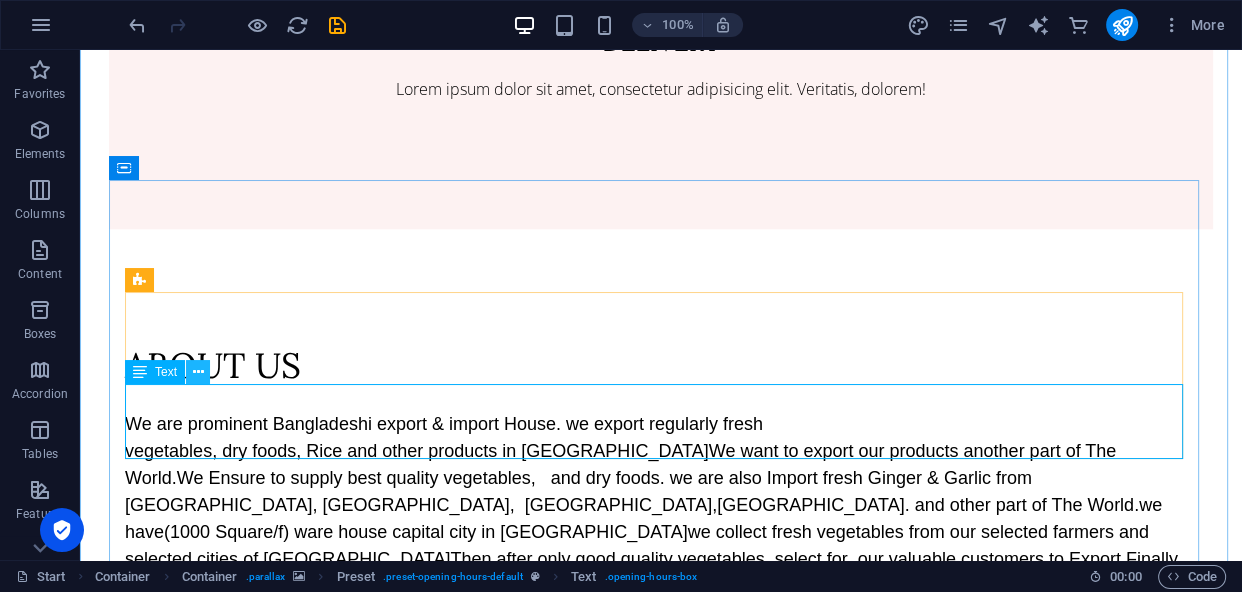 click at bounding box center (198, 372) 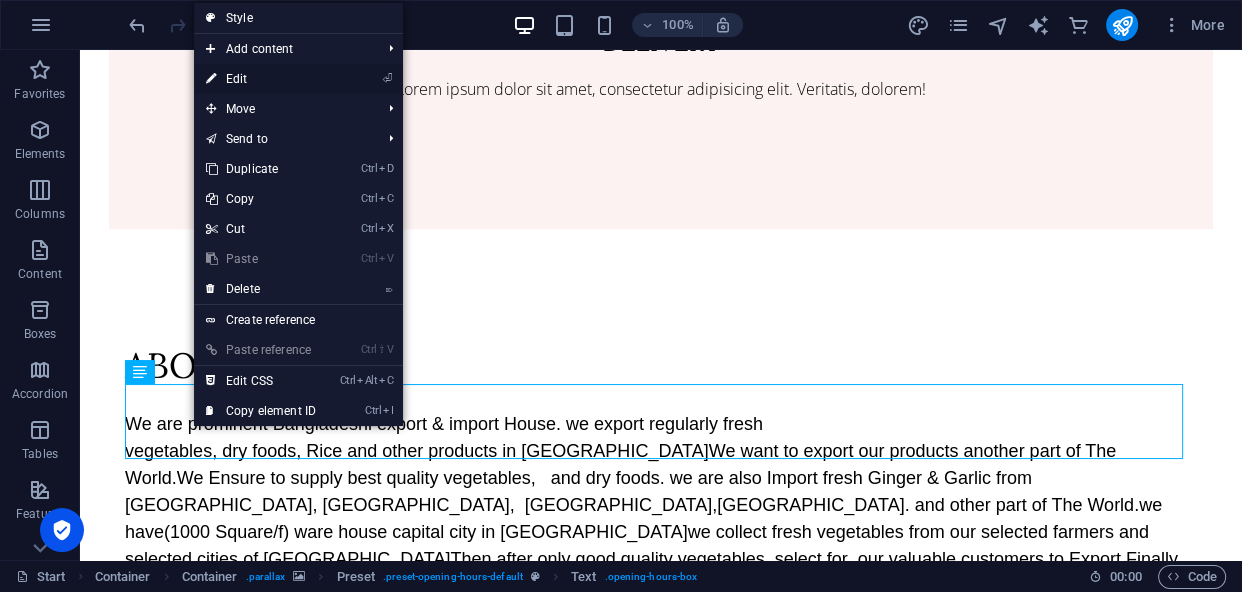 click on "⏎  Edit" at bounding box center [261, 79] 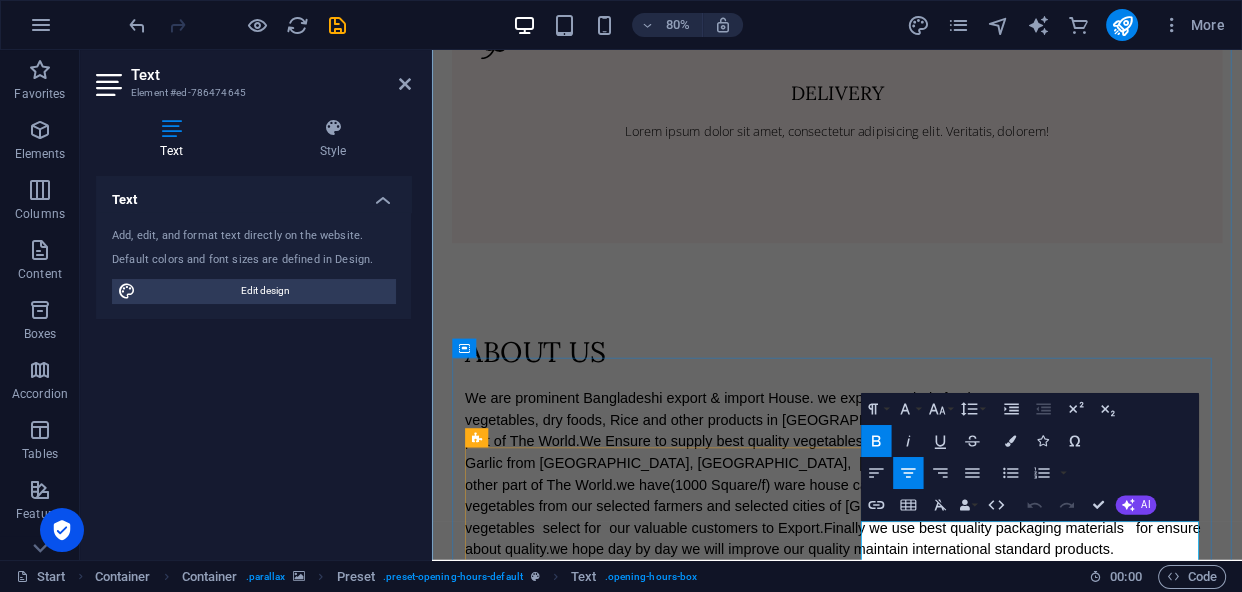 click on "Sunday" at bounding box center [938, 2254] 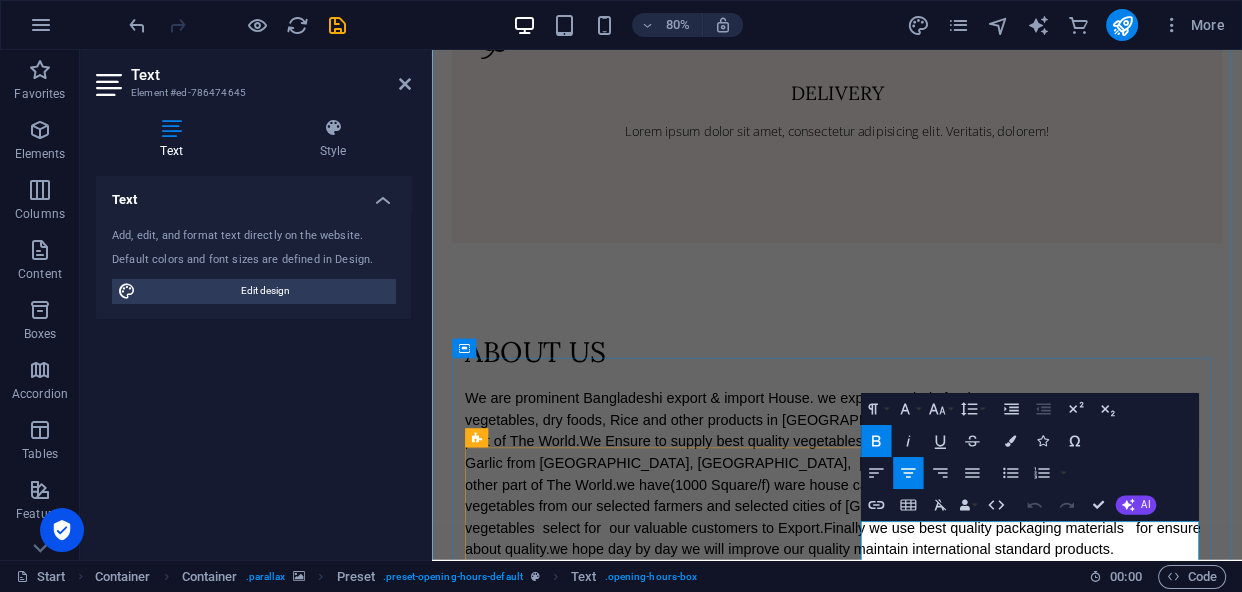 click on "Sunday" at bounding box center [938, 2254] 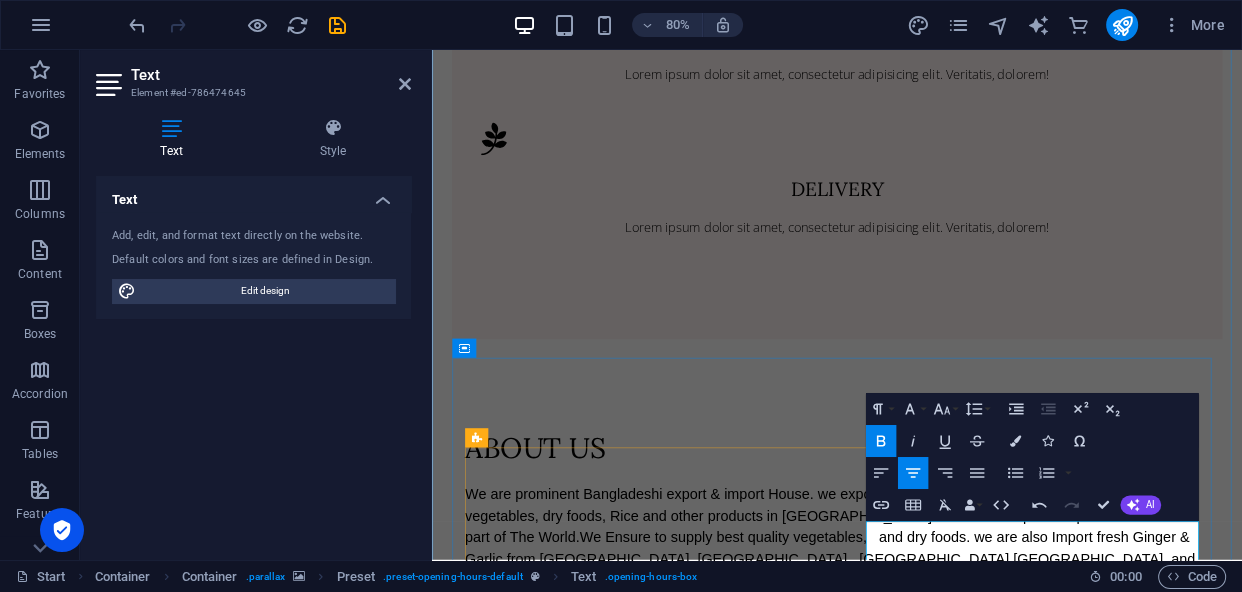 type 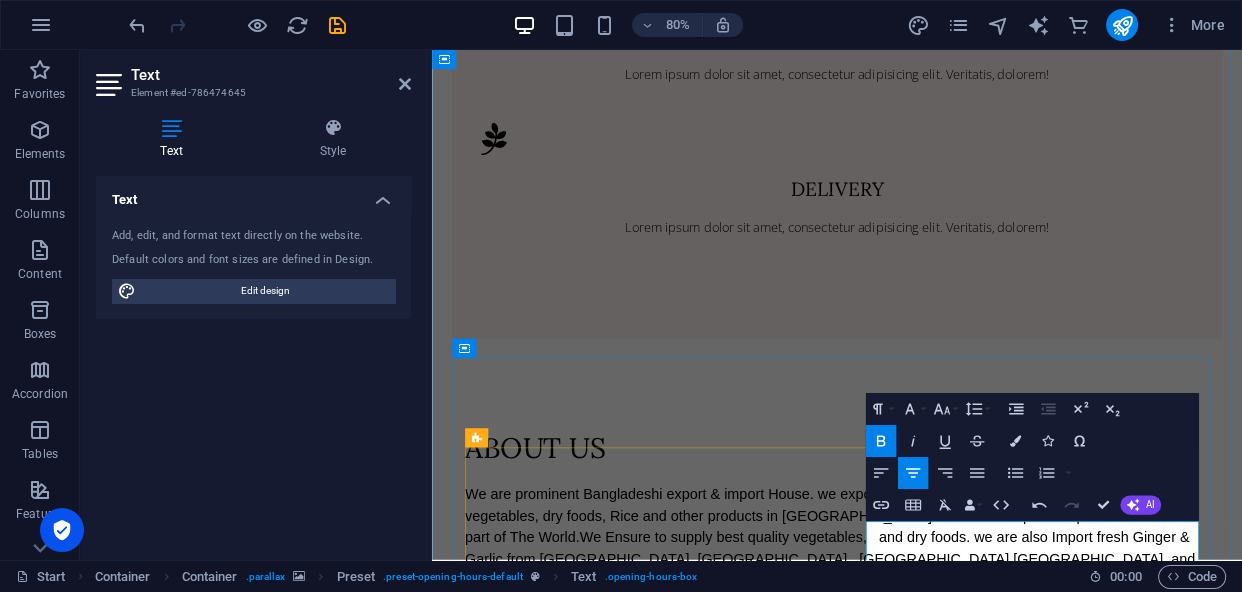 click on "fridy" at bounding box center (939, 2437) 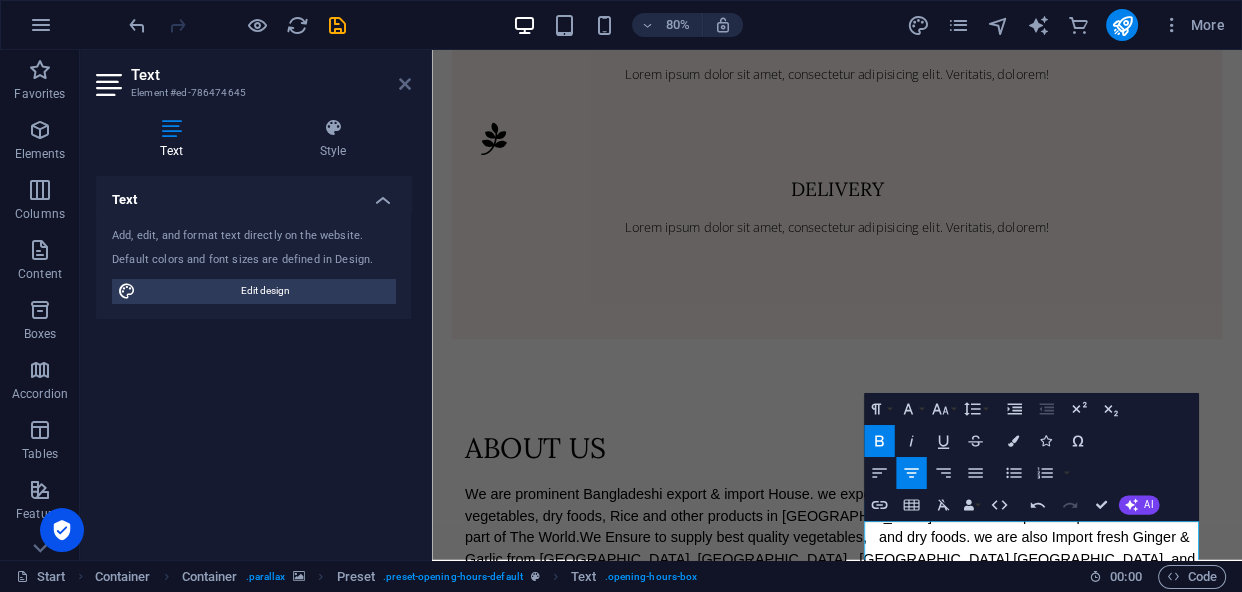 click at bounding box center (405, 84) 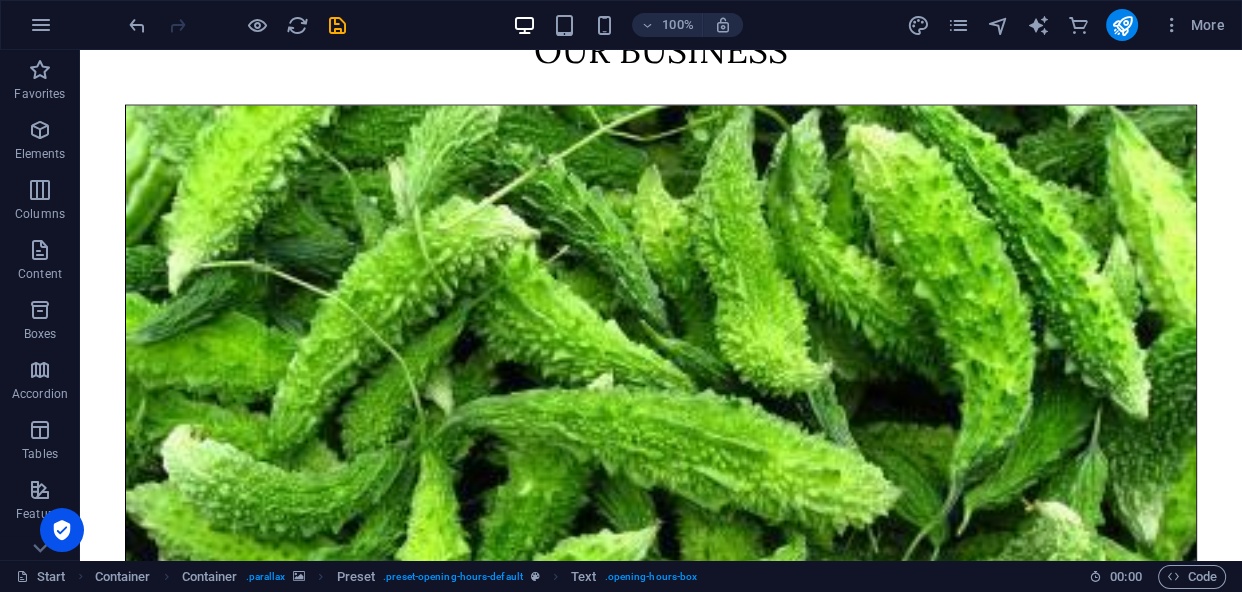 scroll, scrollTop: 4253, scrollLeft: 0, axis: vertical 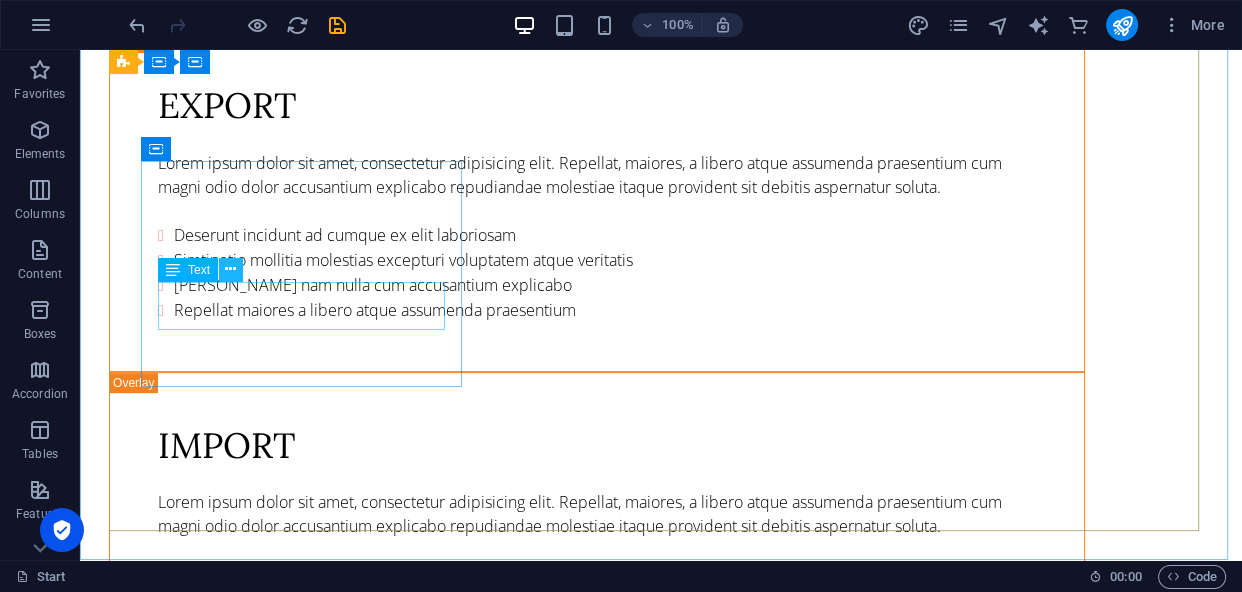 click at bounding box center [230, 269] 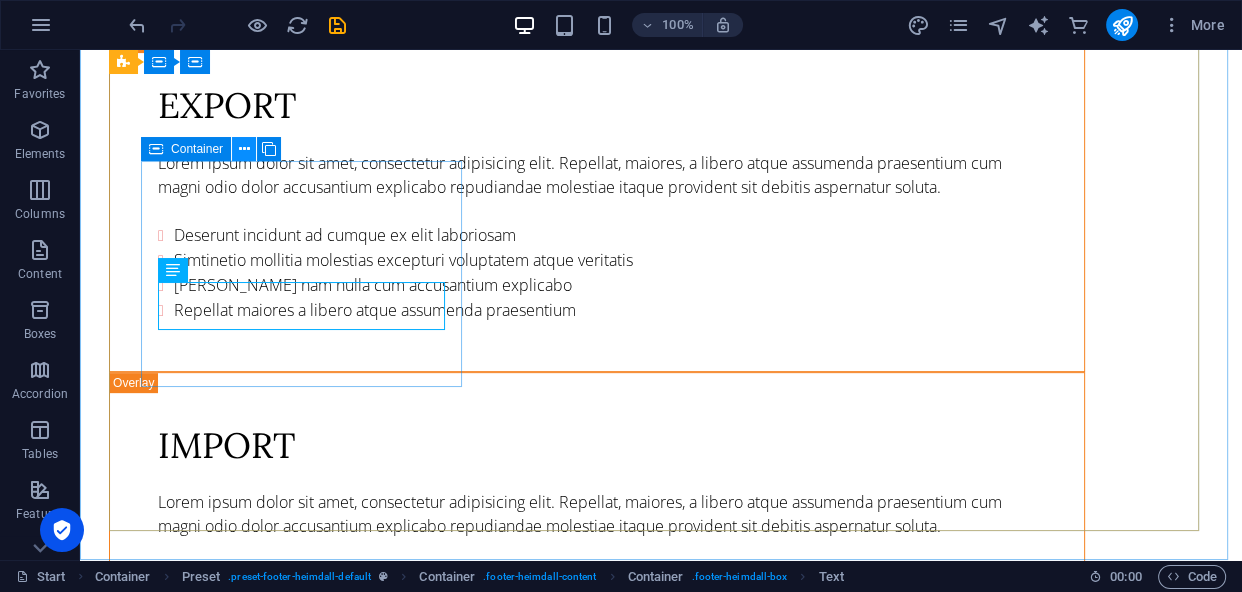 click at bounding box center (244, 149) 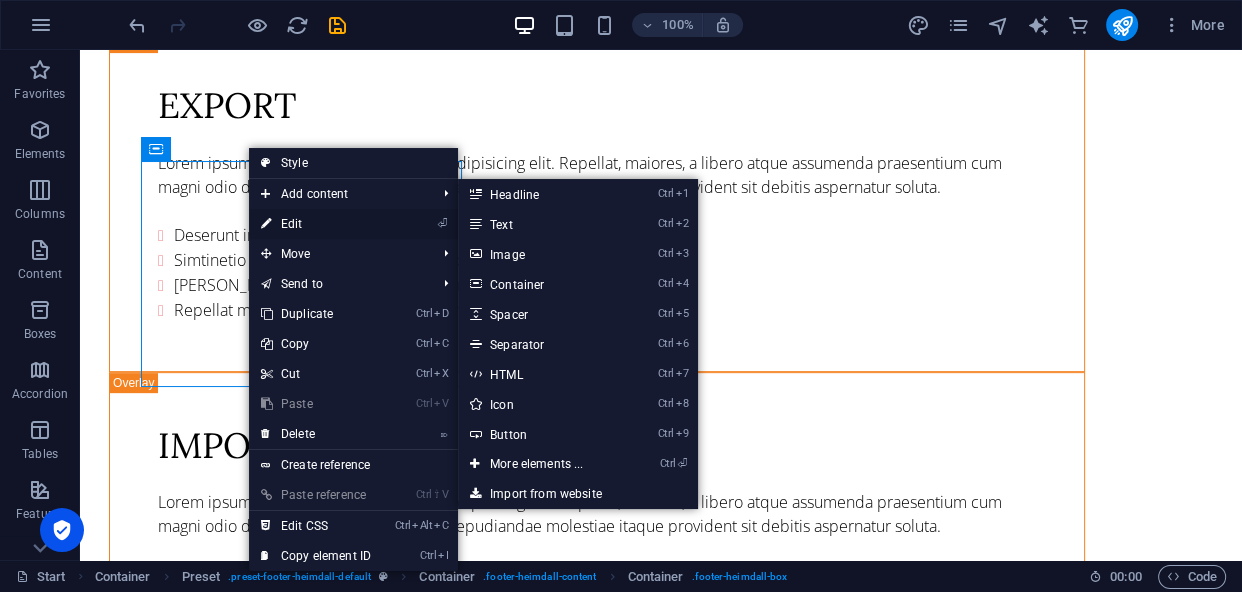 click on "⏎  Edit" at bounding box center (316, 224) 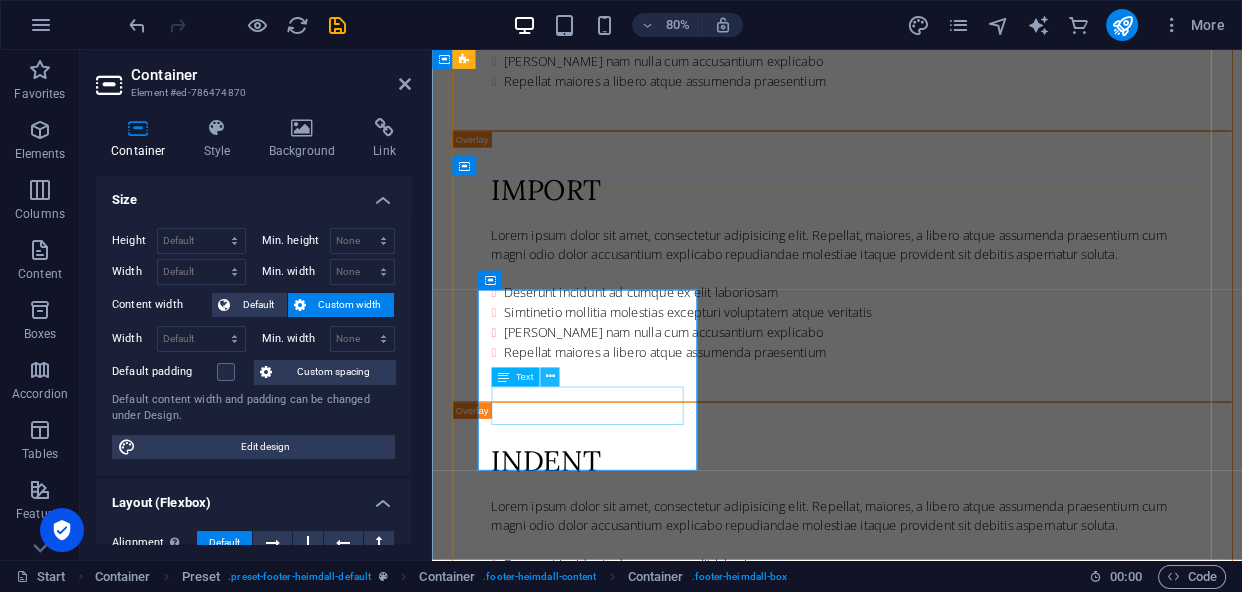 click at bounding box center [549, 377] 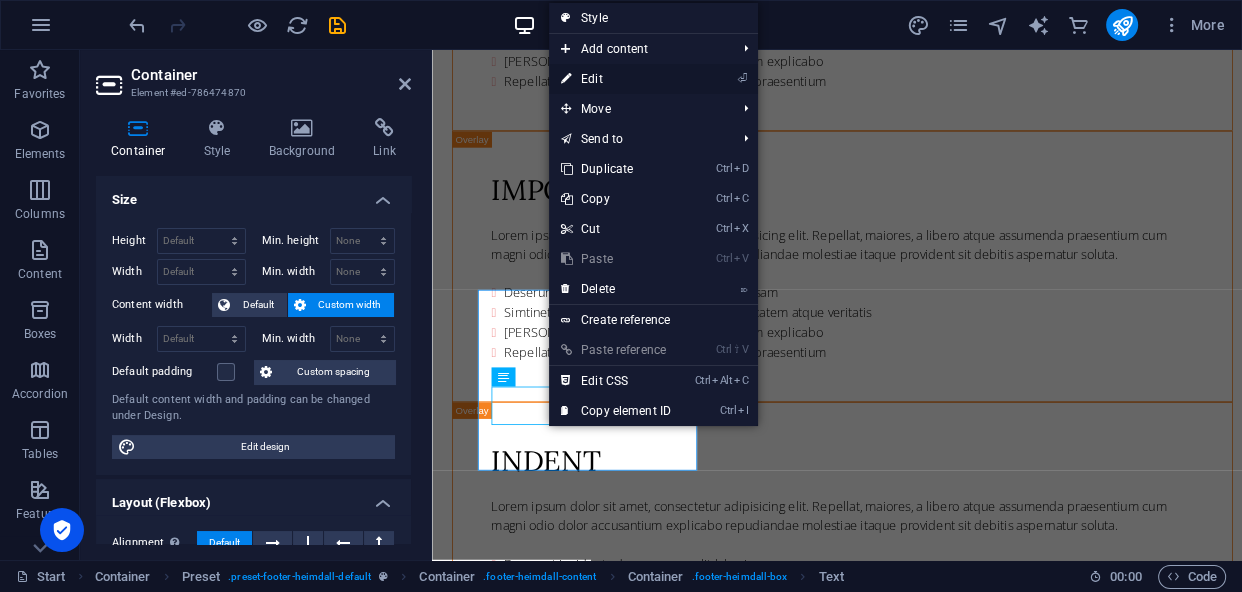click on "⏎  Edit" at bounding box center (616, 79) 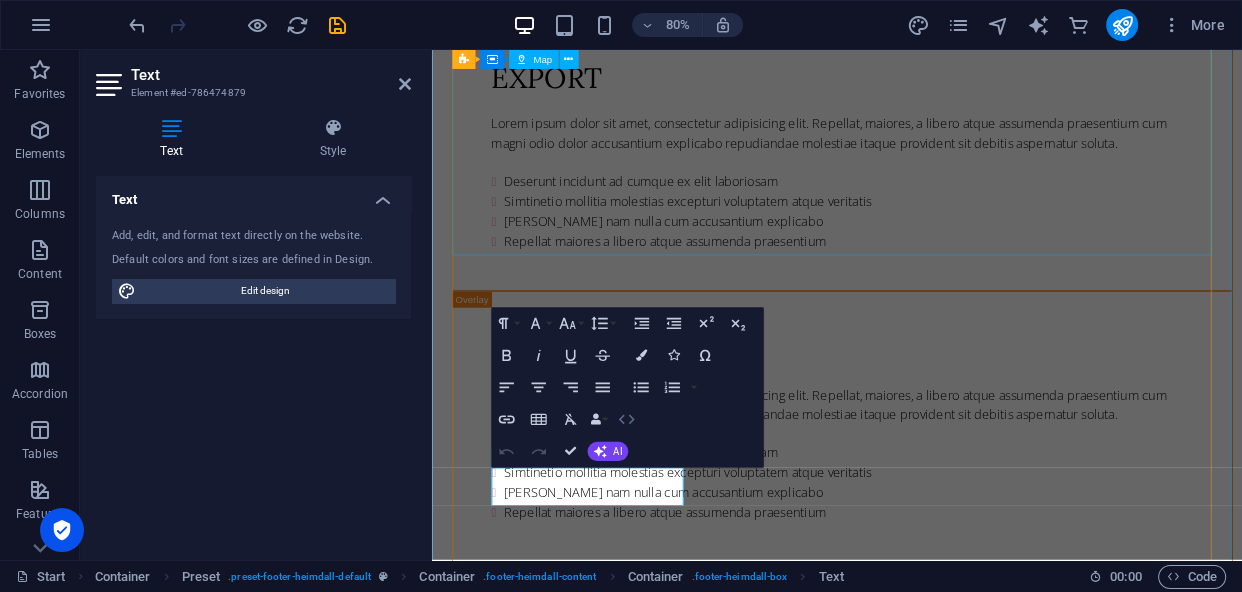 scroll, scrollTop: 7362, scrollLeft: 0, axis: vertical 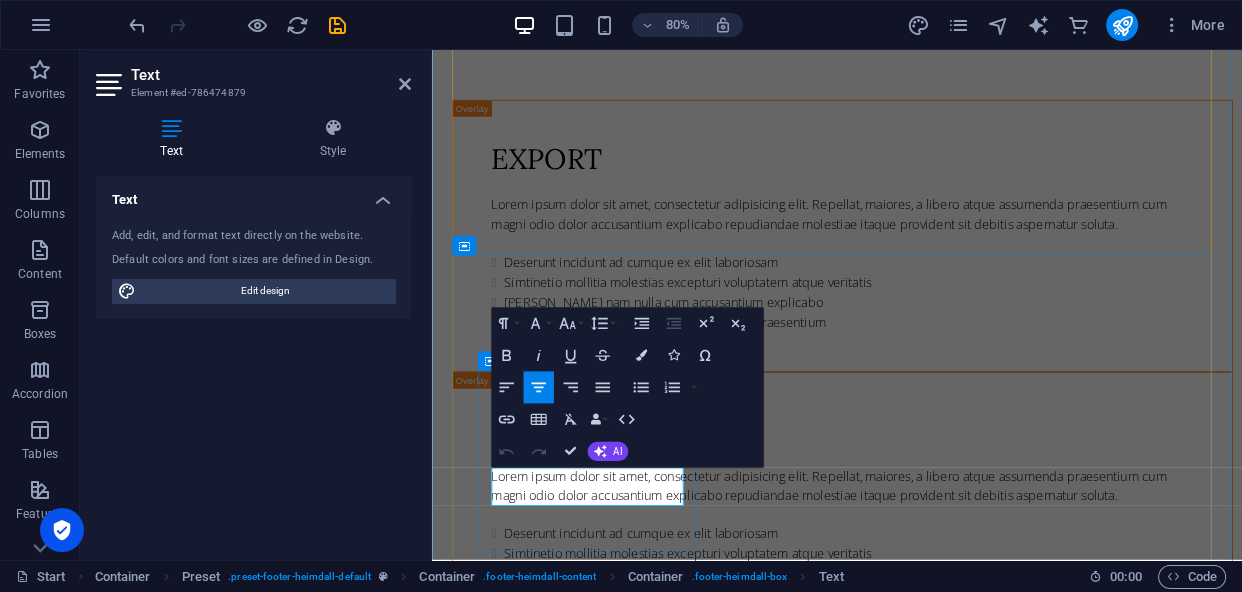 click on "Dhaka Bangladesh 01951" at bounding box center [938, 5321] 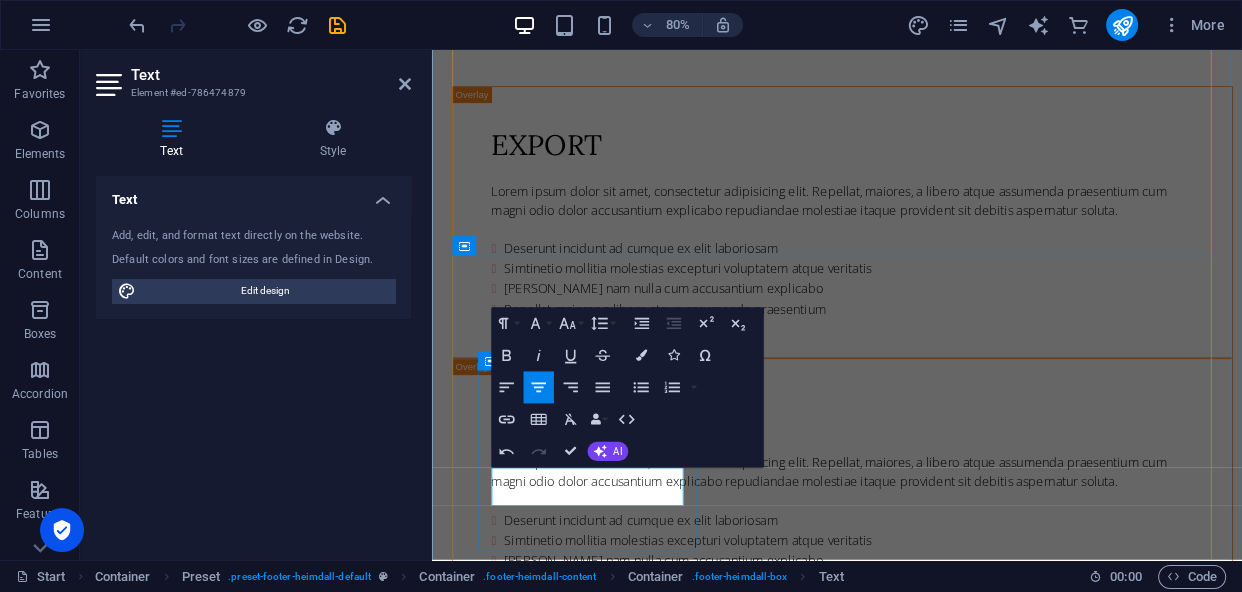 click on "[GEOGRAPHIC_DATA] [GEOGRAPHIC_DATA]" at bounding box center [939, 5304] 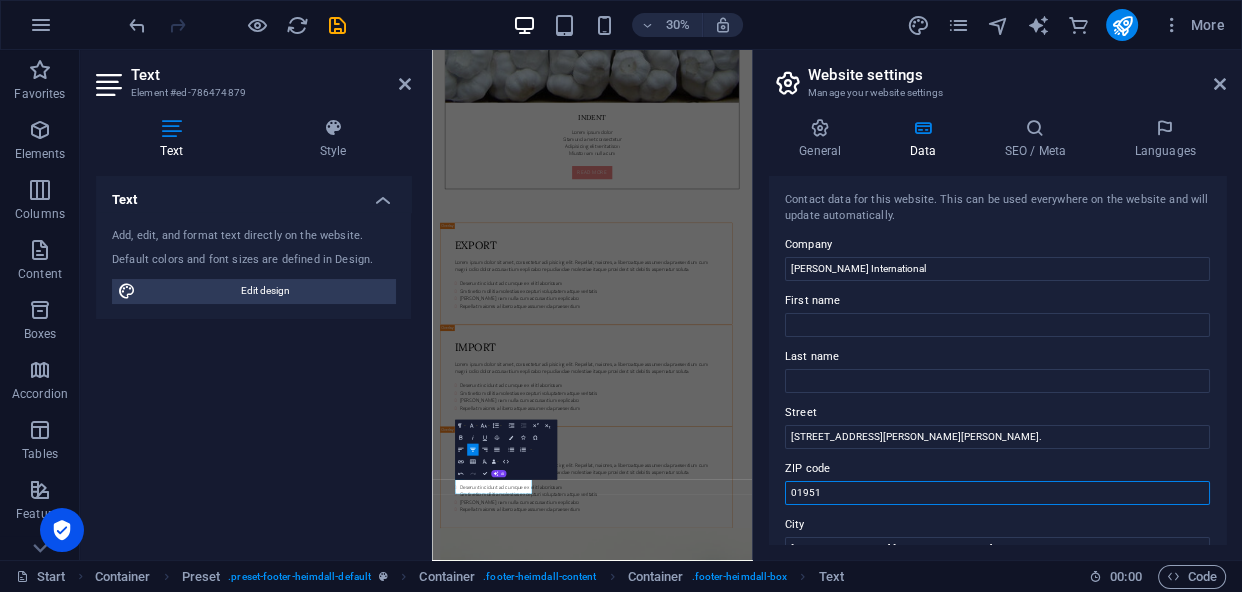 click on "01951" at bounding box center [997, 493] 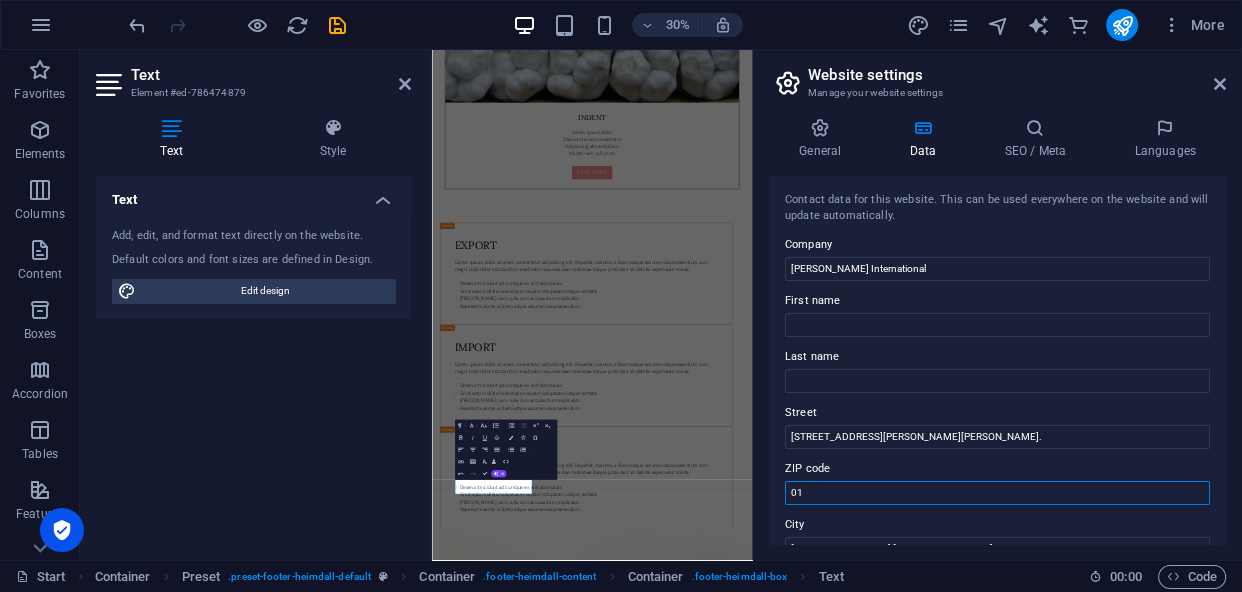 type on "0" 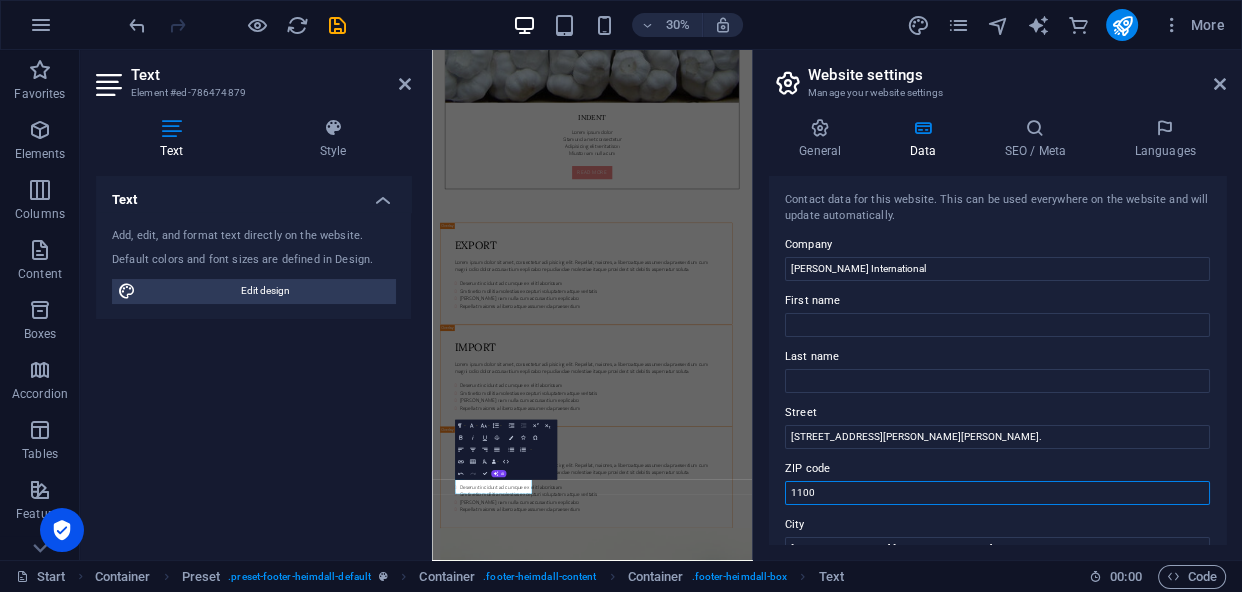 type on "1100" 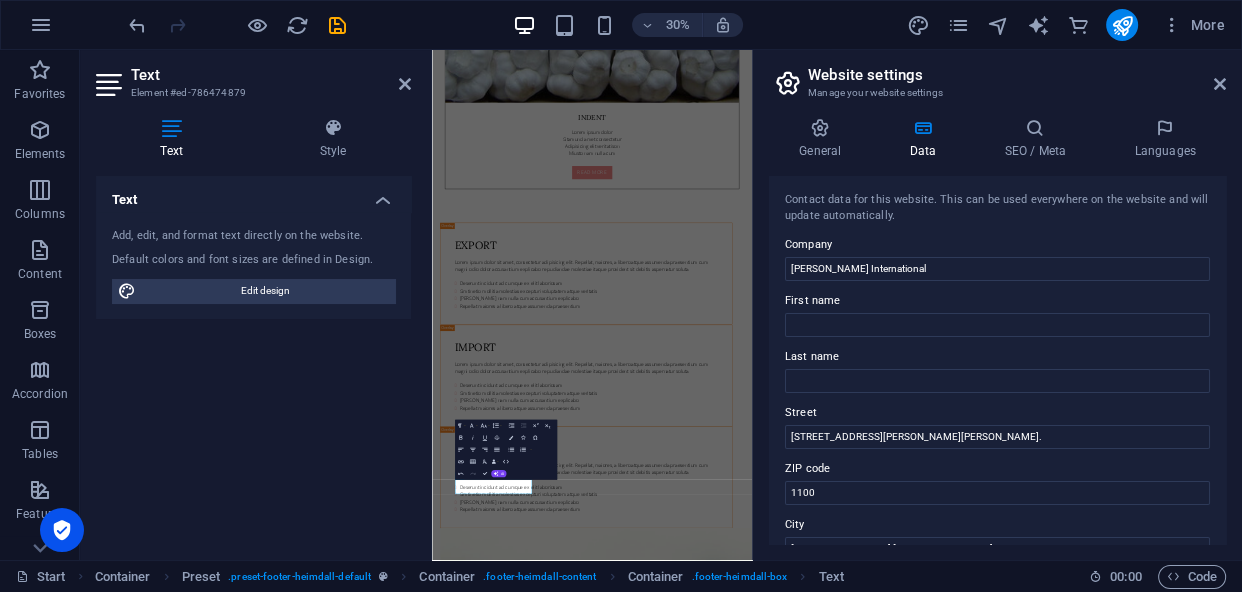 drag, startPoint x: 1220, startPoint y: 291, endPoint x: 1225, endPoint y: 324, distance: 33.37664 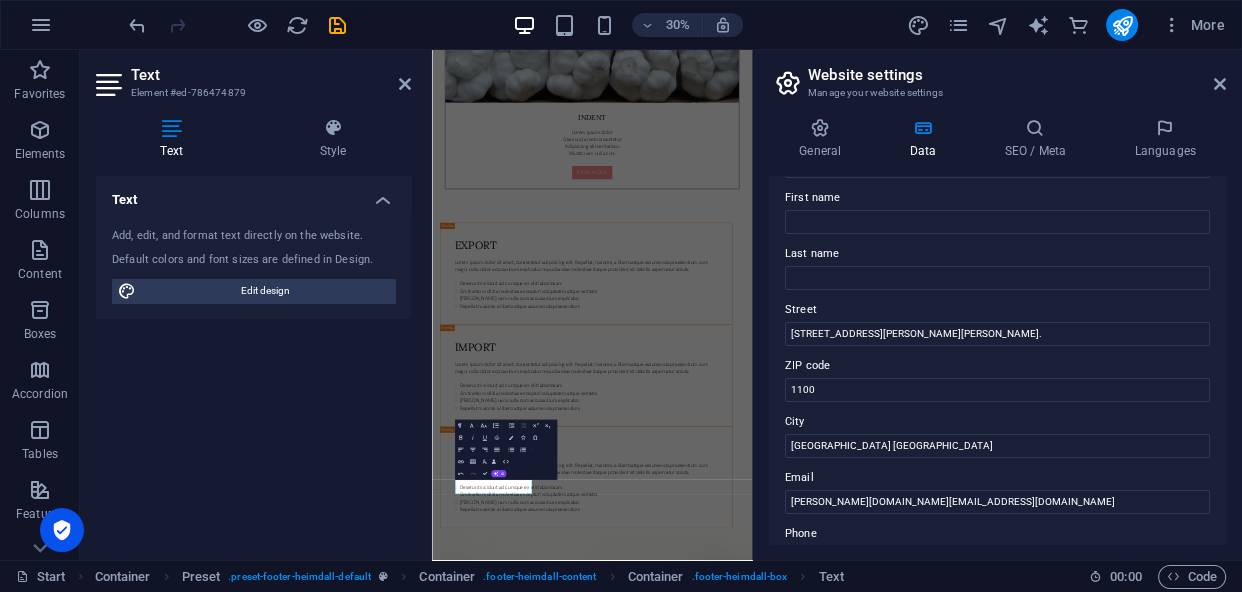 scroll, scrollTop: 107, scrollLeft: 0, axis: vertical 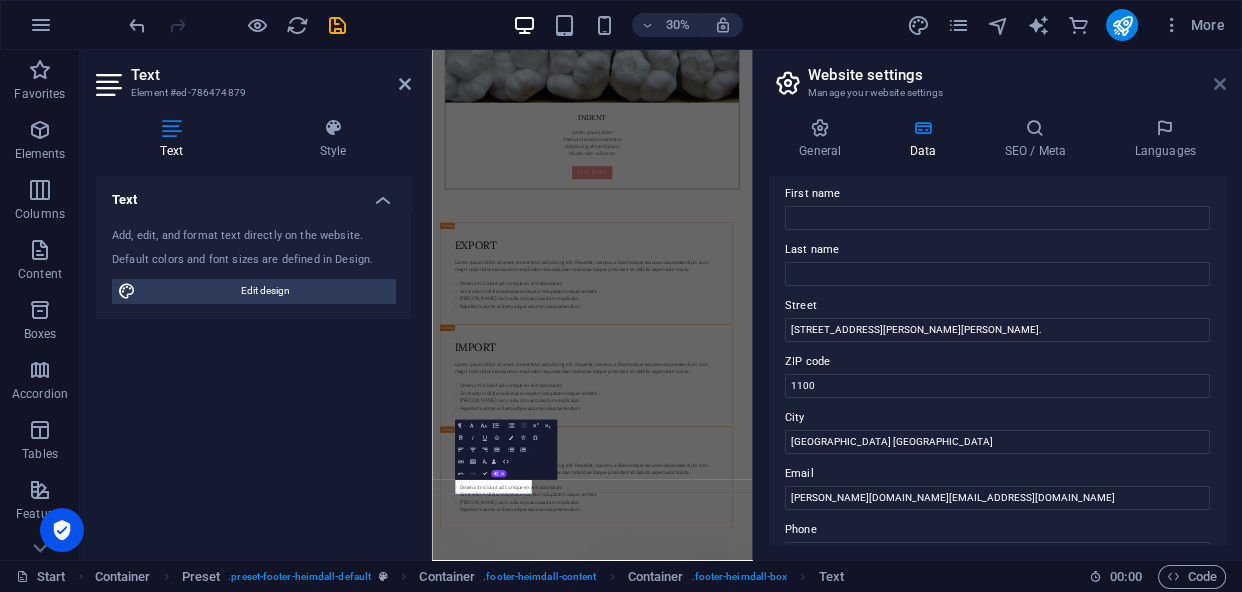 click at bounding box center [1220, 84] 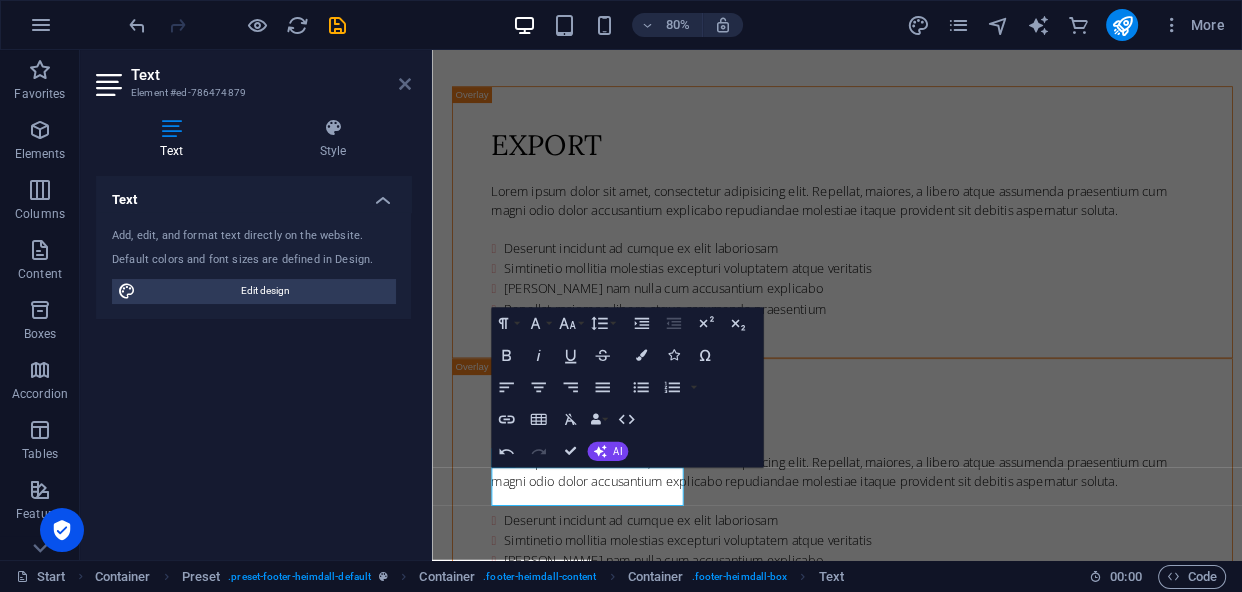 click at bounding box center [405, 84] 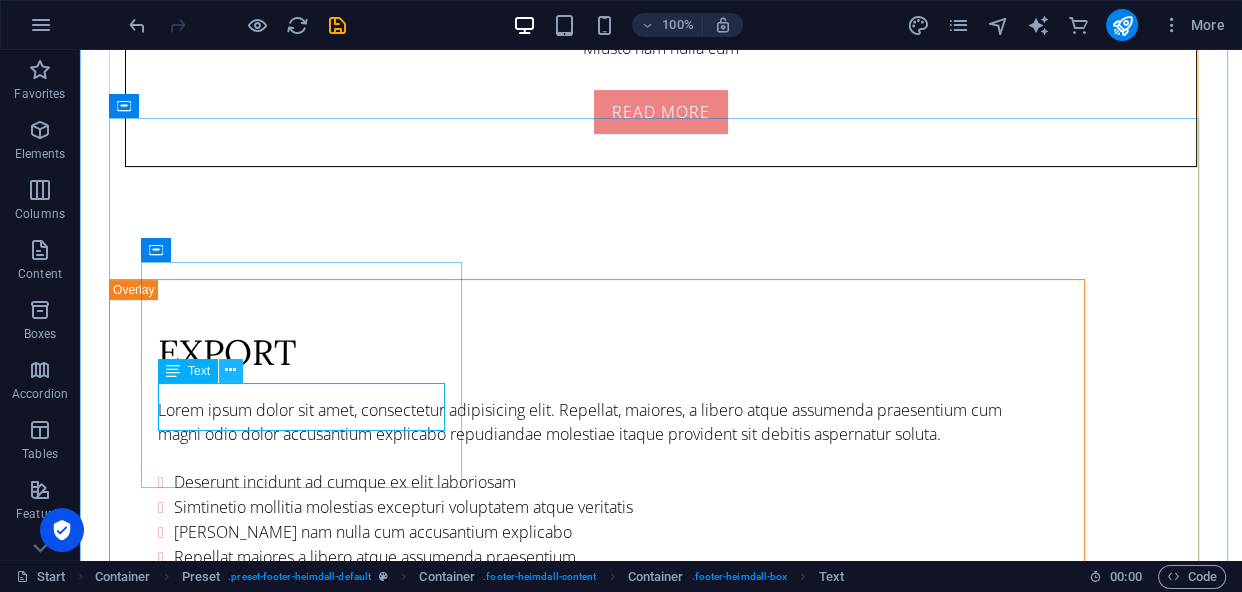 click at bounding box center (230, 370) 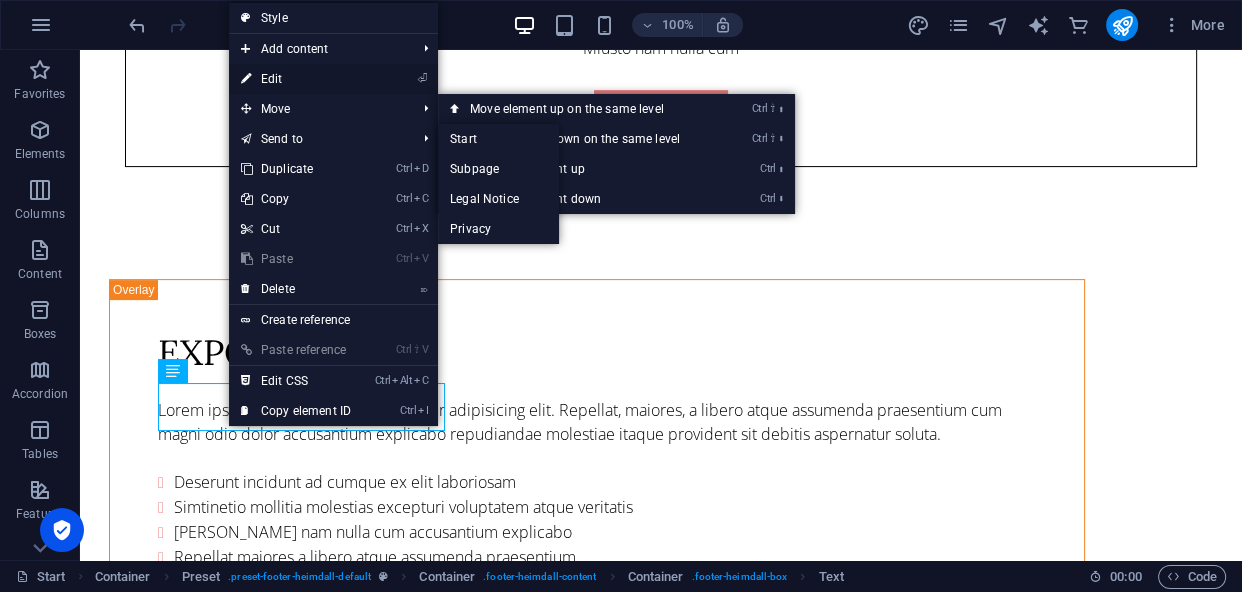 click on "⏎  Edit" at bounding box center (296, 79) 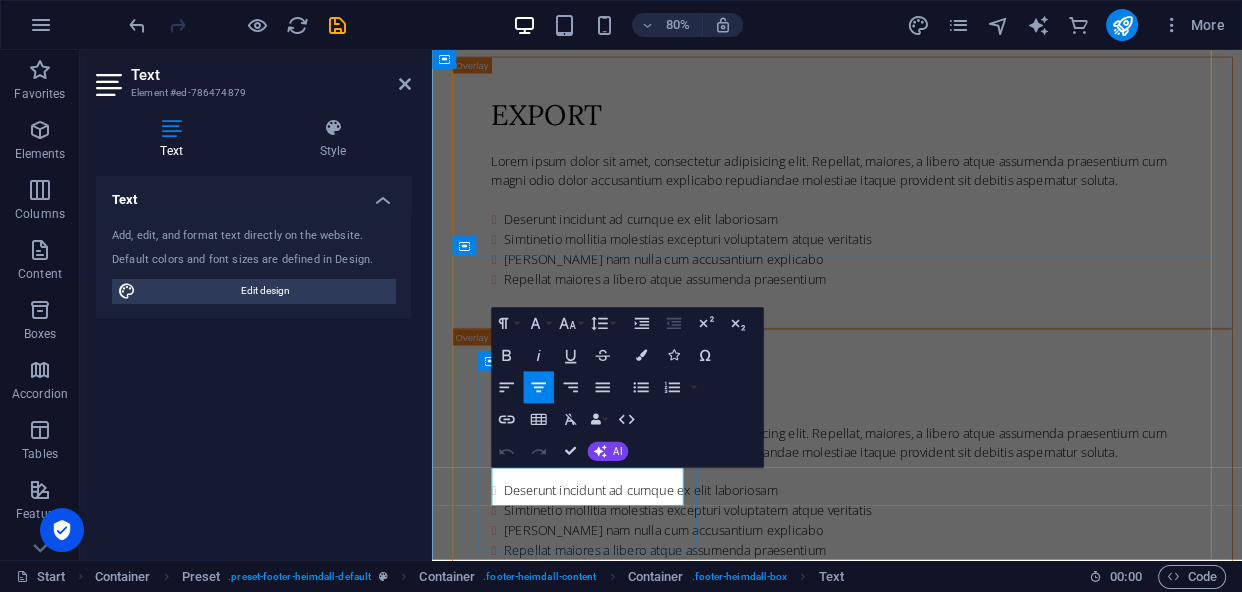 click on "Dhaka Bangladesh 1100" at bounding box center [938, 5195] 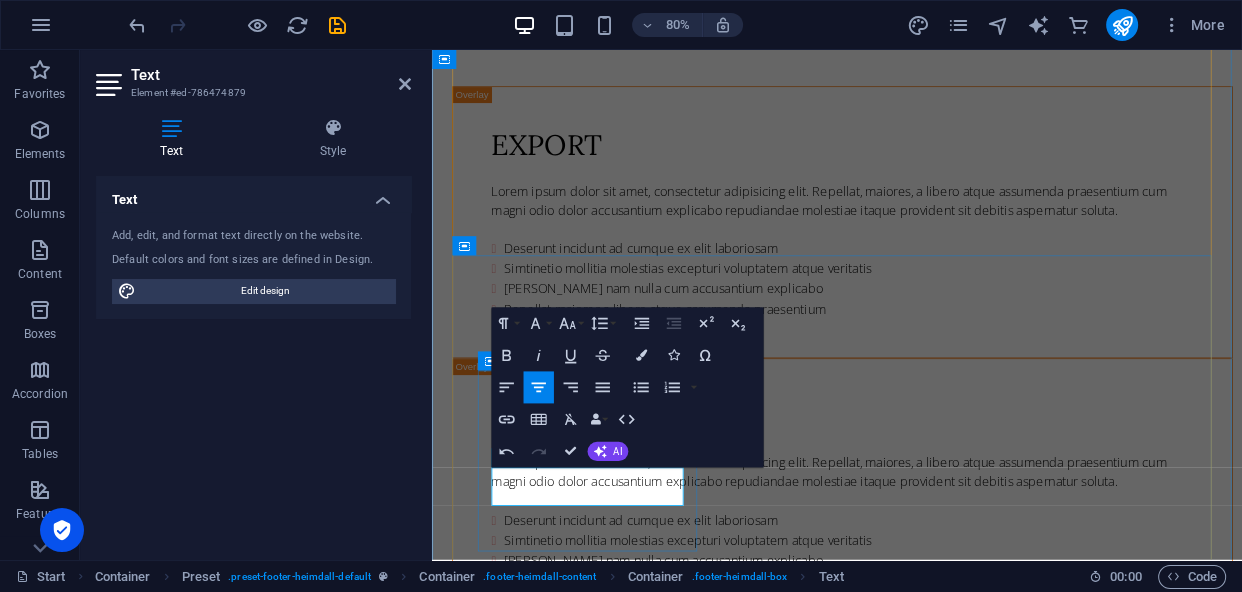 type 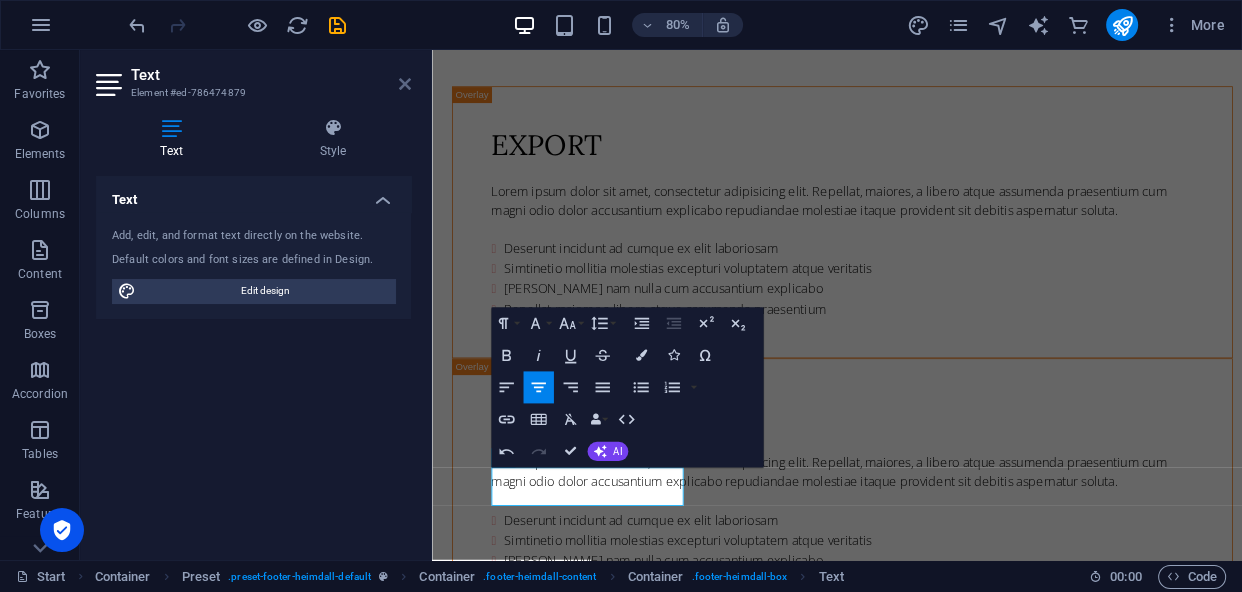 click at bounding box center [405, 84] 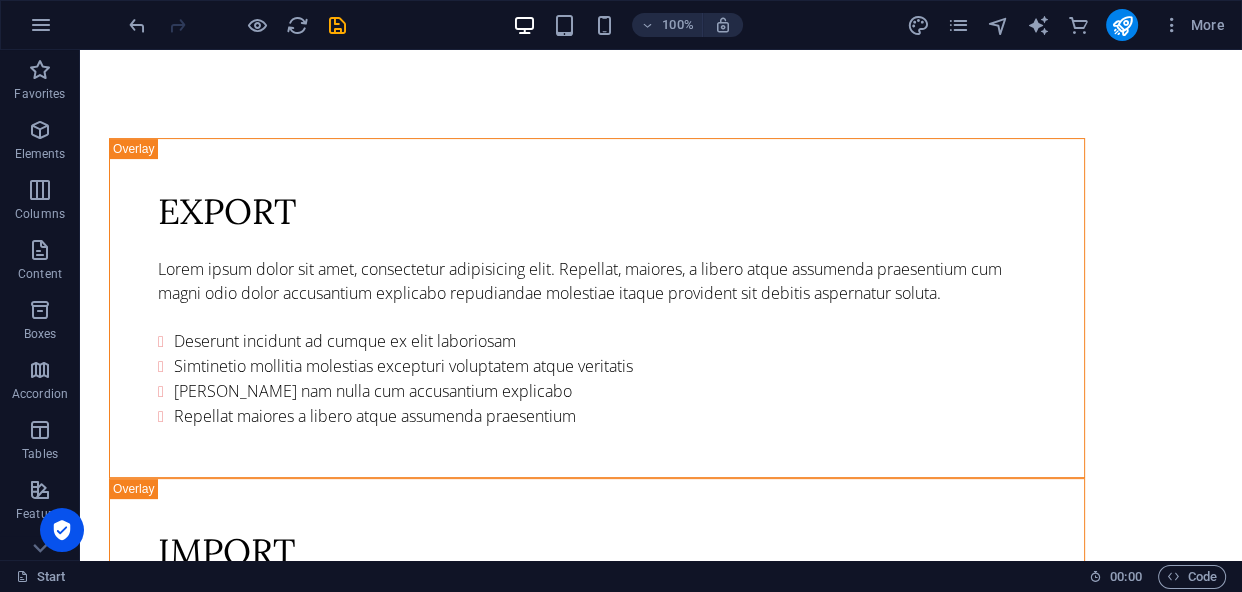 scroll, scrollTop: 7129, scrollLeft: 0, axis: vertical 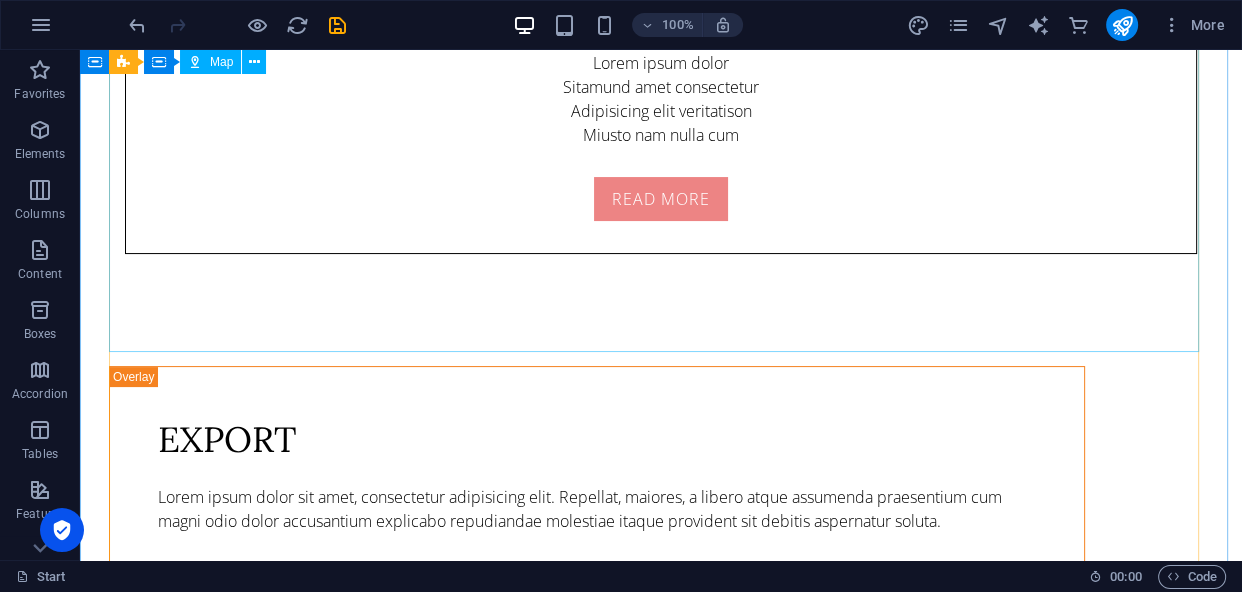 click on "Map" at bounding box center [210, 62] 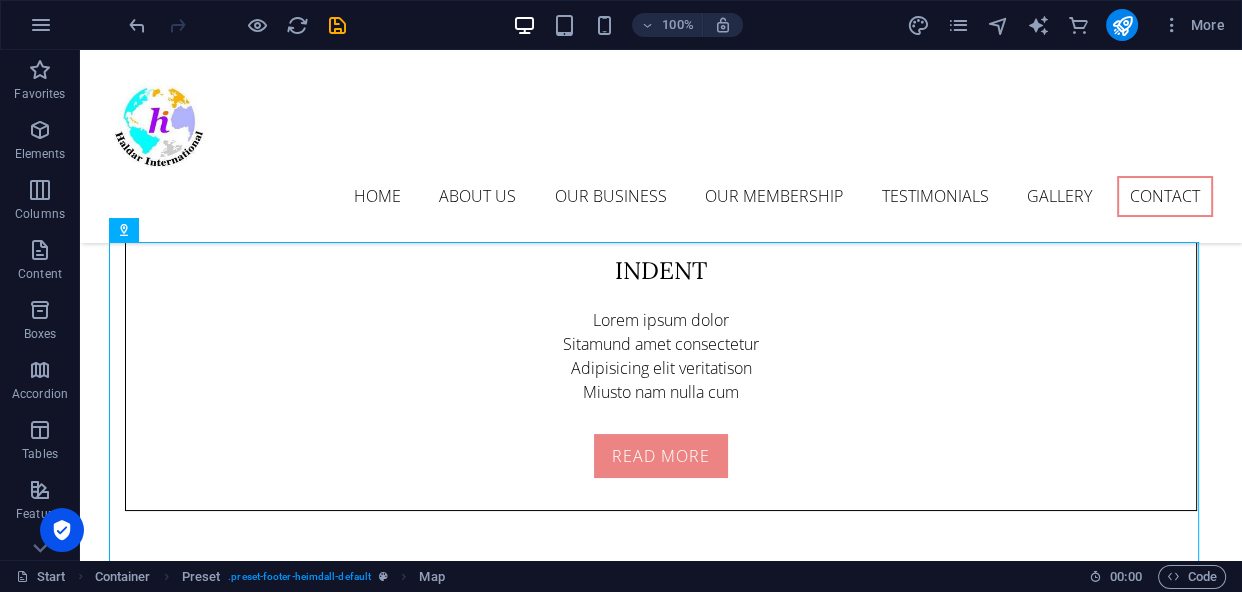 scroll, scrollTop: 6765, scrollLeft: 0, axis: vertical 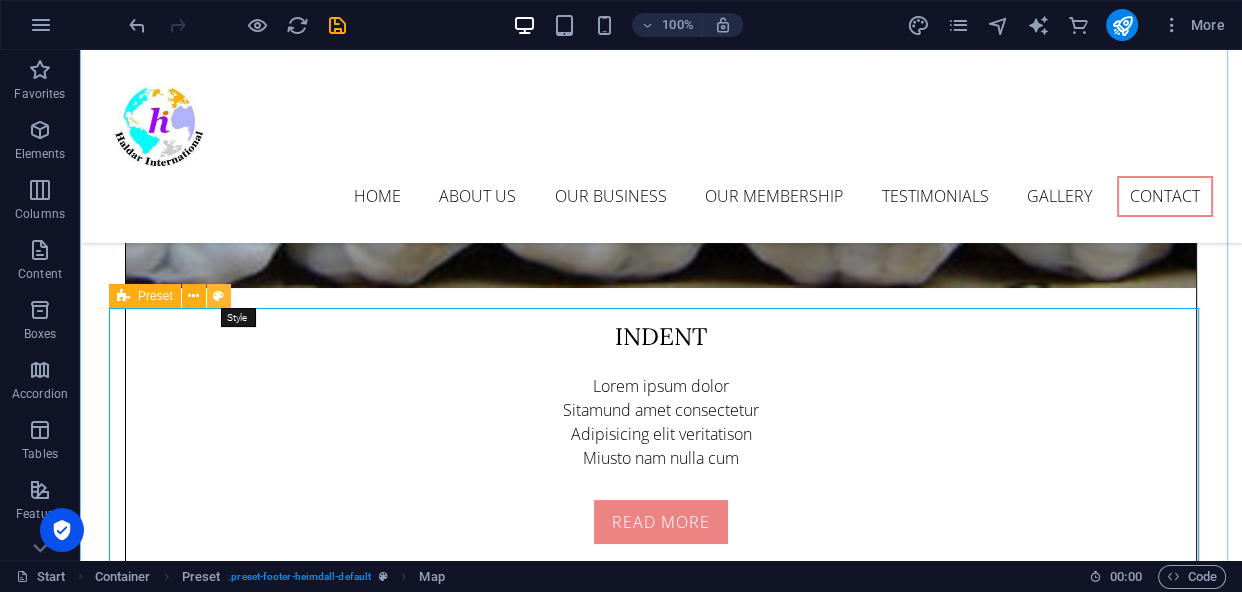 click at bounding box center [218, 296] 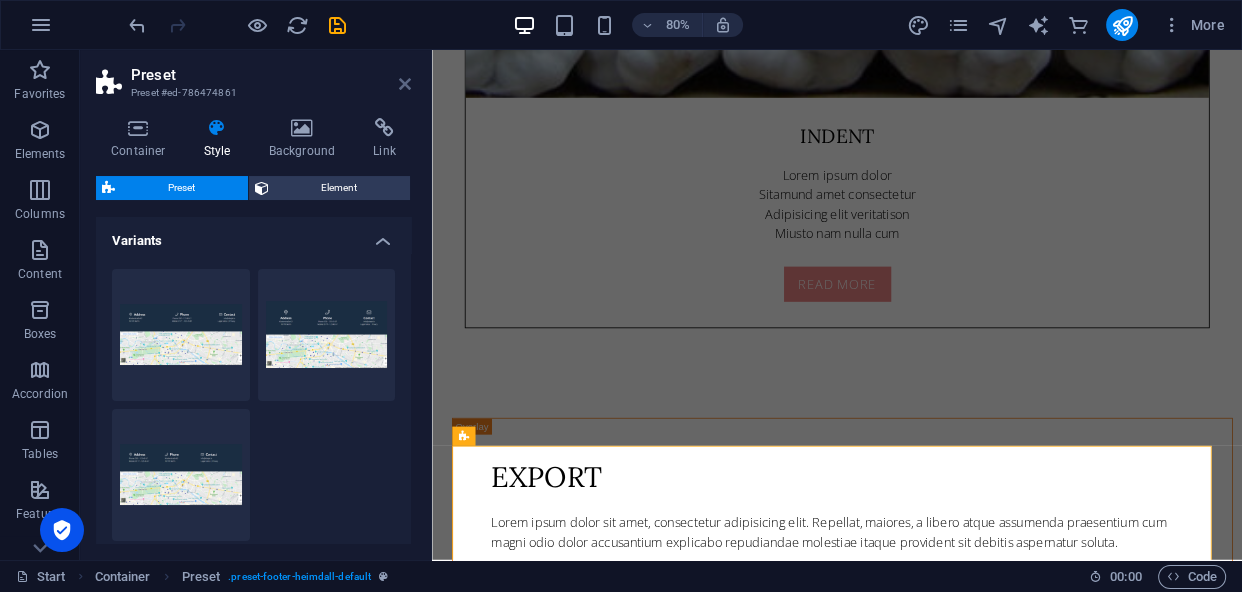 click at bounding box center [405, 84] 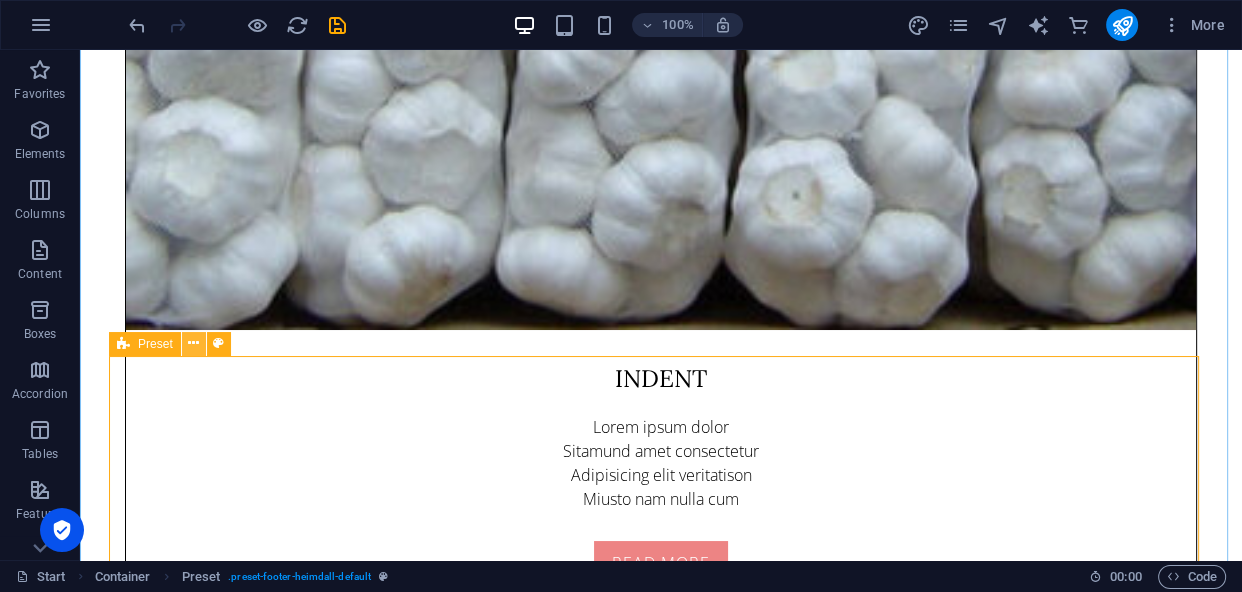 click at bounding box center [193, 343] 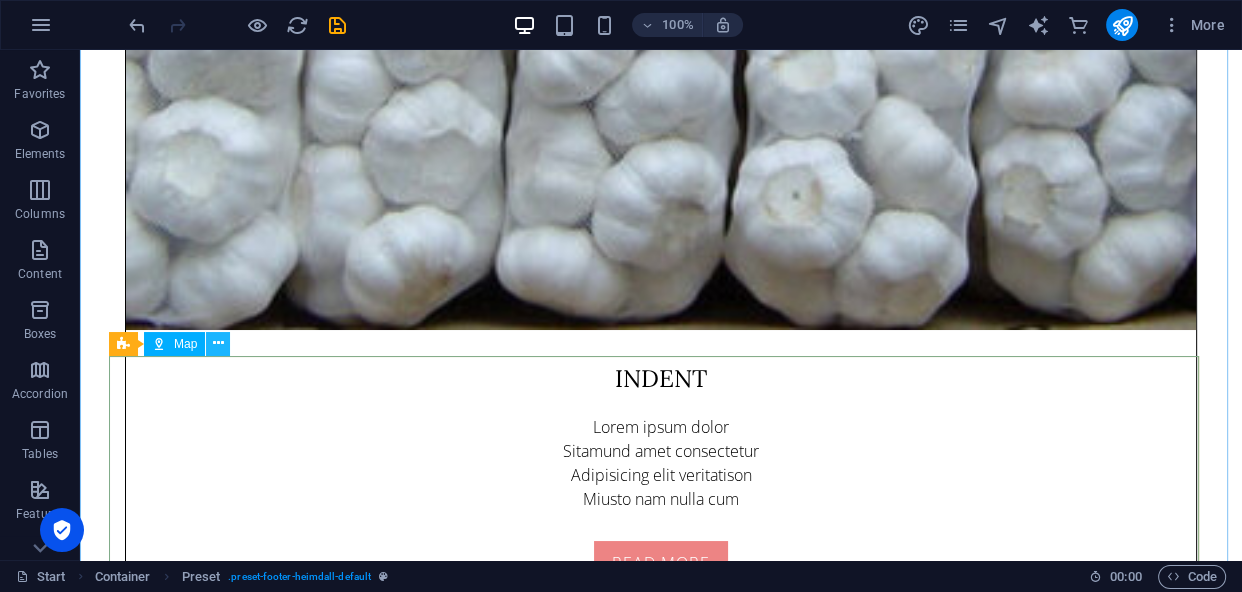 click at bounding box center (218, 343) 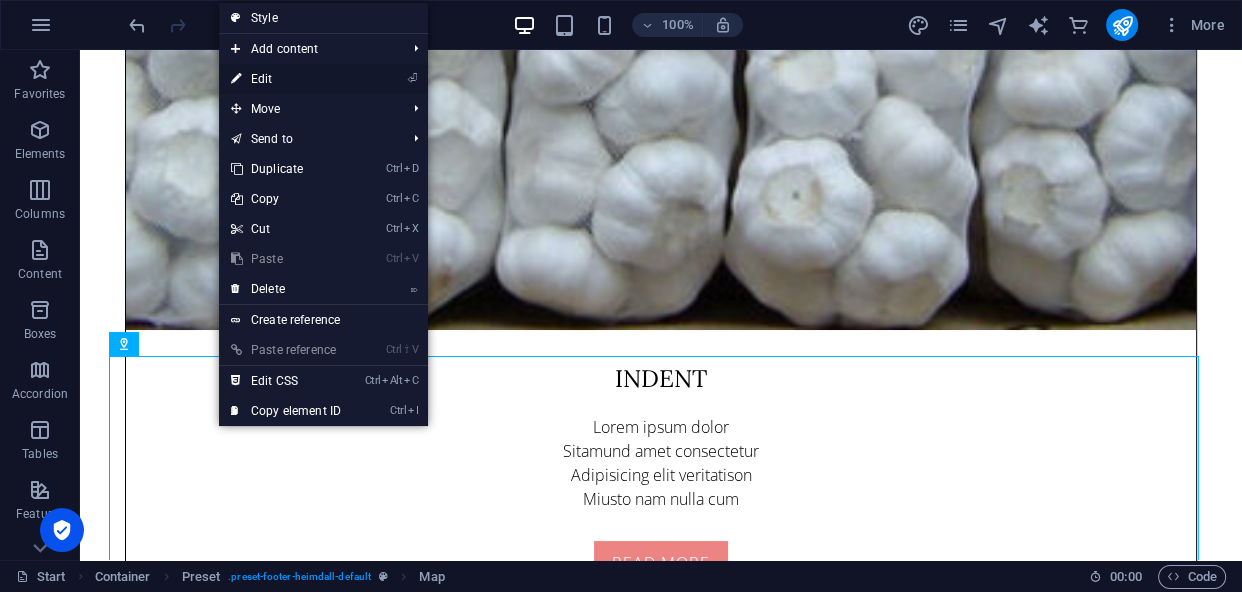 click on "⏎  Edit" at bounding box center [286, 79] 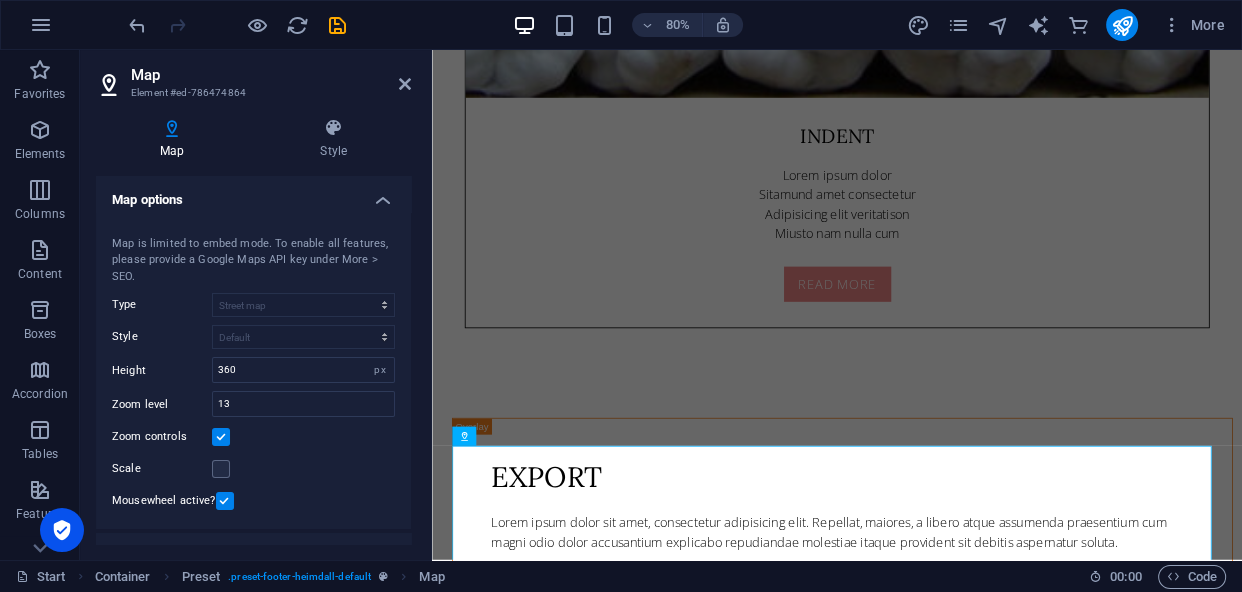 drag, startPoint x: 406, startPoint y: 249, endPoint x: 408, endPoint y: 270, distance: 21.095022 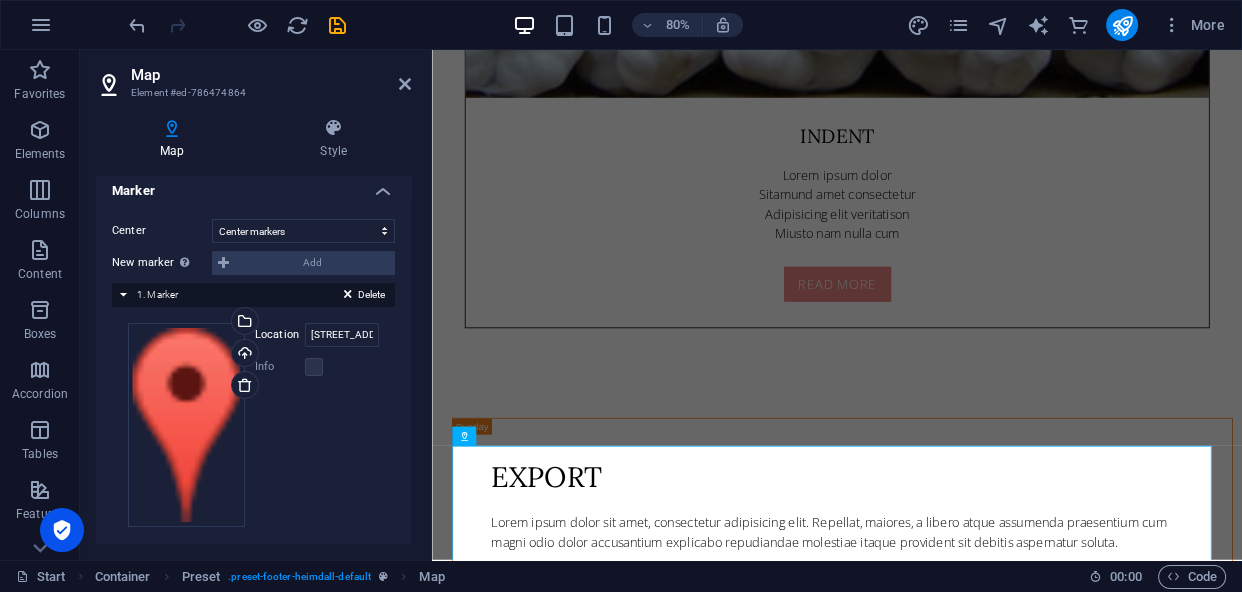 scroll, scrollTop: 377, scrollLeft: 0, axis: vertical 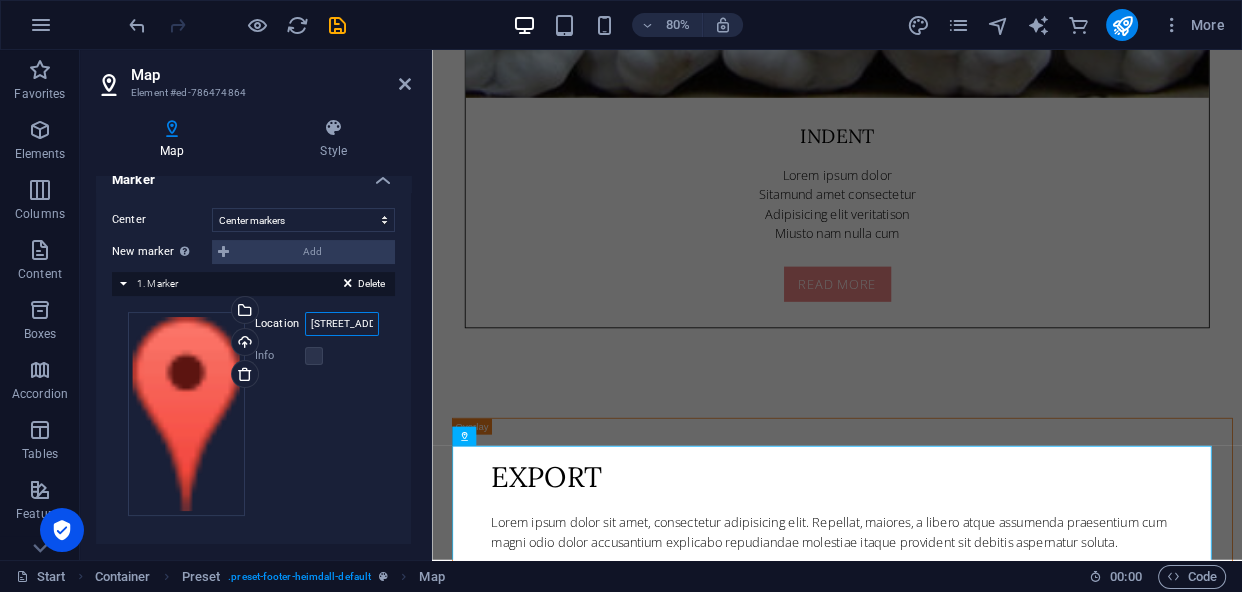 click on "21800 SW 162 Avenue, 33170 Miami, Florida" at bounding box center [342, 324] 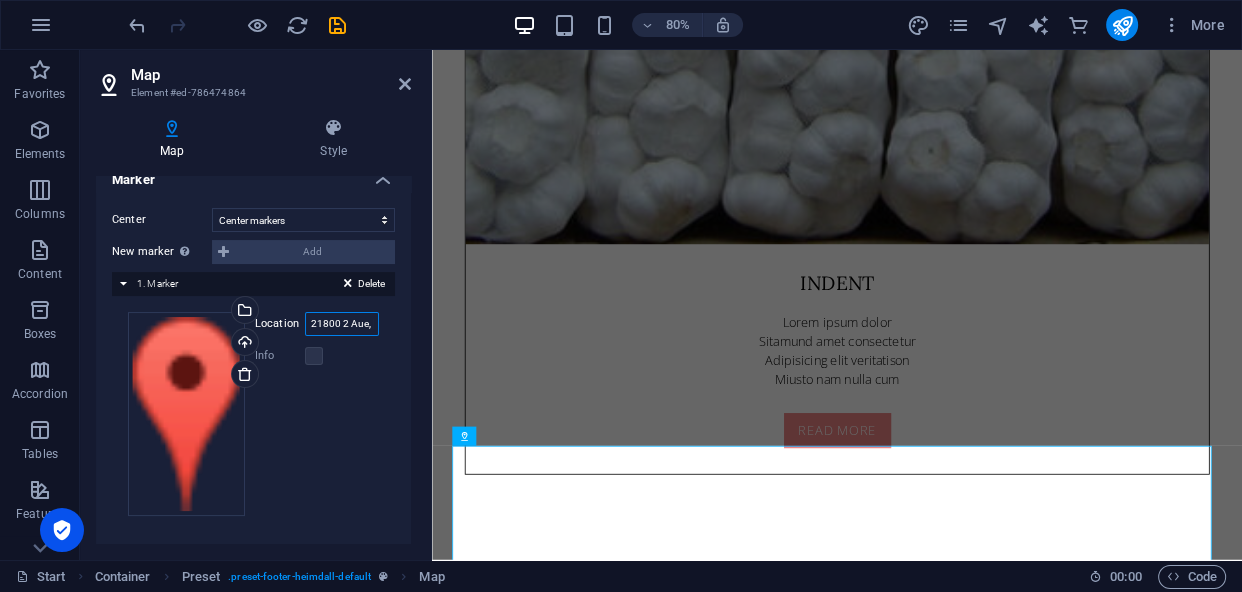 click on "21800 2 Aue, 33170 Miami, Florida" at bounding box center [342, 324] 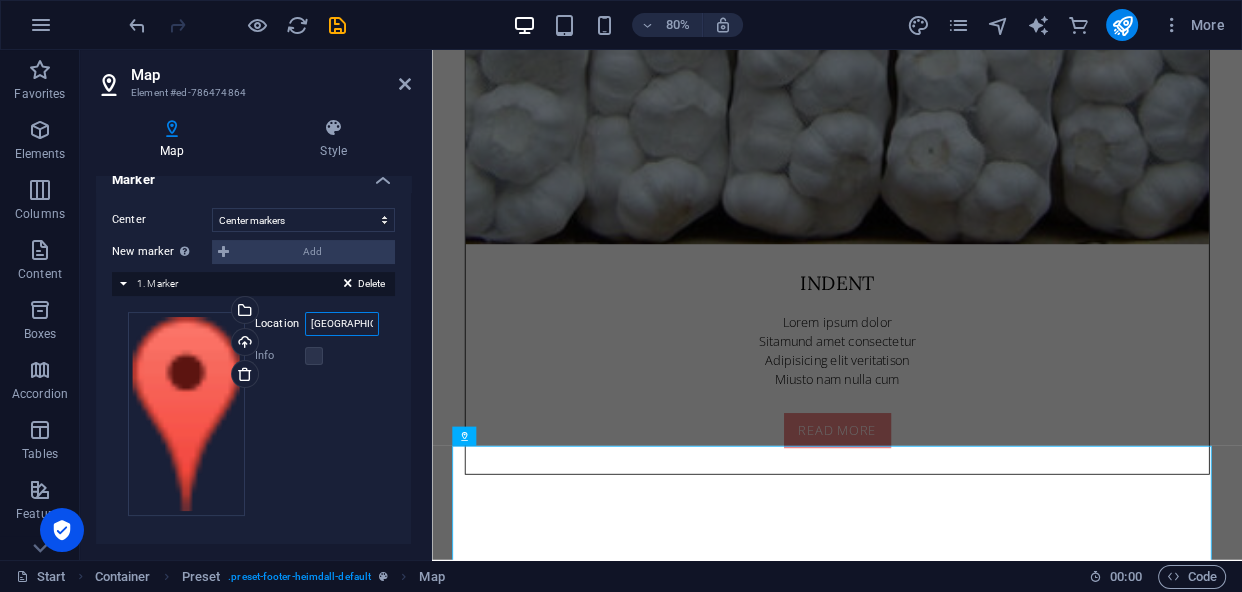 click on "33170 Miami, Florida" at bounding box center (342, 324) 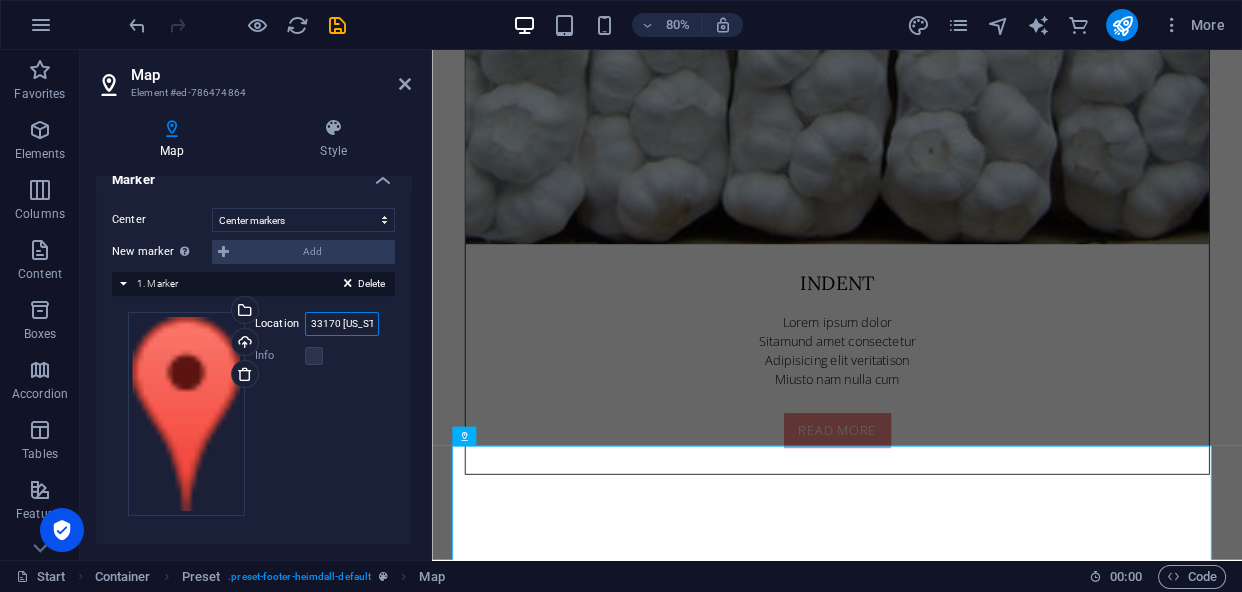 click on "33170 Florida" at bounding box center (342, 324) 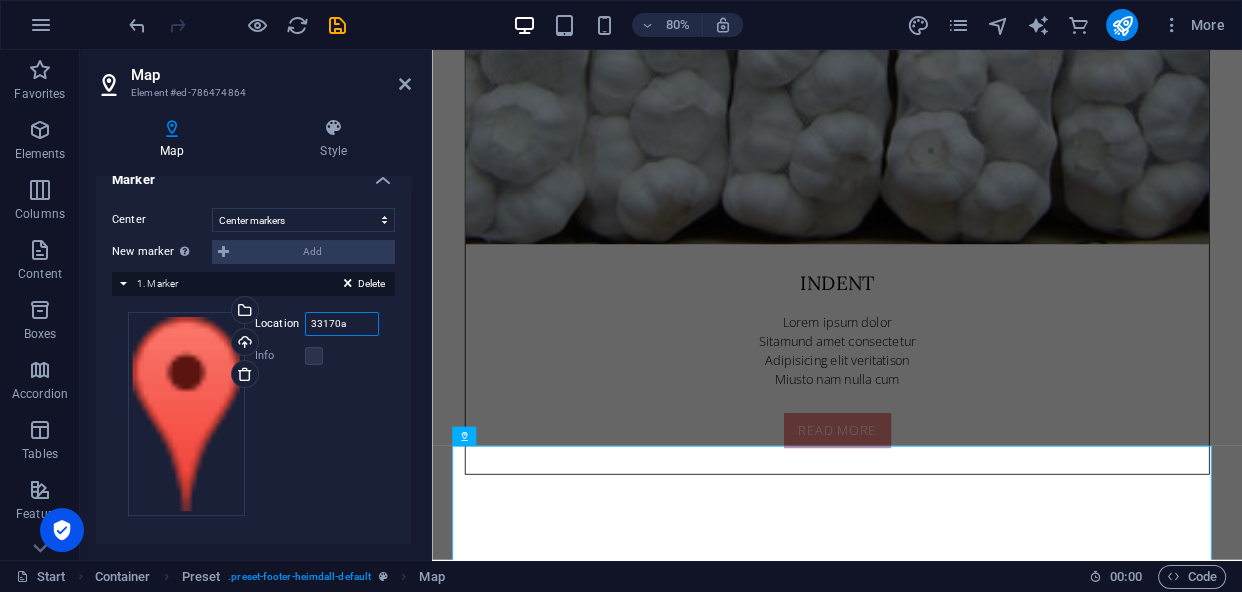 click on "33170a" at bounding box center [342, 324] 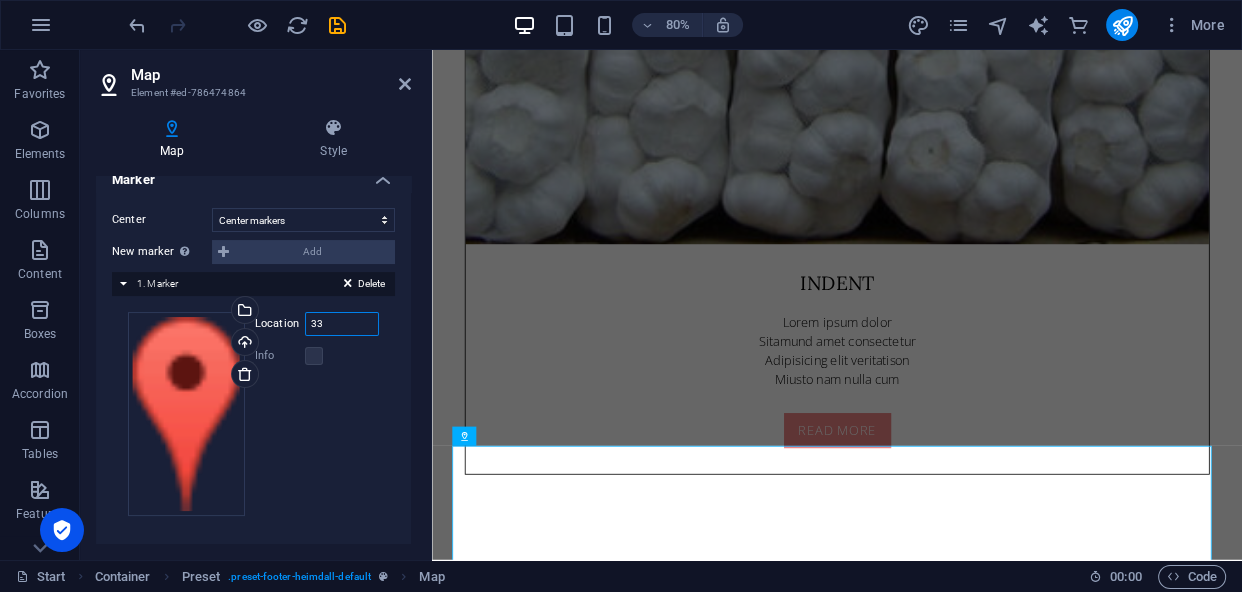 type on "3" 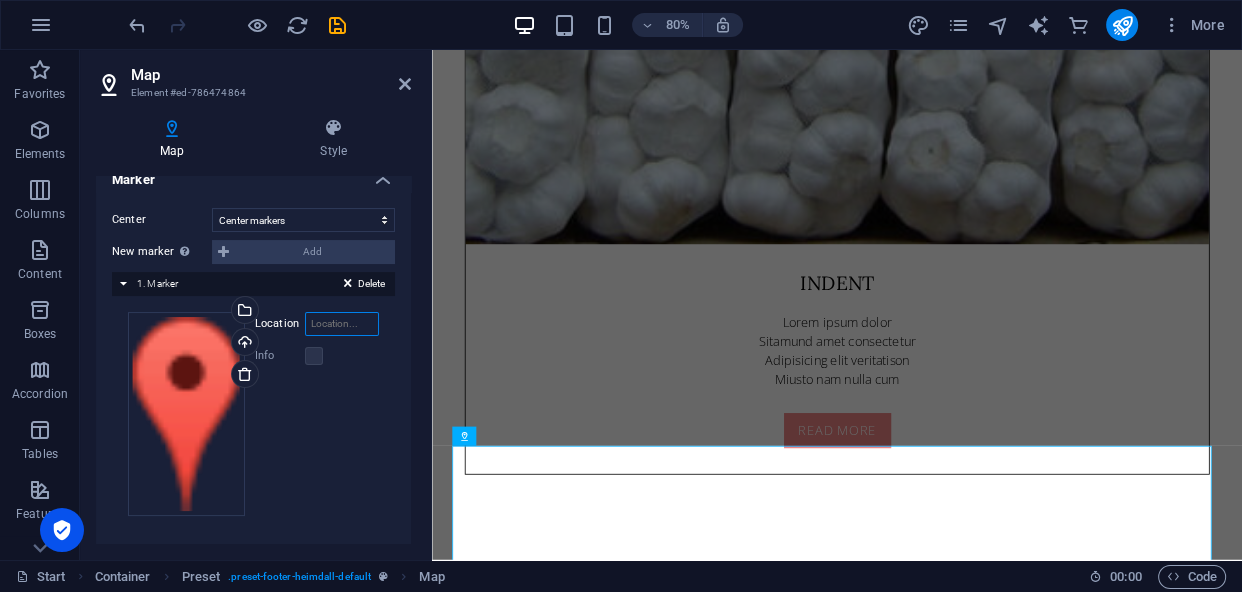 paste on "24,Ruplal Das Lane.  Dhaka Bangladesh" 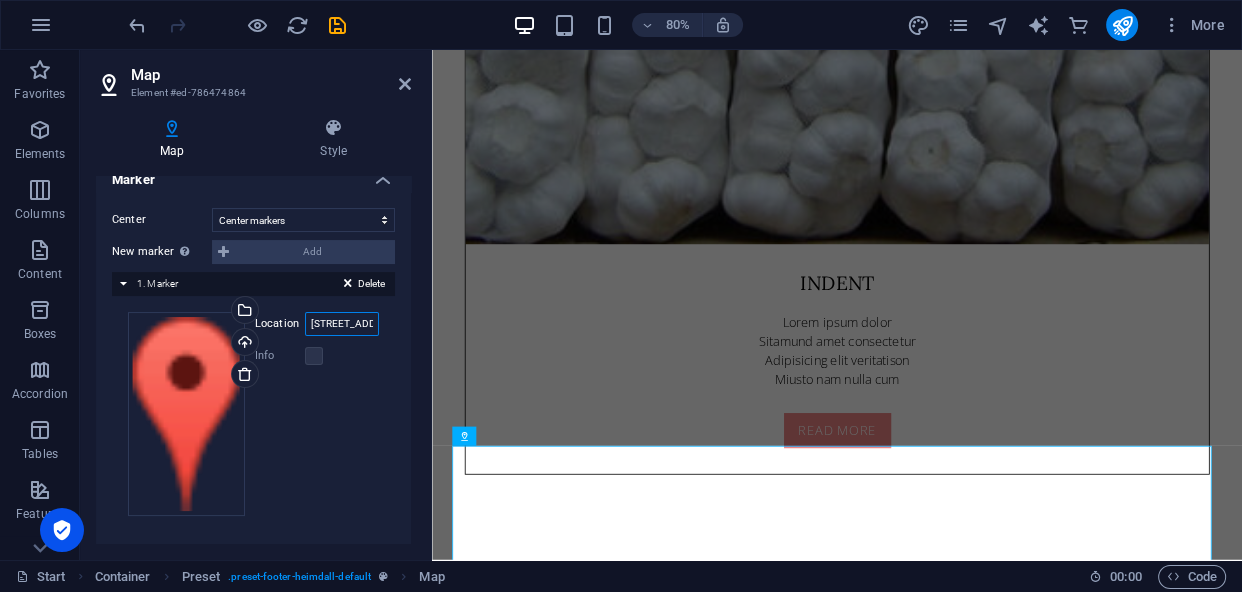 scroll, scrollTop: 0, scrollLeft: 113, axis: horizontal 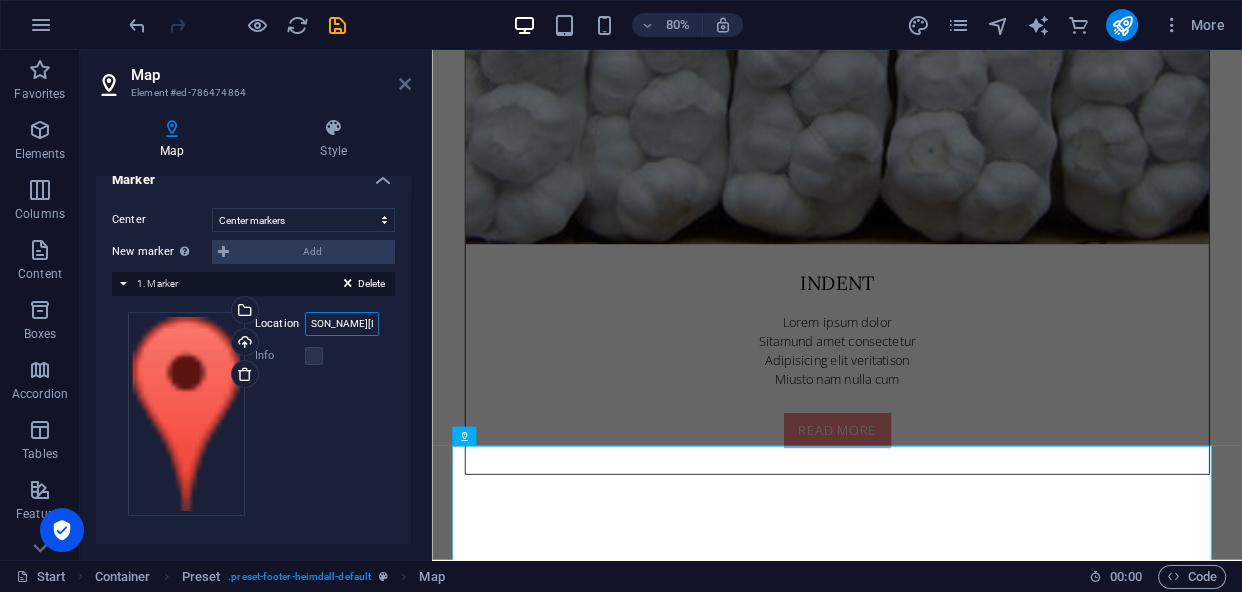 type on "24,Ruplal Das Lane.  Dhaka Bangladesh" 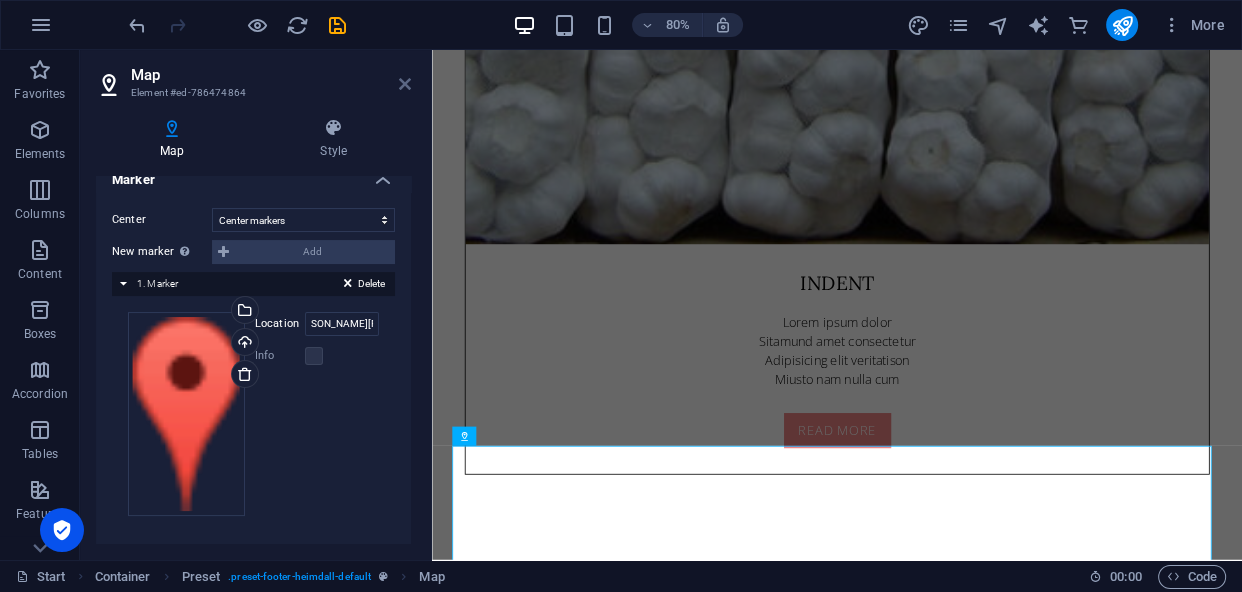 scroll, scrollTop: 0, scrollLeft: 0, axis: both 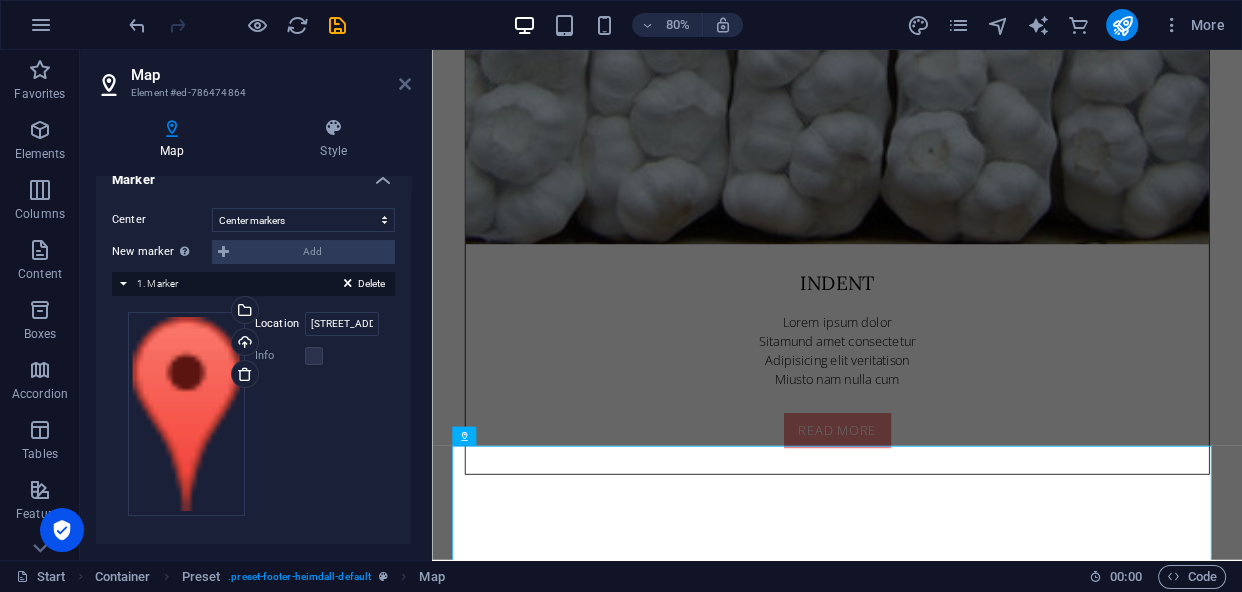 click at bounding box center [405, 84] 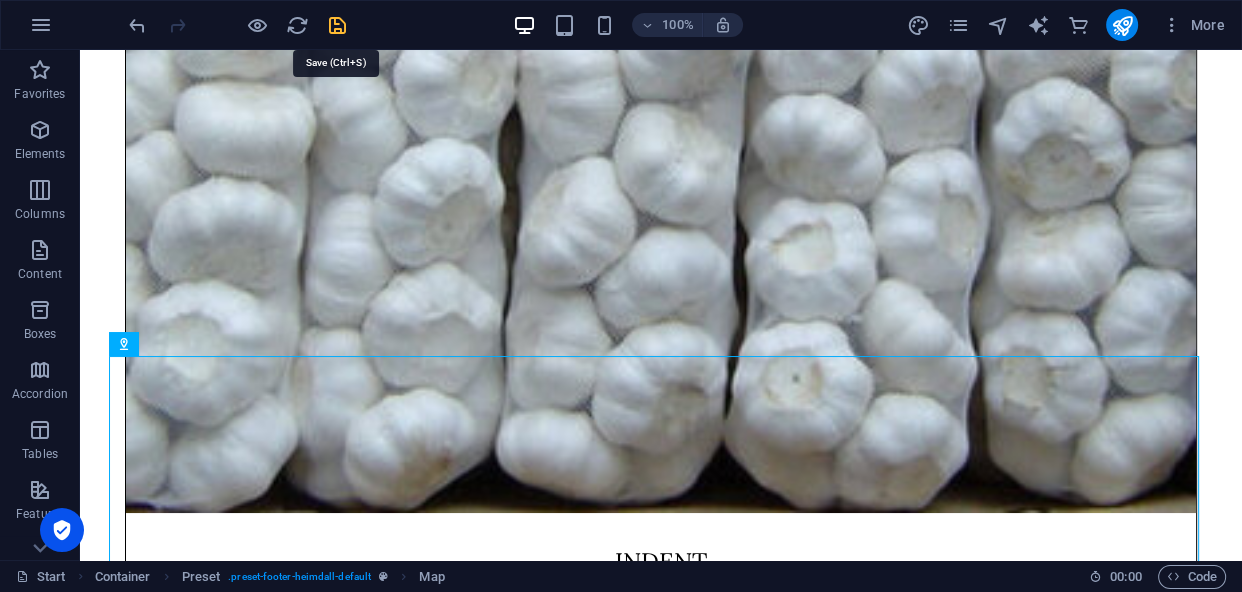 click at bounding box center (337, 25) 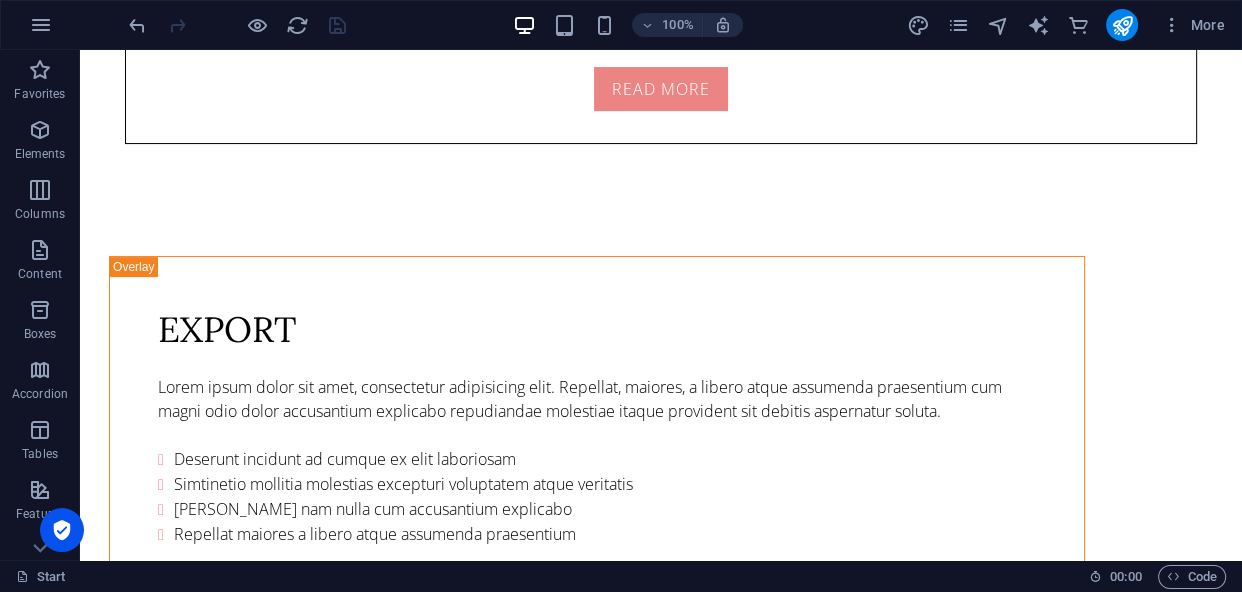 scroll, scrollTop: 7287, scrollLeft: 0, axis: vertical 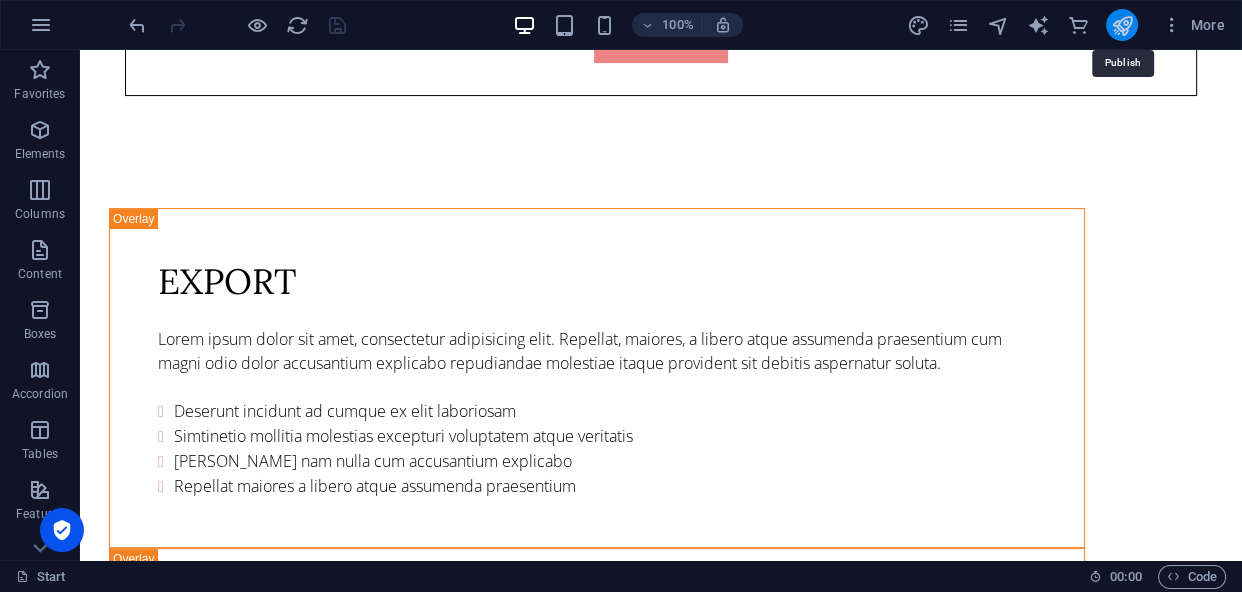 click at bounding box center [1121, 25] 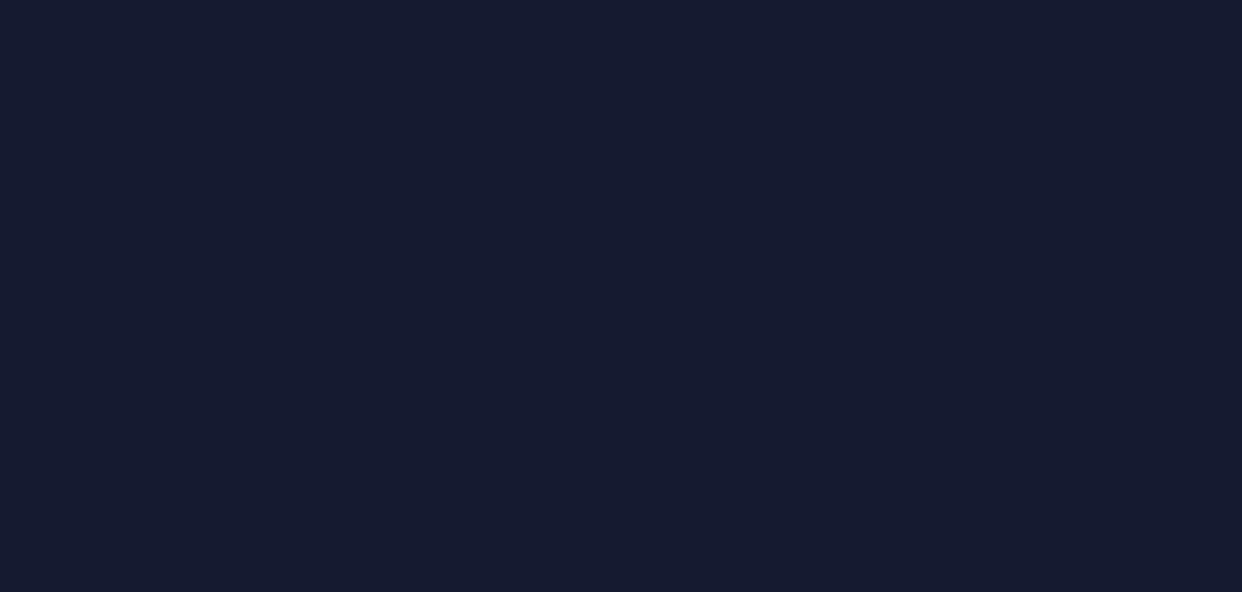 scroll, scrollTop: 0, scrollLeft: 0, axis: both 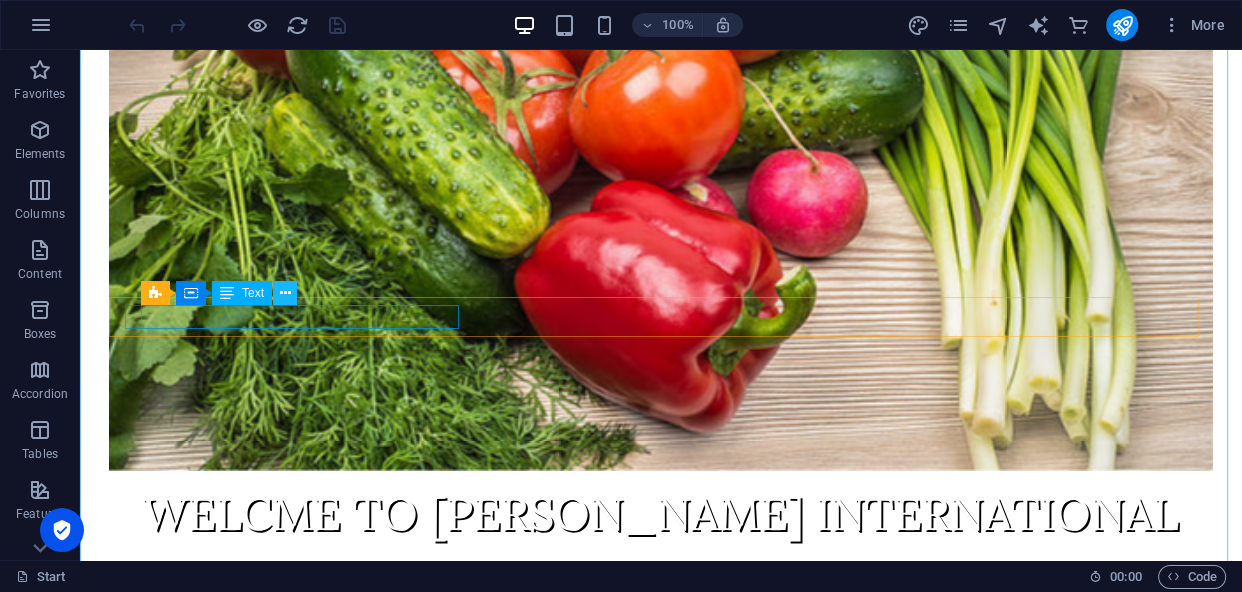 click at bounding box center (285, 293) 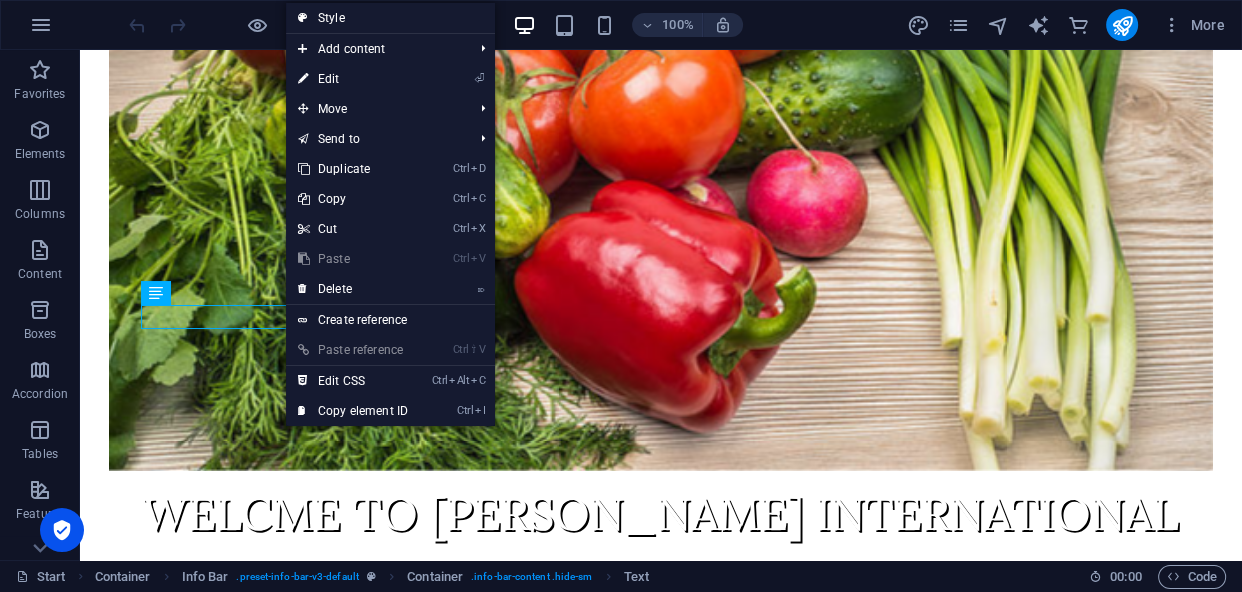click on "⏎  Edit" at bounding box center [353, 79] 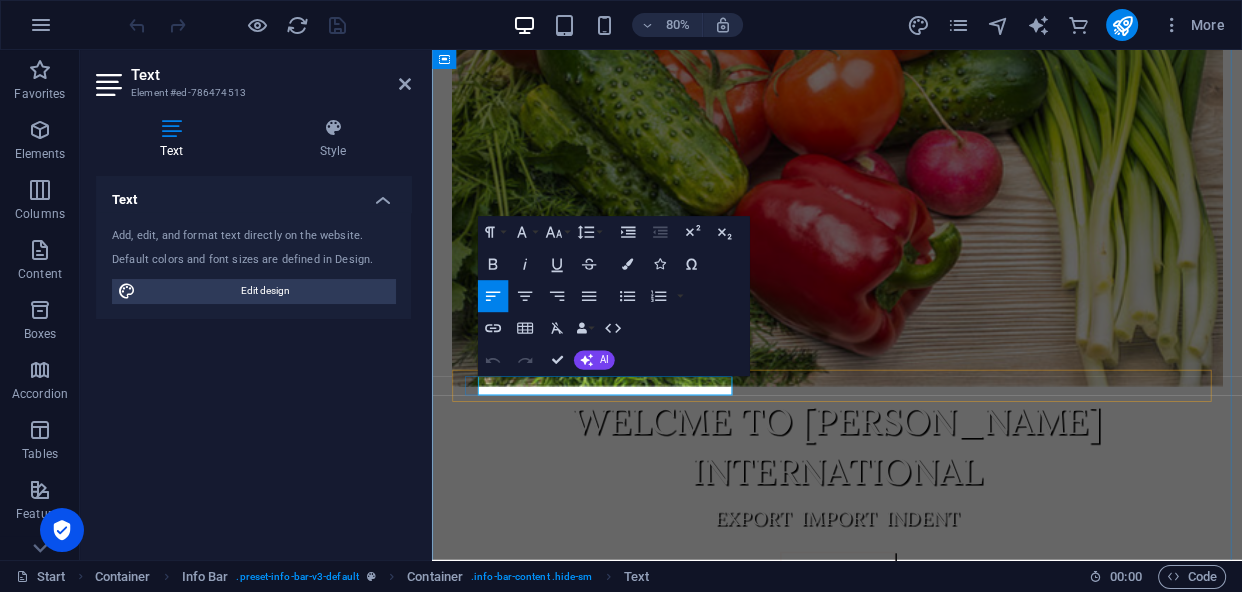 click on "1100" at bounding box center [1204, 869] 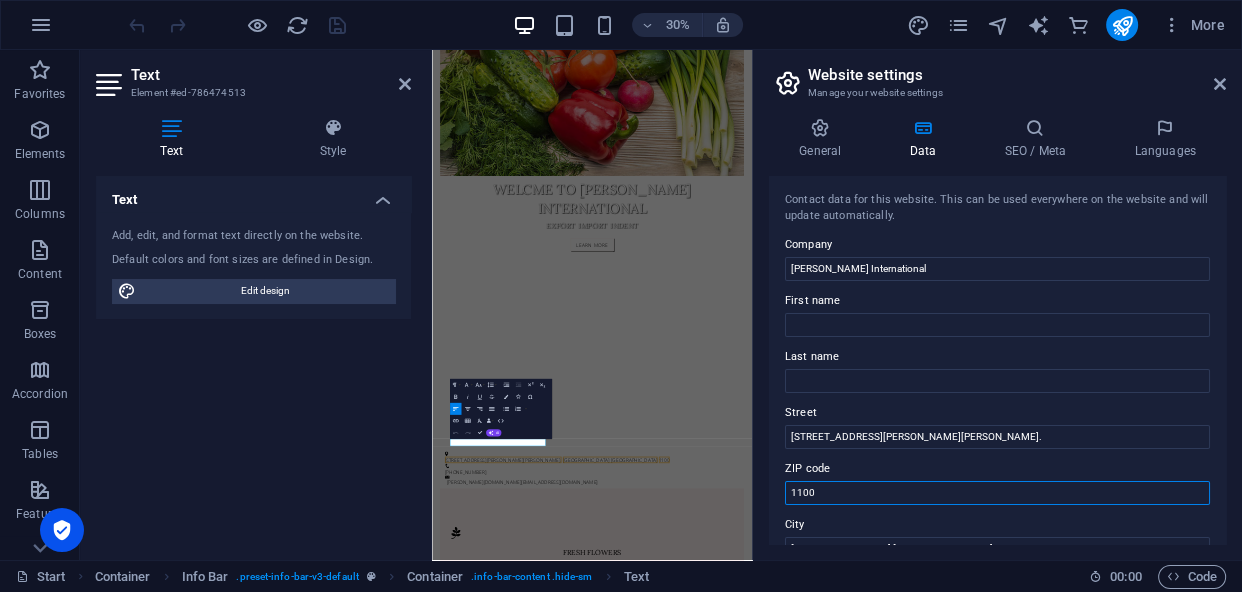 click on "1100" at bounding box center [997, 493] 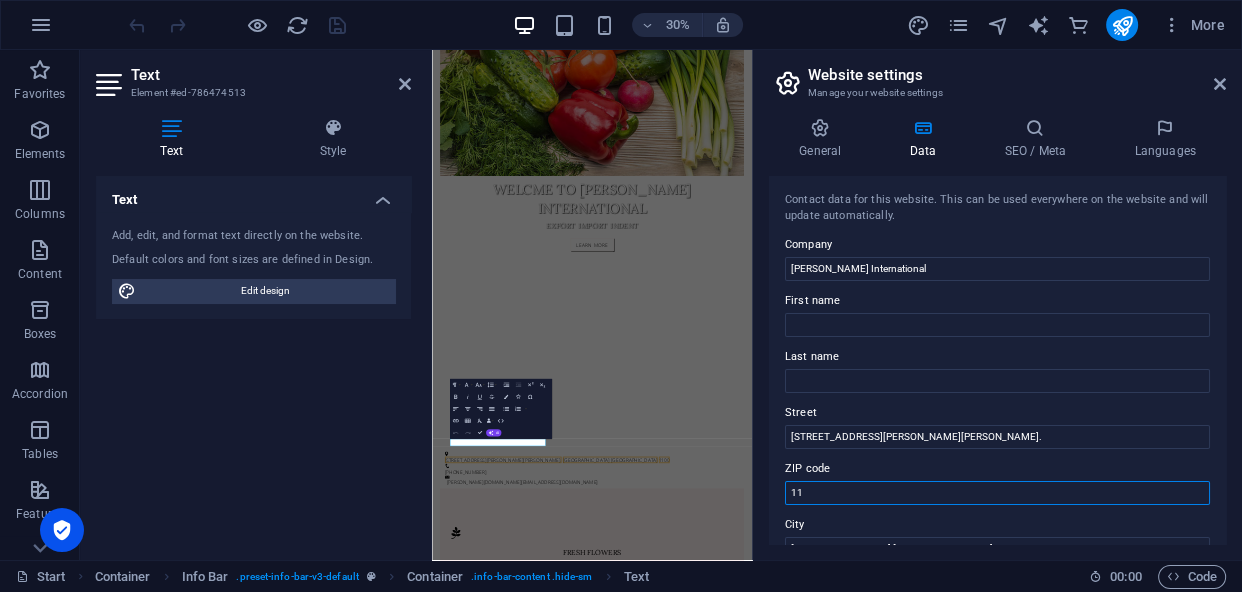 type on "1" 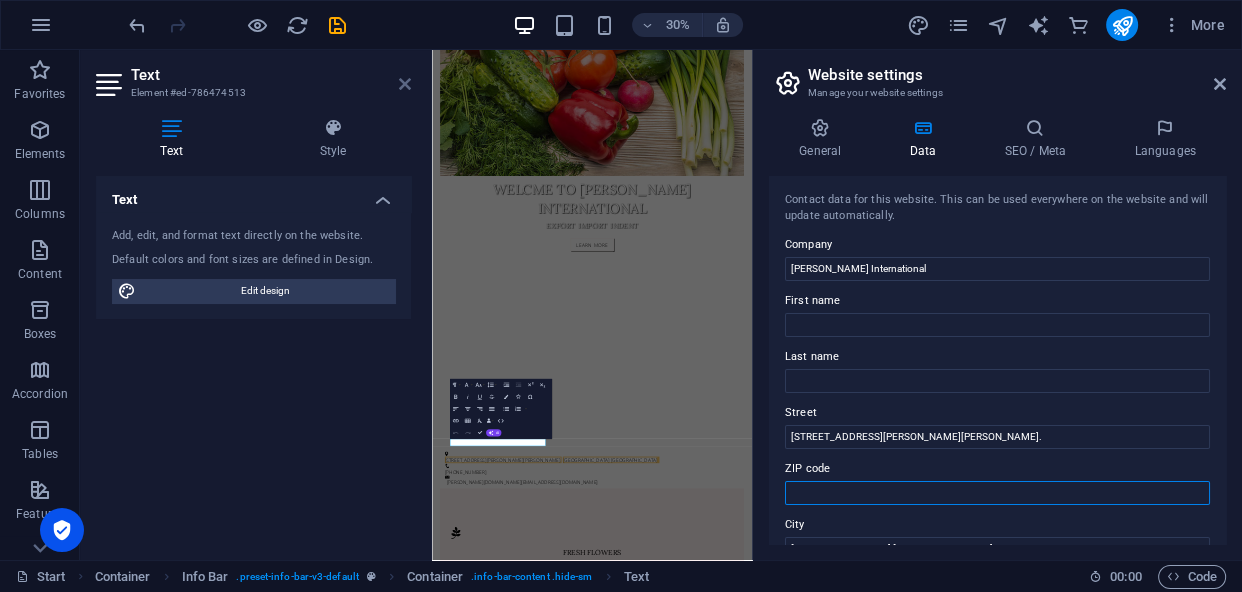type 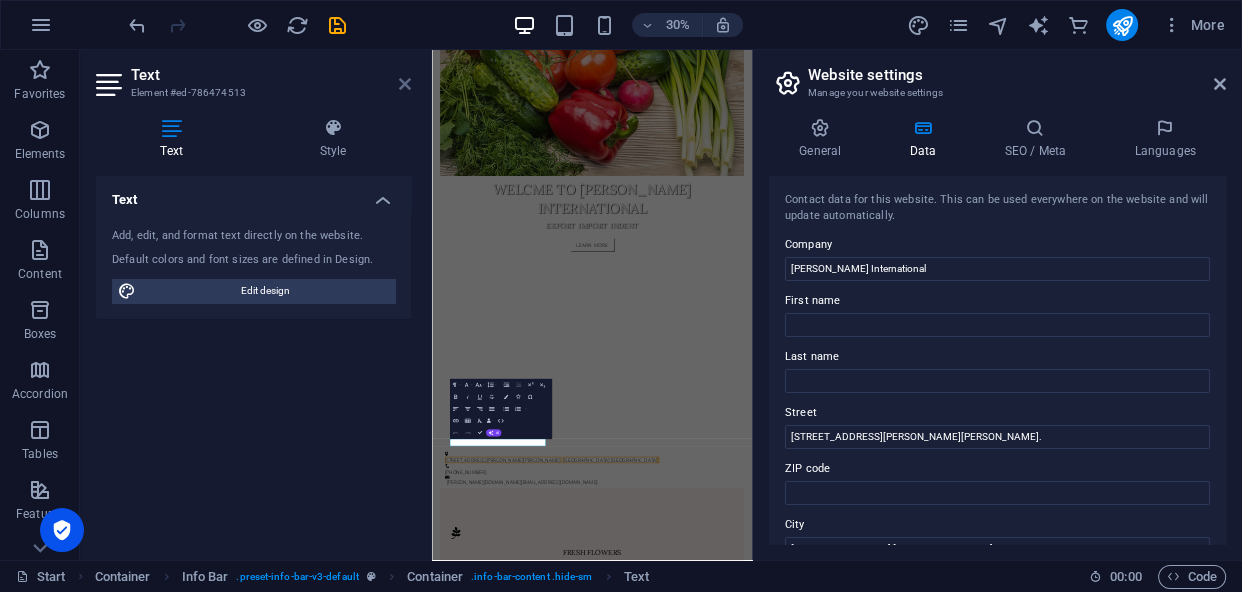 click at bounding box center [405, 84] 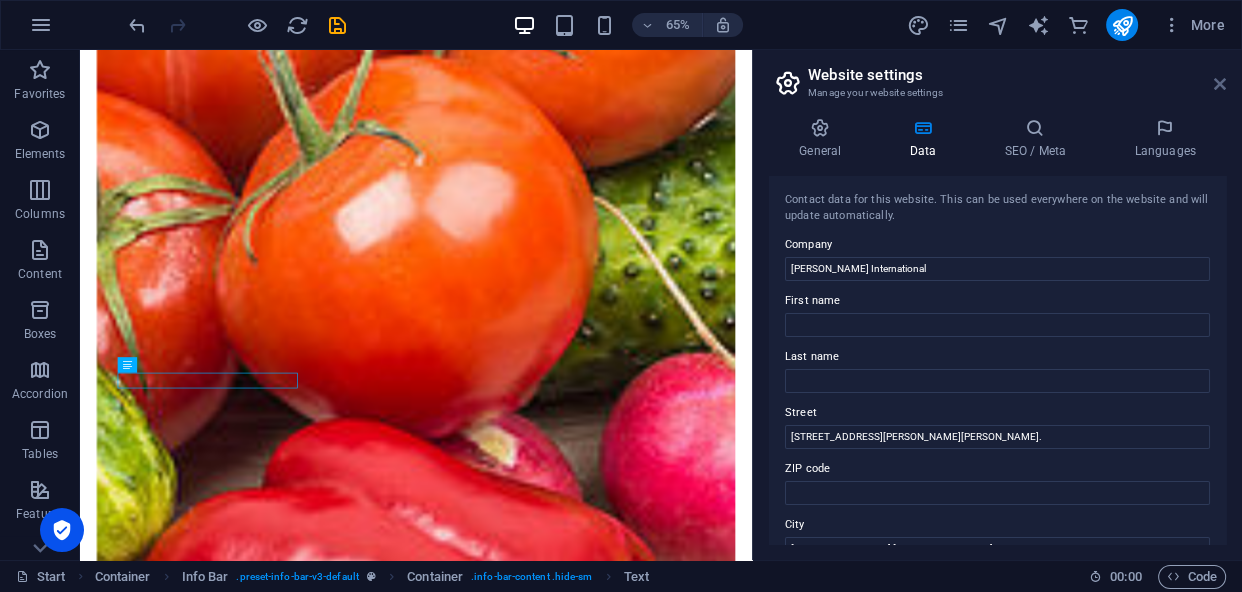click at bounding box center (1220, 84) 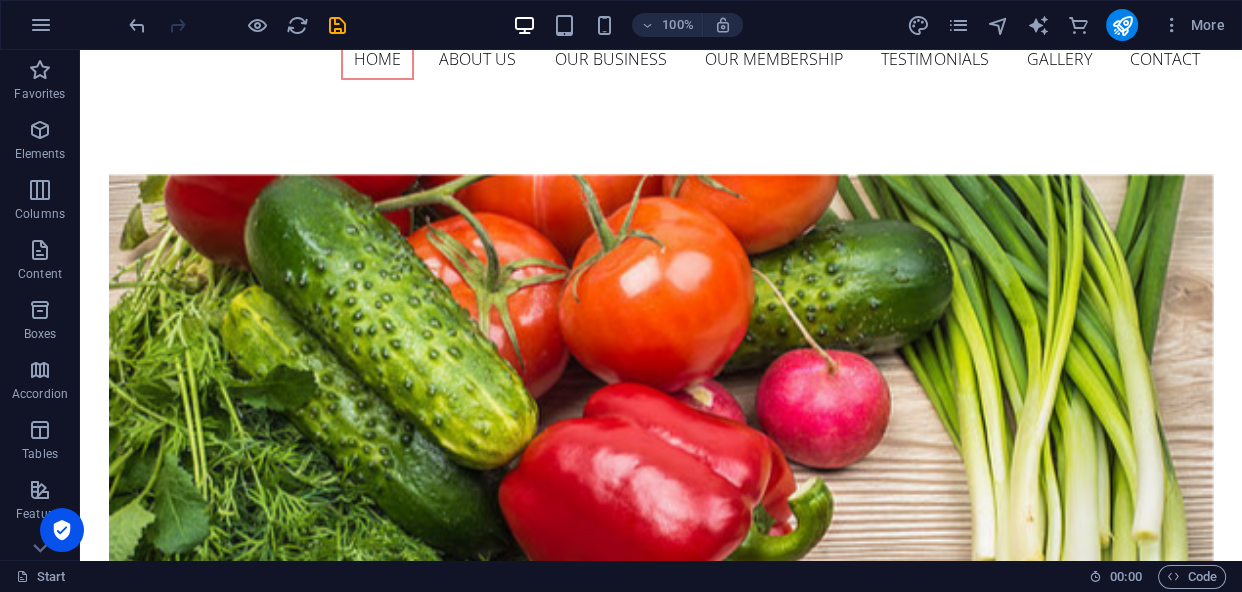 scroll, scrollTop: 151, scrollLeft: 0, axis: vertical 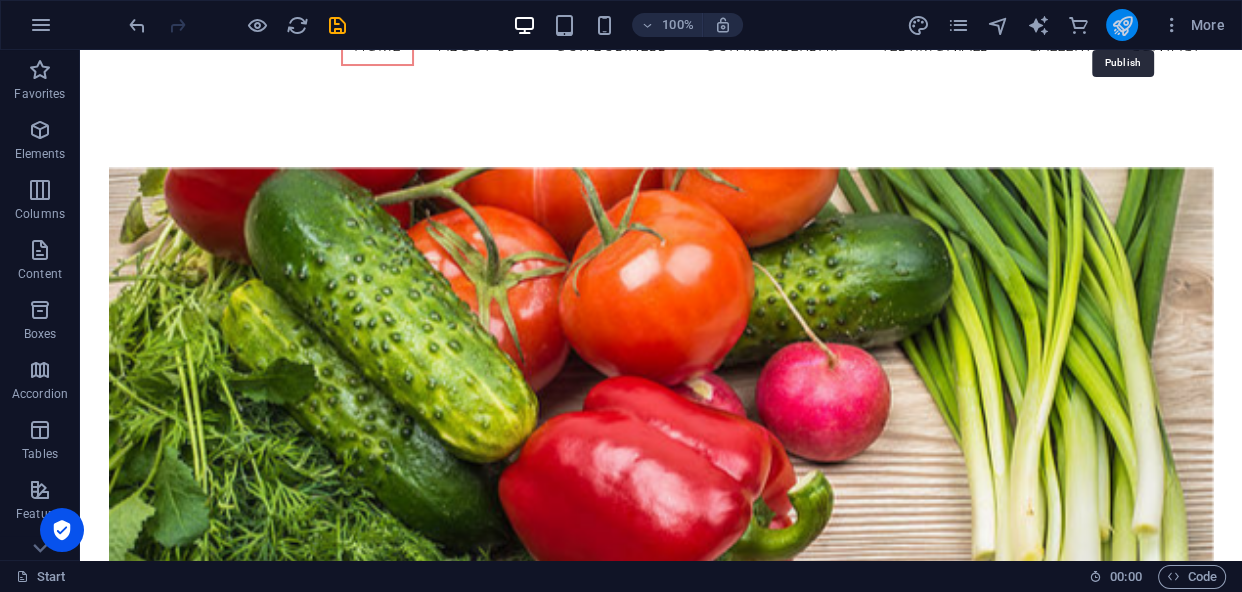 click at bounding box center [1121, 25] 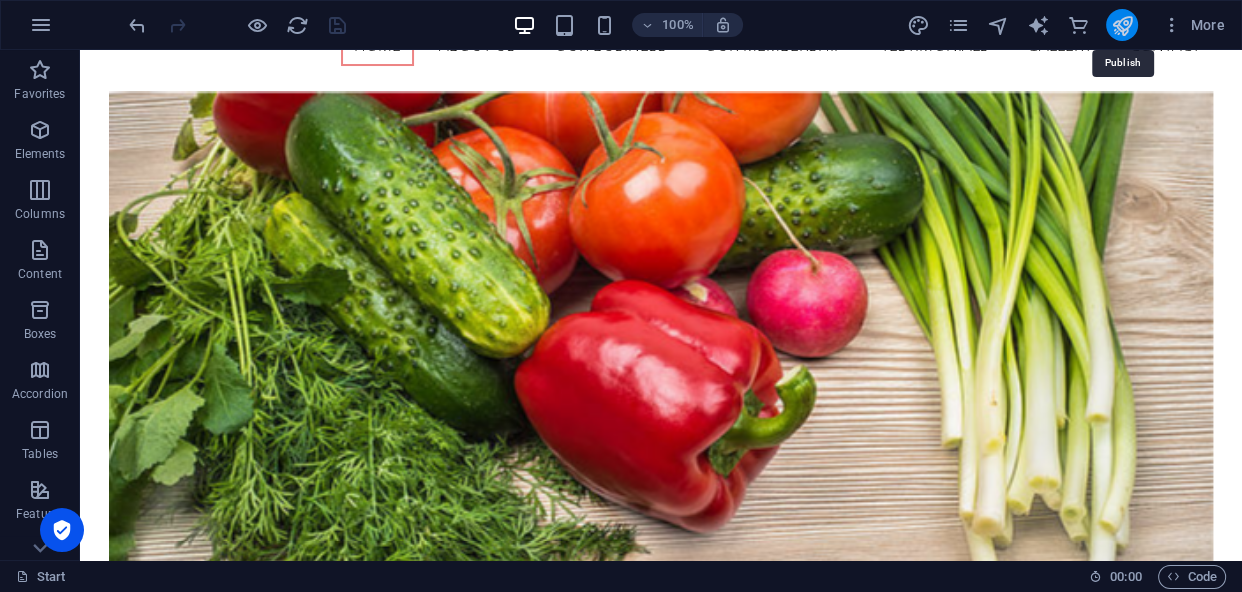 click at bounding box center [1121, 25] 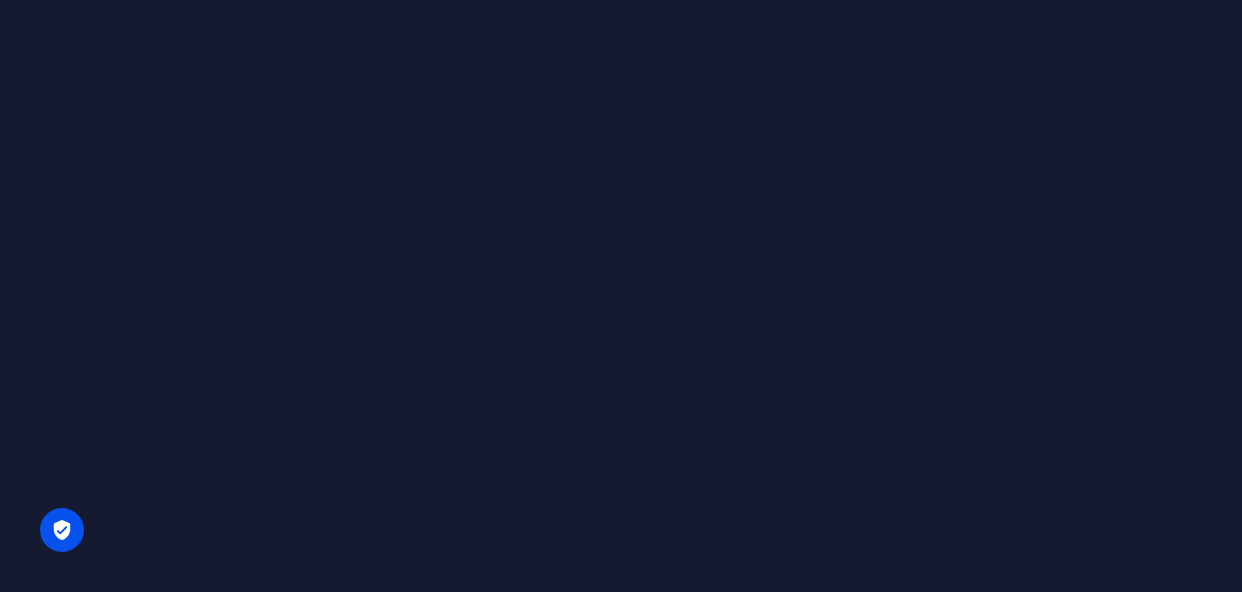 scroll, scrollTop: 0, scrollLeft: 0, axis: both 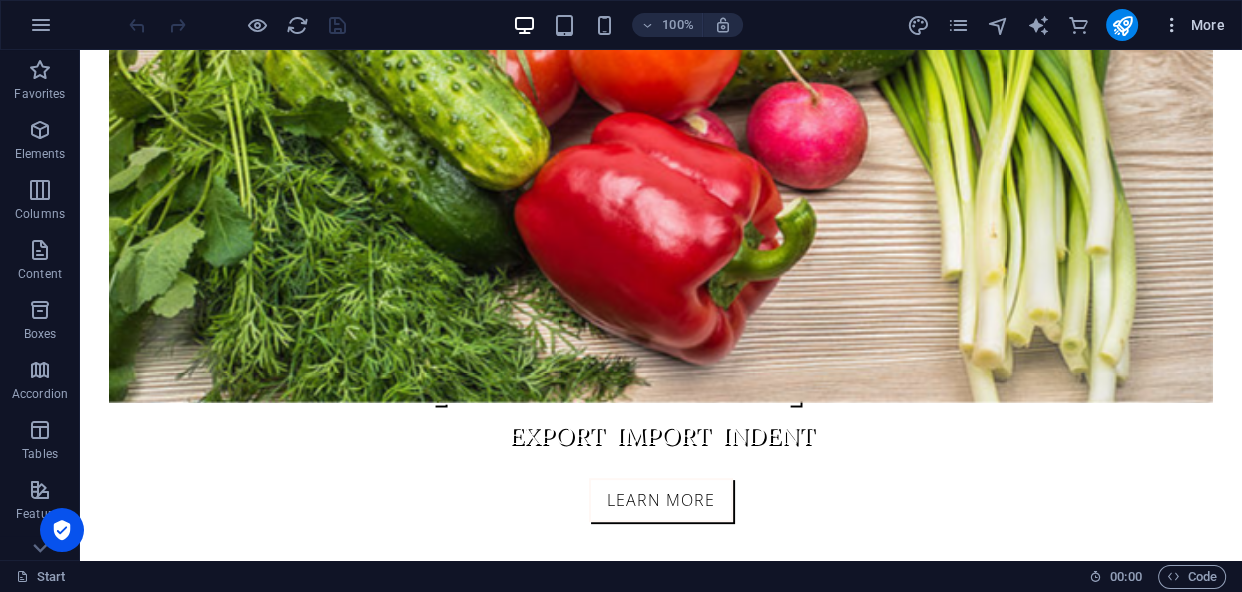 click at bounding box center (1172, 25) 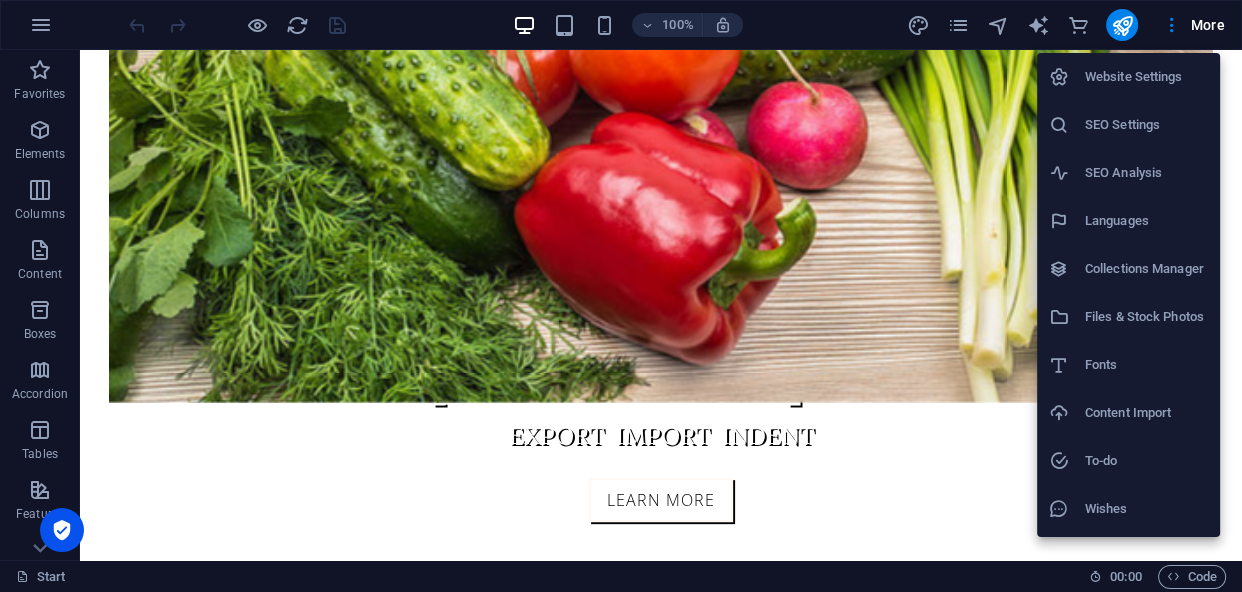 click on "Website Settings" at bounding box center (1146, 77) 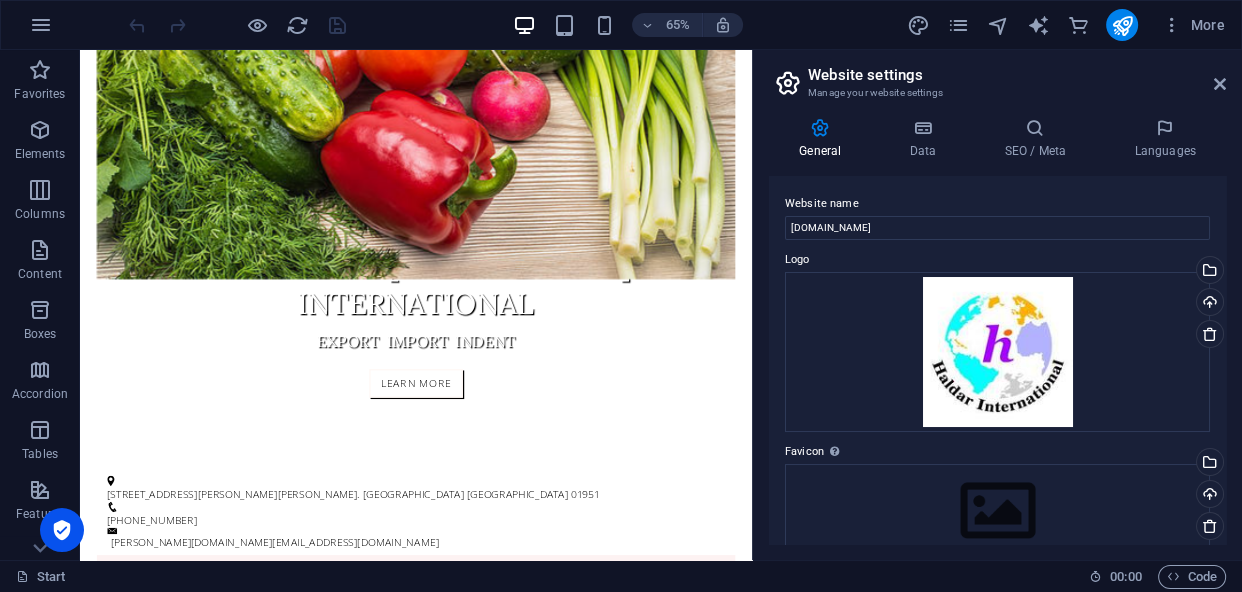 drag, startPoint x: 1220, startPoint y: 179, endPoint x: 1221, endPoint y: 216, distance: 37.01351 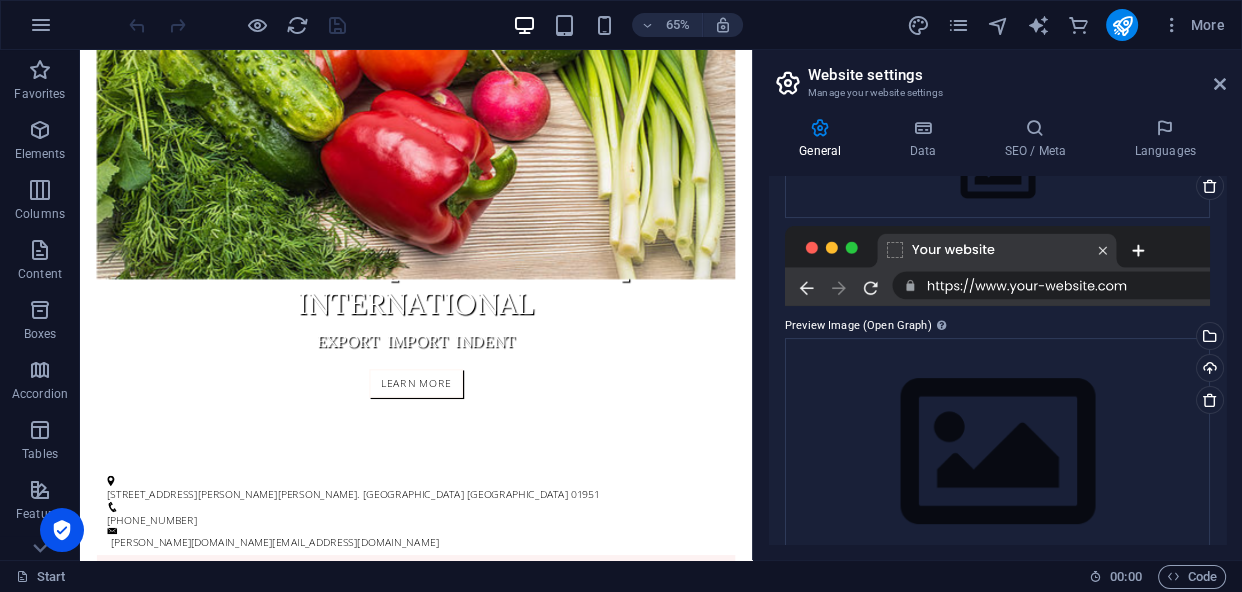 scroll, scrollTop: 380, scrollLeft: 0, axis: vertical 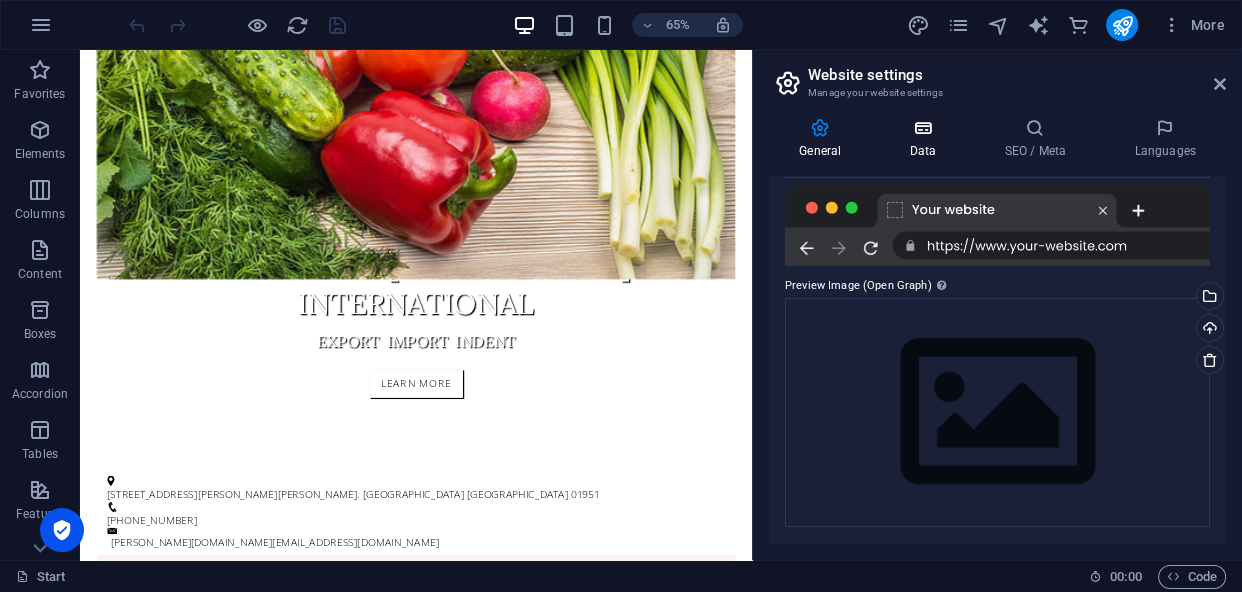 click on "Data" at bounding box center [926, 139] 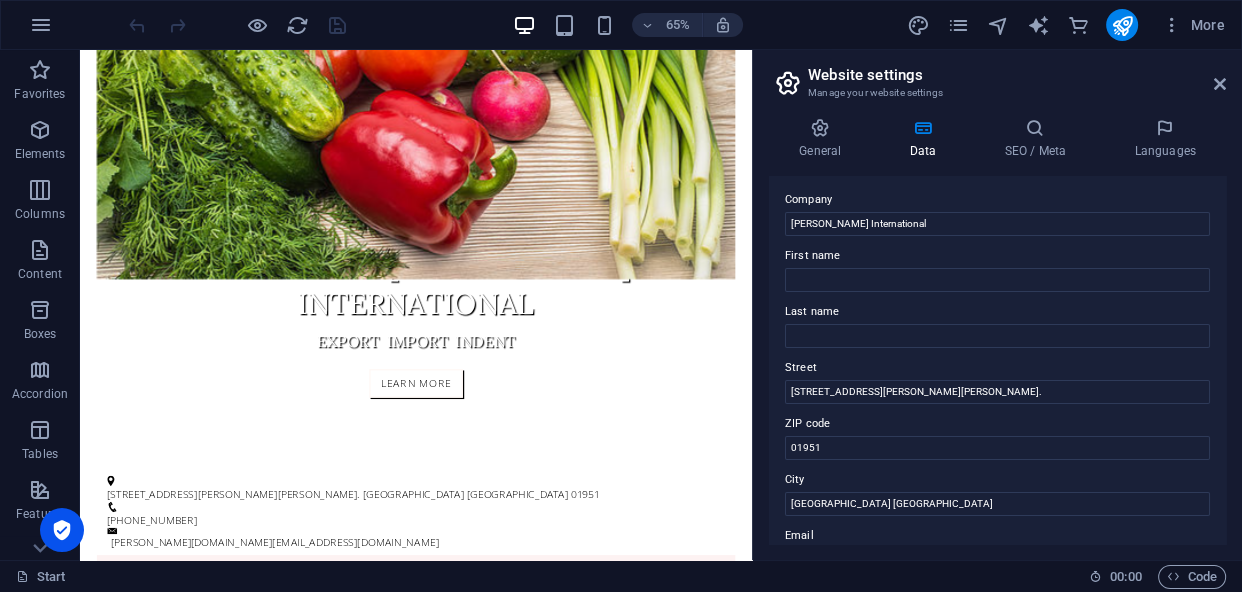 scroll, scrollTop: 71, scrollLeft: 0, axis: vertical 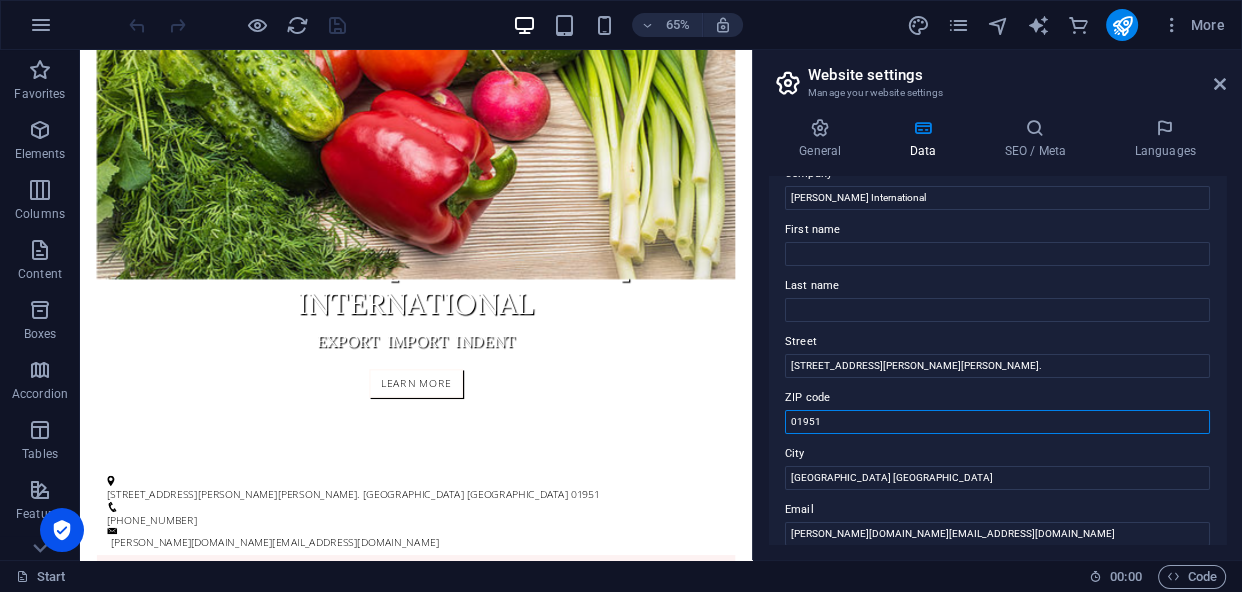 click on "01951" at bounding box center (997, 422) 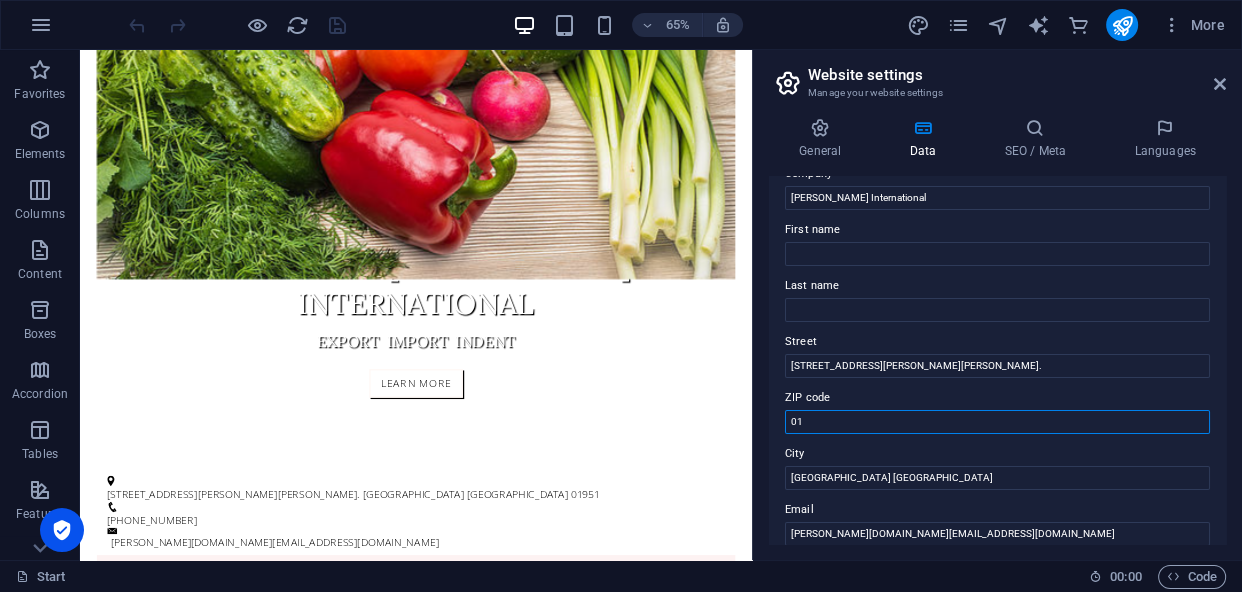 type on "0" 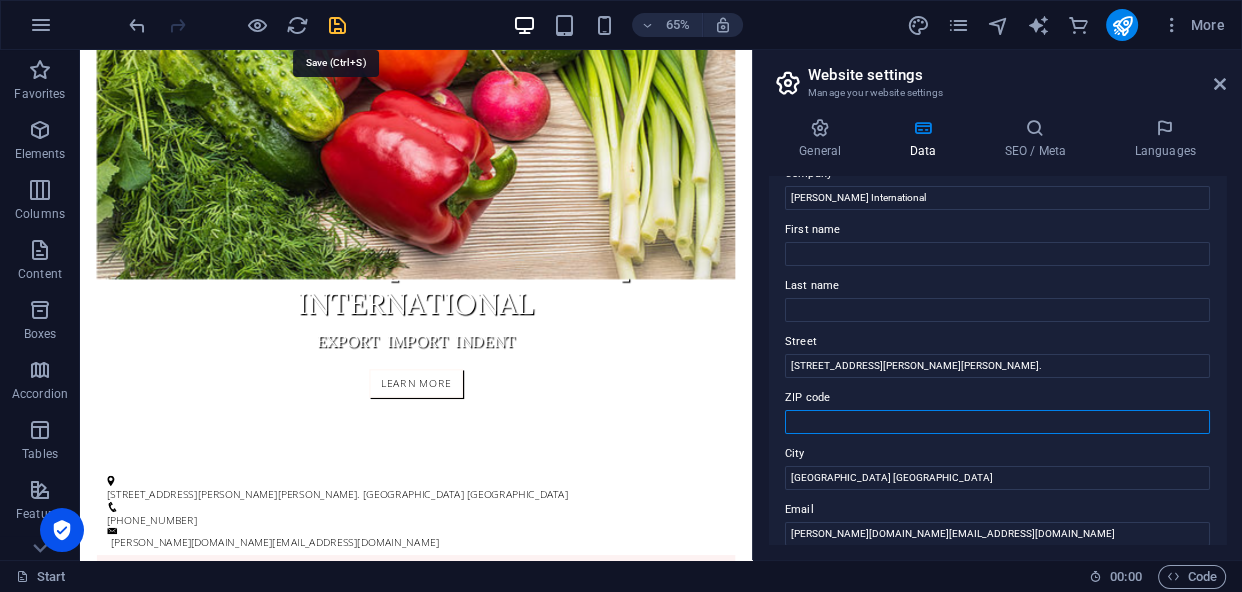 type 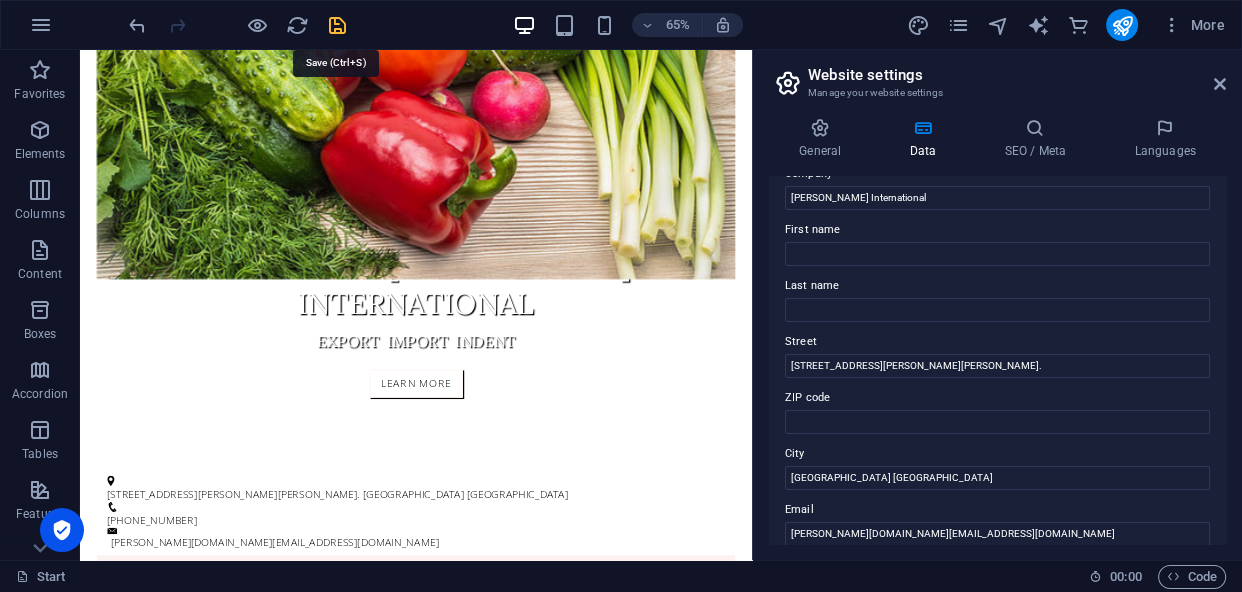 click at bounding box center [337, 25] 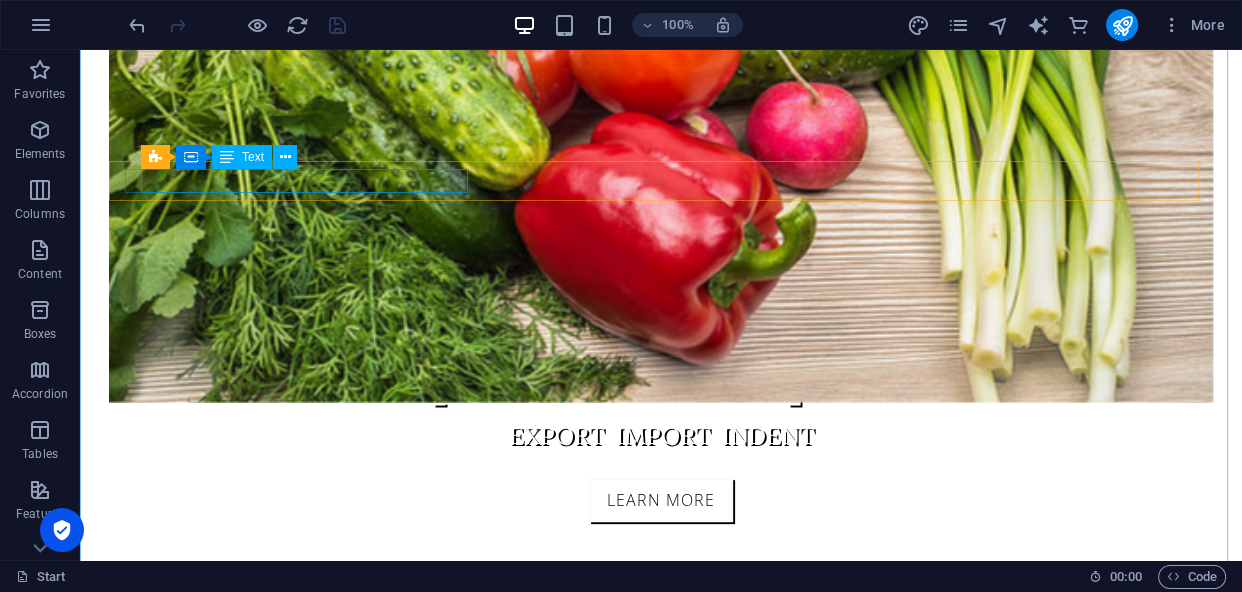 click on "24,Ruplal Das Lane.    Dhaka Bangladesh   01951" at bounding box center (653, 670) 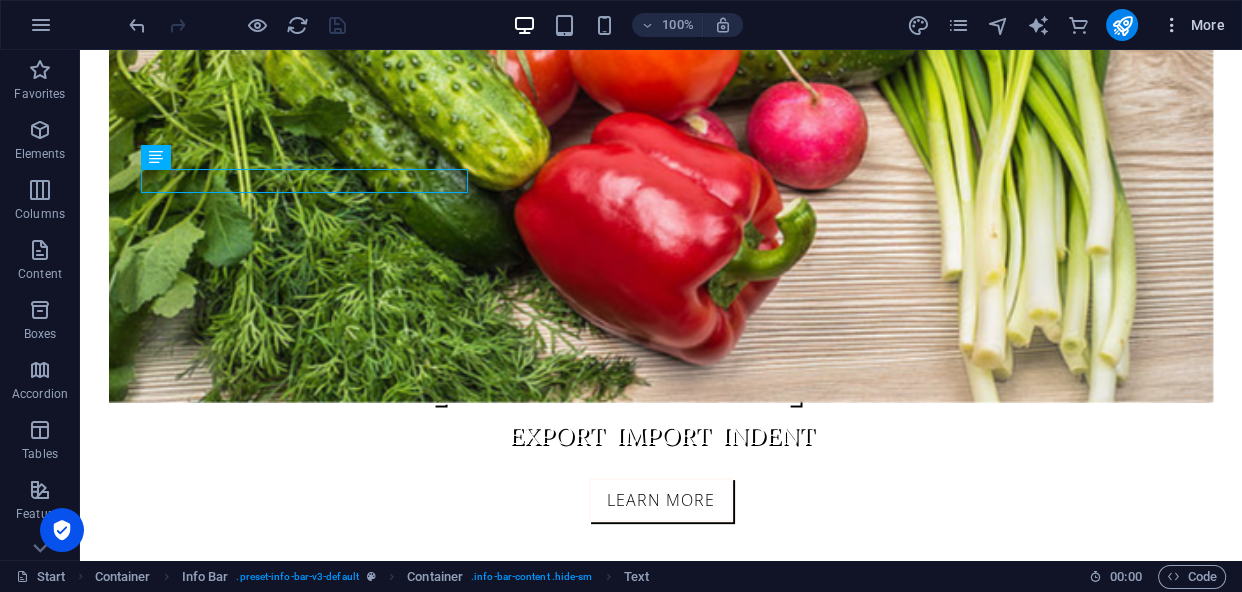 click at bounding box center (1172, 25) 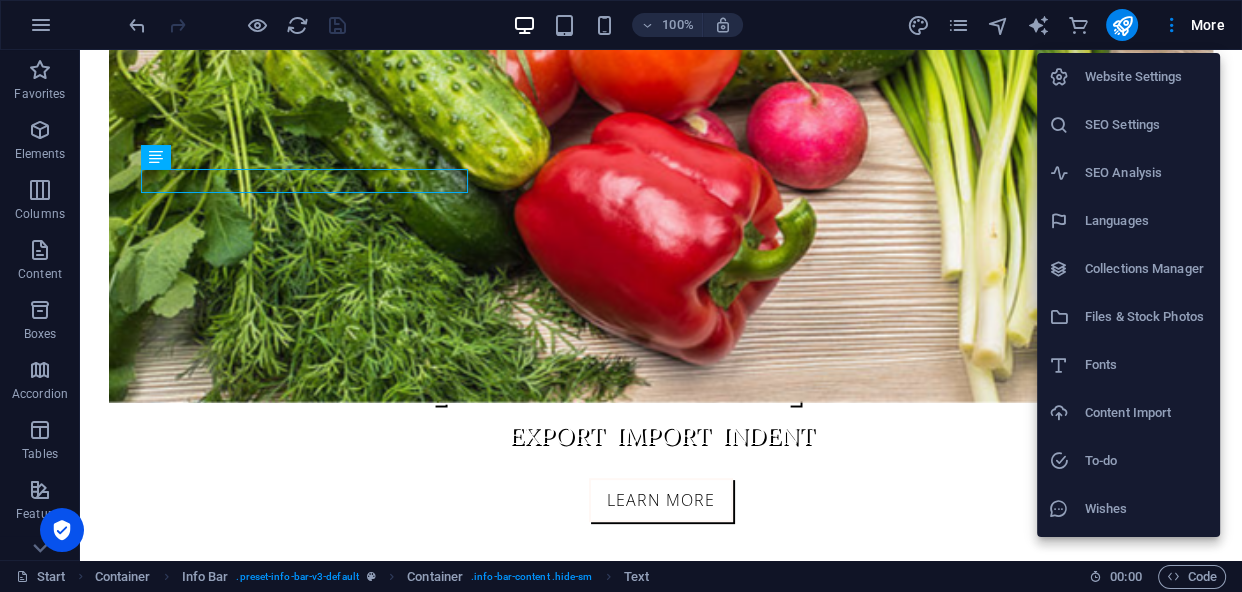 click on "SEO Settings" at bounding box center [1146, 125] 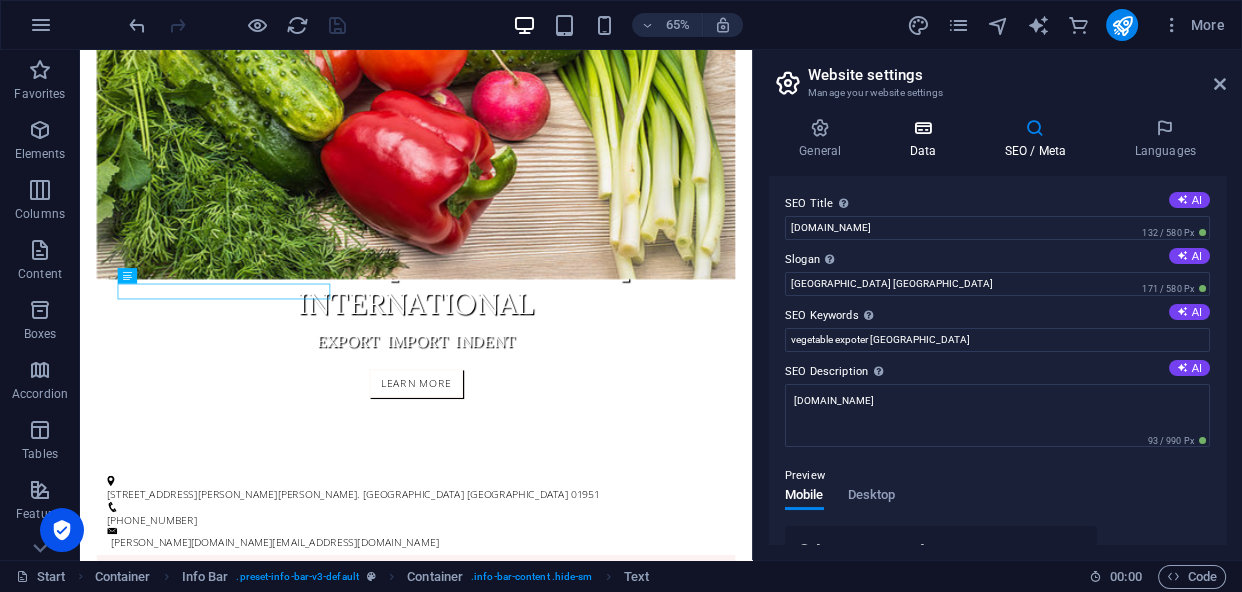 click at bounding box center (922, 128) 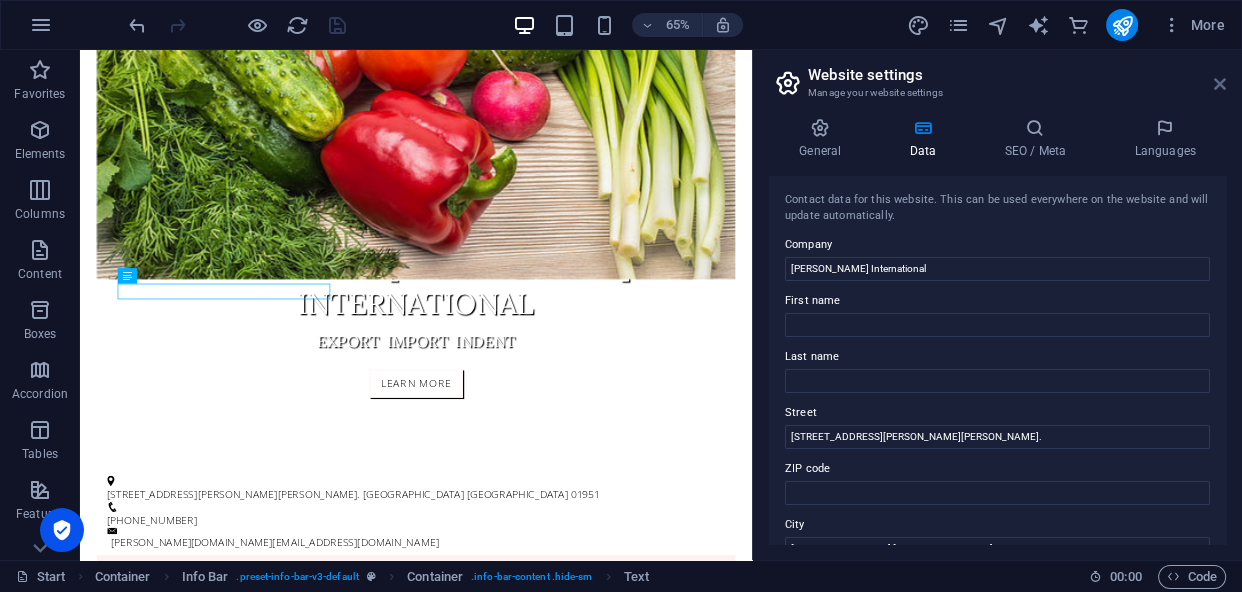 click at bounding box center (1220, 84) 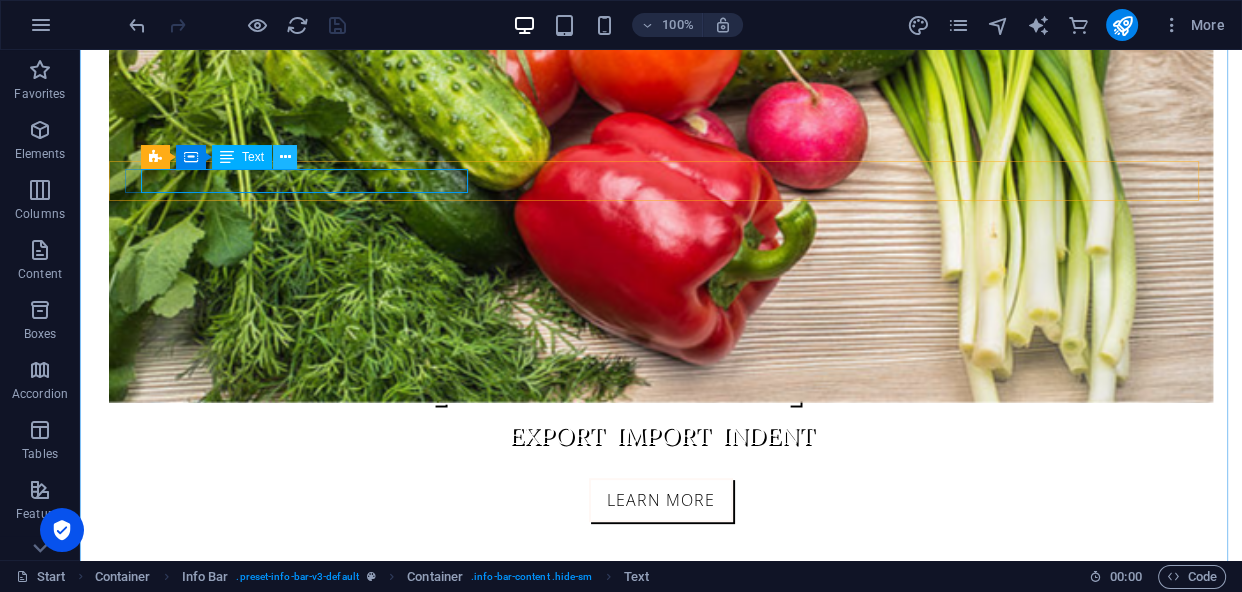 click at bounding box center (285, 157) 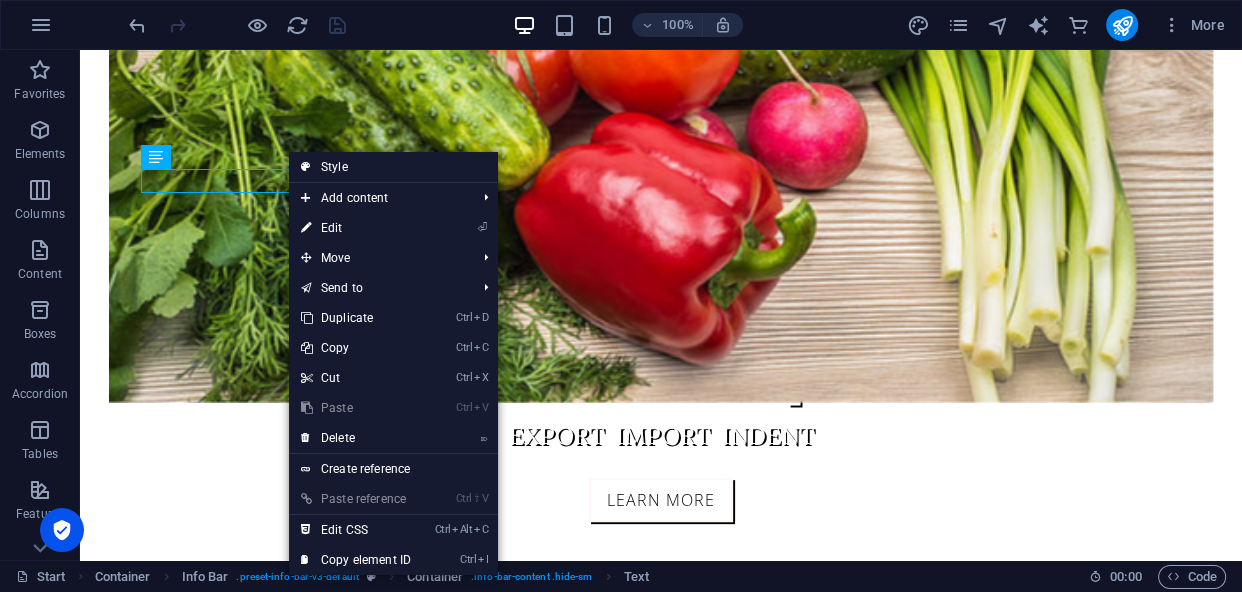 click on "⏎  Edit" at bounding box center (356, 228) 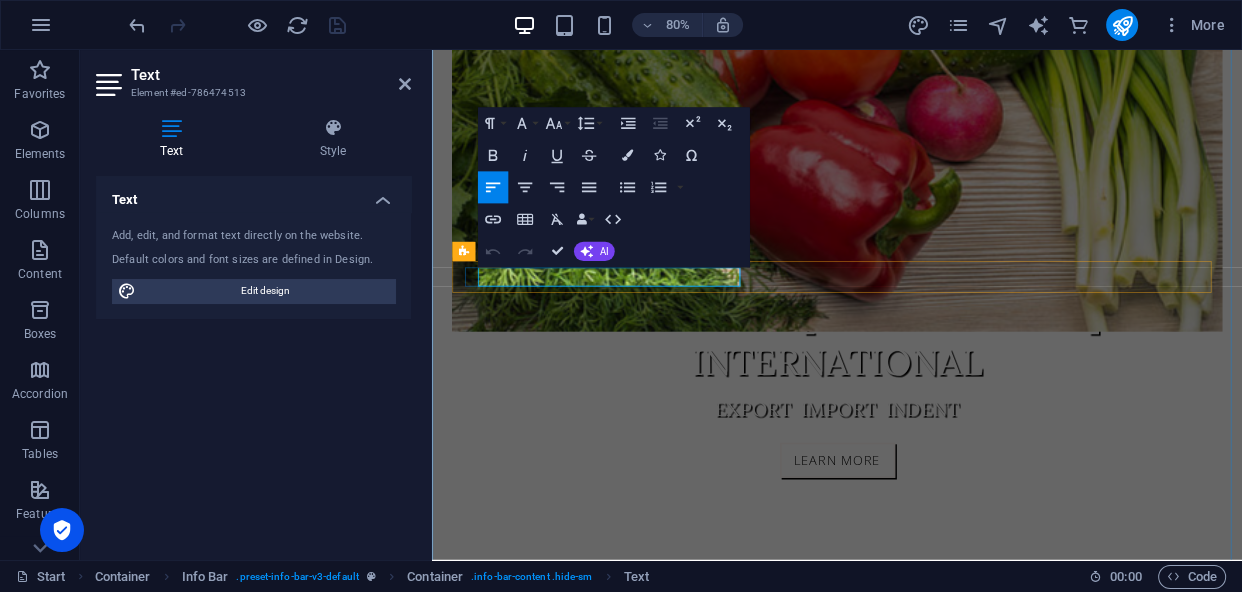 click on "01951" at bounding box center (1208, 733) 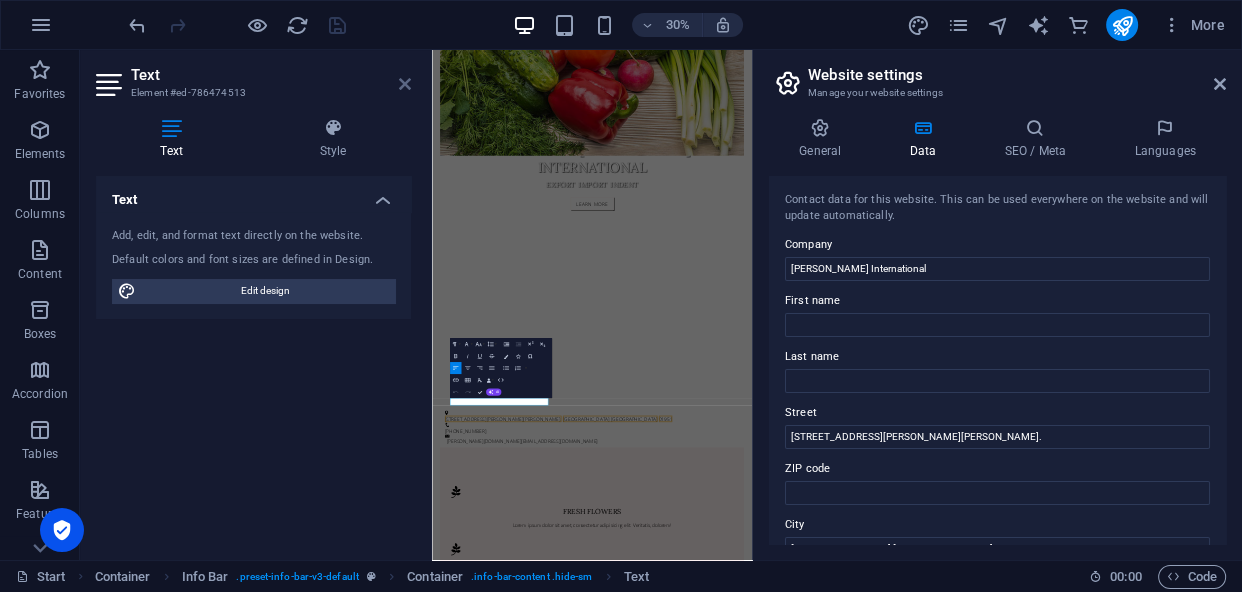 click at bounding box center [405, 84] 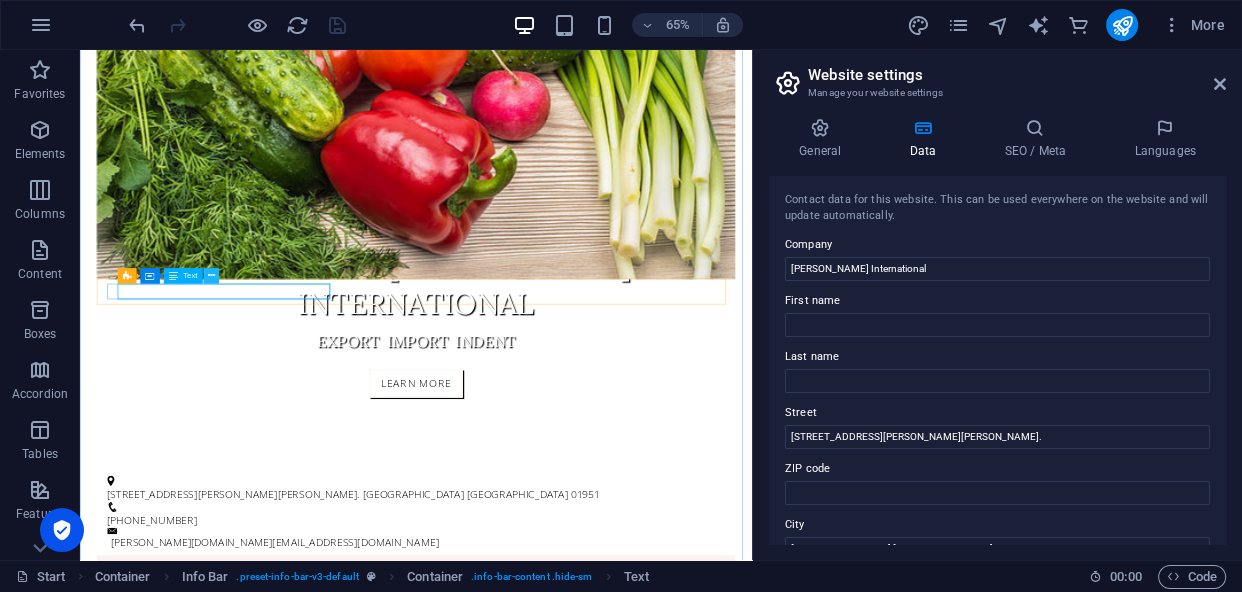 click at bounding box center (211, 276) 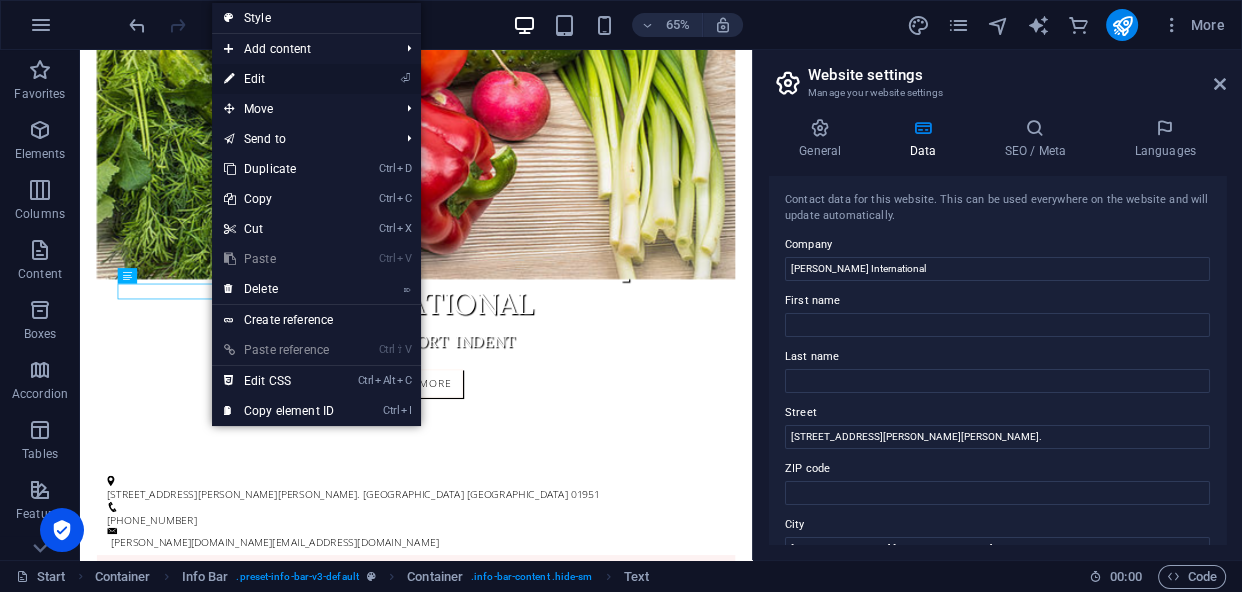 click on "⏎  Edit" at bounding box center (279, 79) 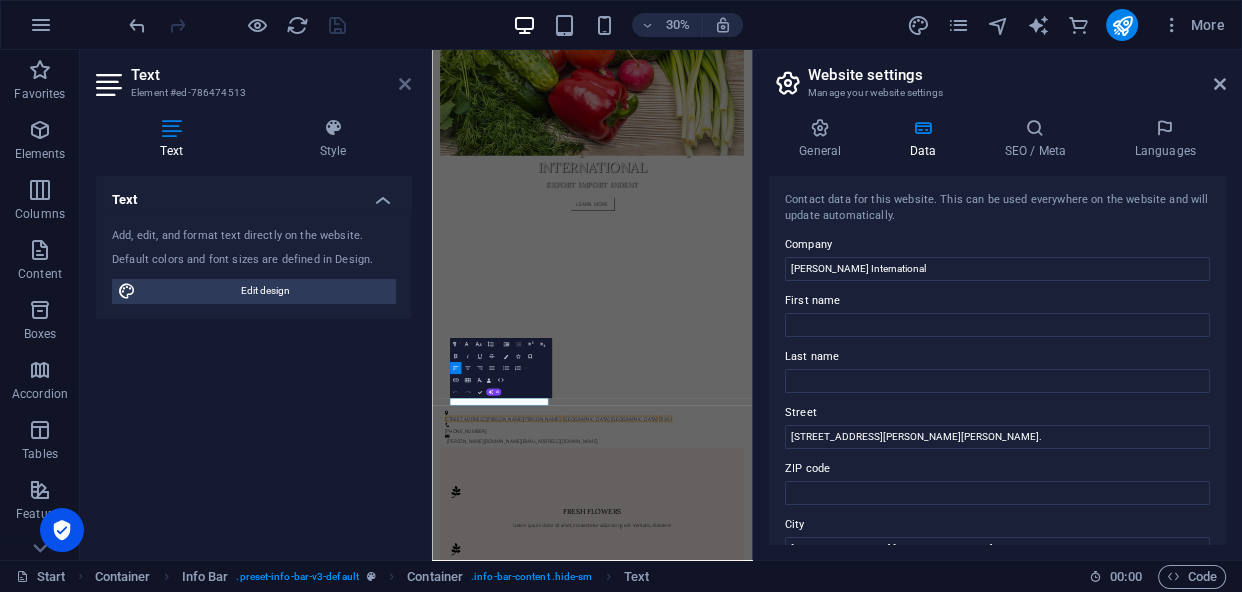 click at bounding box center (405, 84) 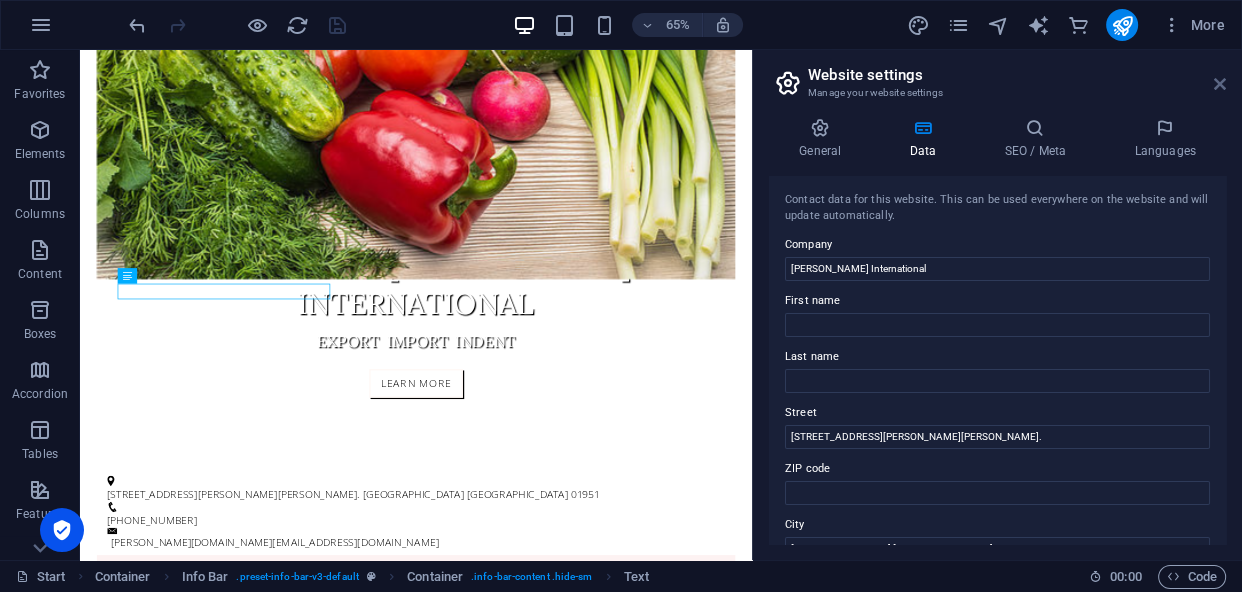click at bounding box center [1220, 84] 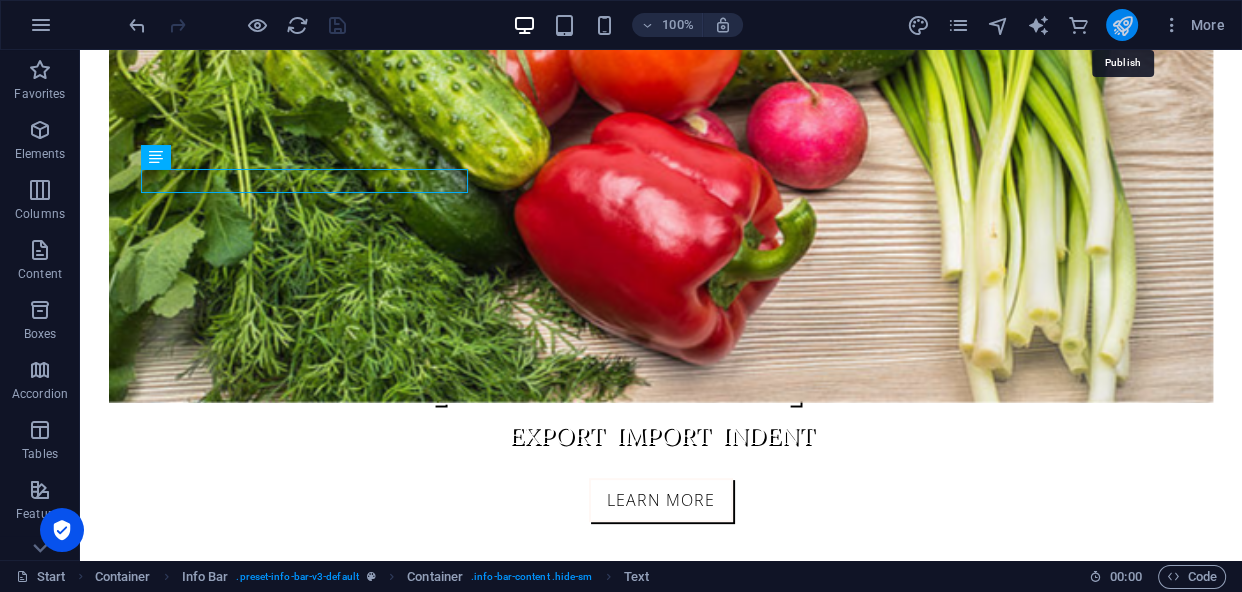 click at bounding box center [1121, 25] 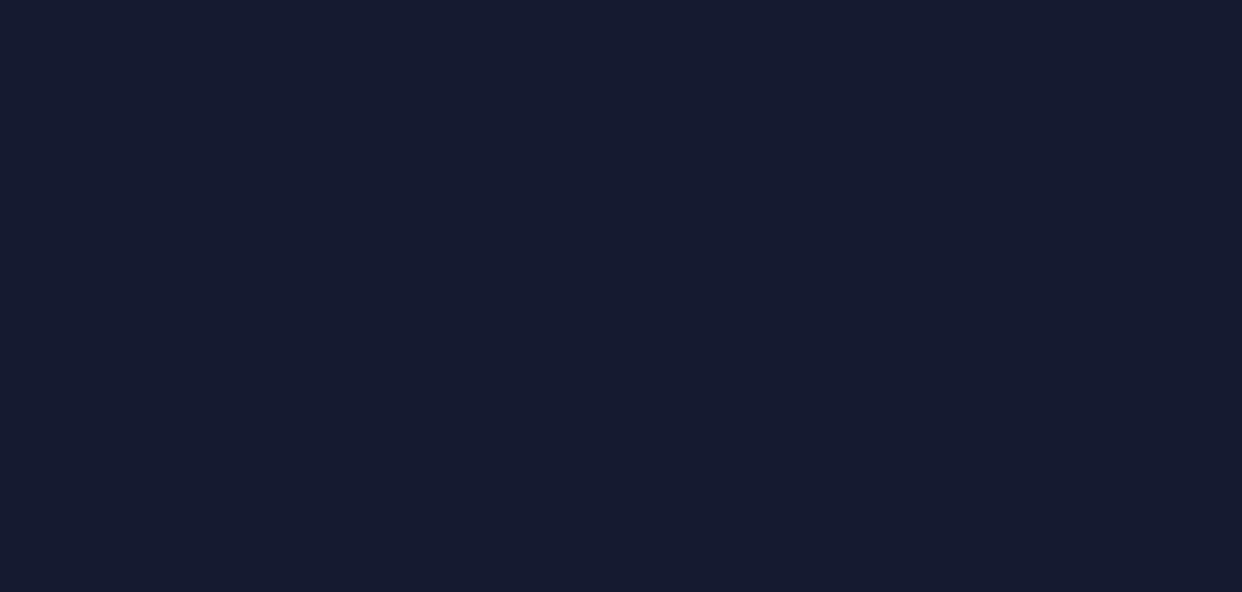scroll, scrollTop: 0, scrollLeft: 0, axis: both 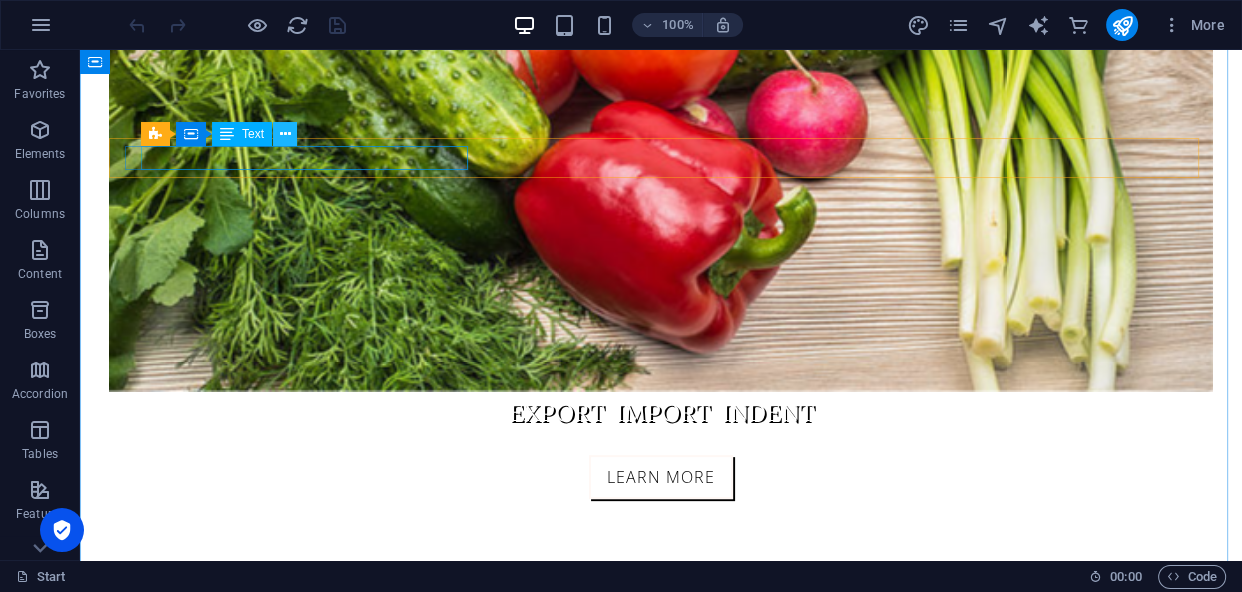 click at bounding box center [285, 134] 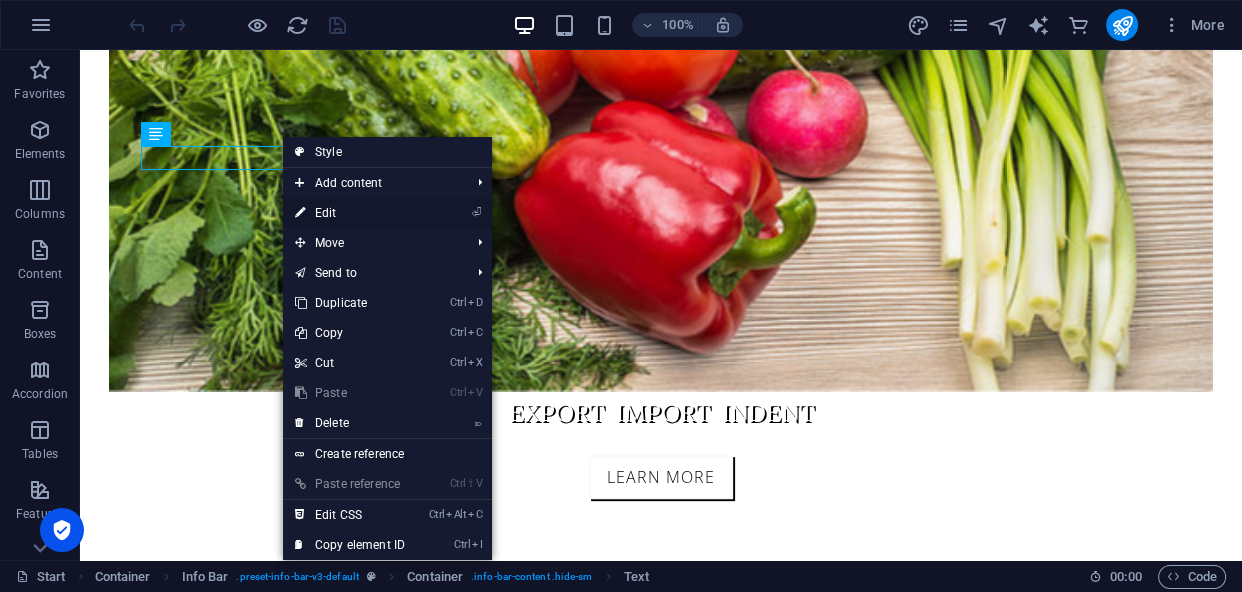 click on "⏎  Edit" at bounding box center (350, 213) 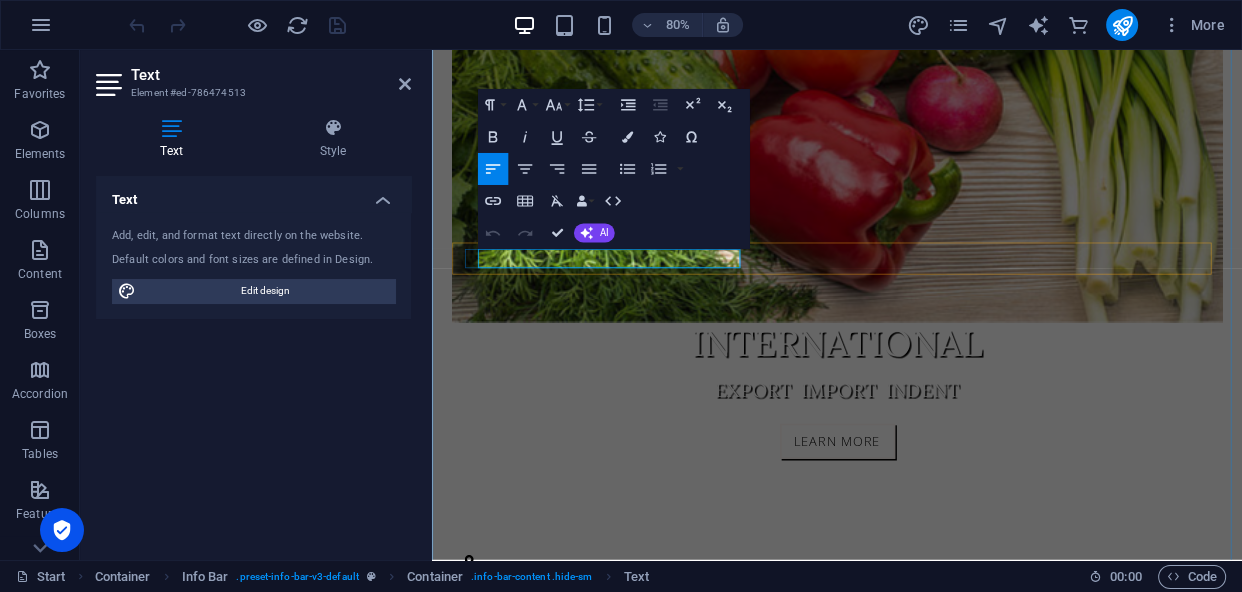 click on "01951" at bounding box center [1208, 710] 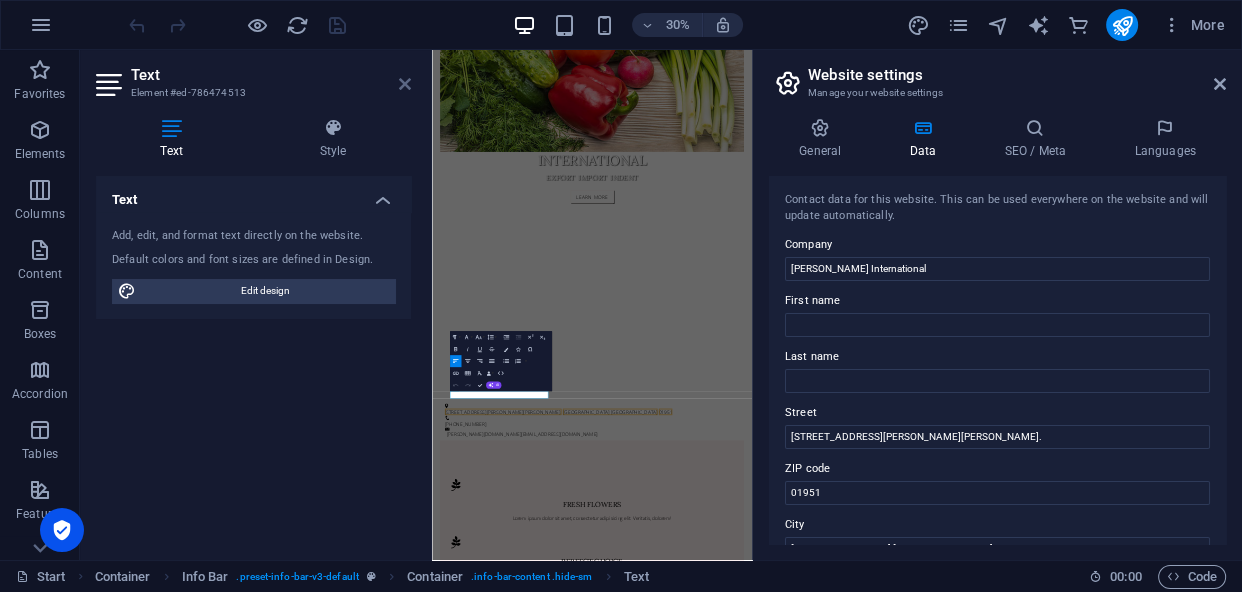 click at bounding box center [405, 84] 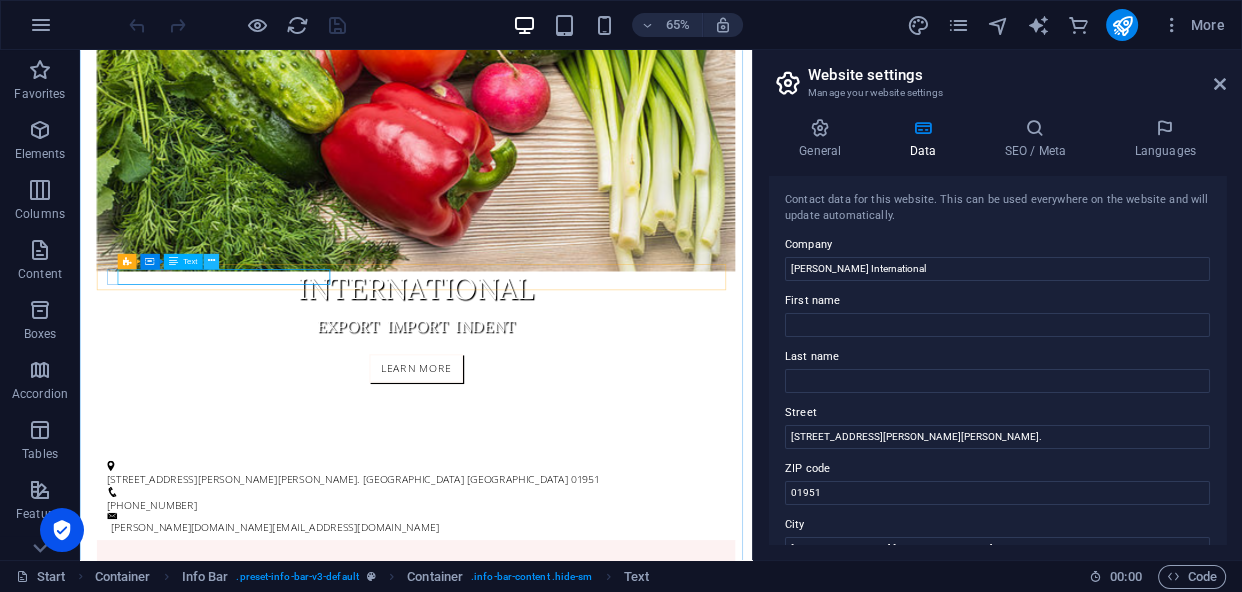 click at bounding box center (211, 261) 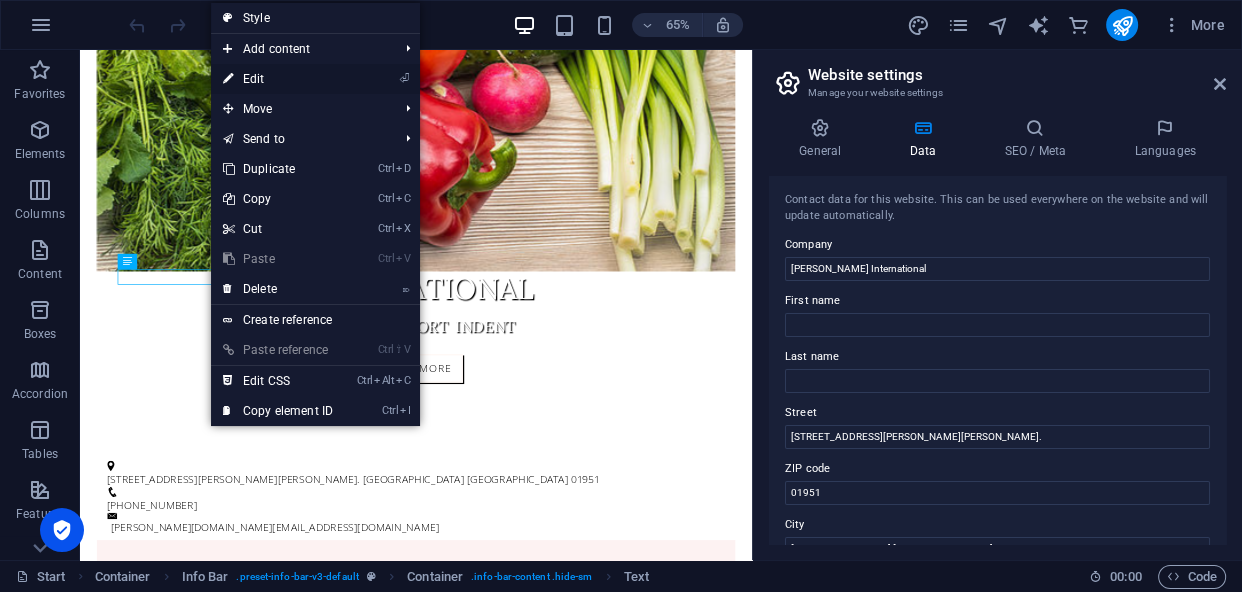 click on "⏎  Edit" at bounding box center (278, 79) 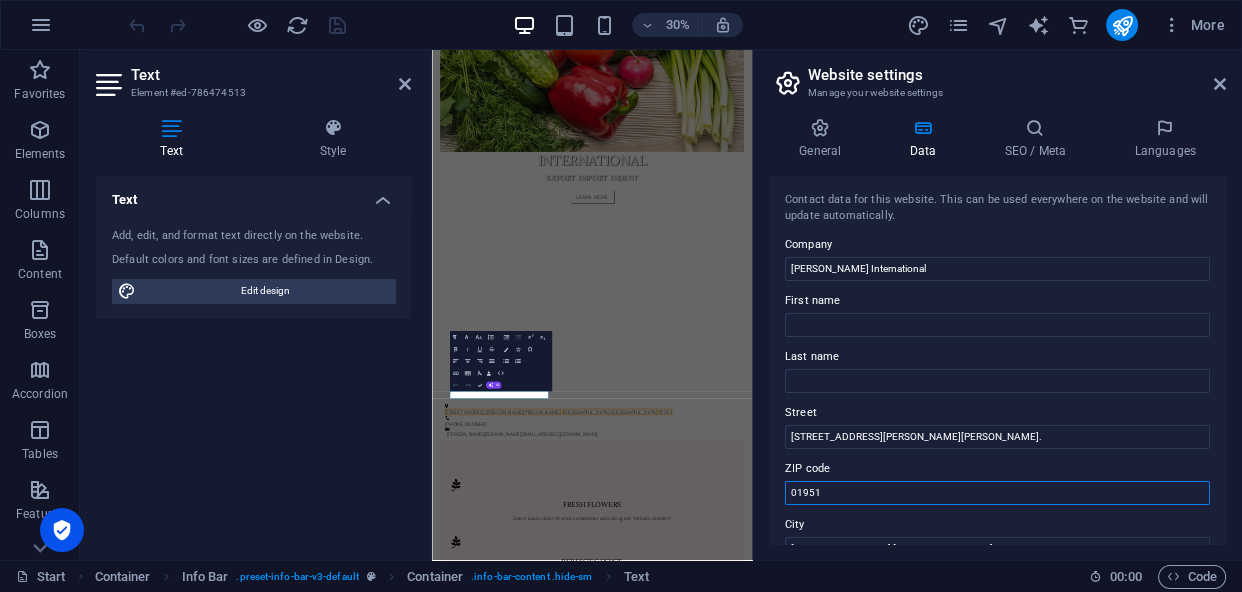 click on "01951" at bounding box center (997, 493) 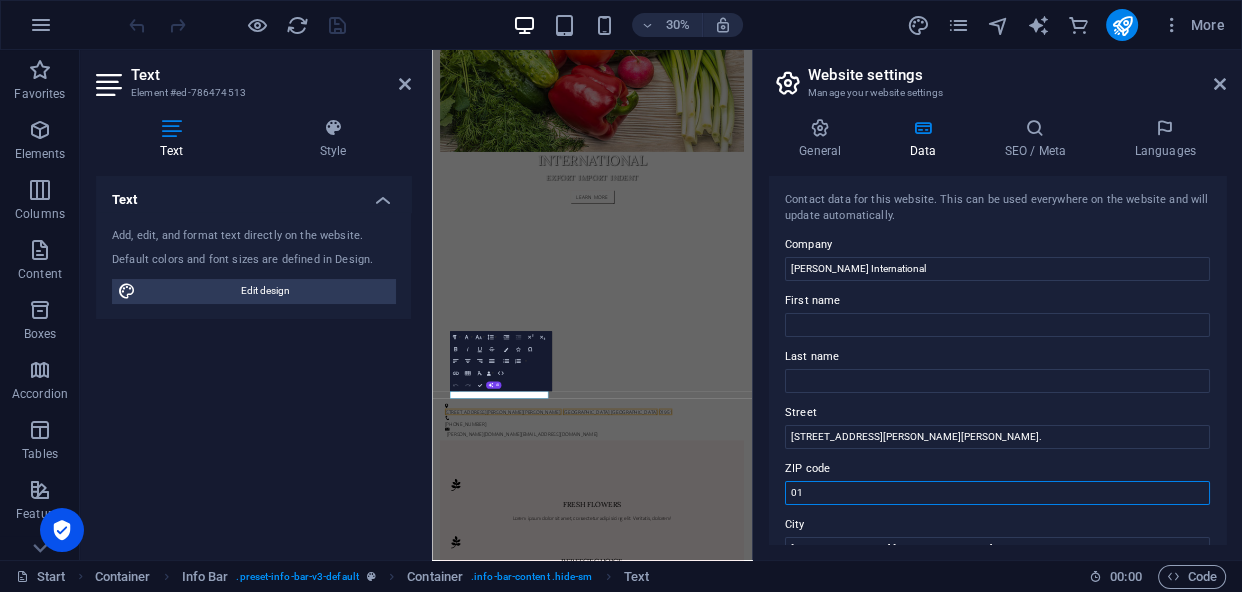 type on "0" 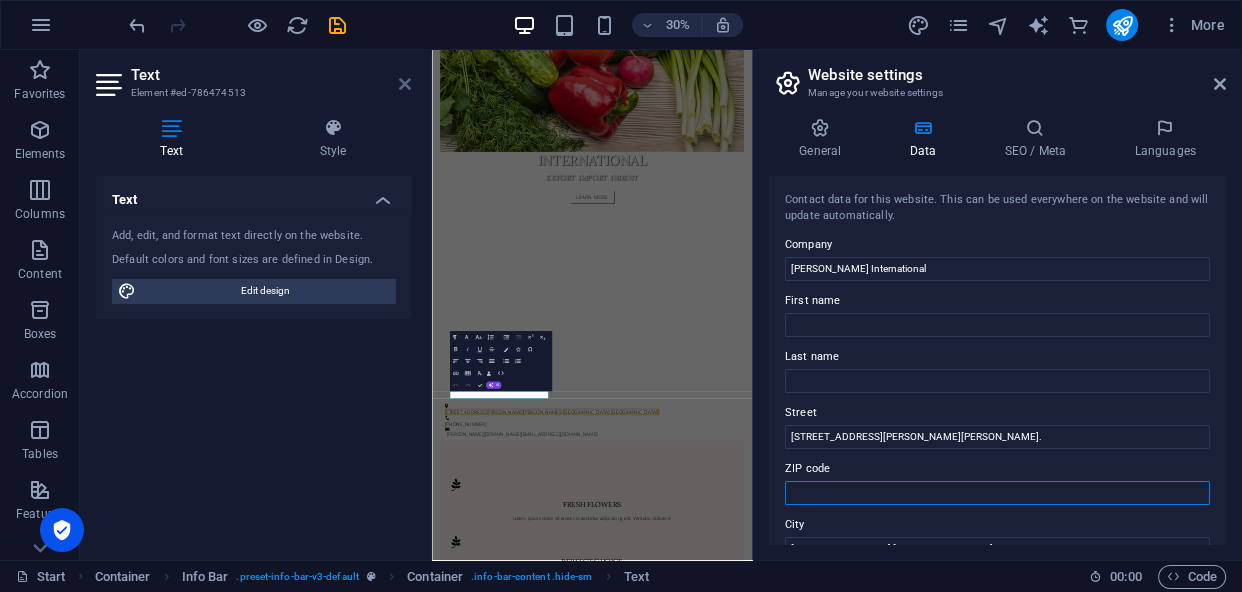 type 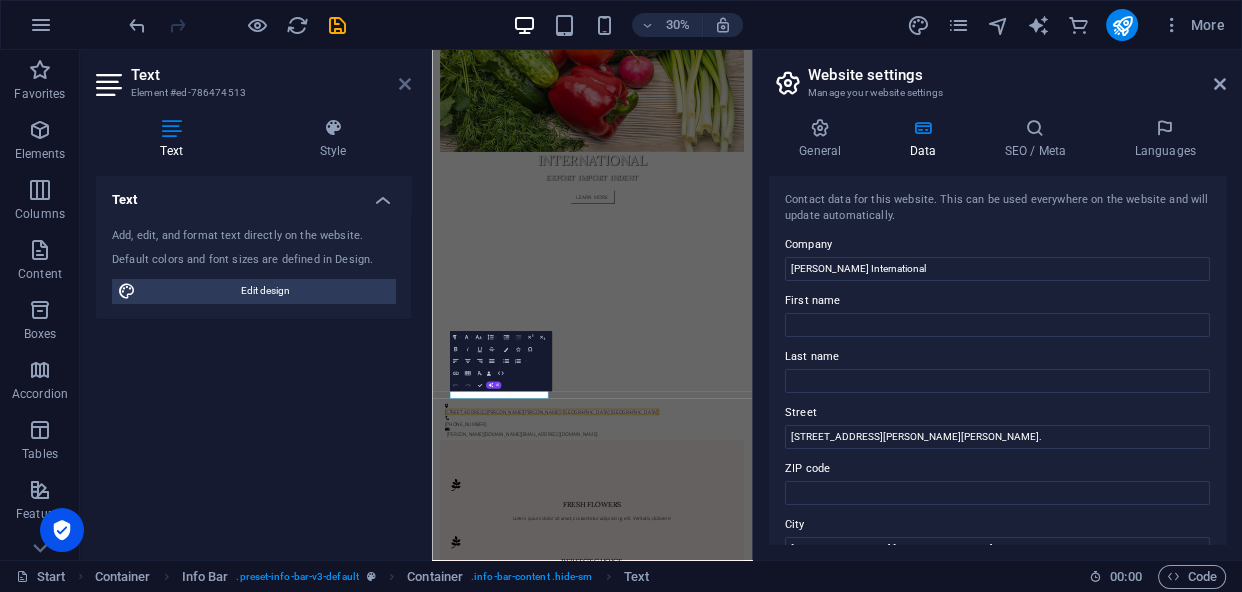 drag, startPoint x: 402, startPoint y: 83, endPoint x: 496, endPoint y: 50, distance: 99.62429 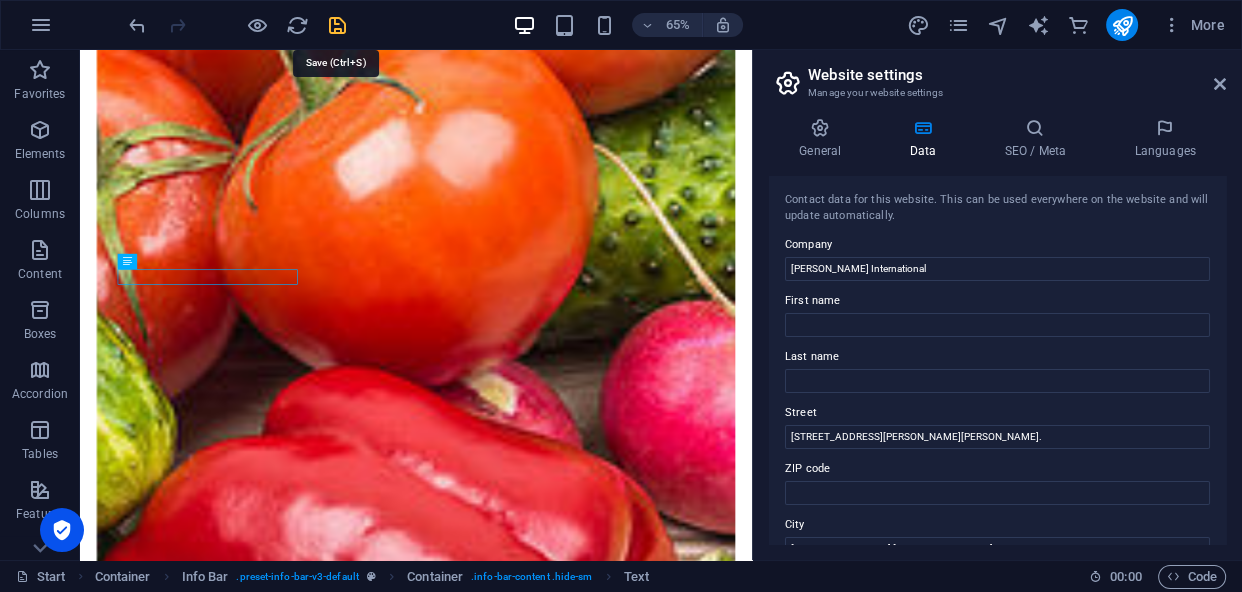 click at bounding box center [337, 25] 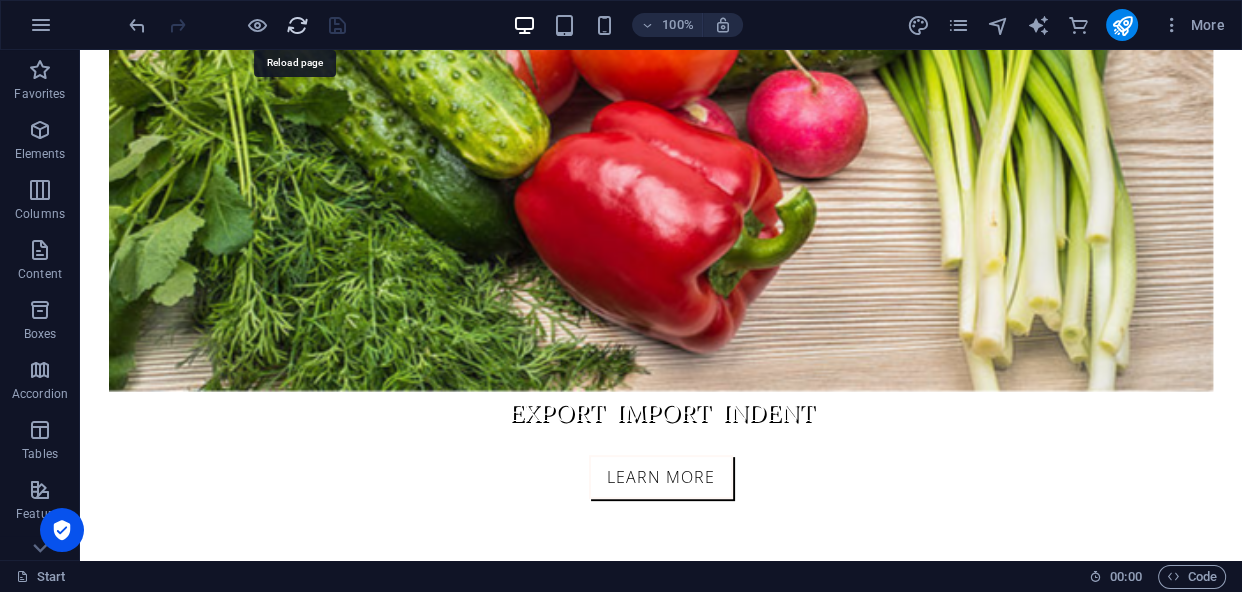 click at bounding box center [297, 25] 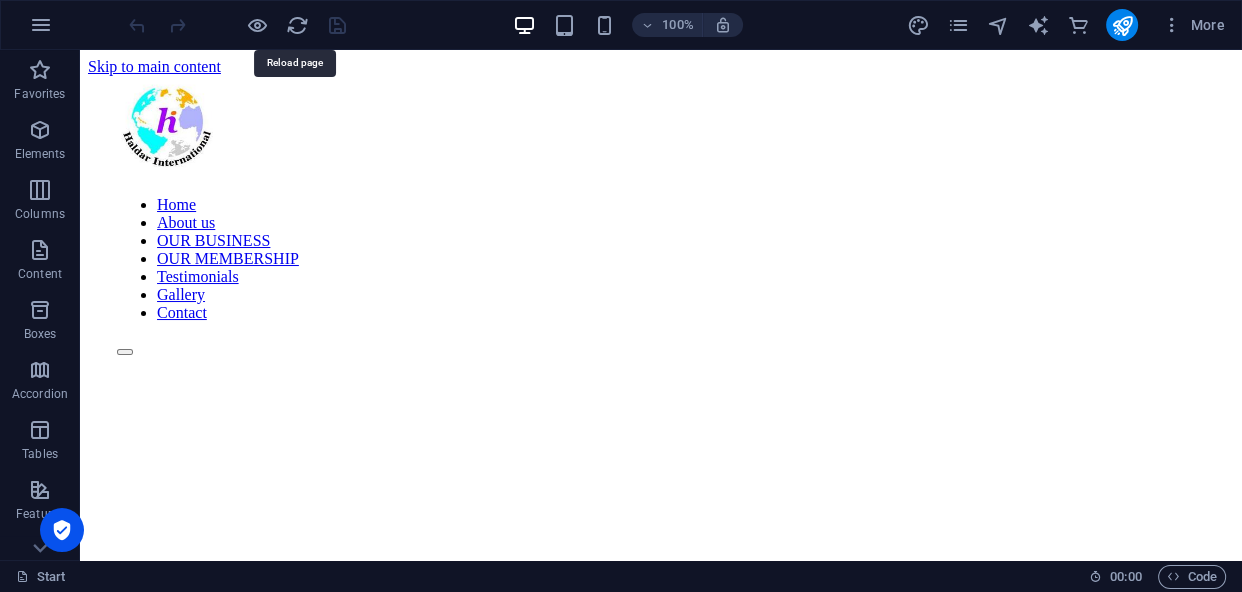 scroll, scrollTop: 0, scrollLeft: 0, axis: both 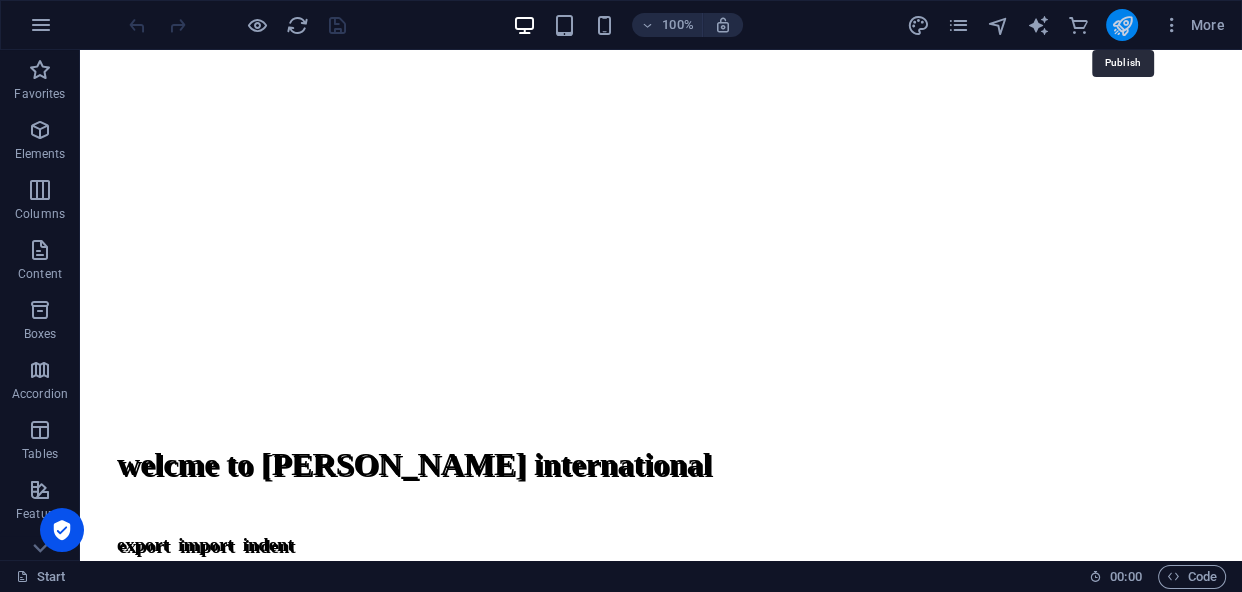 click at bounding box center (1121, 25) 